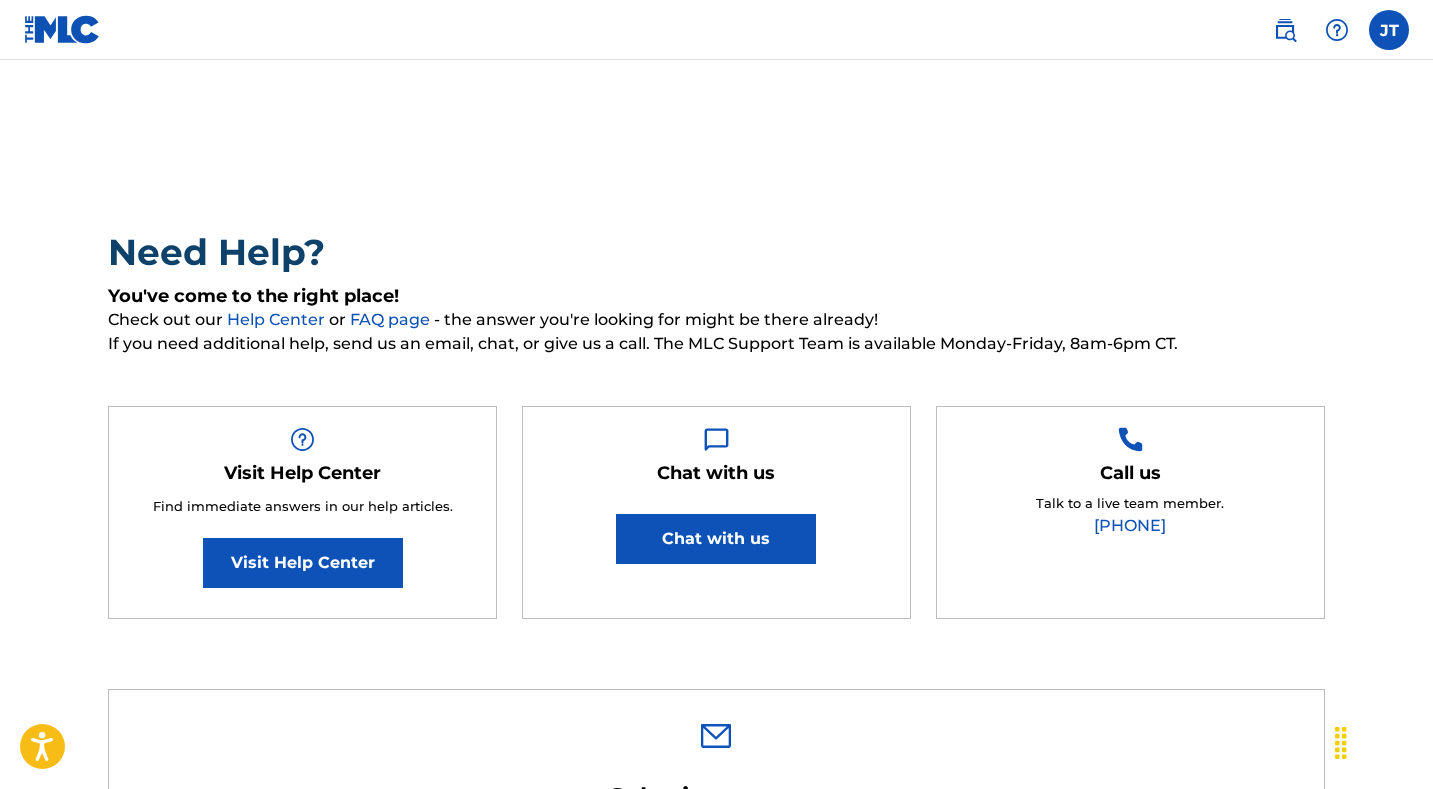 scroll, scrollTop: 0, scrollLeft: 0, axis: both 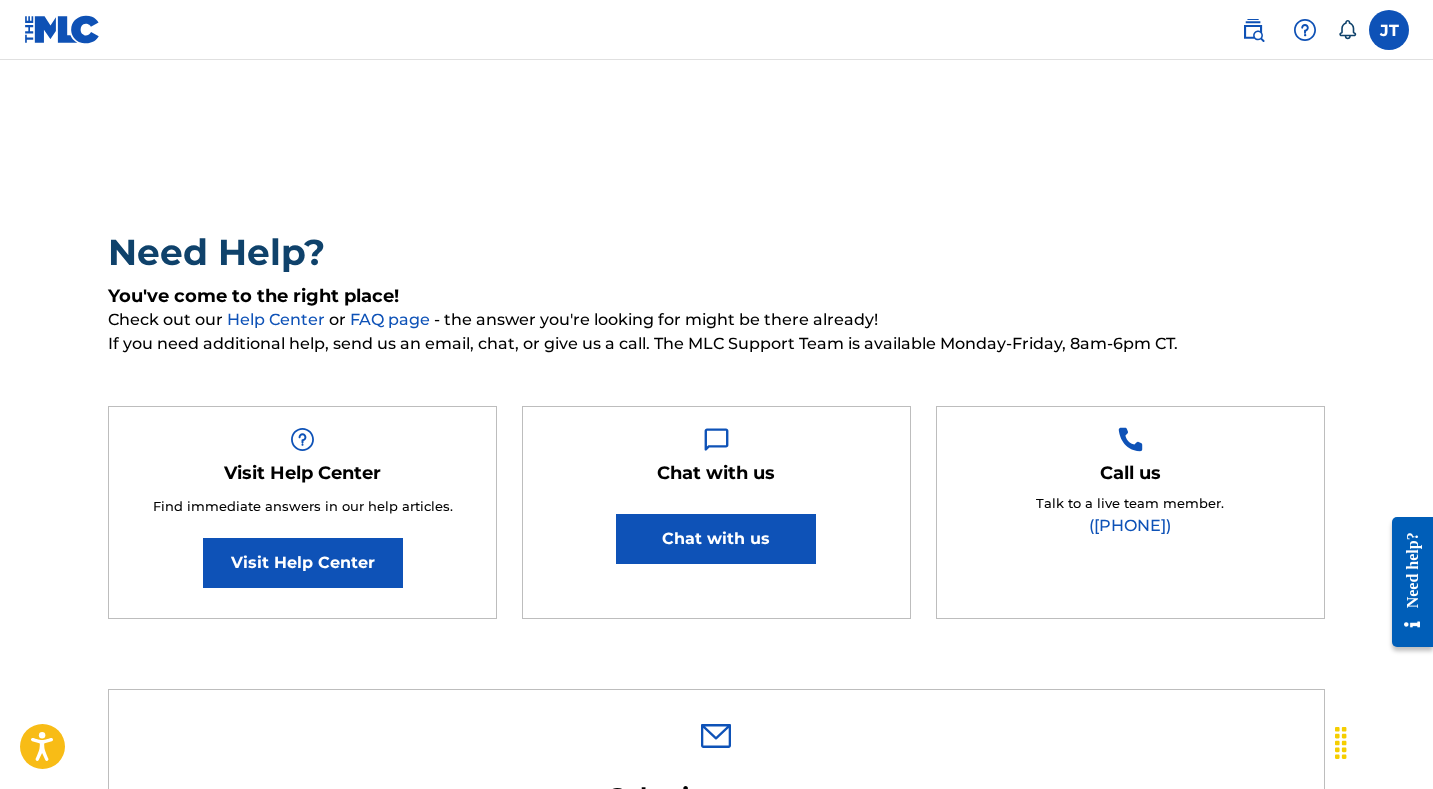 click at bounding box center [1389, 30] 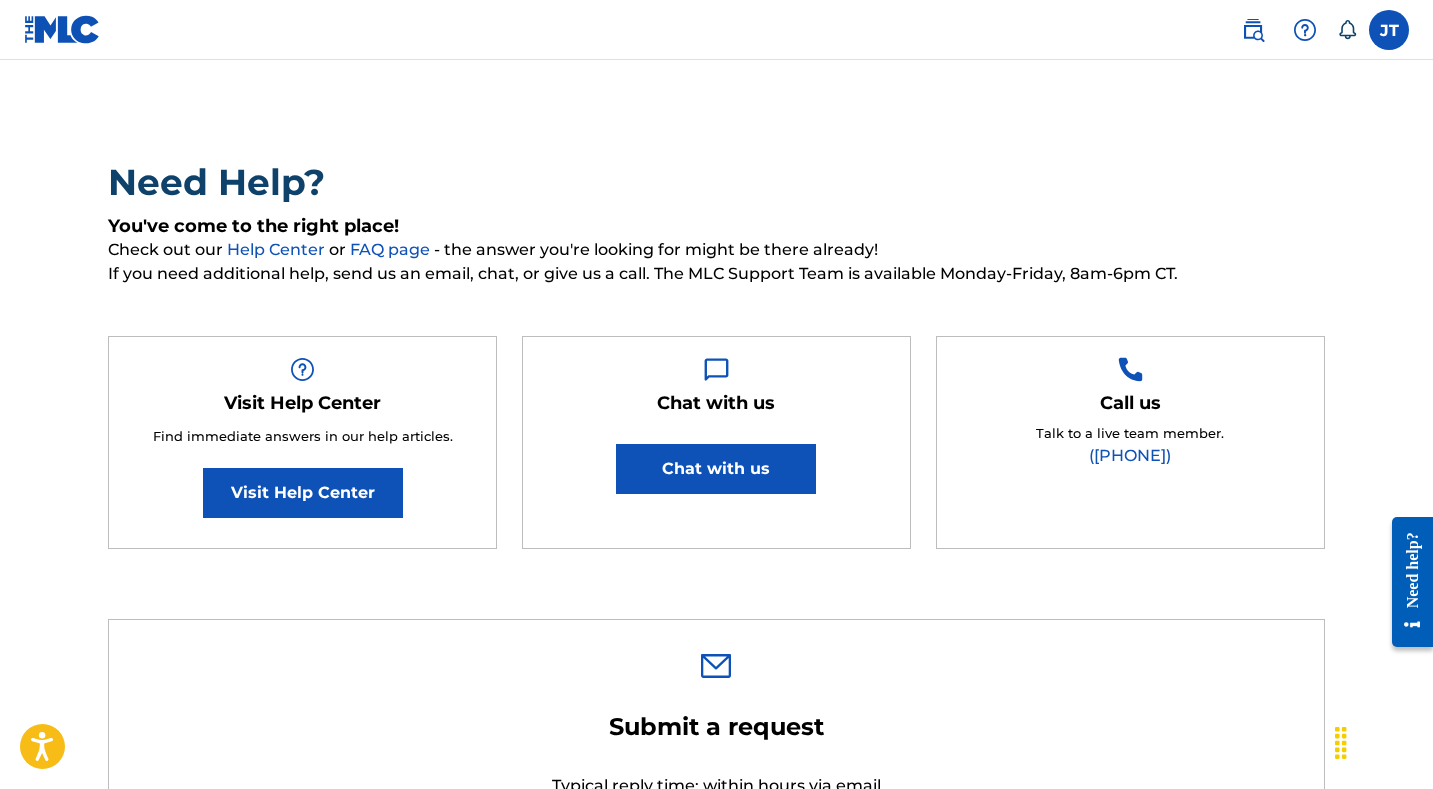 scroll, scrollTop: 0, scrollLeft: 0, axis: both 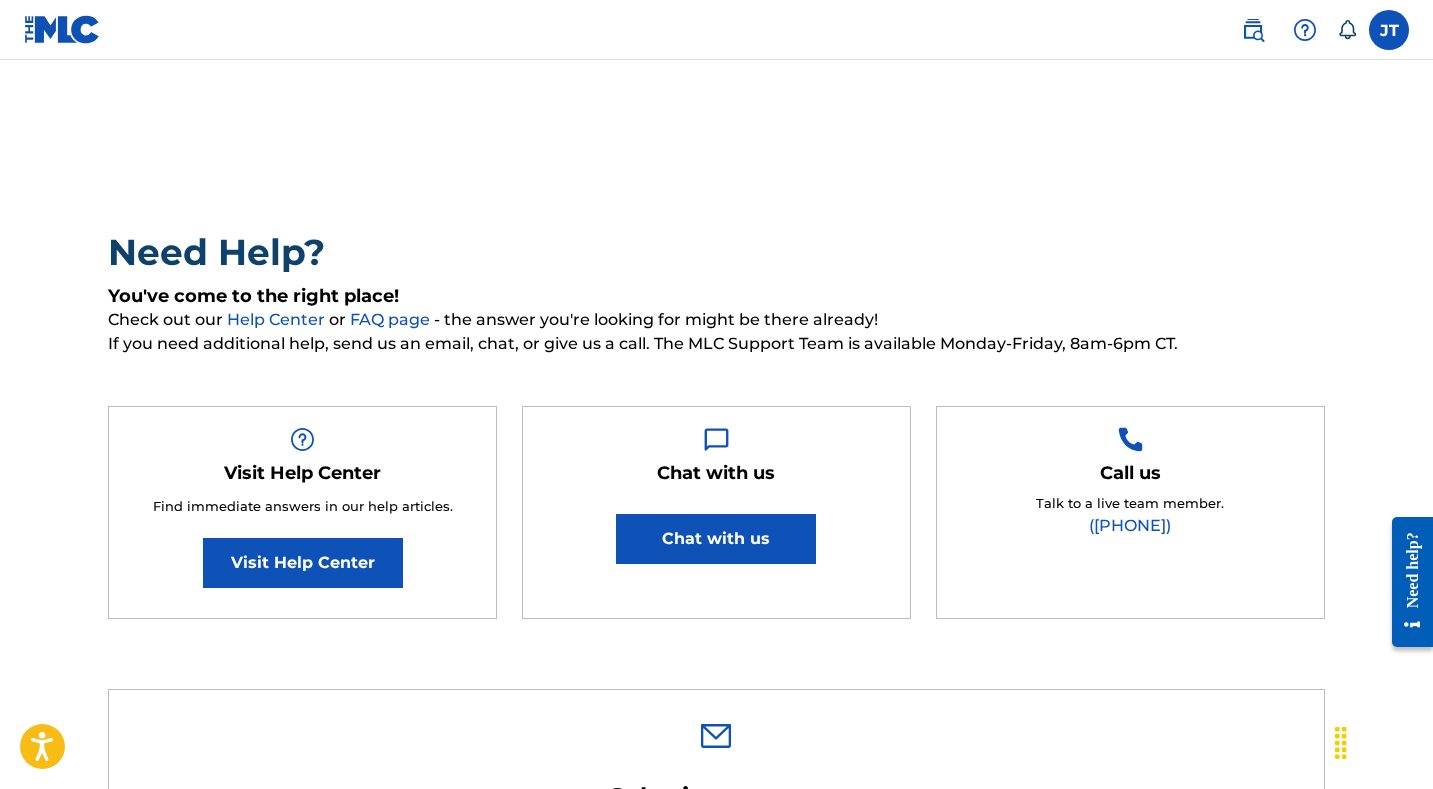 click at bounding box center (1389, 30) 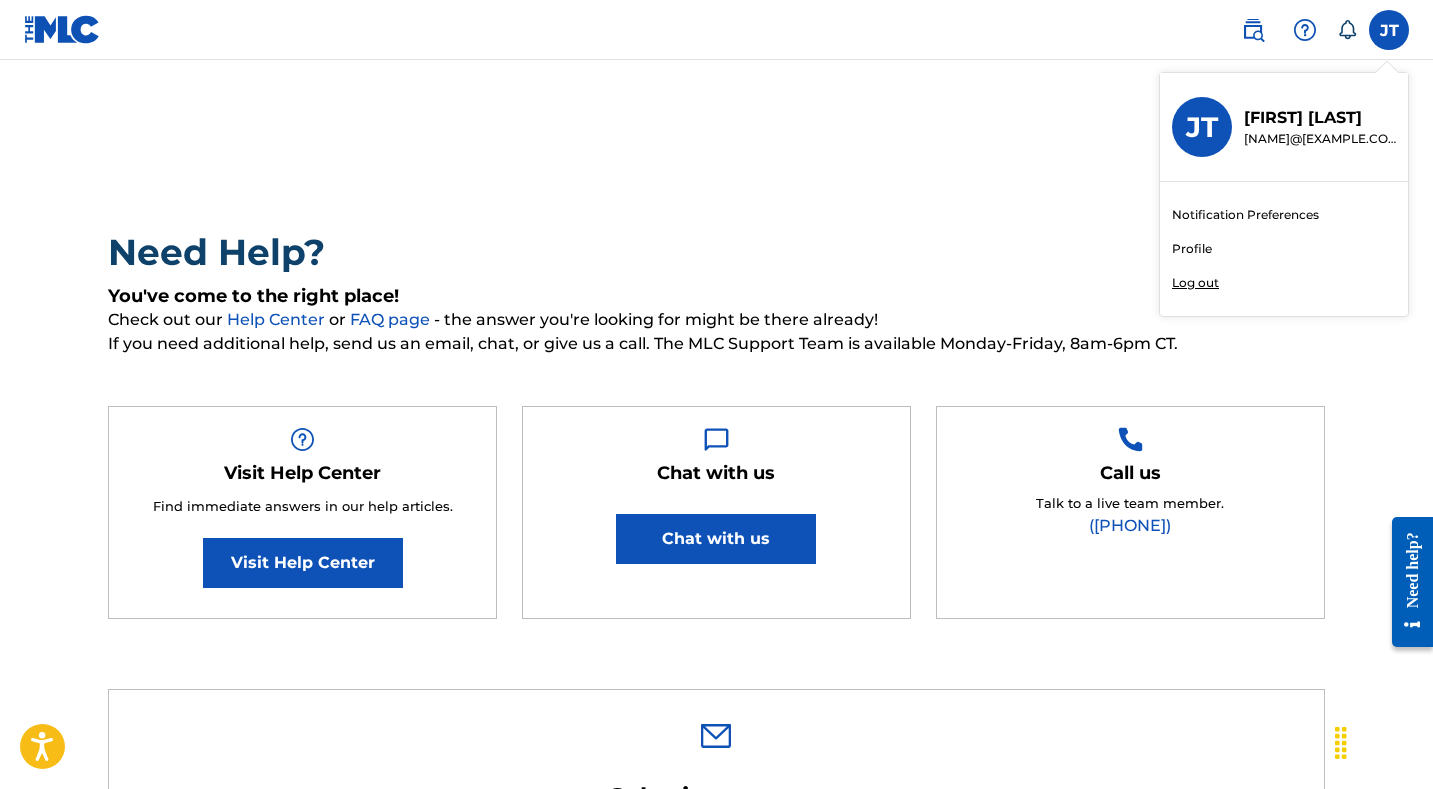 click at bounding box center [62, 29] 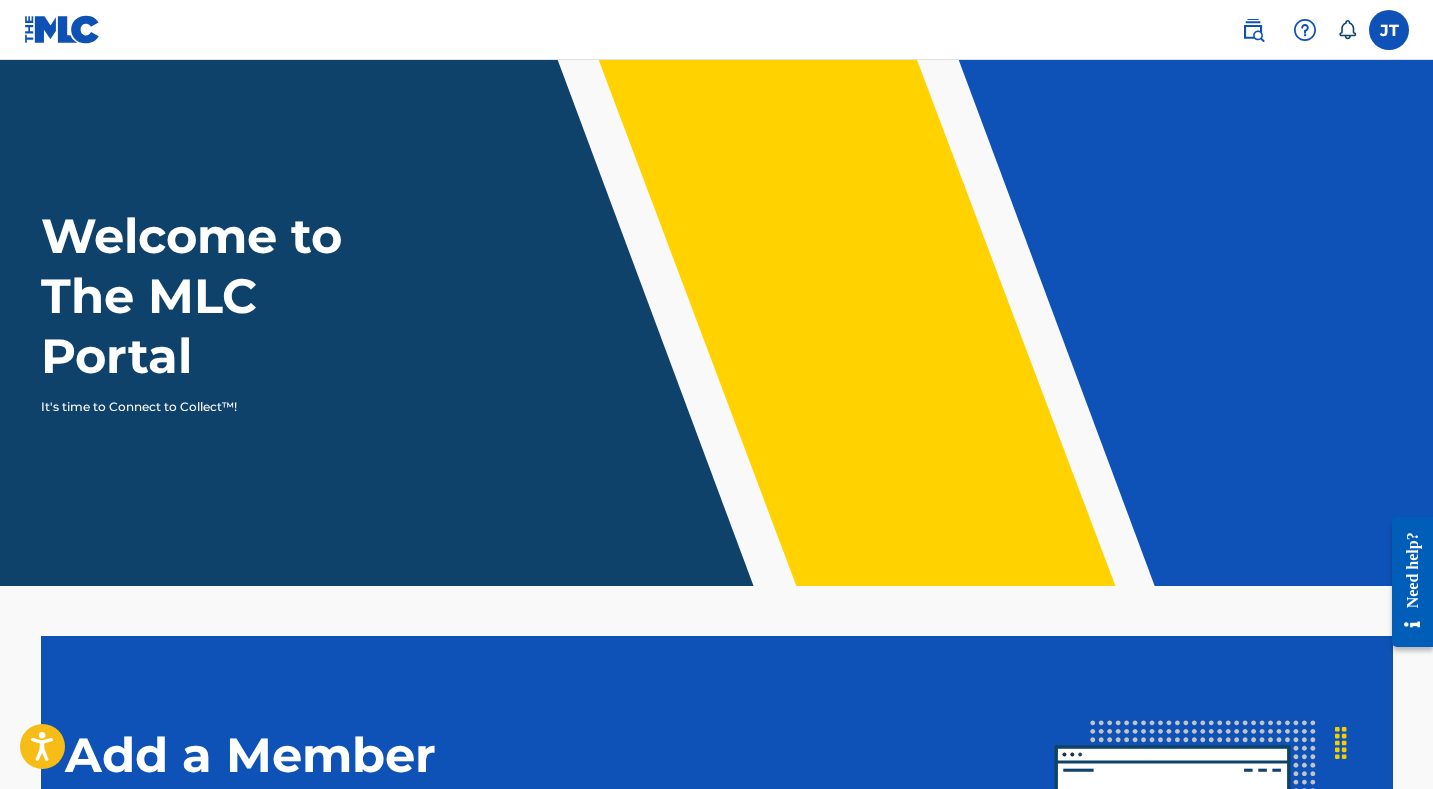 click at bounding box center [1389, 30] 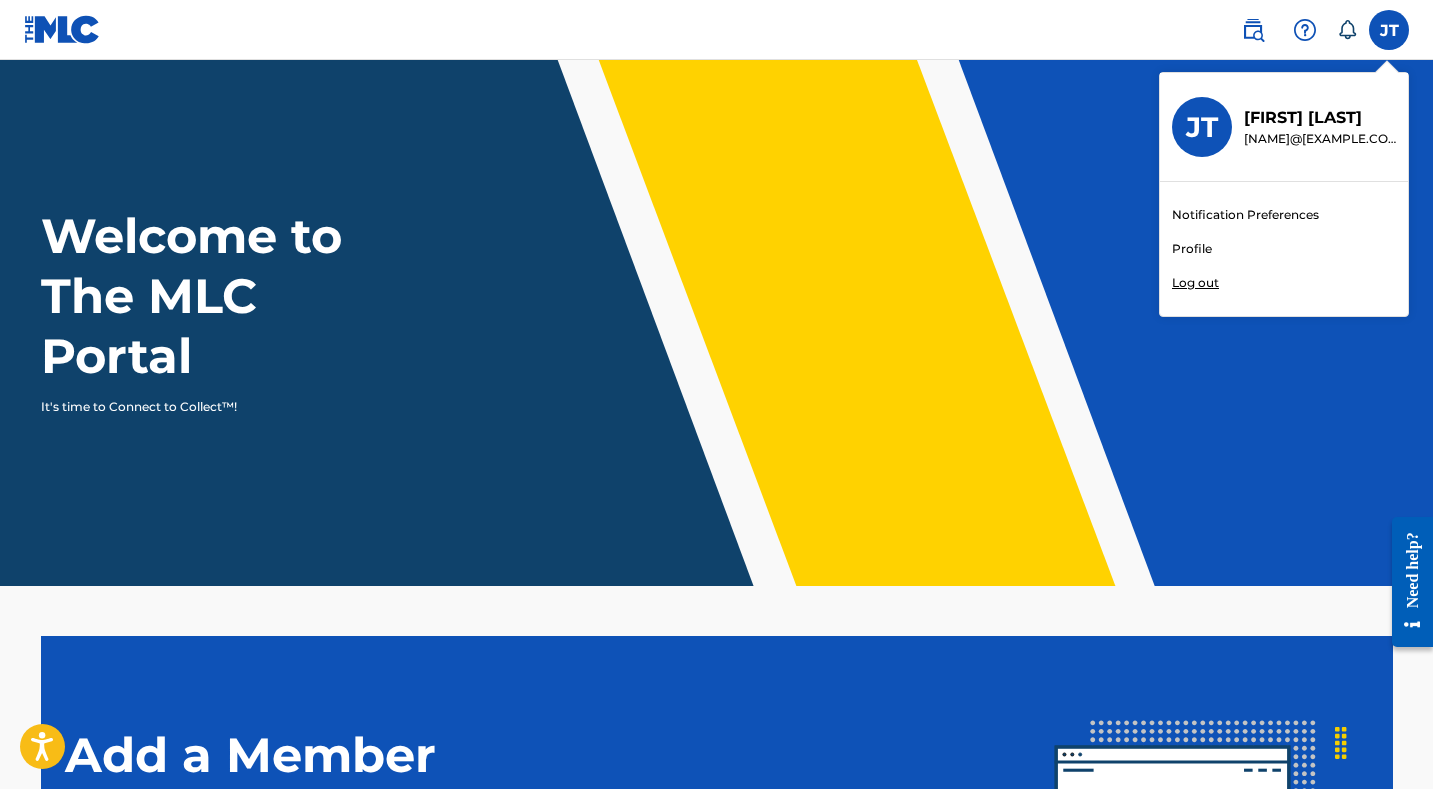 click on "JT JT JOEL   TYRIL joeltyril@gmail.com Notification Preferences Profile Log out" at bounding box center [1389, 30] 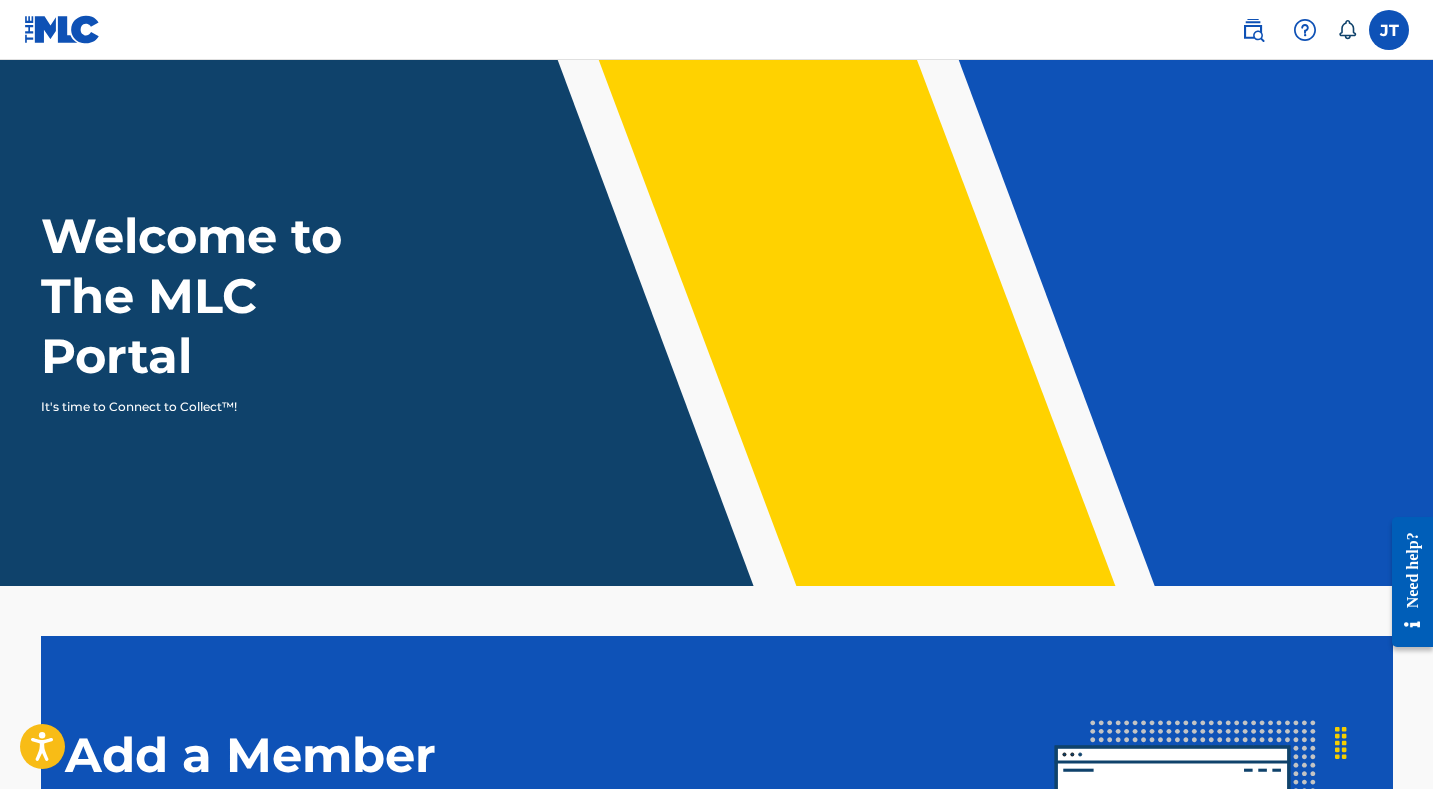 click at bounding box center (62, 29) 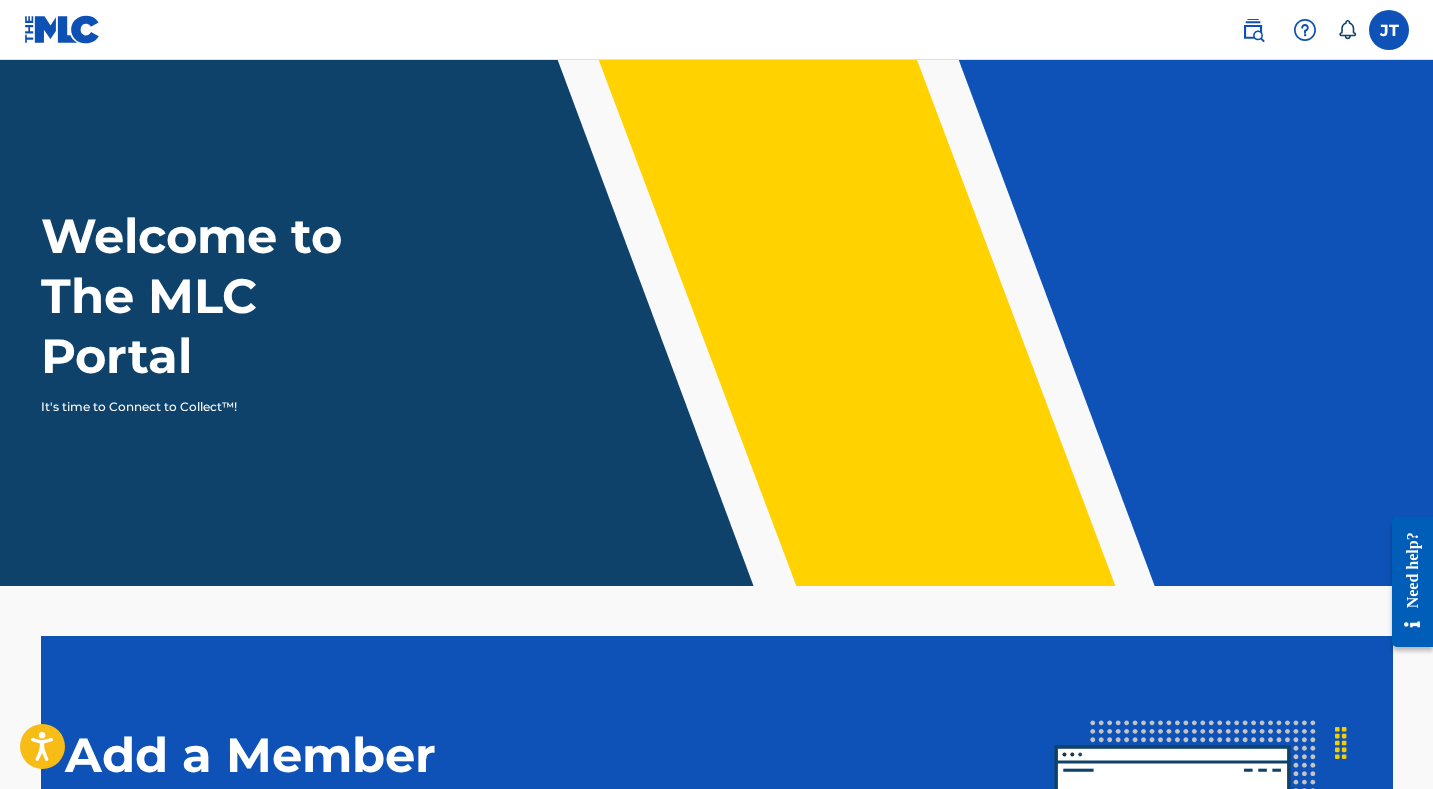 scroll, scrollTop: 357, scrollLeft: 0, axis: vertical 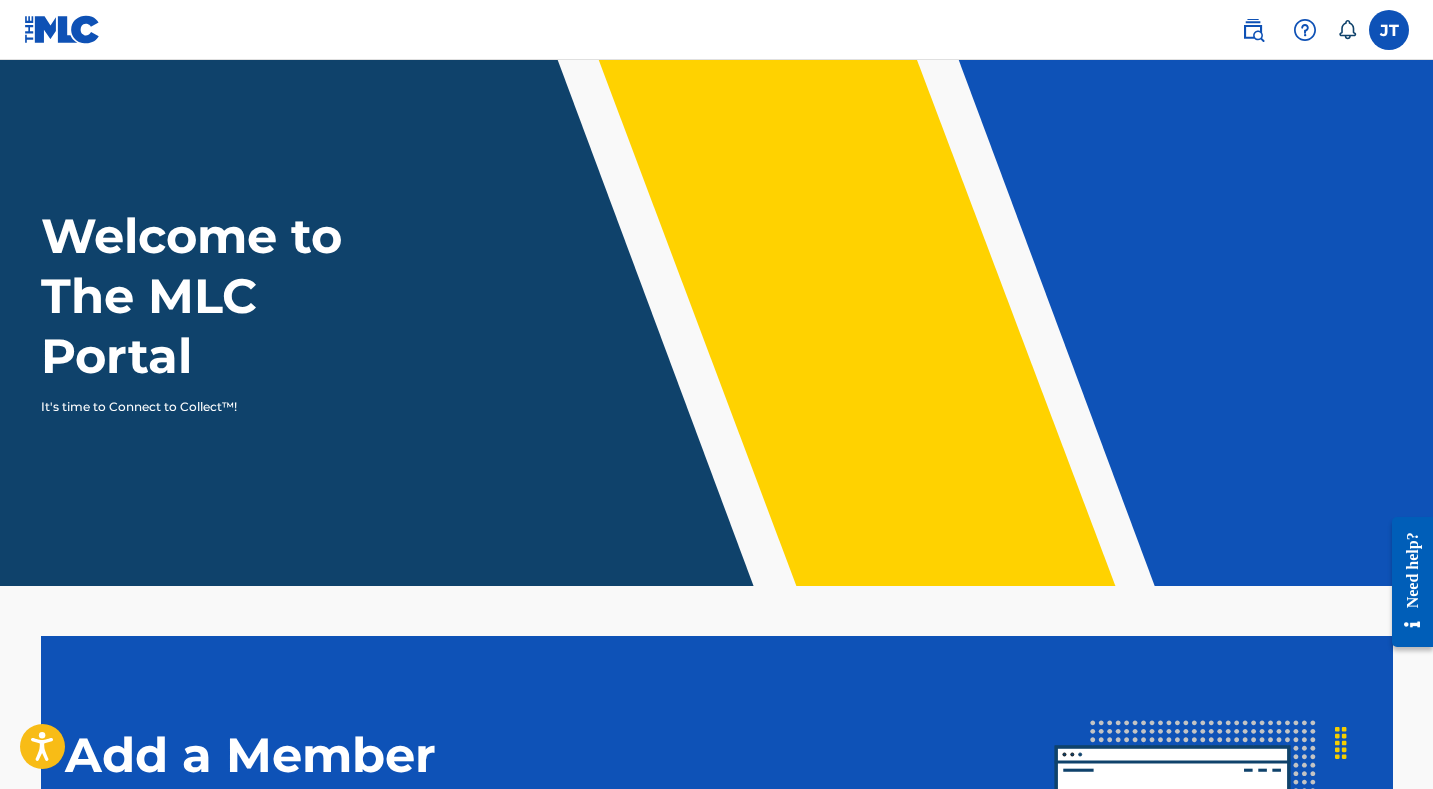 click at bounding box center [62, 29] 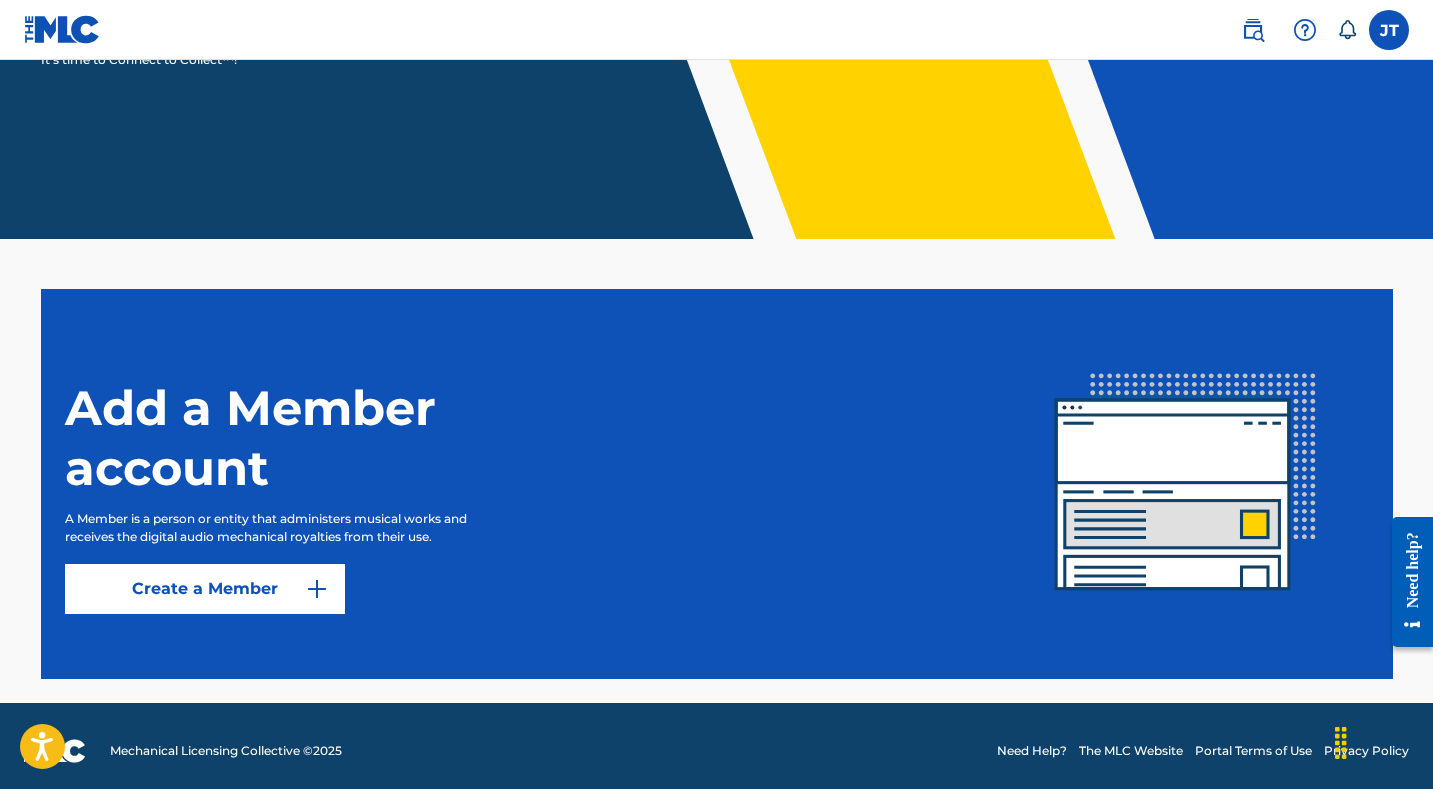 scroll, scrollTop: 344, scrollLeft: 0, axis: vertical 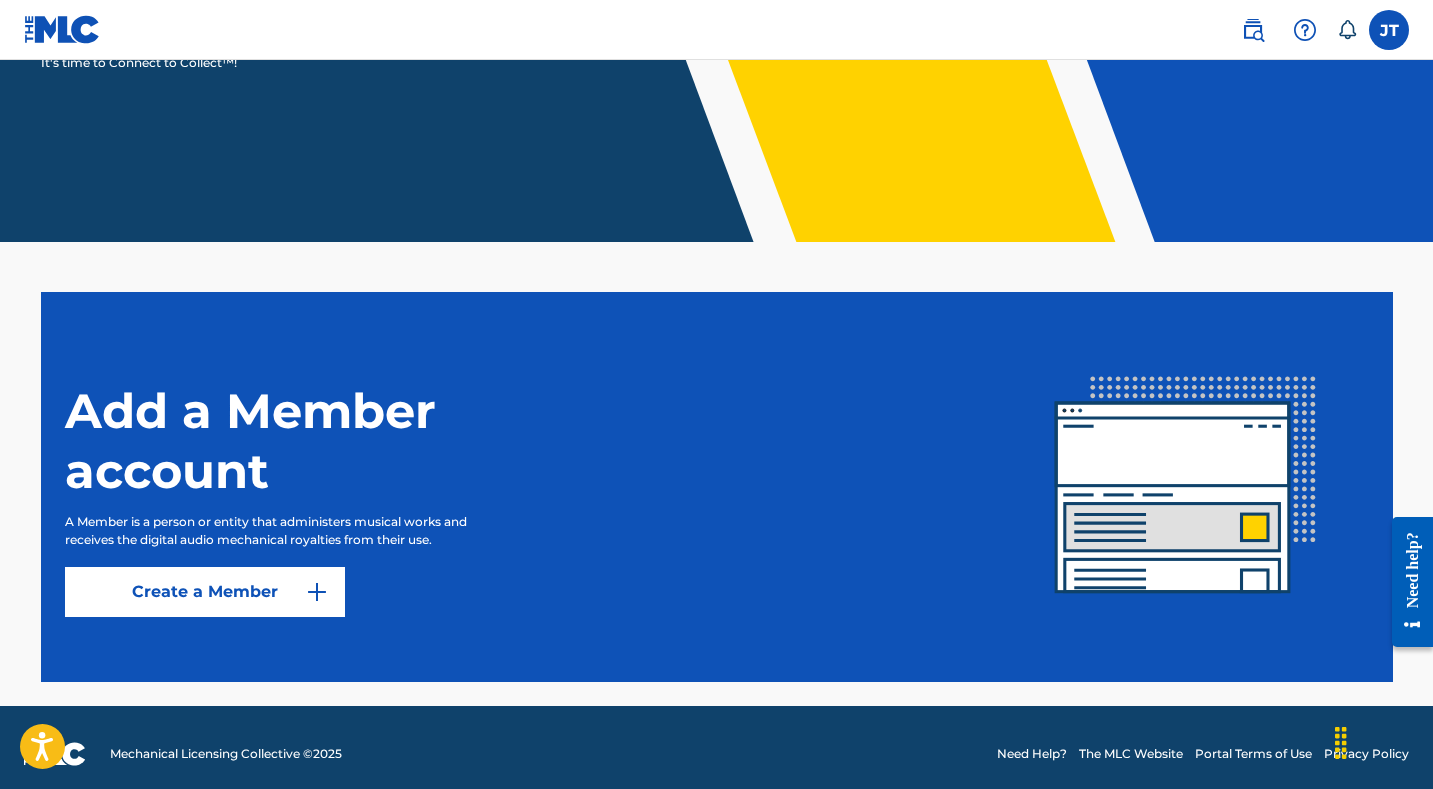click at bounding box center [1389, 30] 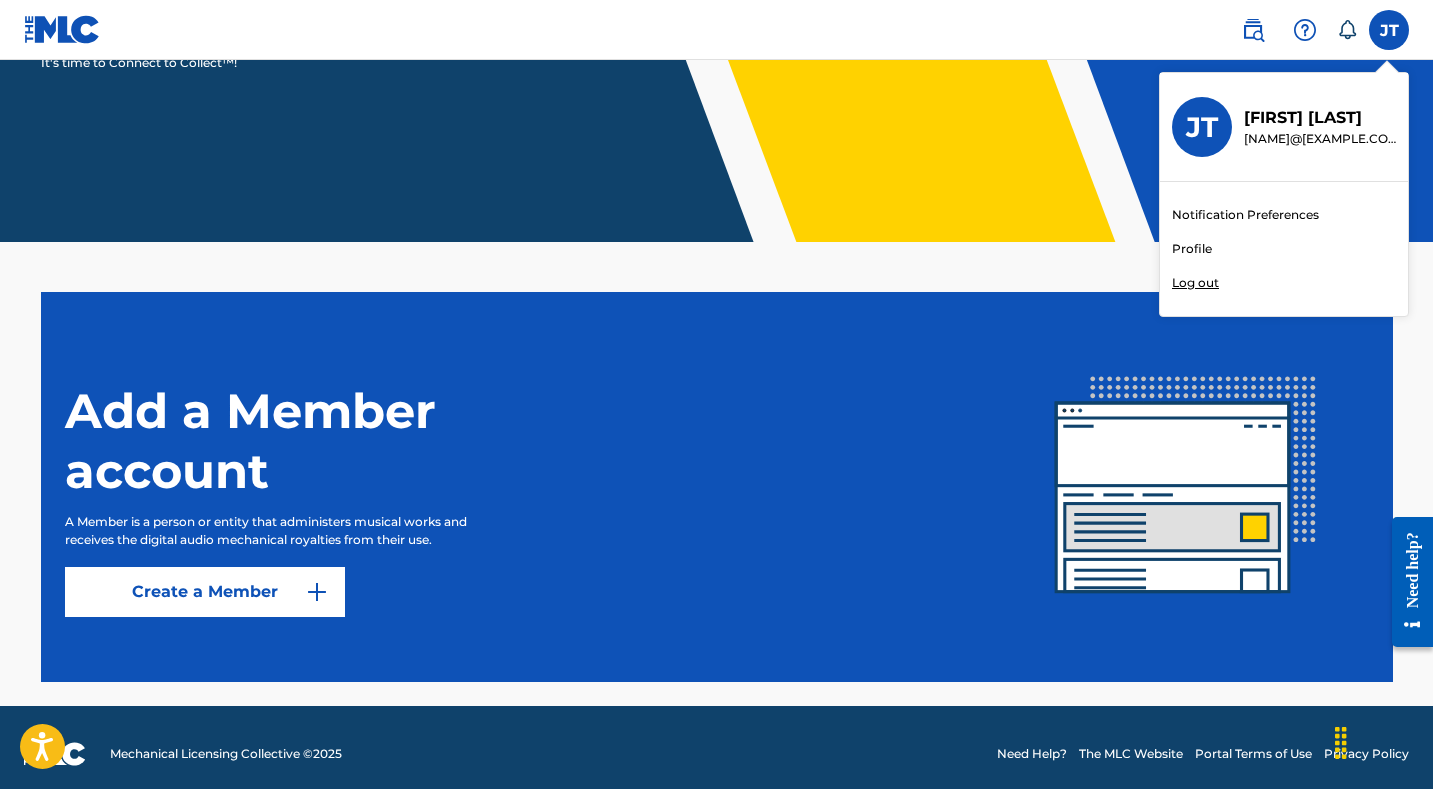 click on "JT JT JOEL   TYRIL joeltyril@gmail.com Notification Preferences Profile Log out" at bounding box center (1389, 30) 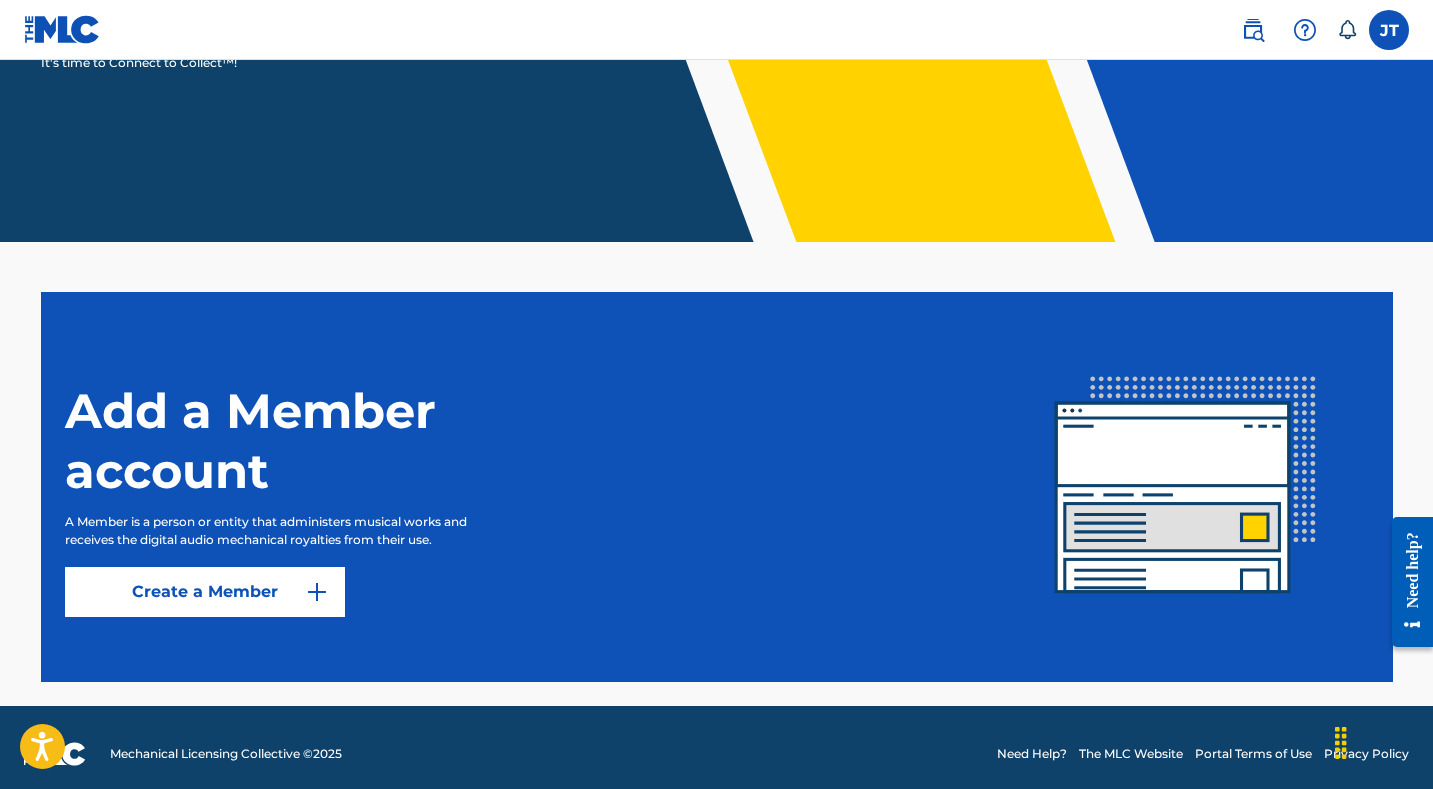 click at bounding box center [1253, 30] 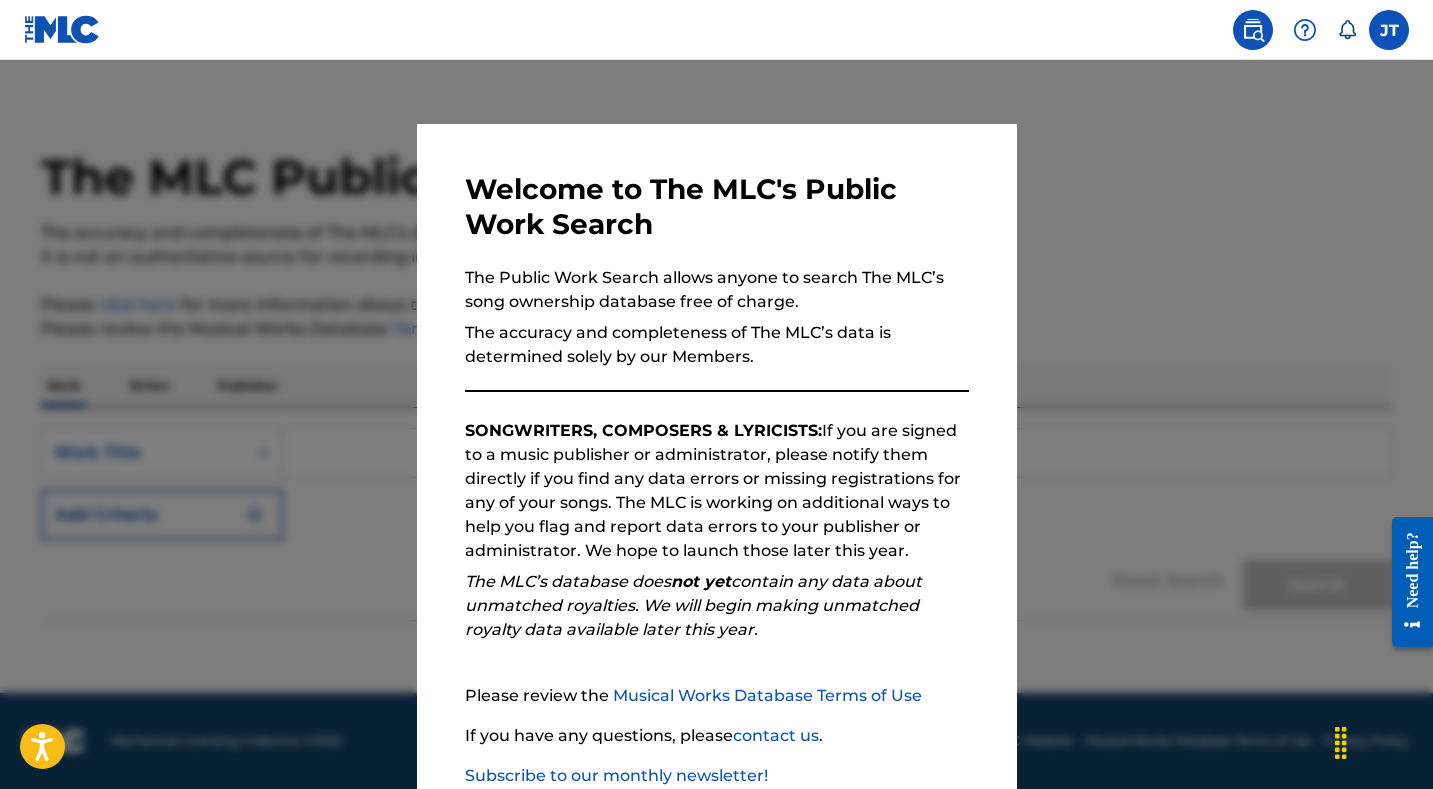 scroll, scrollTop: 0, scrollLeft: 0, axis: both 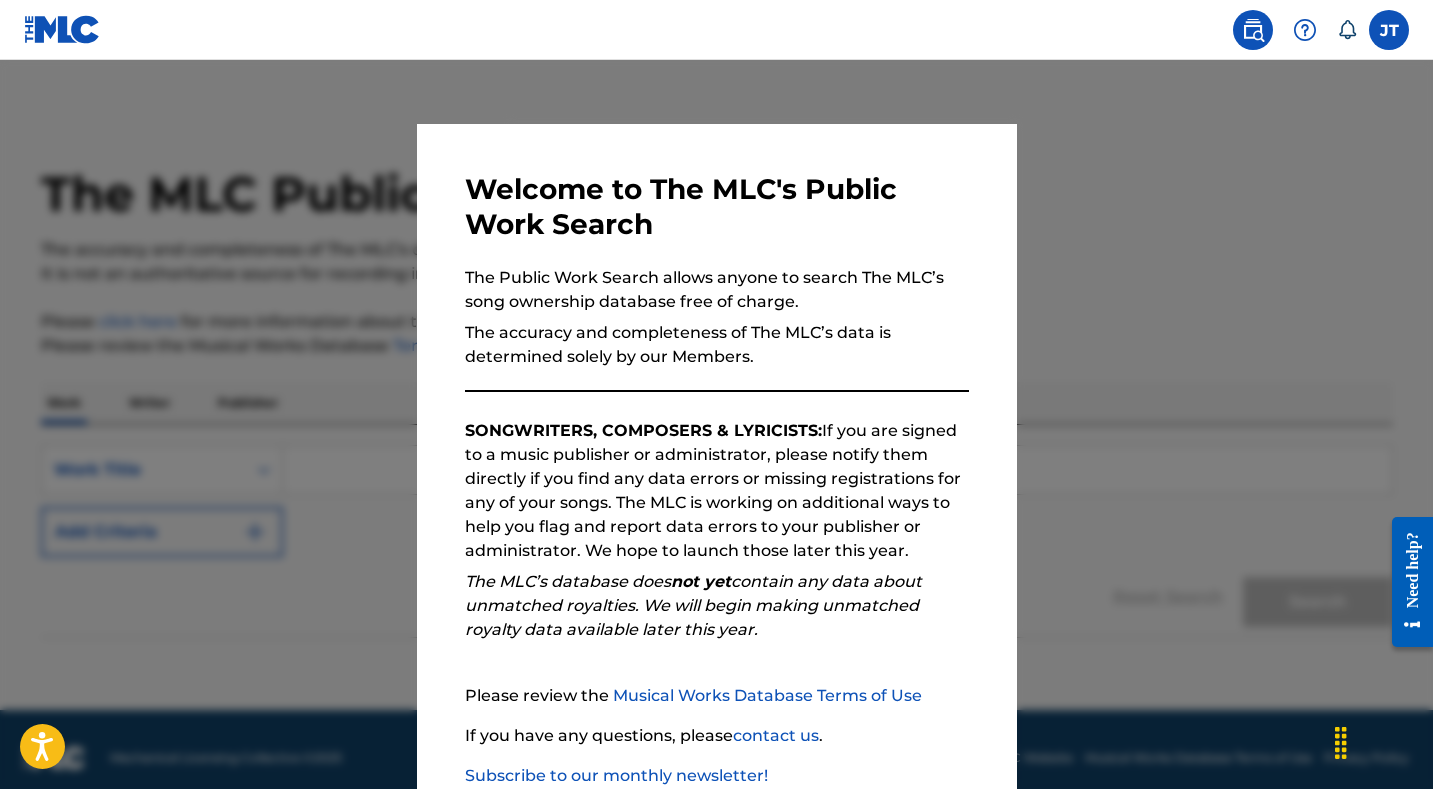click at bounding box center [716, 454] 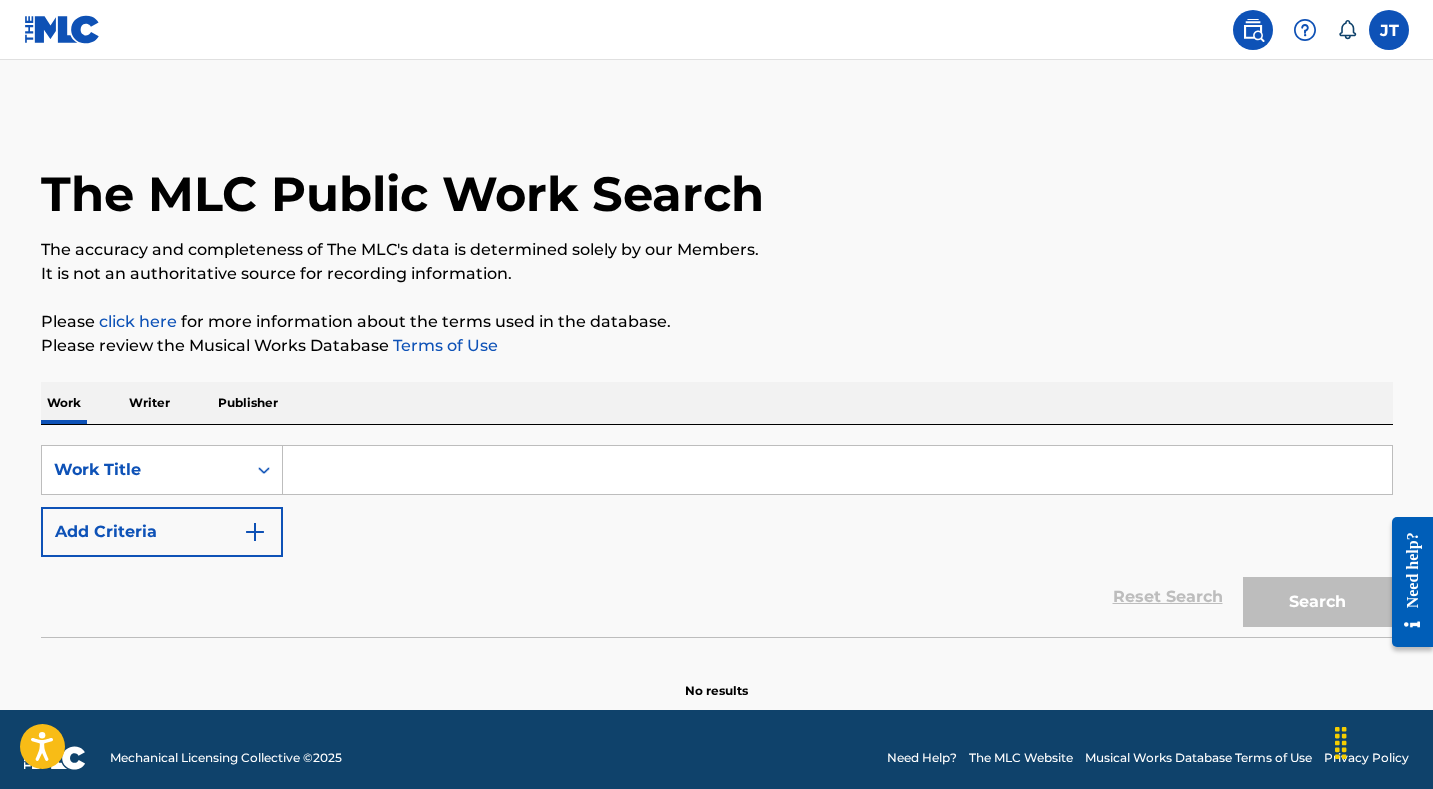 click at bounding box center [62, 29] 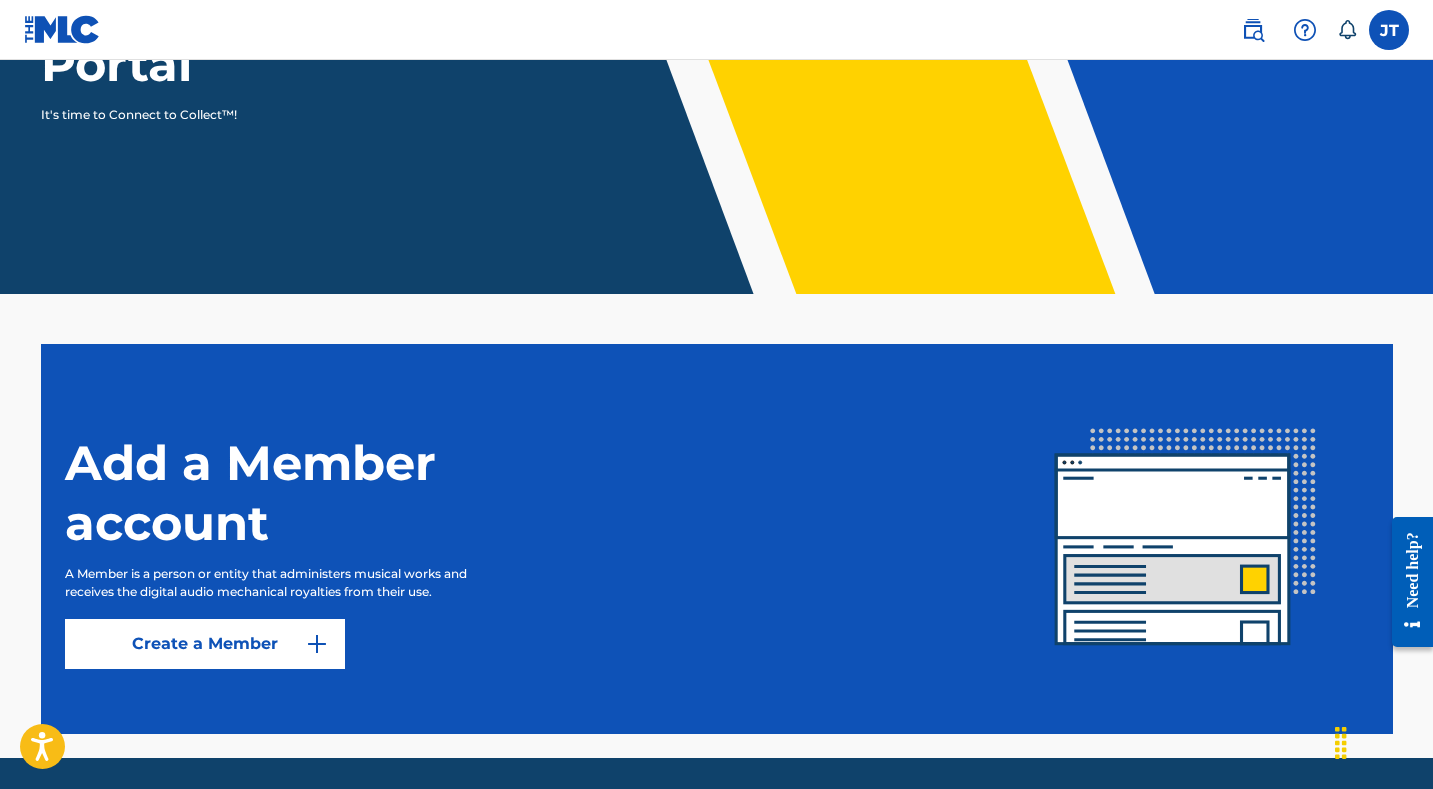 scroll, scrollTop: 357, scrollLeft: 0, axis: vertical 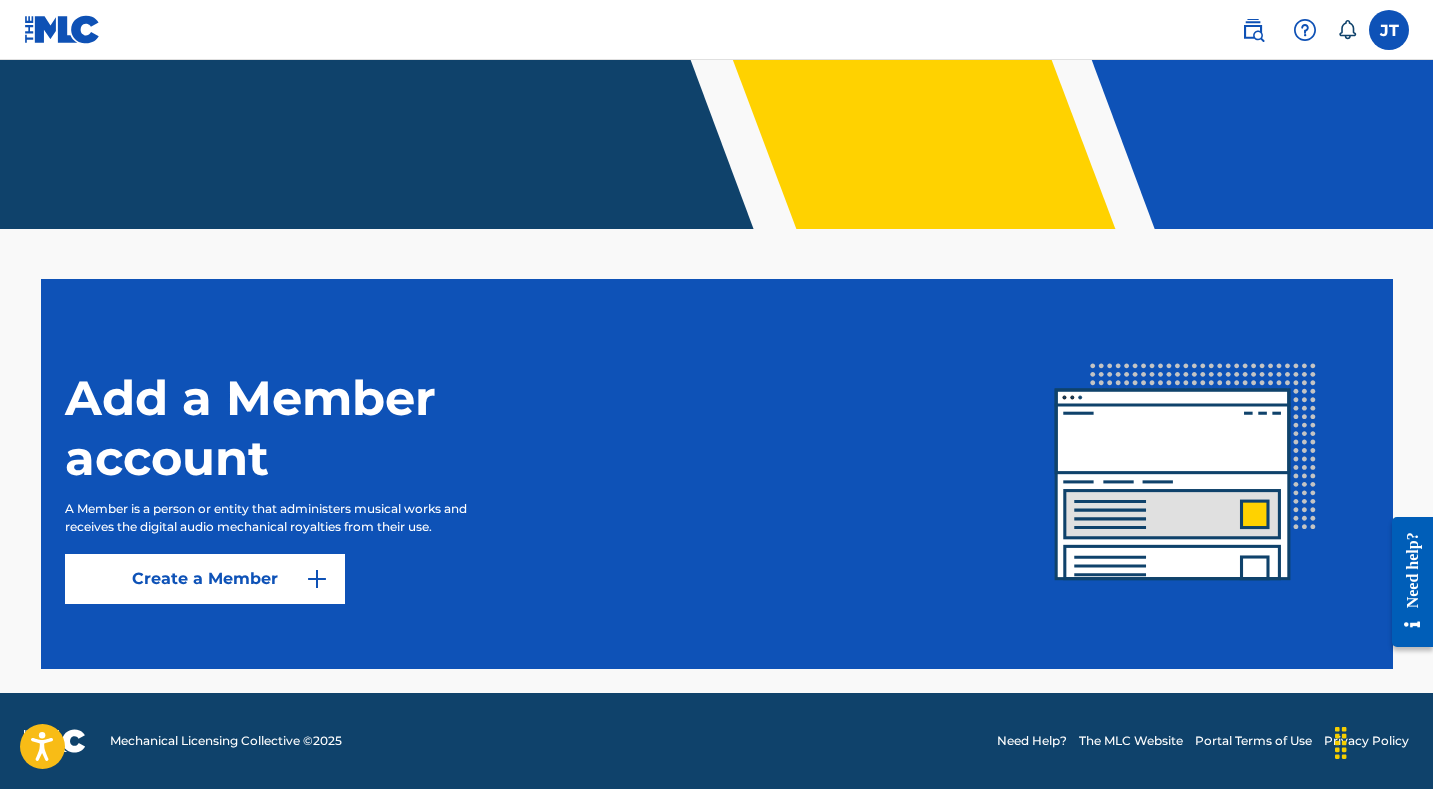 click at bounding box center (1389, 30) 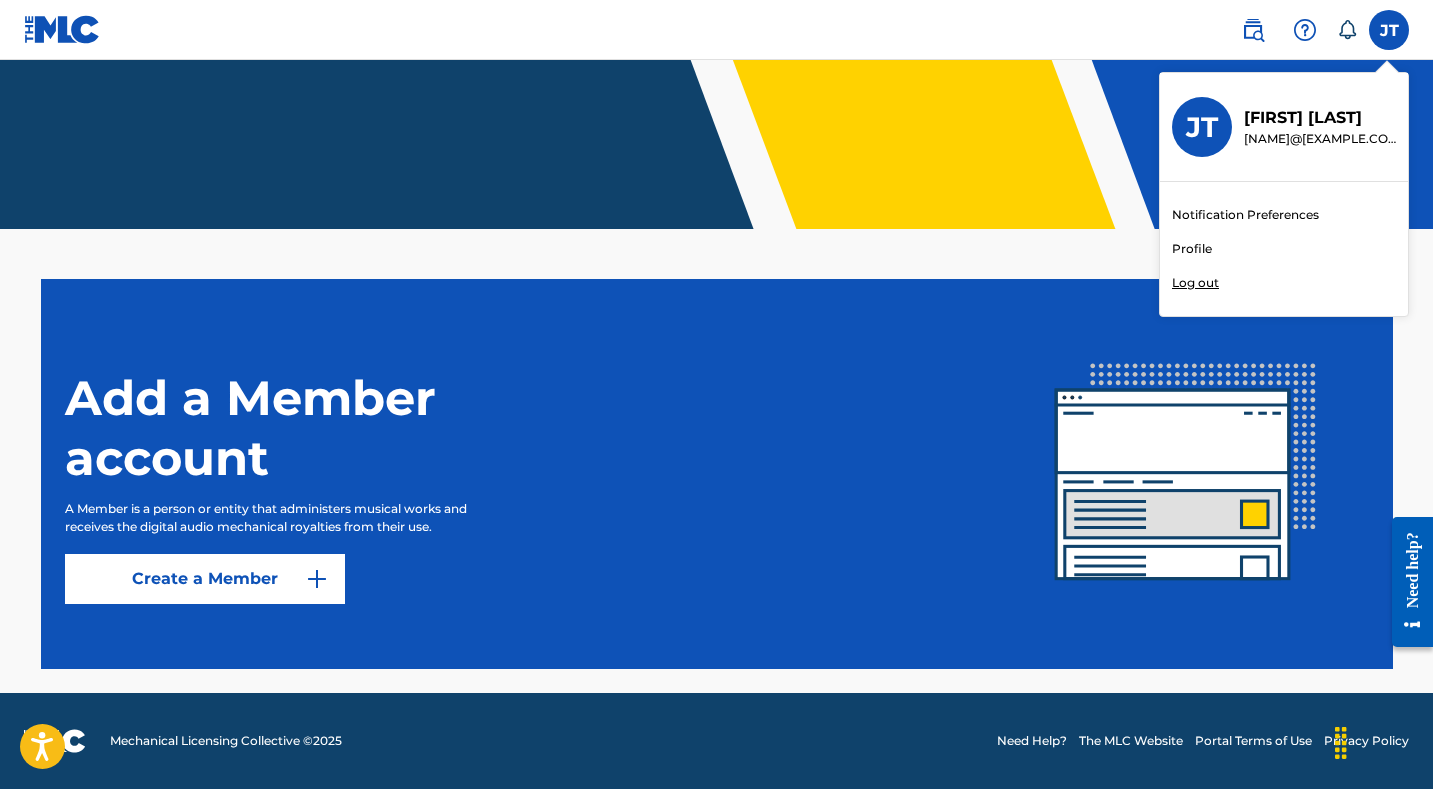 click at bounding box center [62, 29] 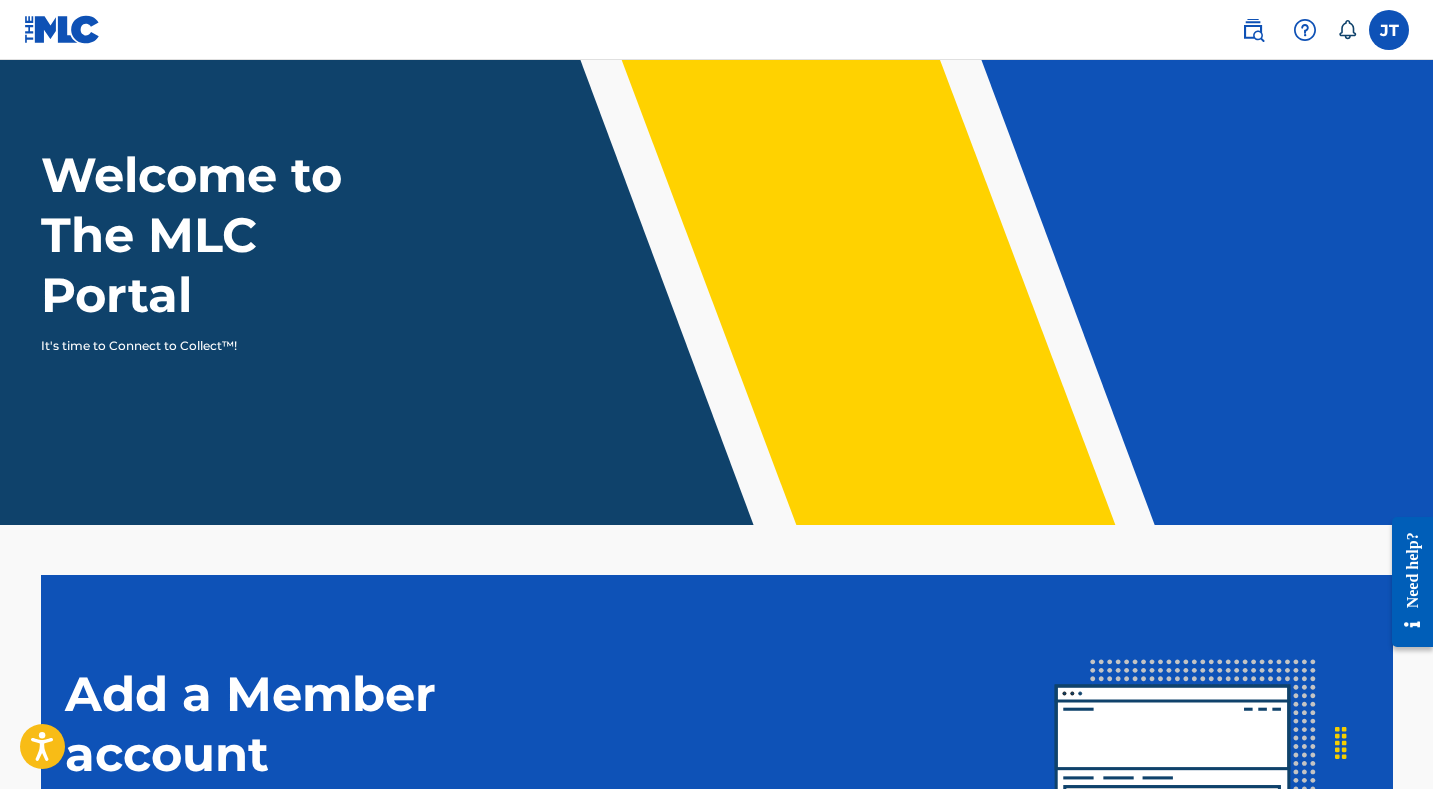 scroll, scrollTop: 62, scrollLeft: 0, axis: vertical 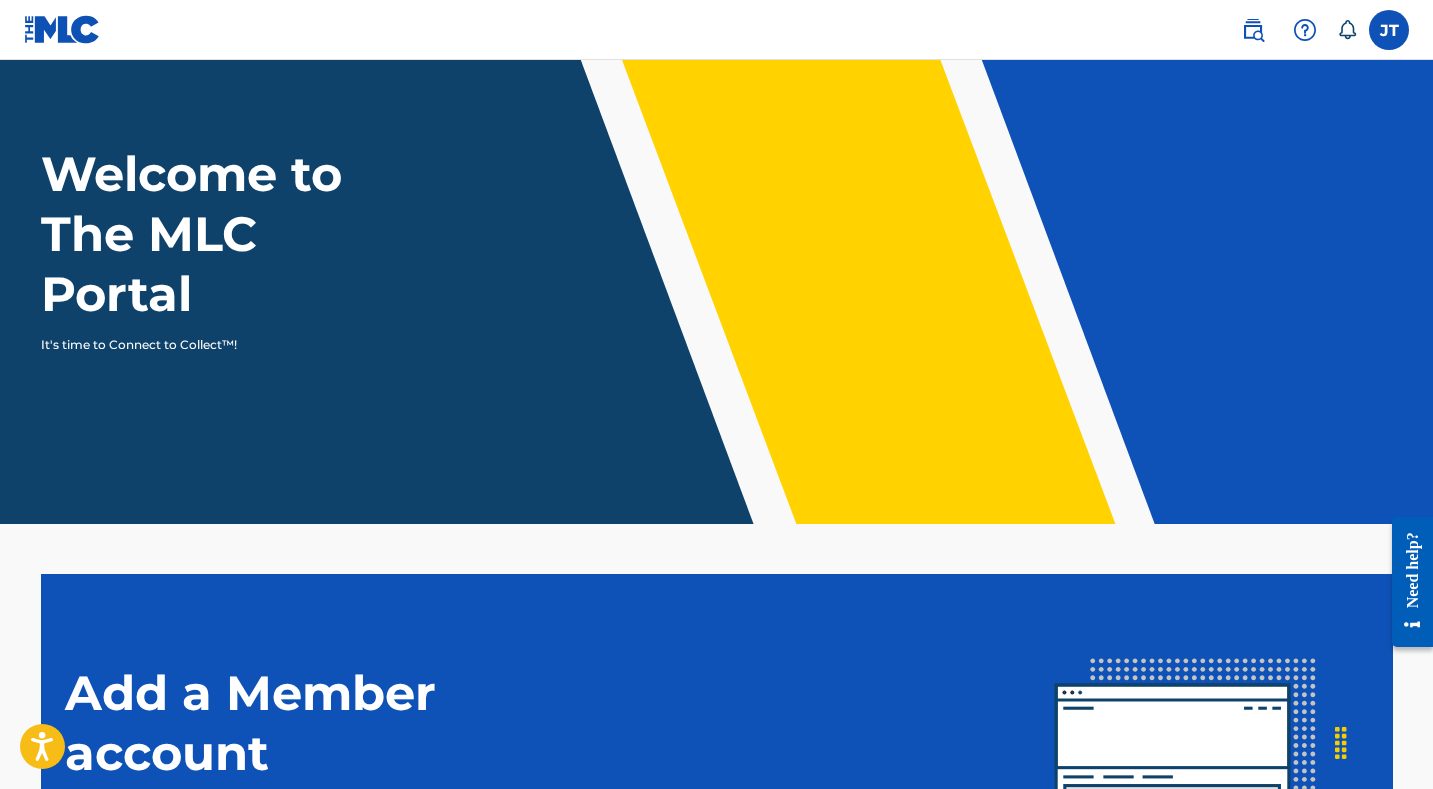 click at bounding box center (1389, 30) 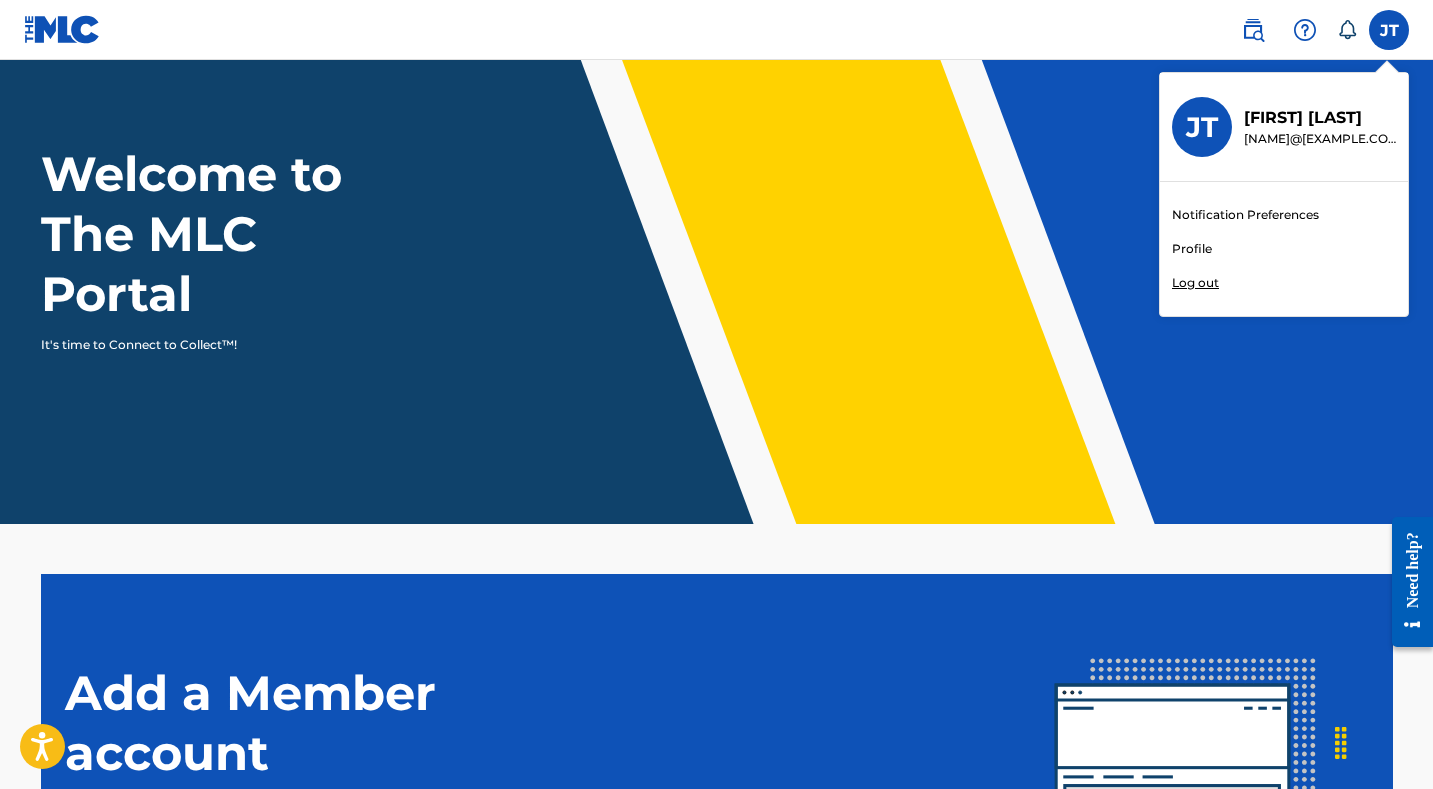 click on "JT JT JOEL   TYRIL joeltyril@gmail.com Notification Preferences Profile Log out" at bounding box center [1389, 30] 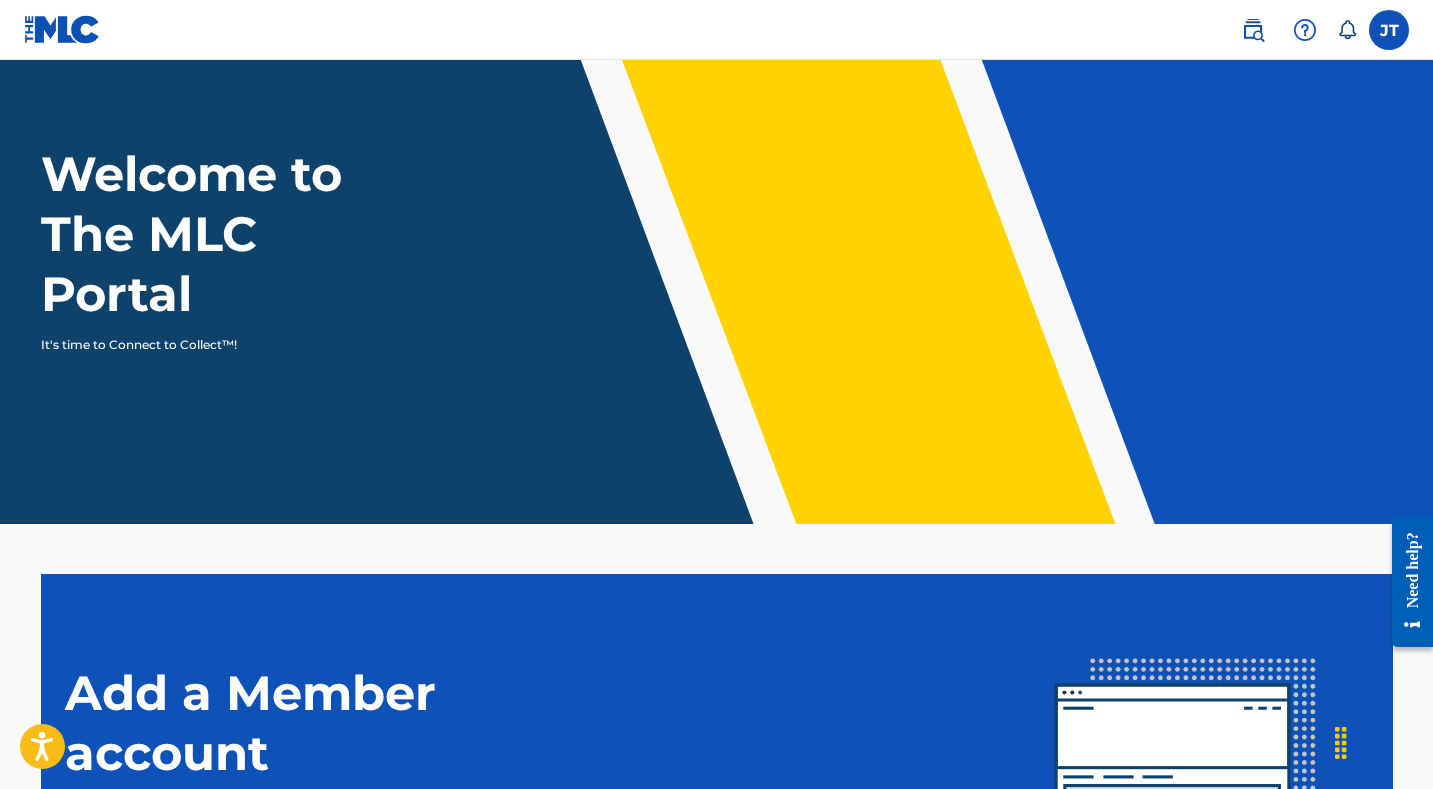 click at bounding box center (62, 29) 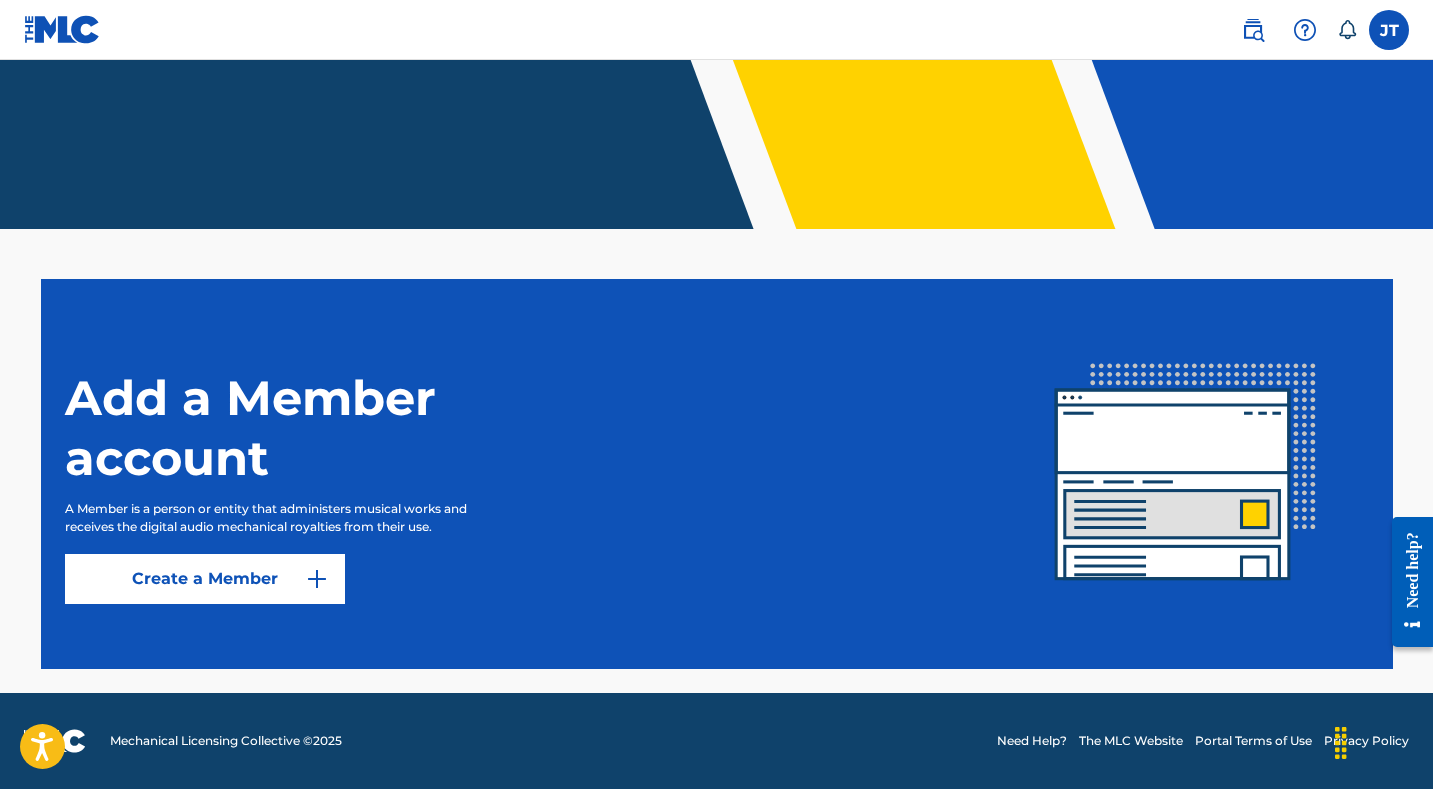 scroll, scrollTop: 0, scrollLeft: 0, axis: both 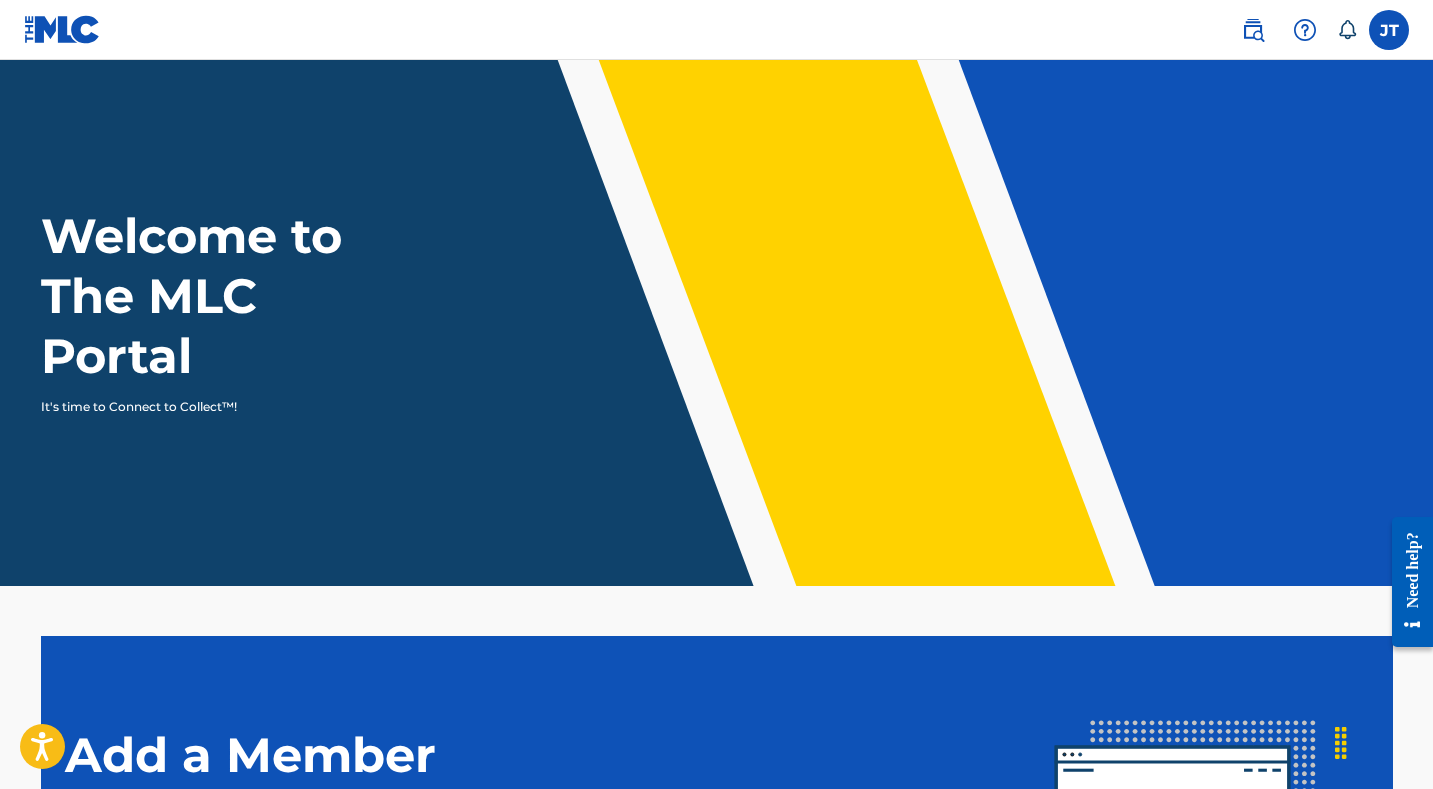 click at bounding box center [1253, 30] 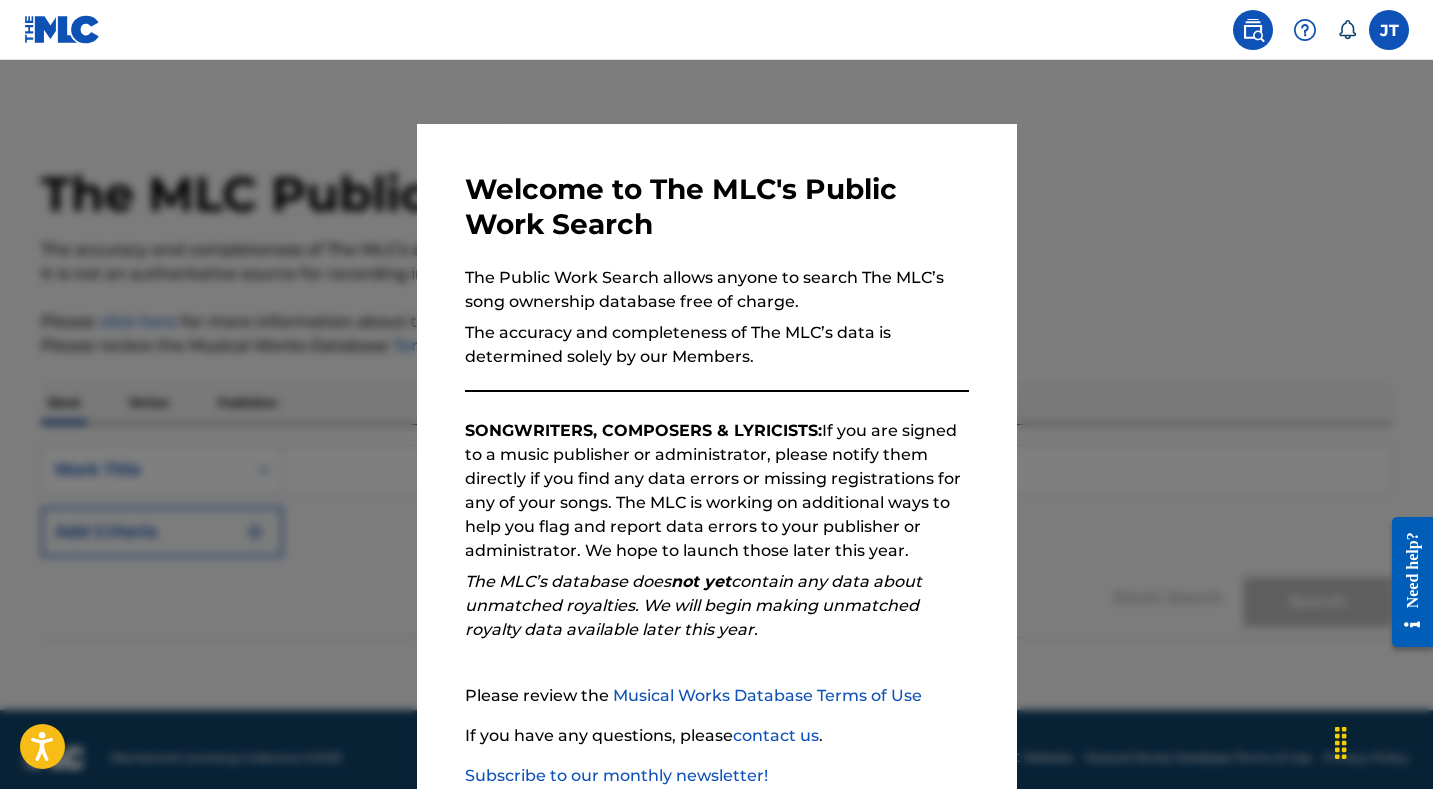 scroll, scrollTop: 126, scrollLeft: 0, axis: vertical 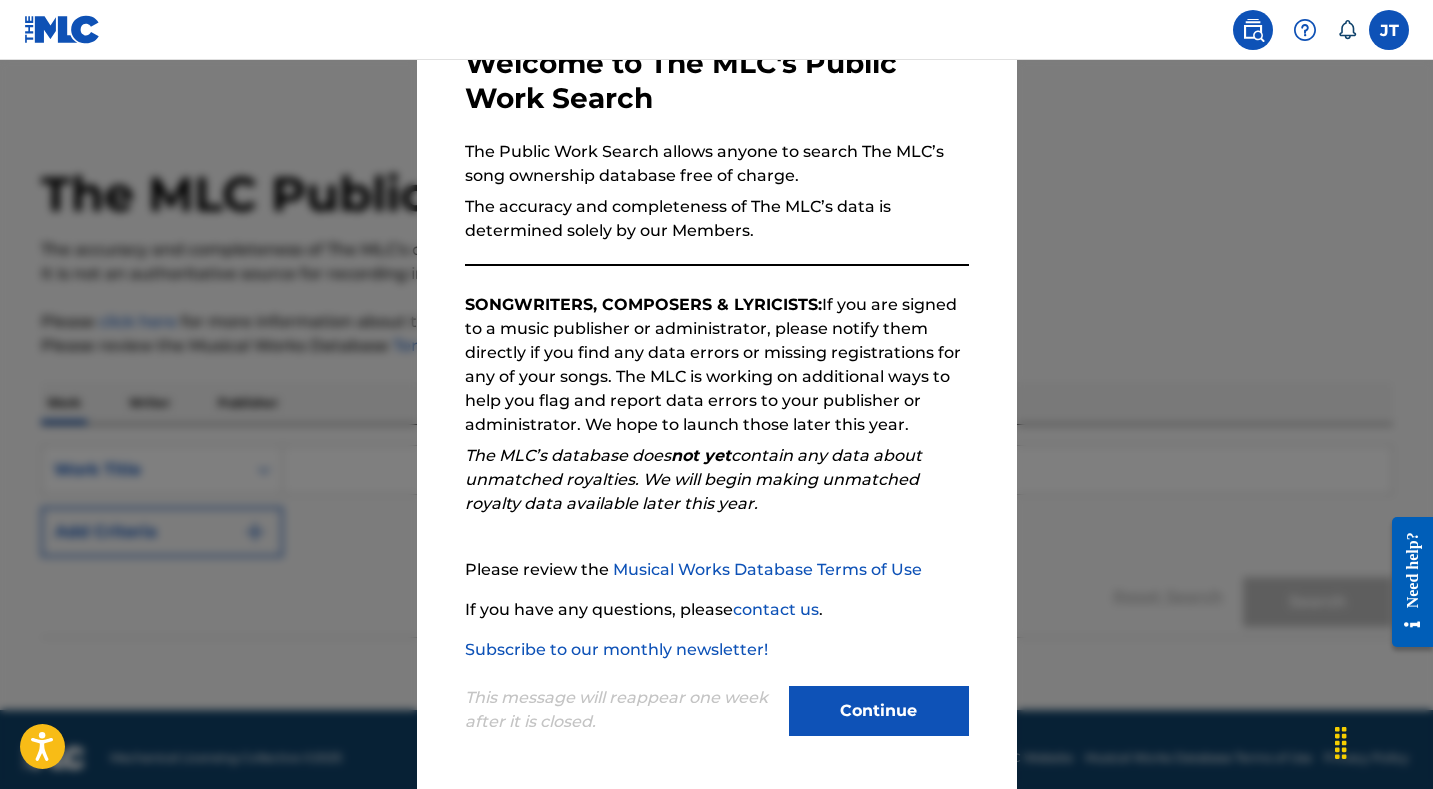 click at bounding box center [716, 454] 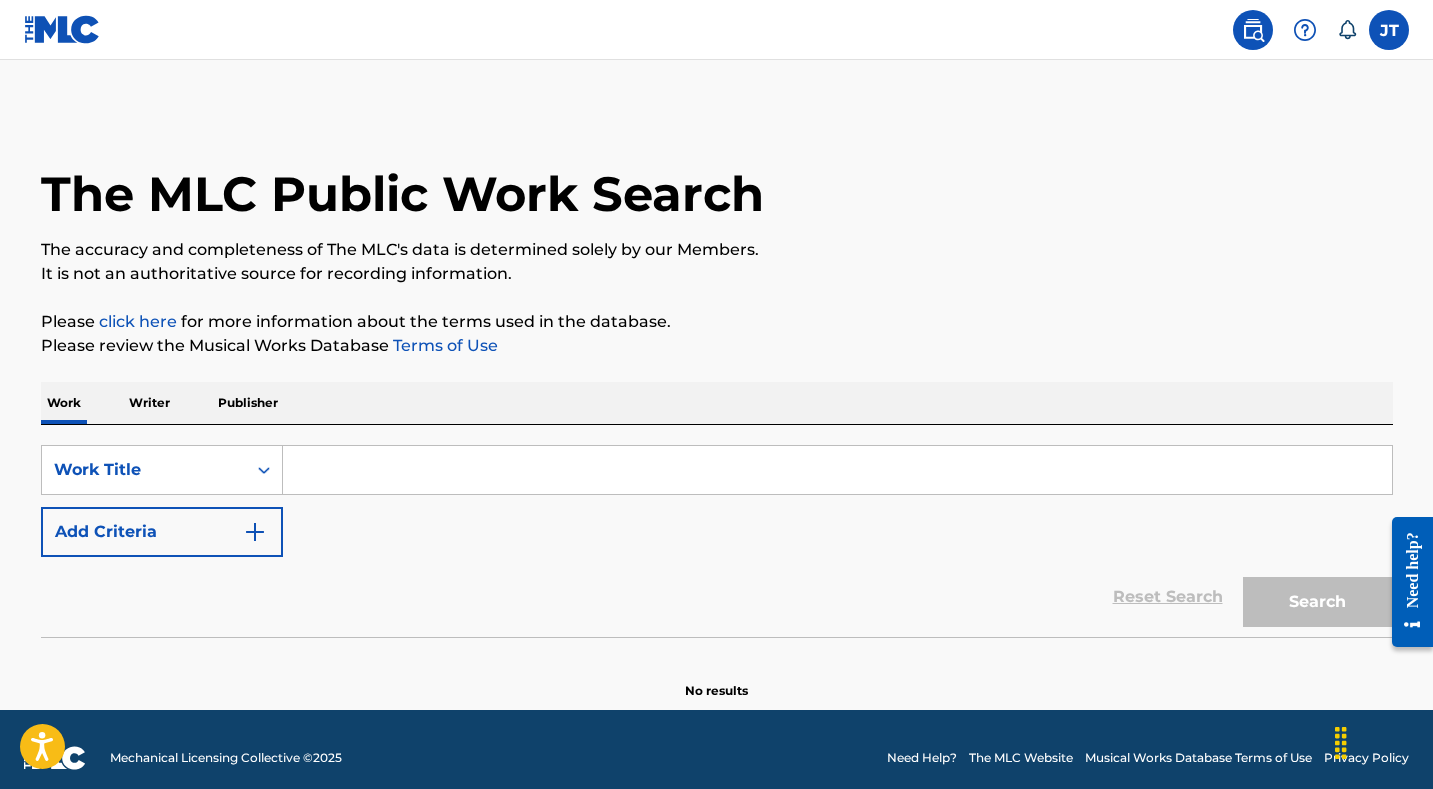 click at bounding box center [837, 470] 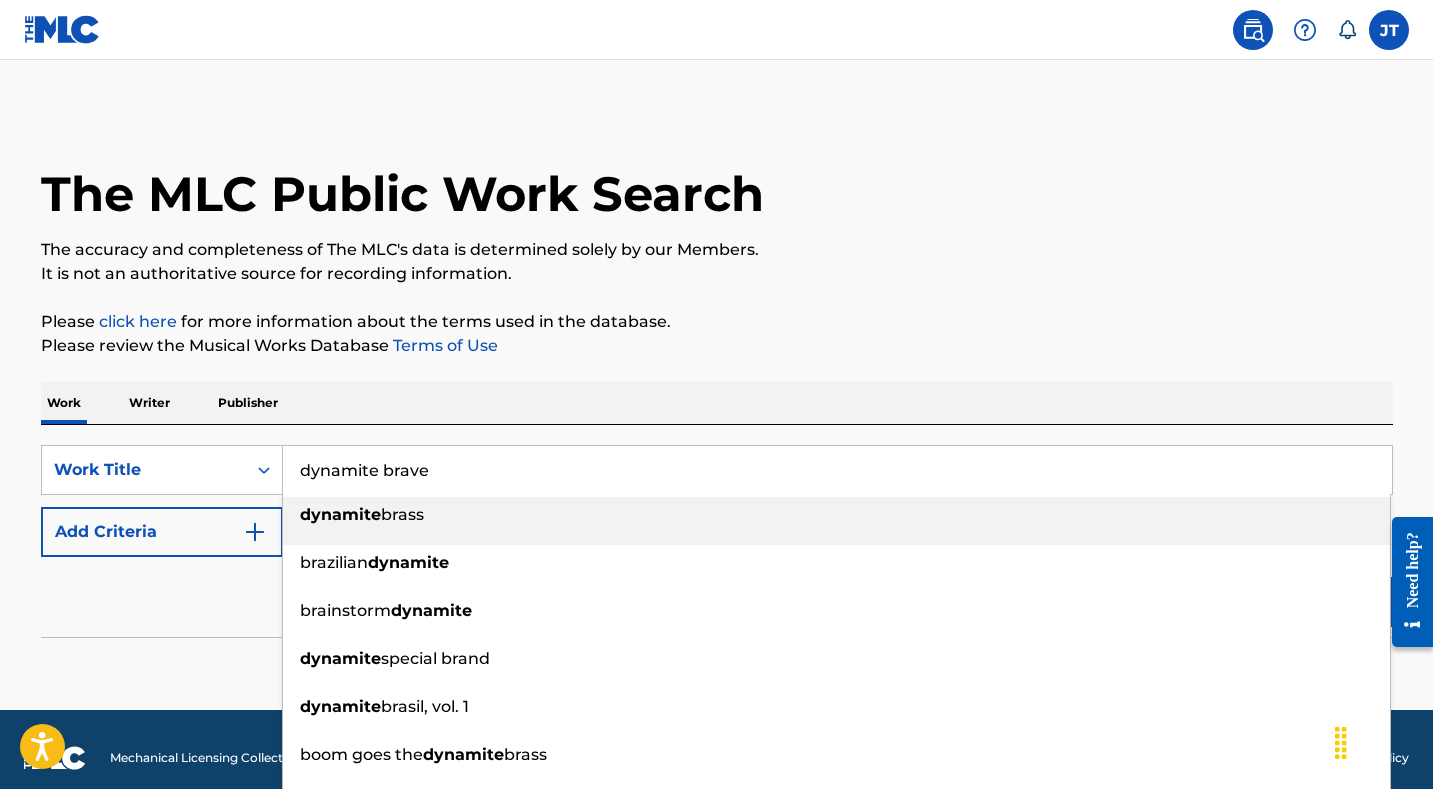 click on "Search" at bounding box center (1318, 602) 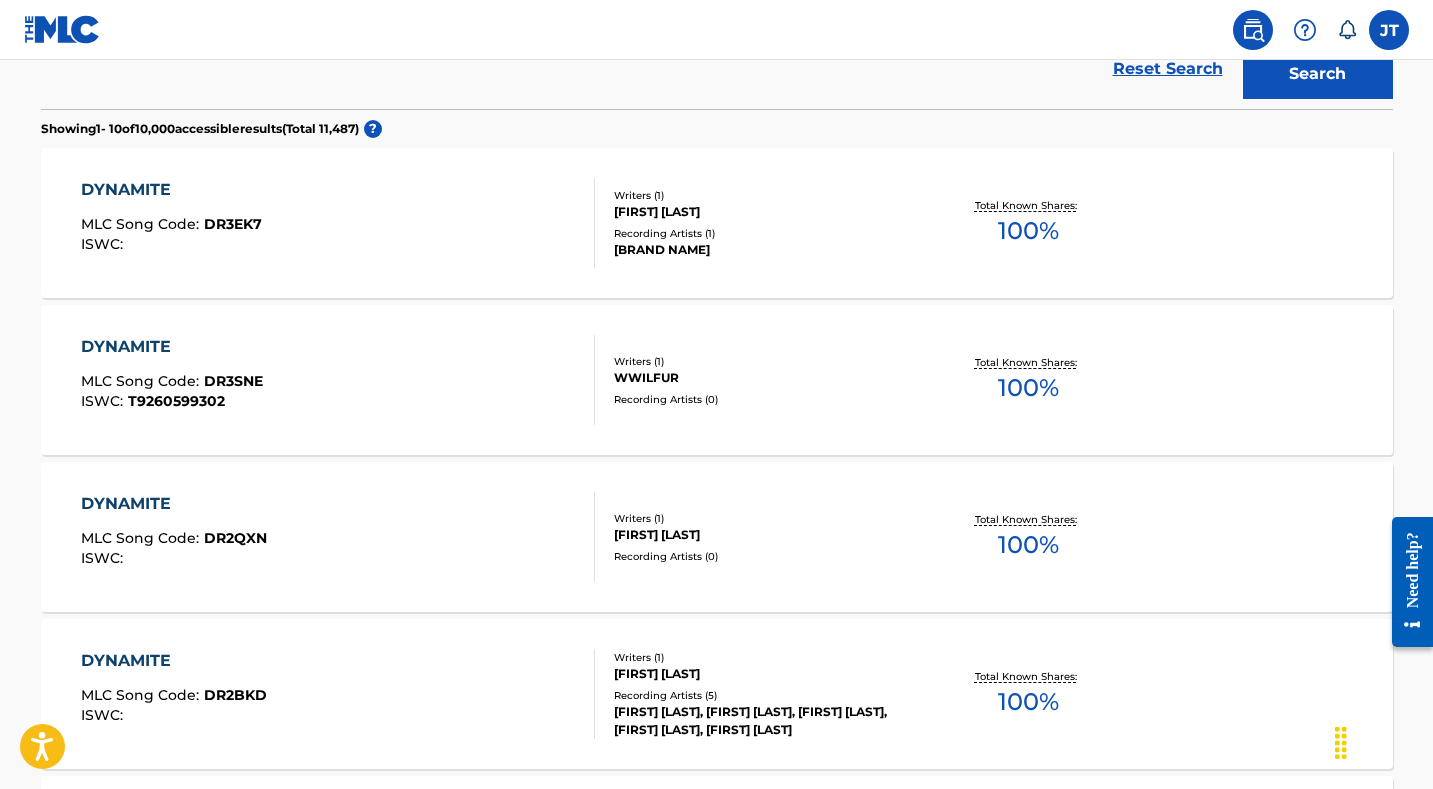 scroll, scrollTop: 0, scrollLeft: 0, axis: both 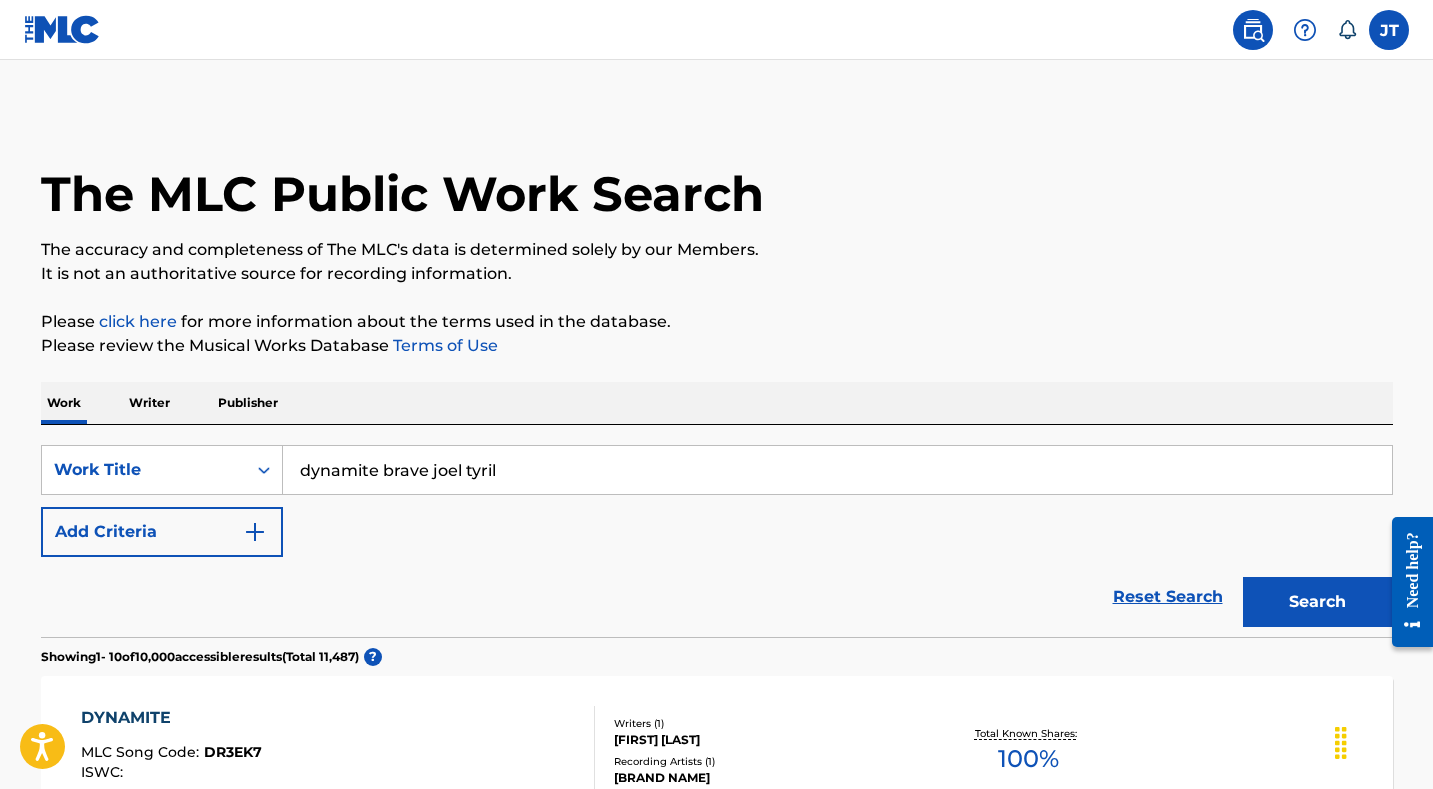 click on "Search" at bounding box center (1318, 602) 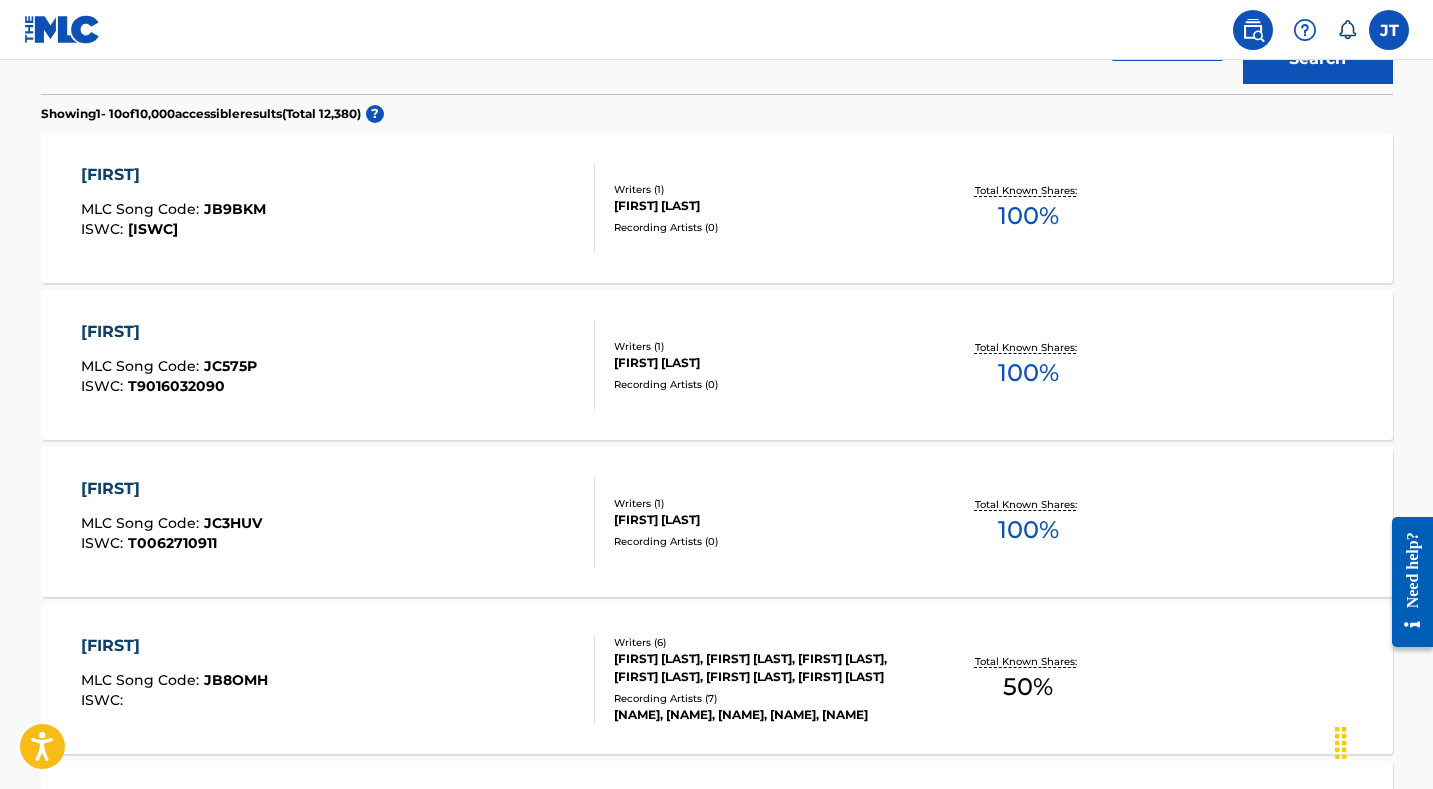 scroll, scrollTop: 0, scrollLeft: 0, axis: both 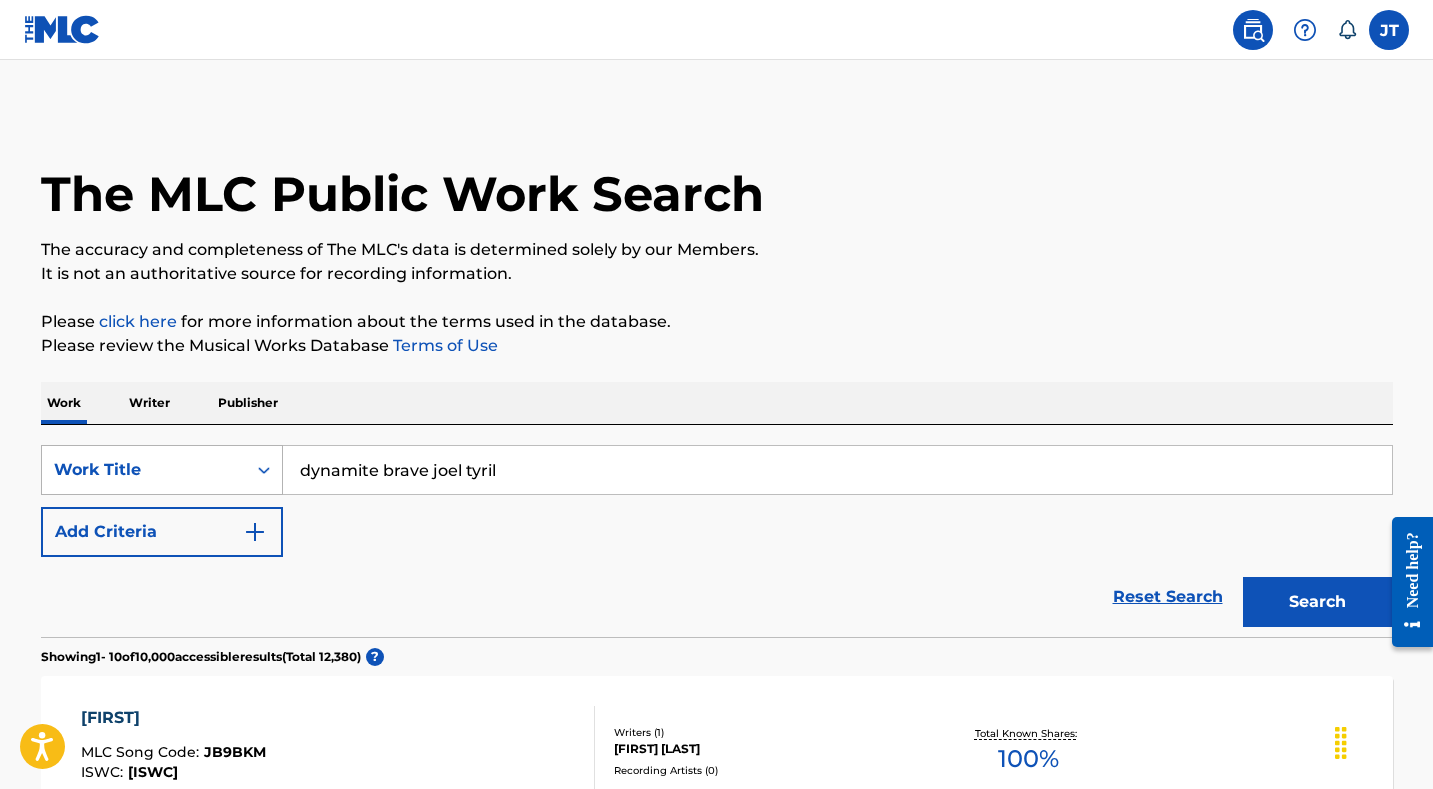 drag, startPoint x: 385, startPoint y: 469, endPoint x: 235, endPoint y: 454, distance: 150.74814 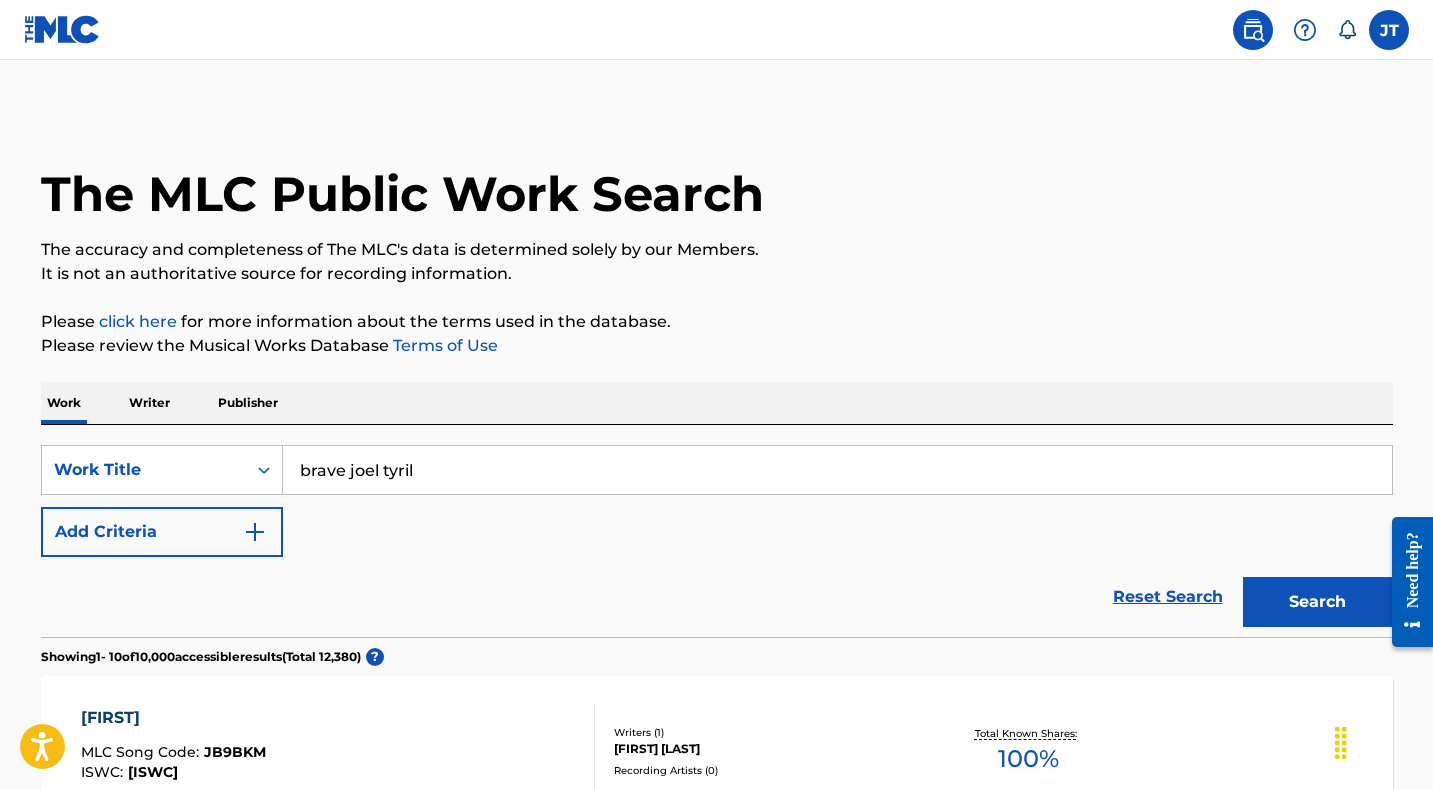drag, startPoint x: 348, startPoint y: 473, endPoint x: 620, endPoint y: 478, distance: 272.04596 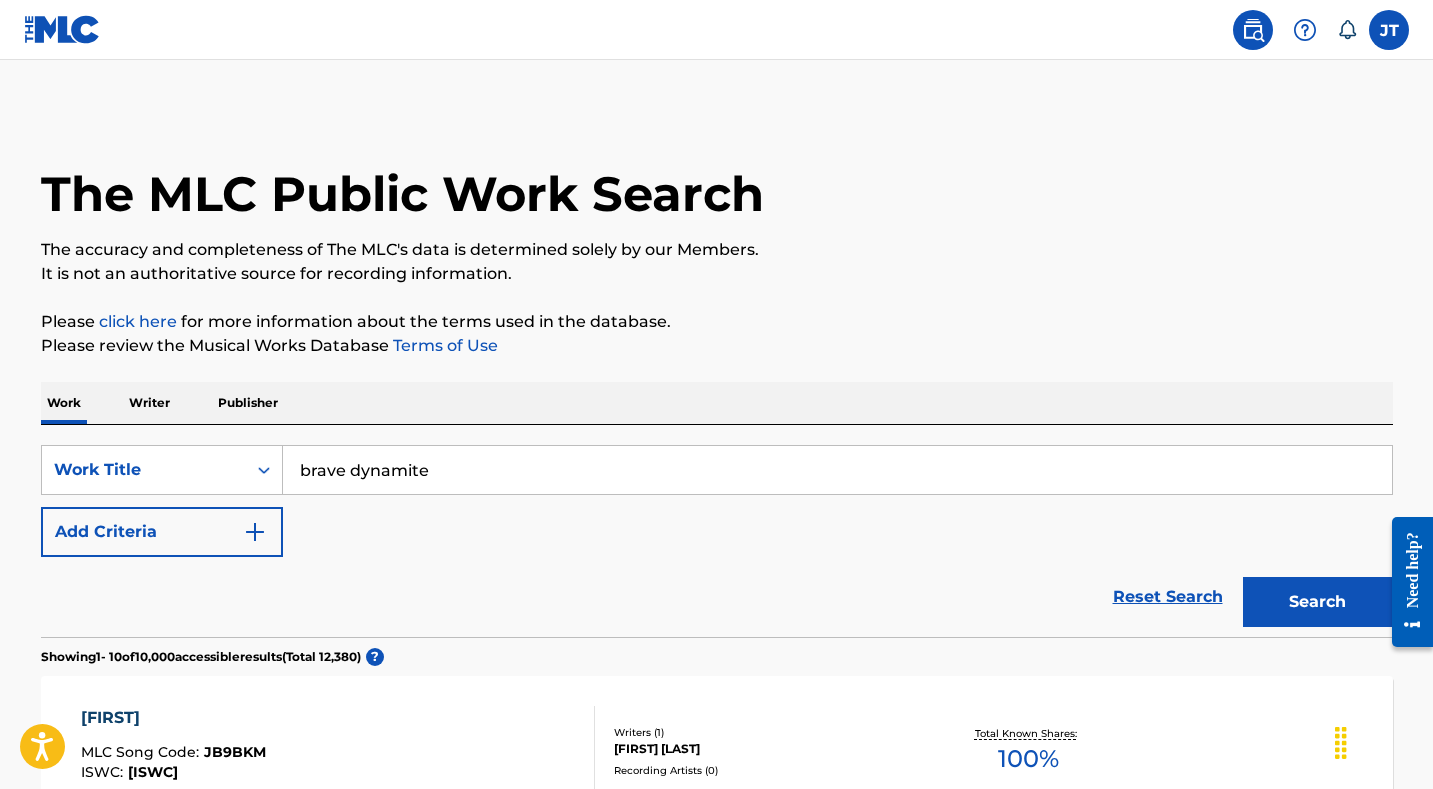 click on "Search" at bounding box center (1318, 602) 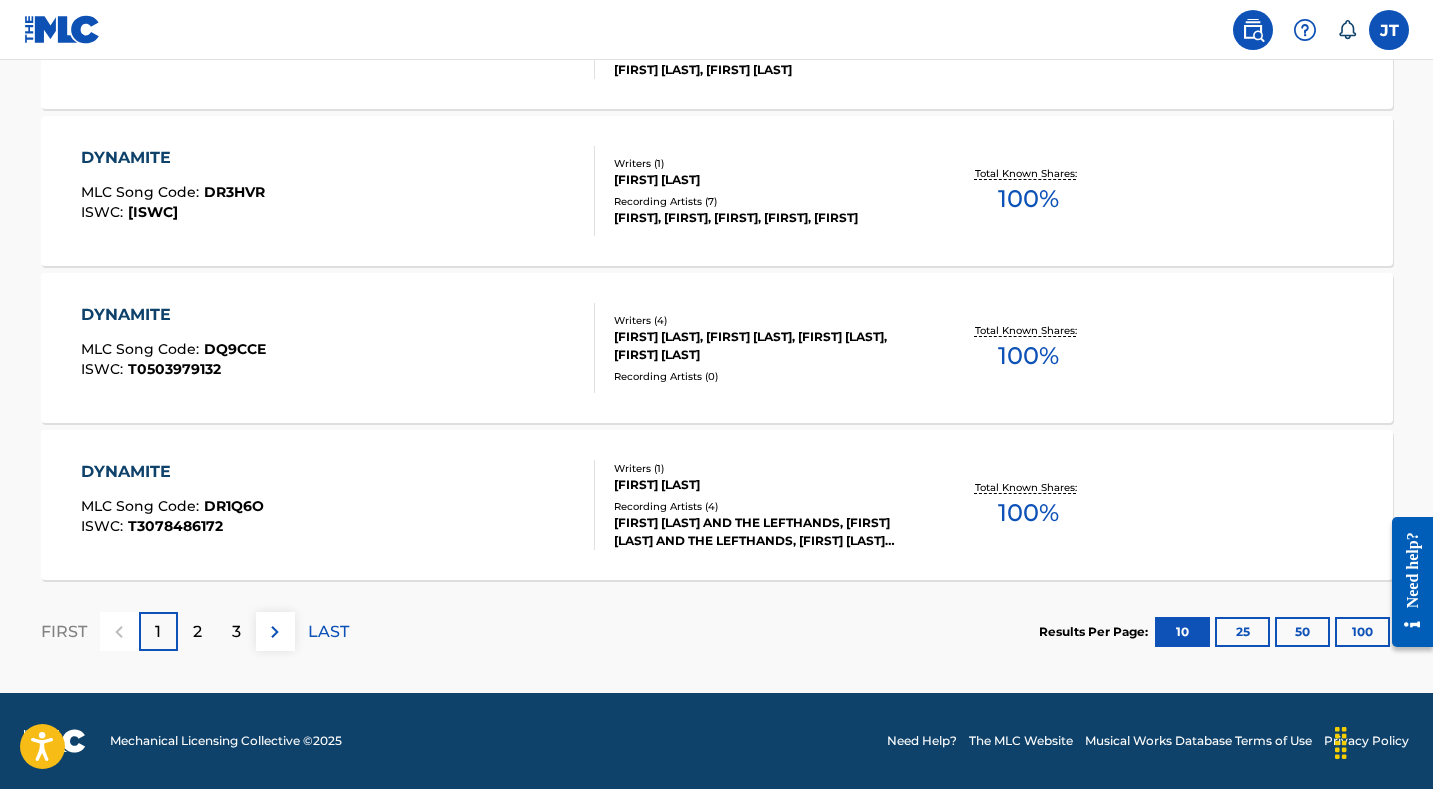 scroll, scrollTop: 0, scrollLeft: 0, axis: both 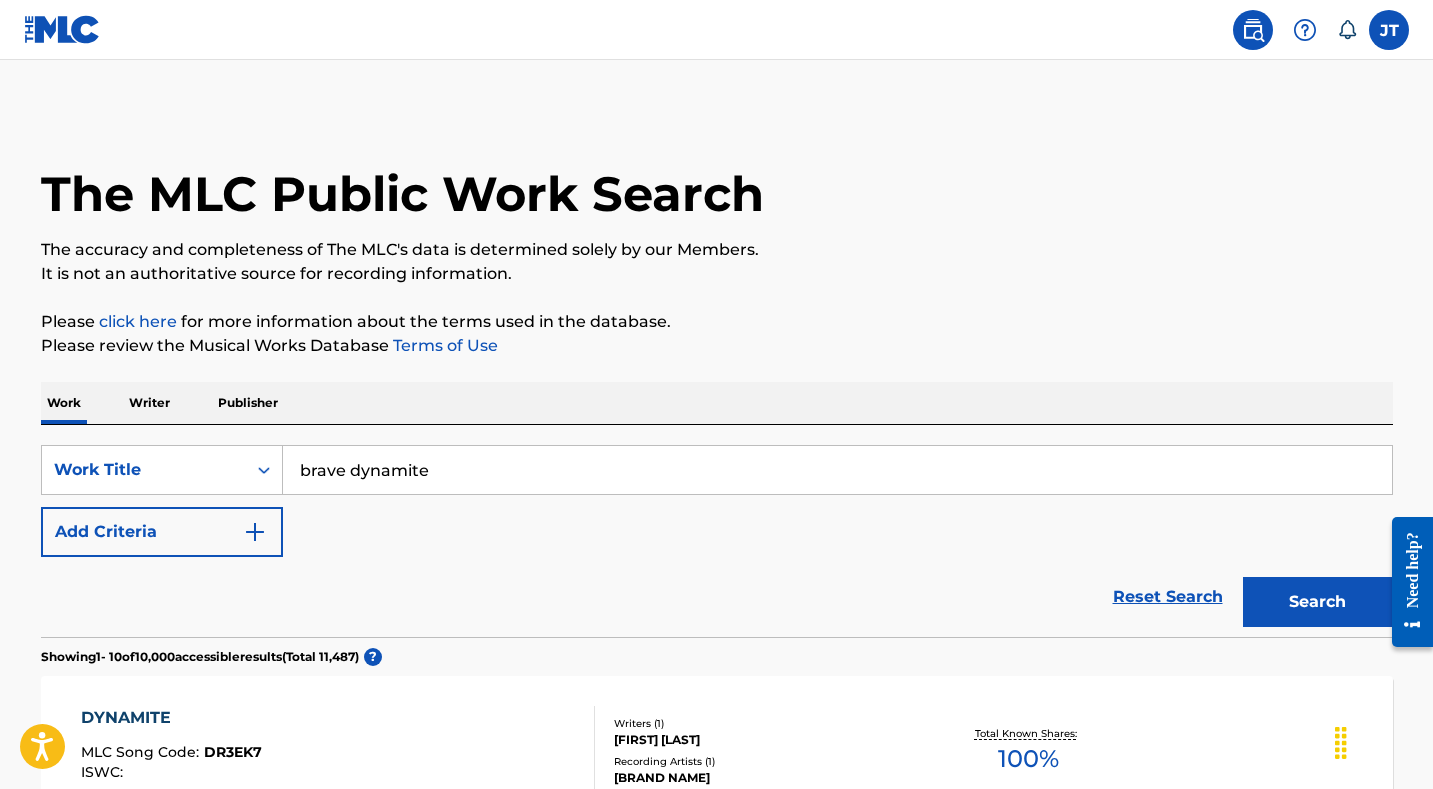 drag, startPoint x: 455, startPoint y: 464, endPoint x: 196, endPoint y: 440, distance: 260.1096 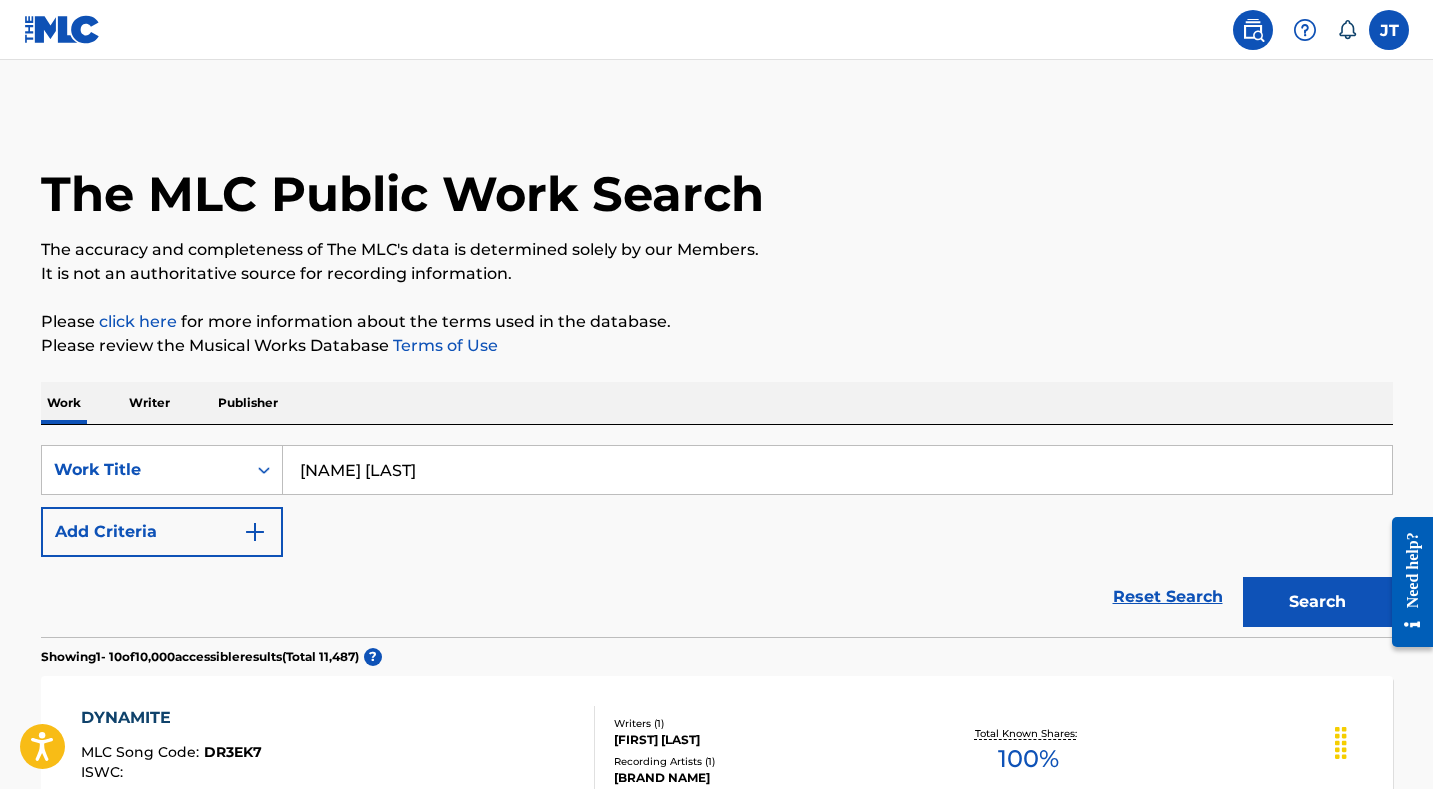click on "Search" at bounding box center [1318, 602] 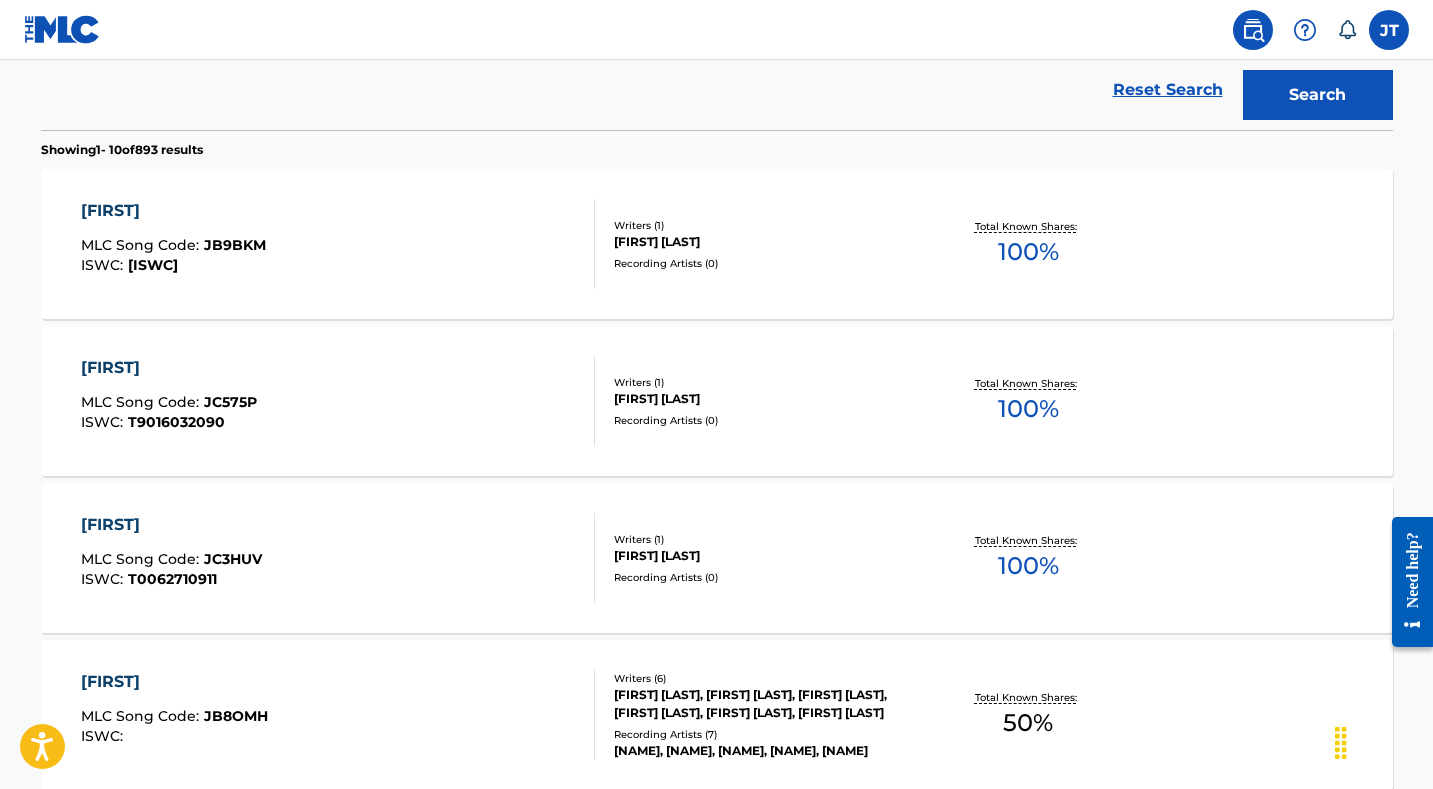 scroll, scrollTop: 0, scrollLeft: 0, axis: both 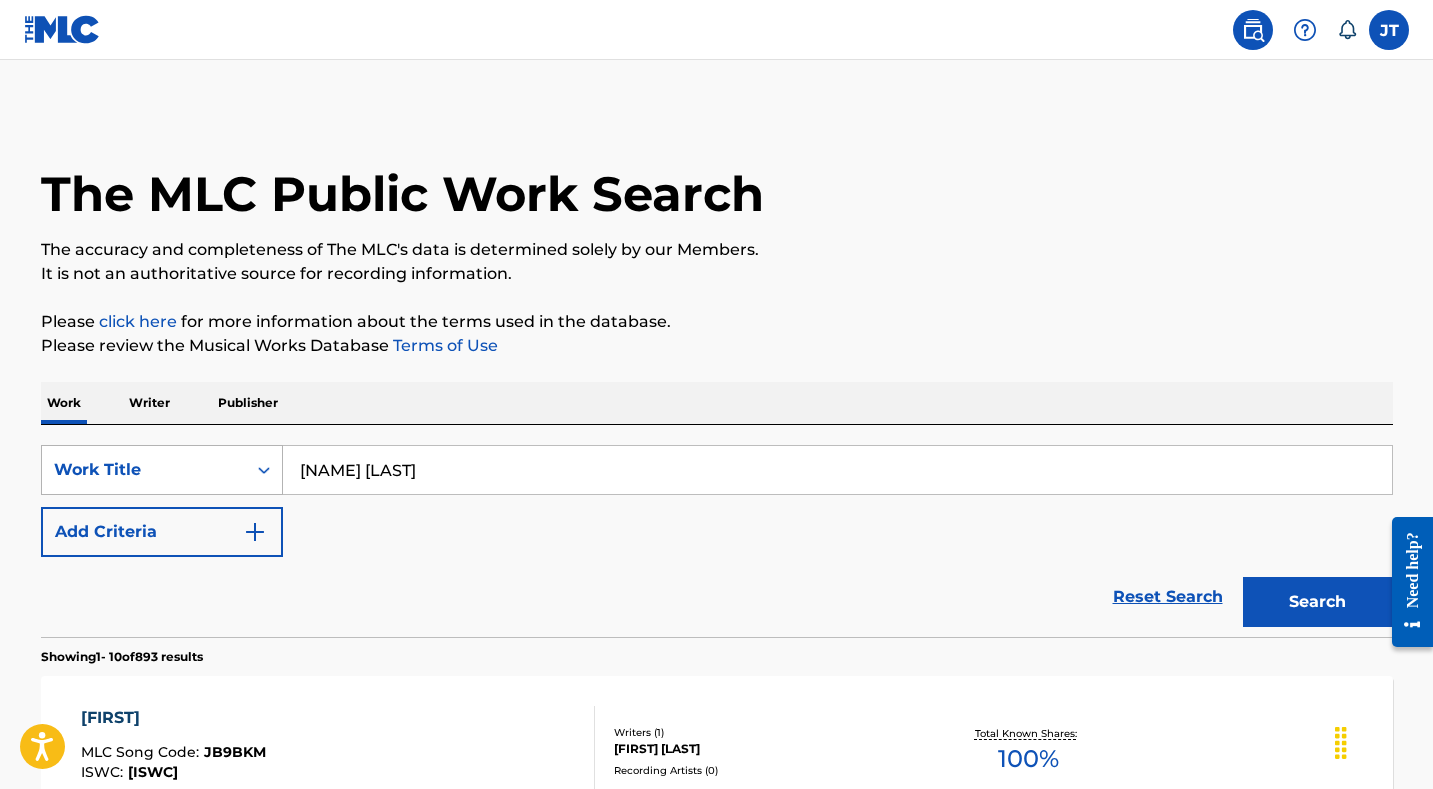 drag, startPoint x: 383, startPoint y: 462, endPoint x: 223, endPoint y: 452, distance: 160.3122 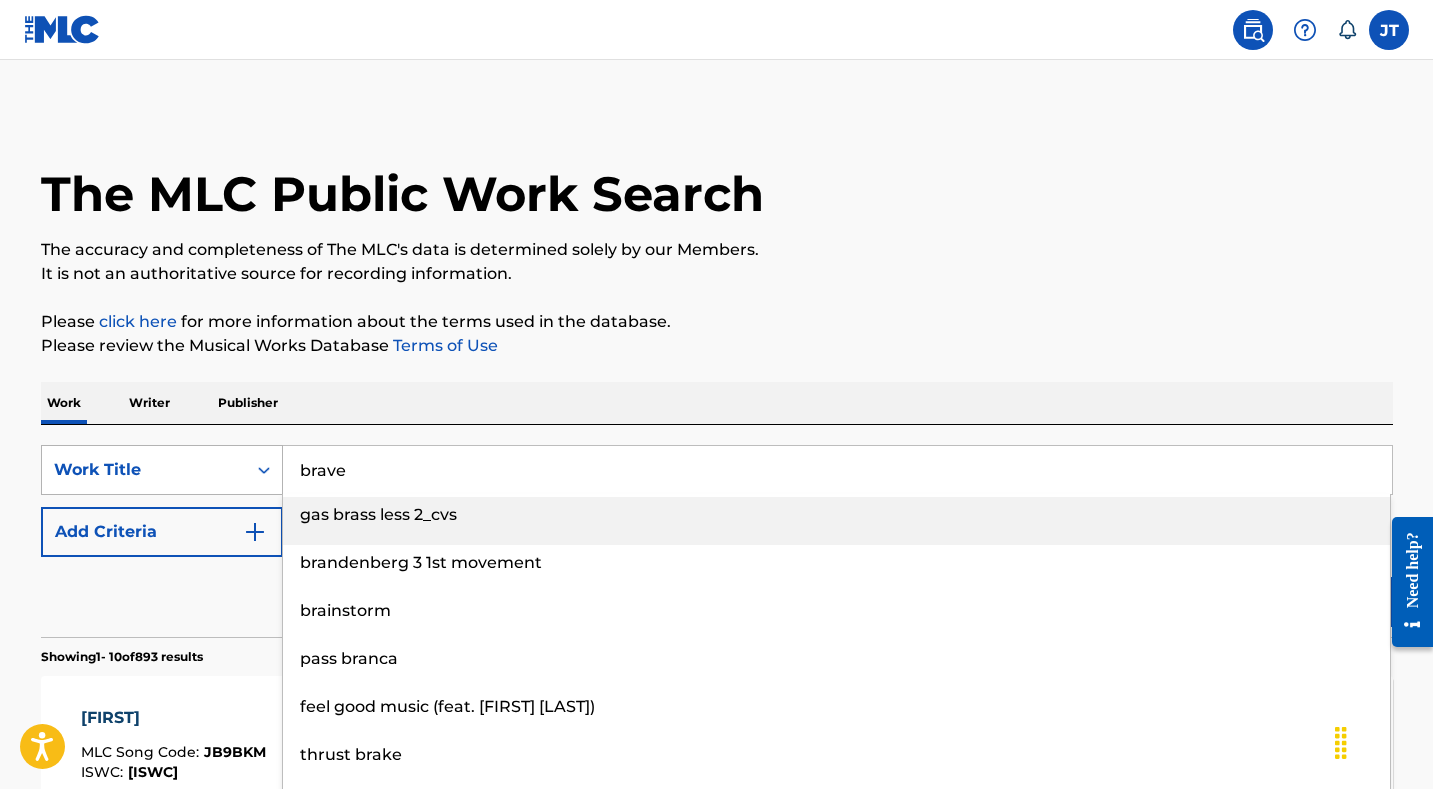 type on "gas brass less 2_cvs" 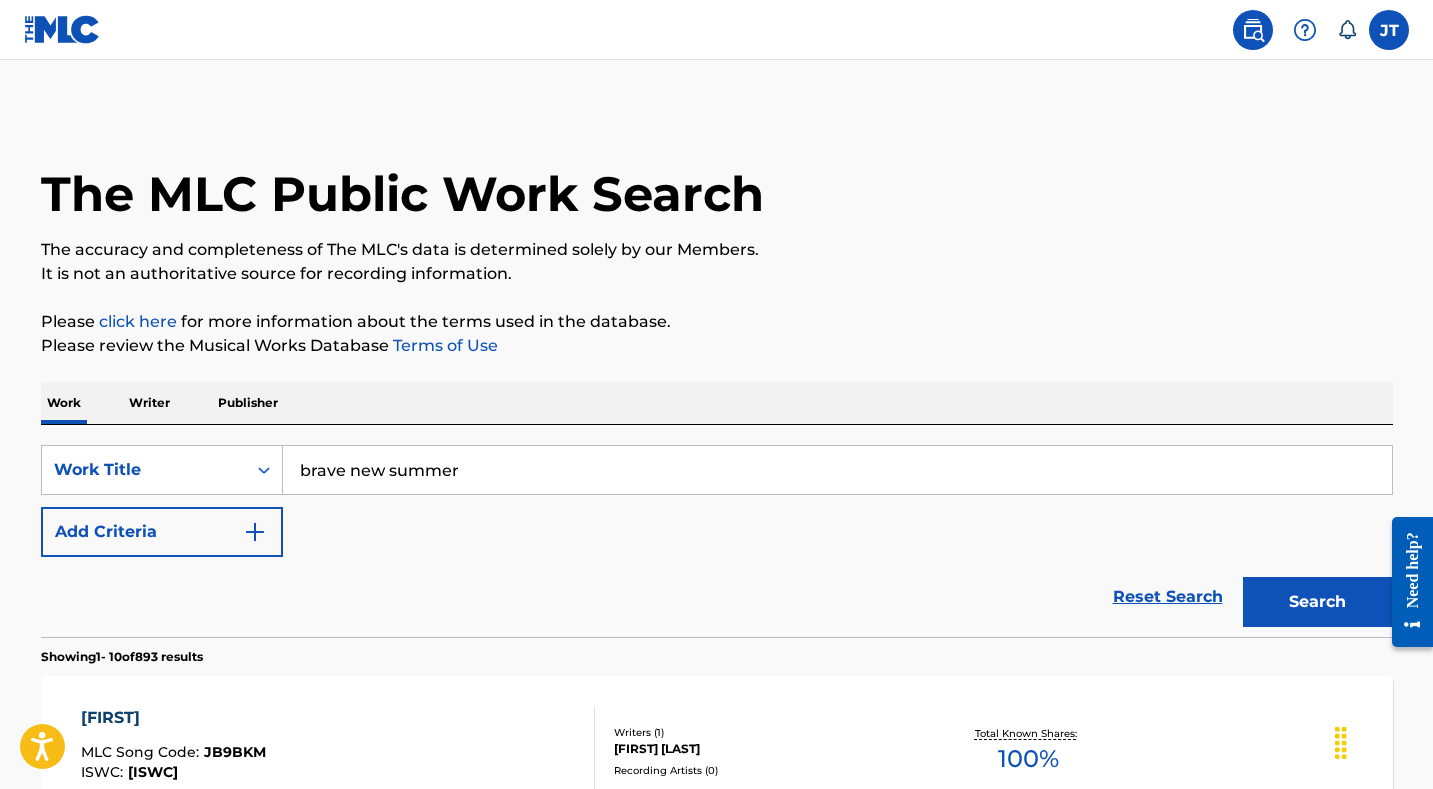 drag, startPoint x: 349, startPoint y: 475, endPoint x: 767, endPoint y: 471, distance: 418.01913 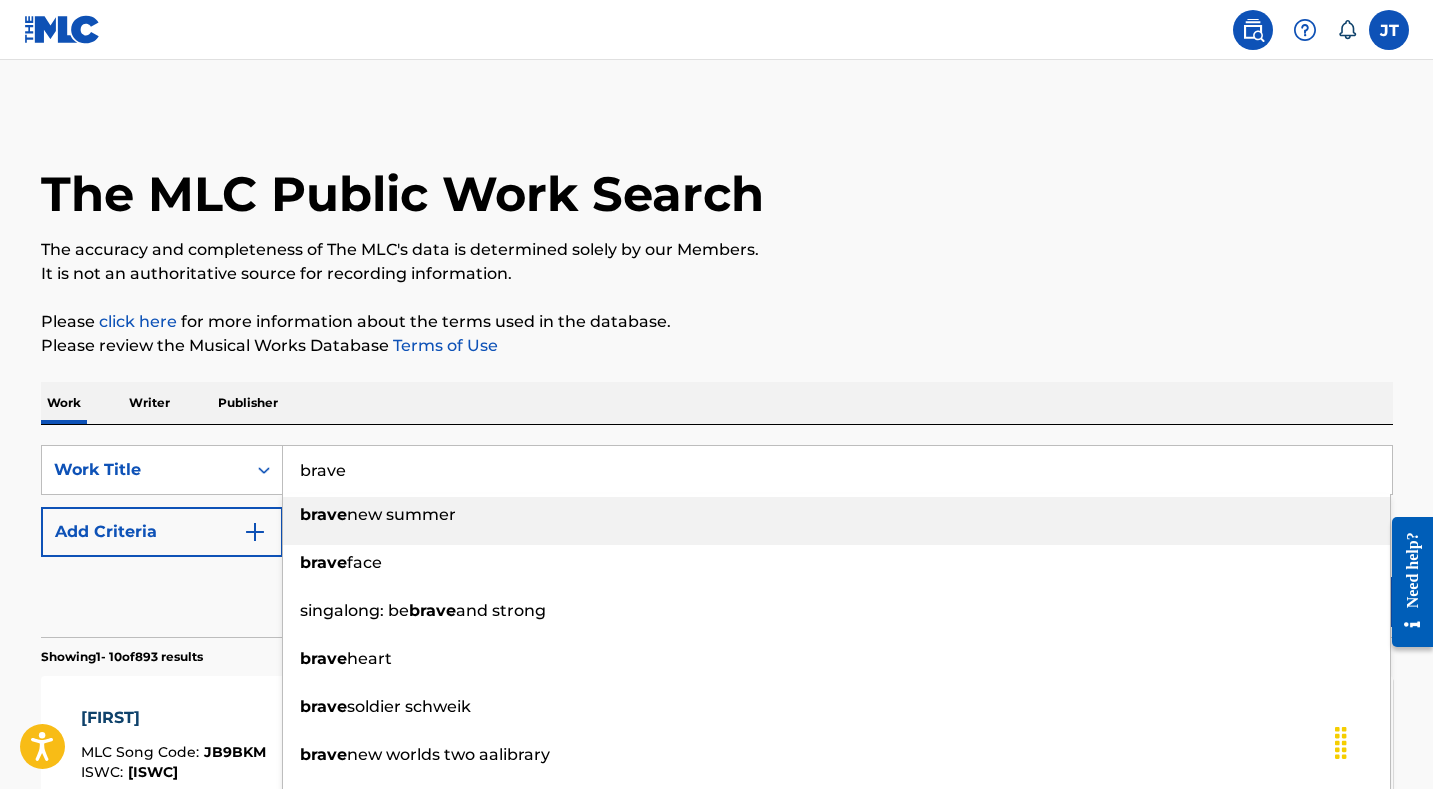 click on "The MLC Public Work Search The accuracy and completeness of The MLC's data is determined solely by our Members. It is not an authoritative source for recording information. Please   click here   for more information about the terms used in the database. Please review the Musical Works Database   Terms of Use Work Writer Publisher SearchWithCriteria9a489347-8afa-47b7-ae63-05b952a93b9c Work Title brave brave  new summer brave  face singalong: be  brave  and strong brave  heart brave  soldier schweik brave  new worlds two aalibrary brave  soldier brave  hearts supersize  brave alibi-our  brave  new world_rhythm mix_15 Add Criteria Reset Search Search Showing  1  -   10  of  893   results   JOEL MLC Song Code : JB9BKM ISWC : T9173487860 Writers ( 1 ) GIUSEPPE DE CANDIA Recording Artists ( 0 ) Total Known Shares: 100 % JOEL MLC Song Code : JC575P ISWC : T9016032090 Writers ( 1 ) MARCO TAFFINI Recording Artists ( 0 ) Total Known Shares: 100 % JOEL MLC Song Code : JC3HUV ISWC : T0062710911 Writers ( 1 ) 0 ) 100 % :" at bounding box center [717, 1226] 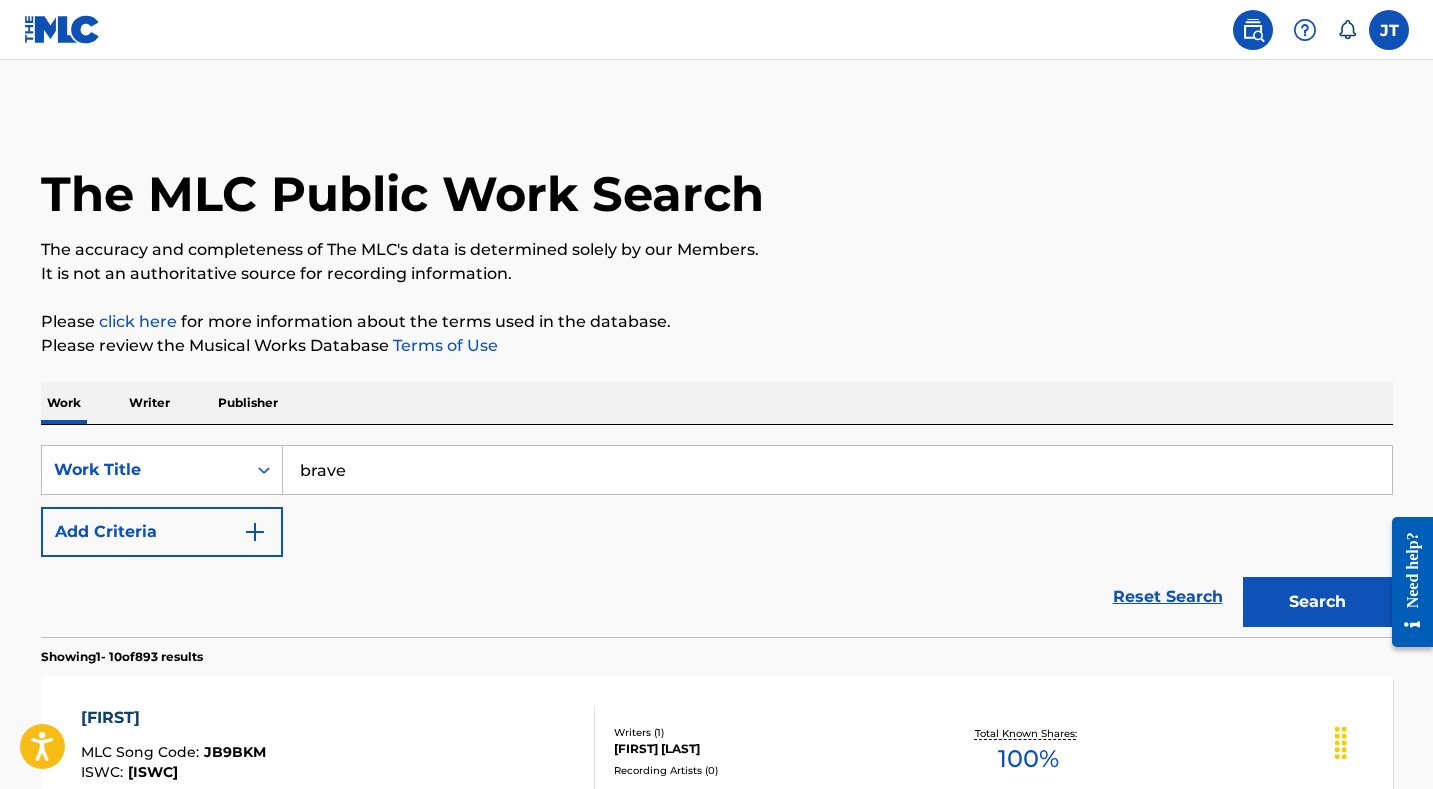 click on "brave" at bounding box center [837, 470] 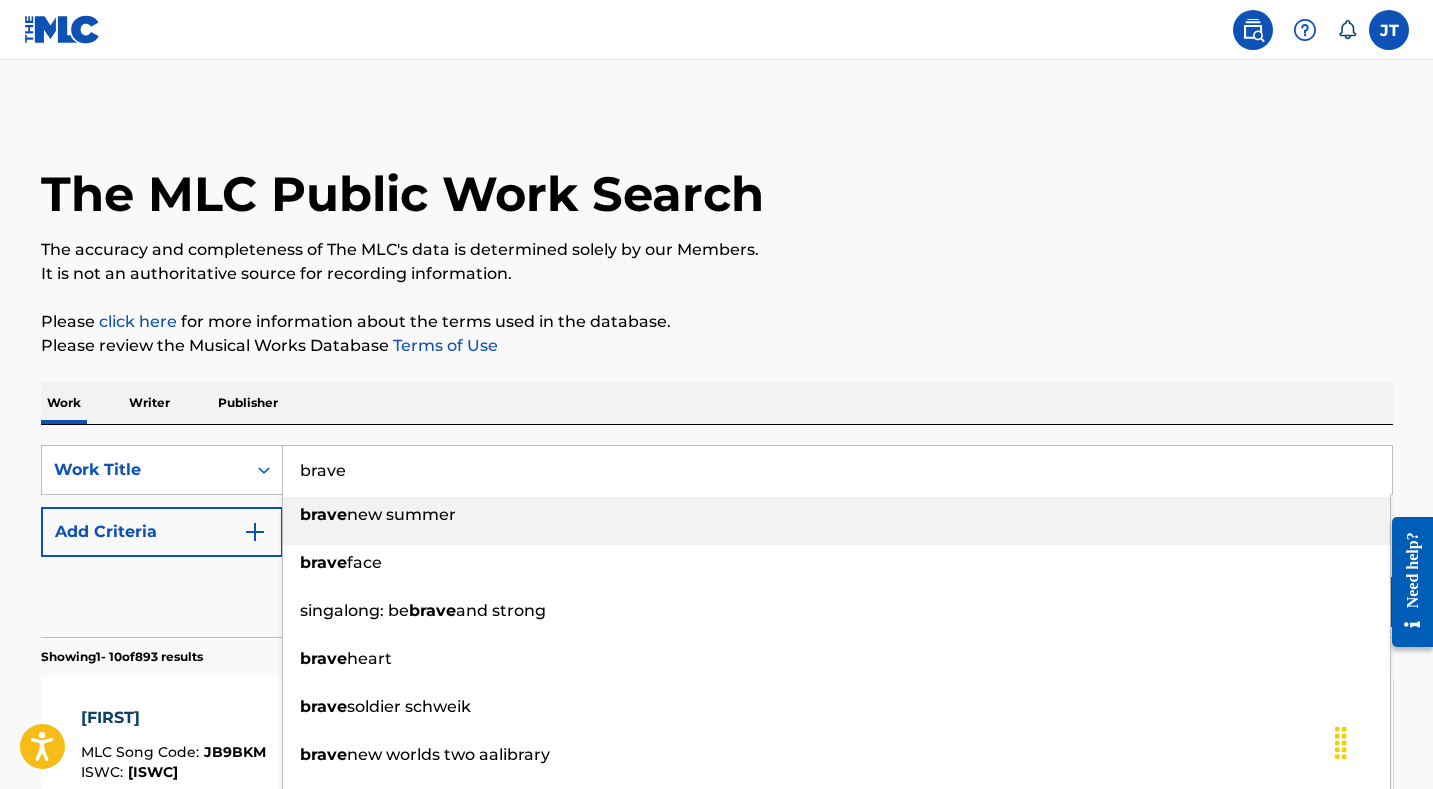 click on "brave" at bounding box center [837, 470] 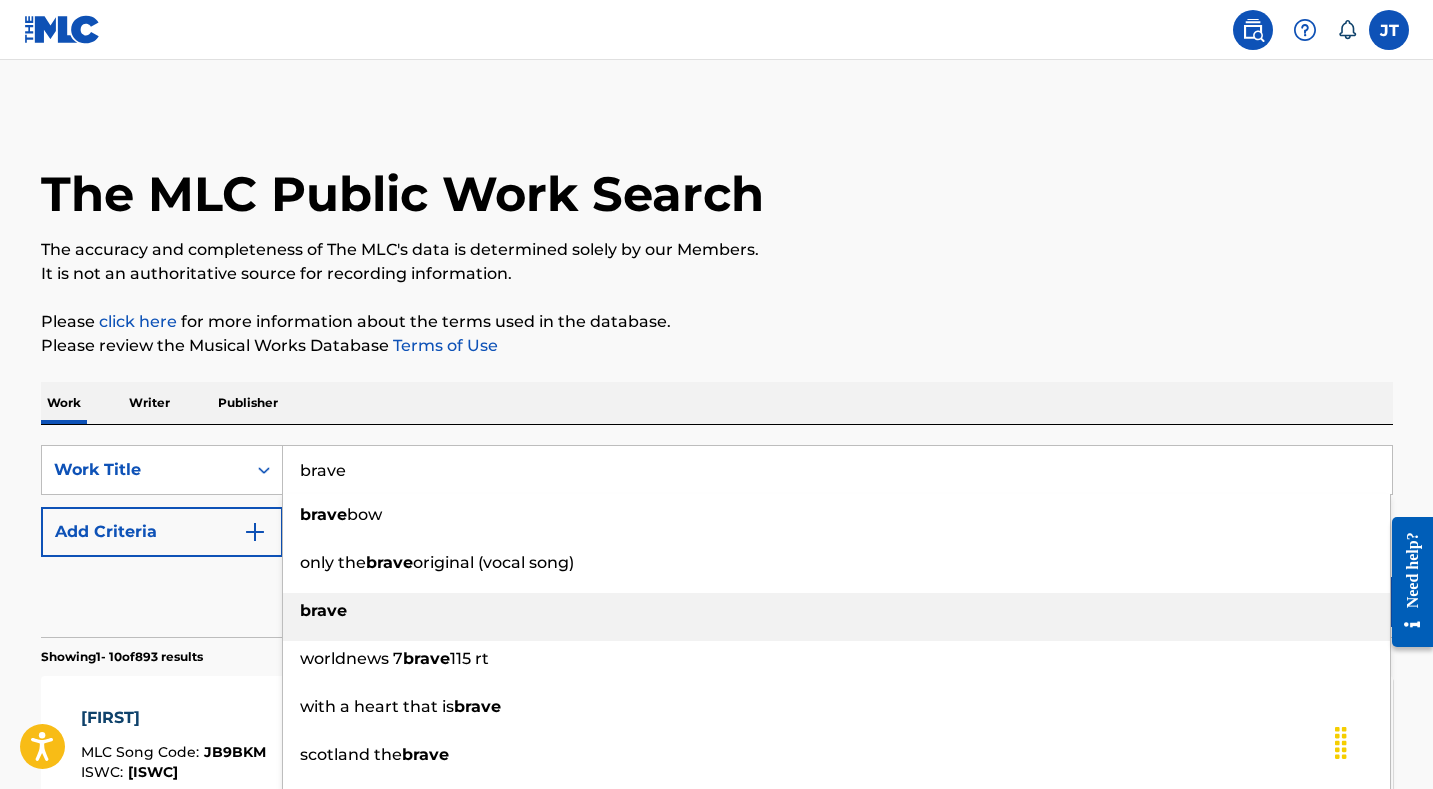 click on "brave" at bounding box center [836, 611] 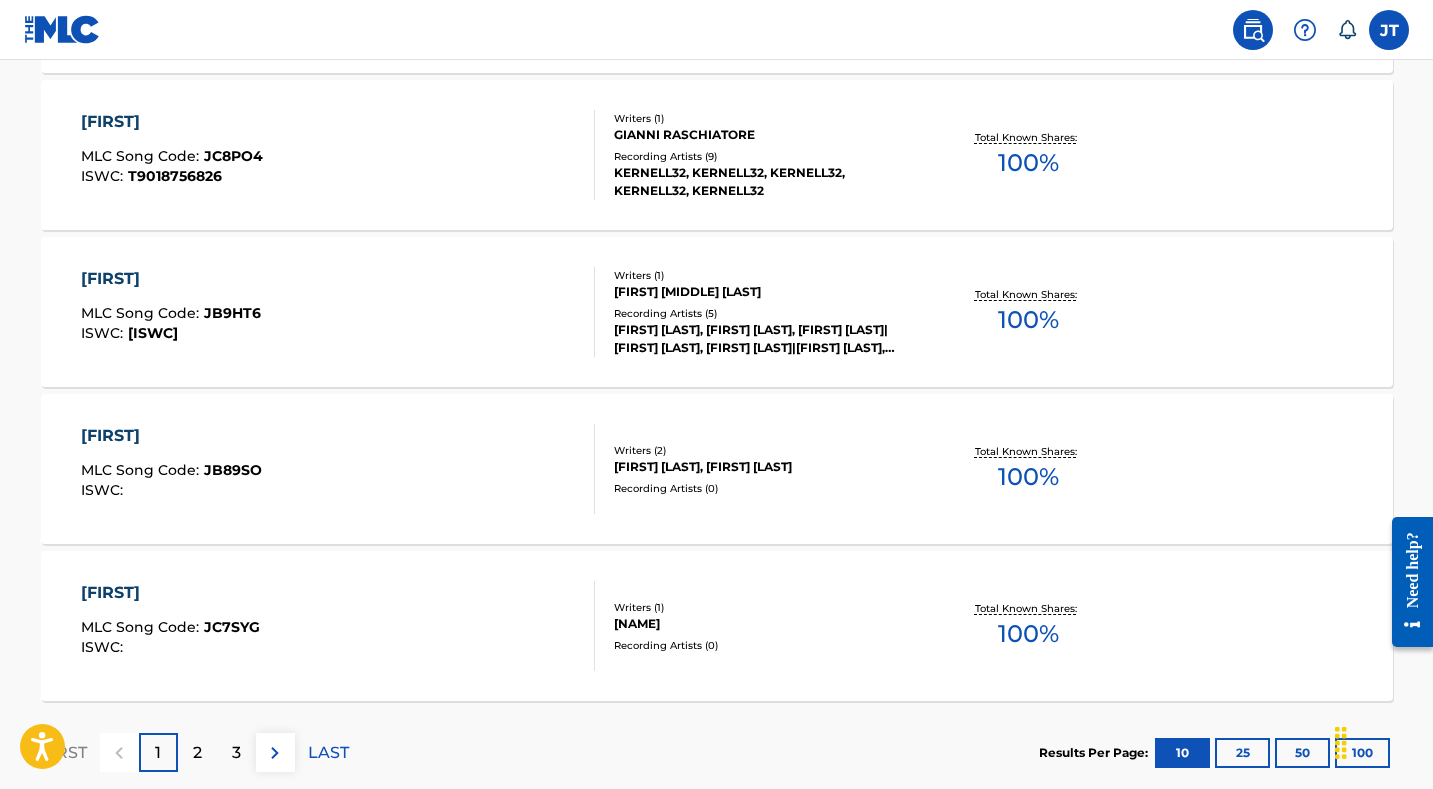 scroll, scrollTop: 1554, scrollLeft: 0, axis: vertical 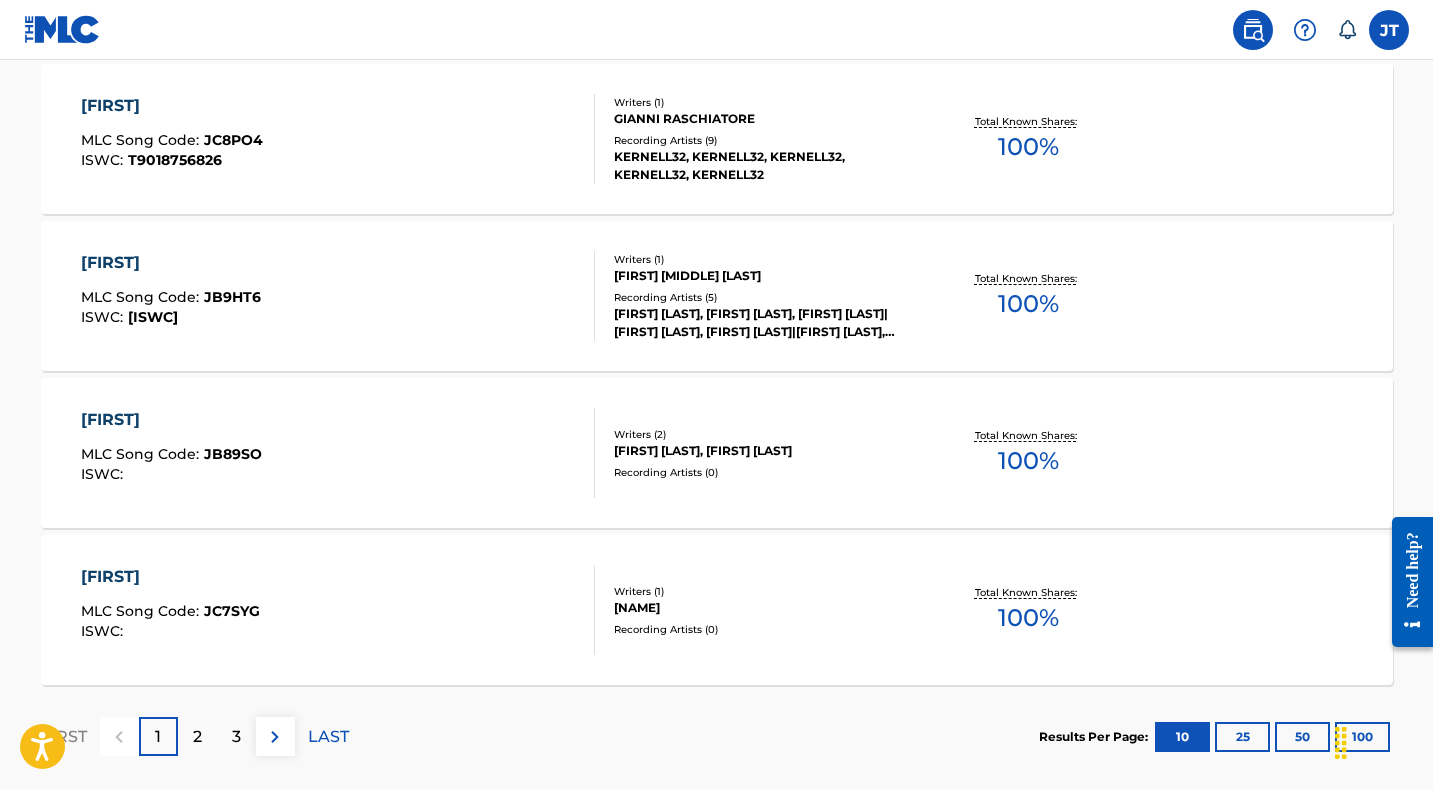 click on "2" at bounding box center (197, 737) 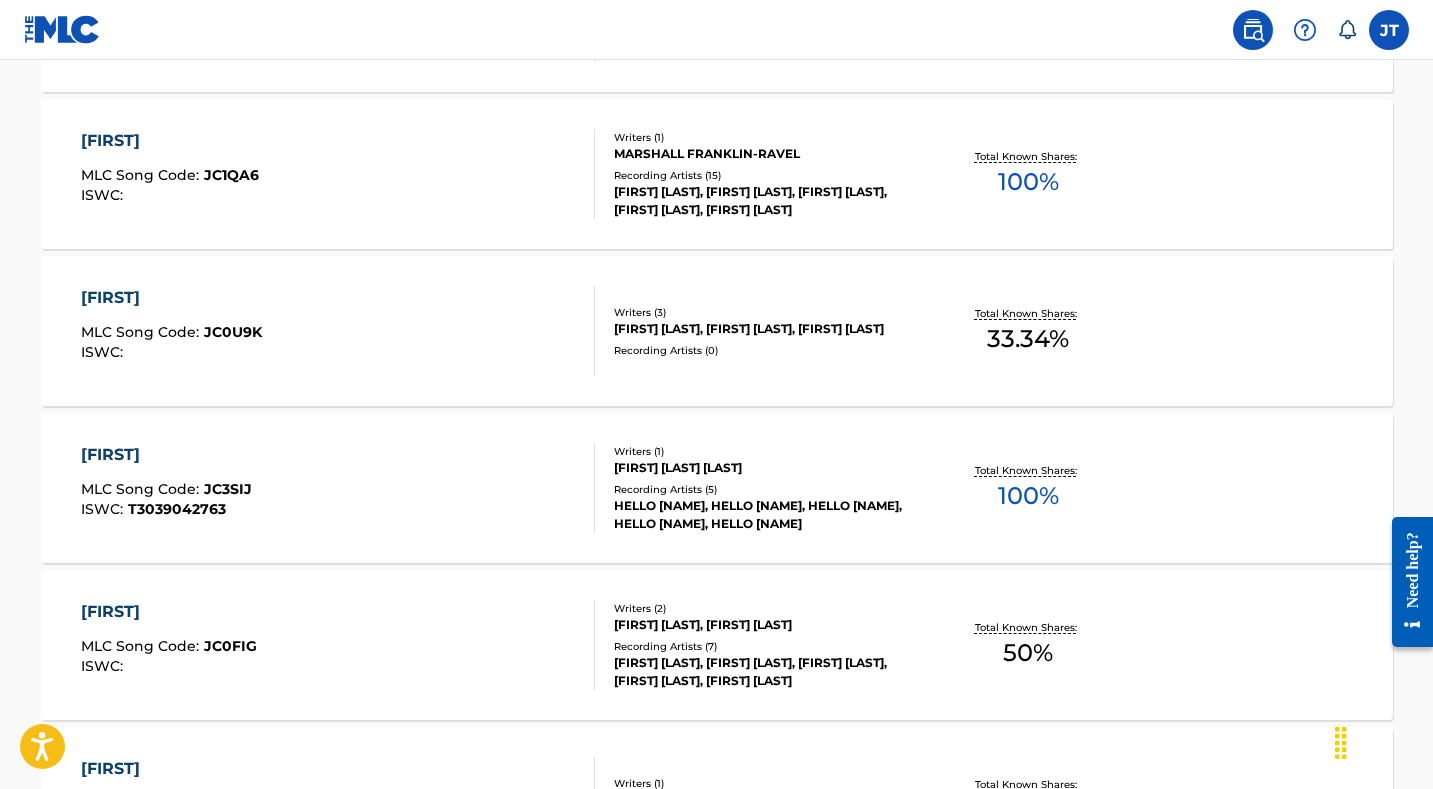 scroll, scrollTop: 0, scrollLeft: 0, axis: both 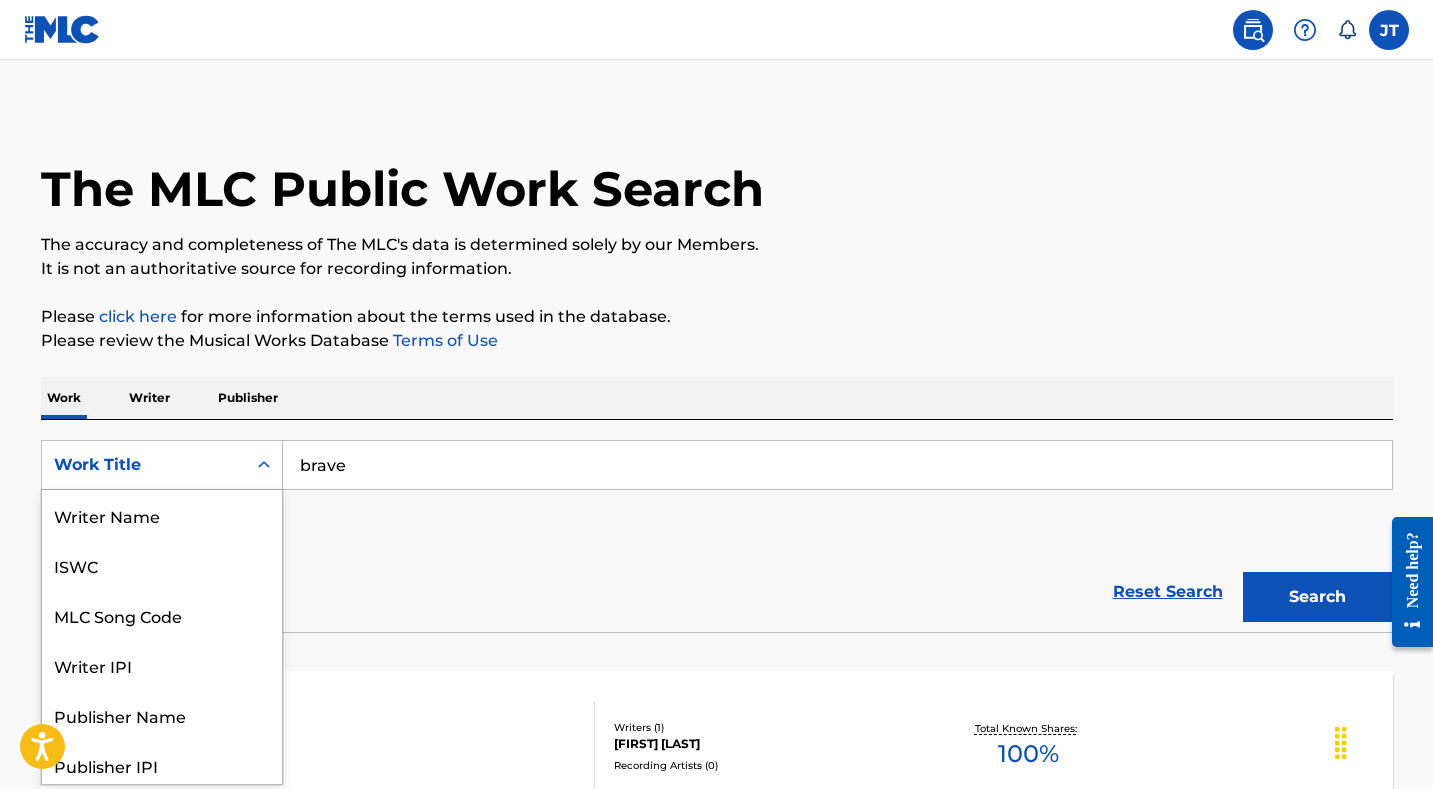 click 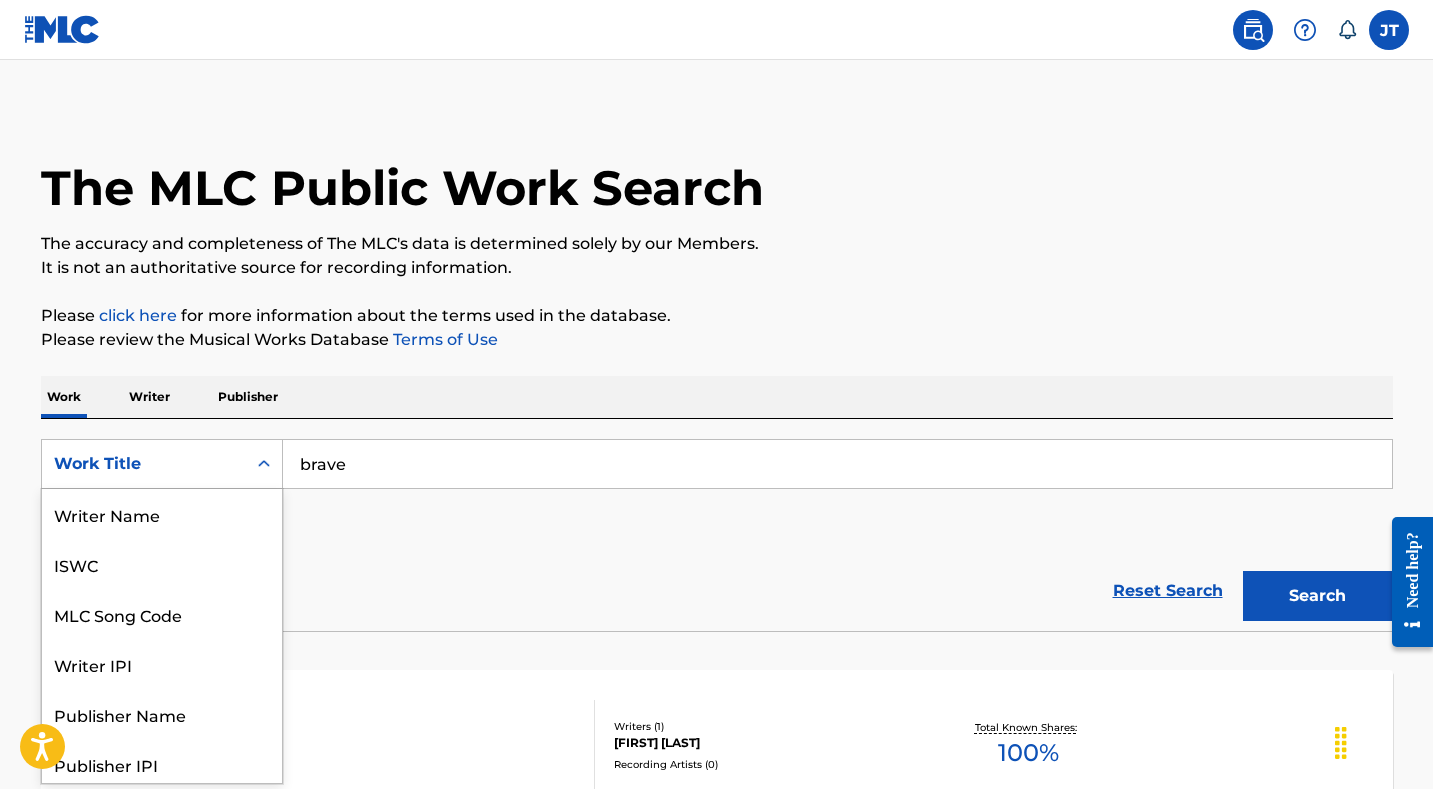 scroll, scrollTop: 100, scrollLeft: 0, axis: vertical 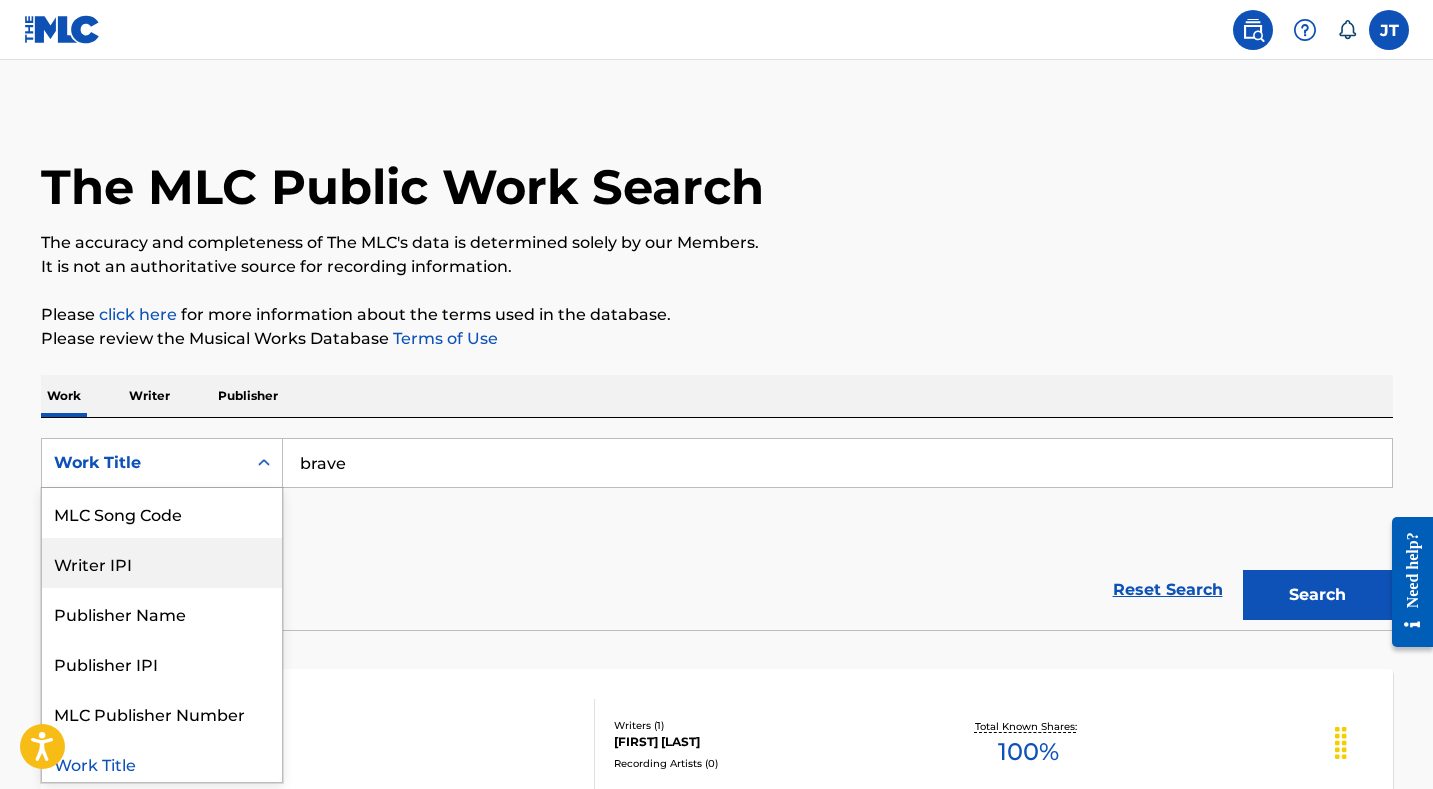 click on "Writer IPI" at bounding box center [162, 563] 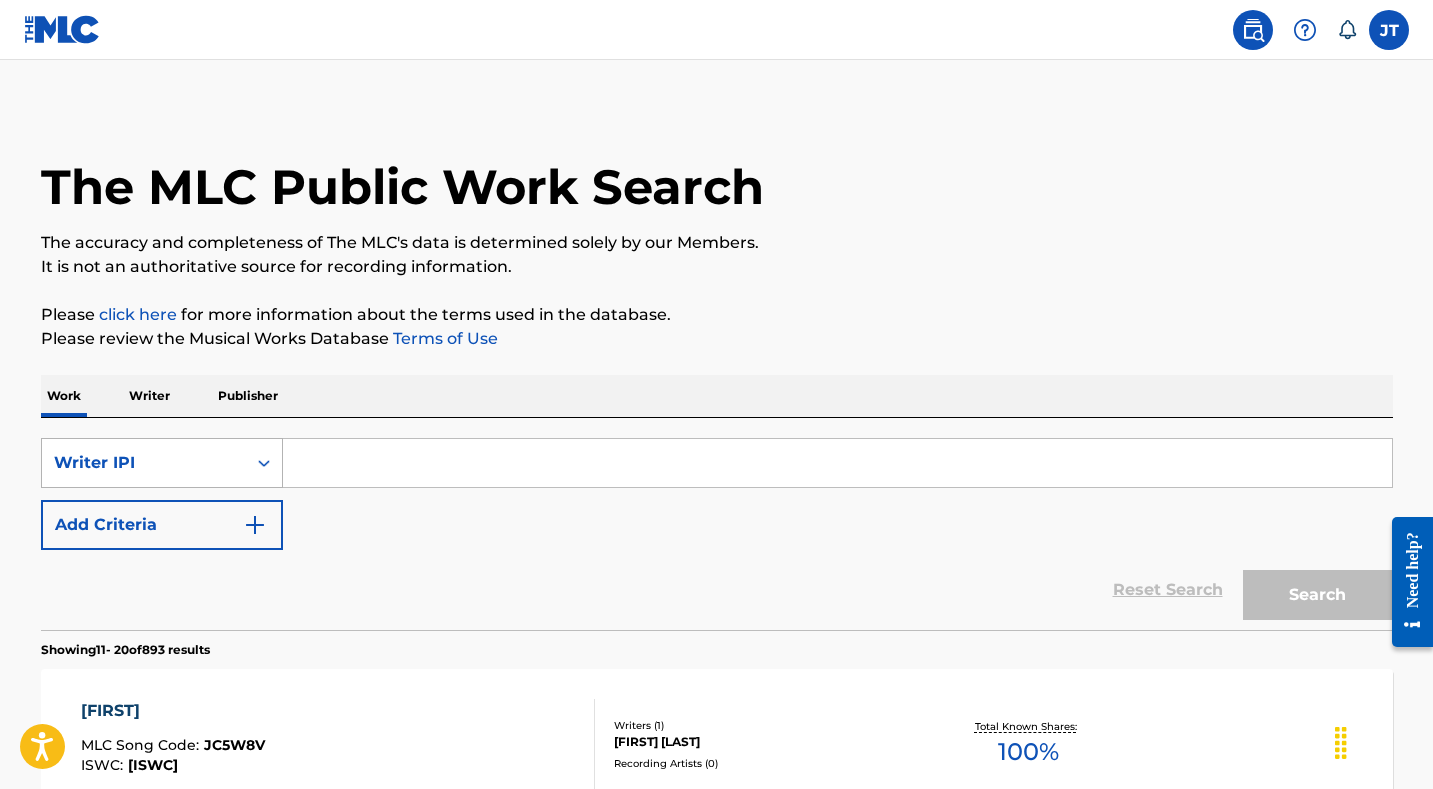 click on "Writer IPI" at bounding box center (144, 463) 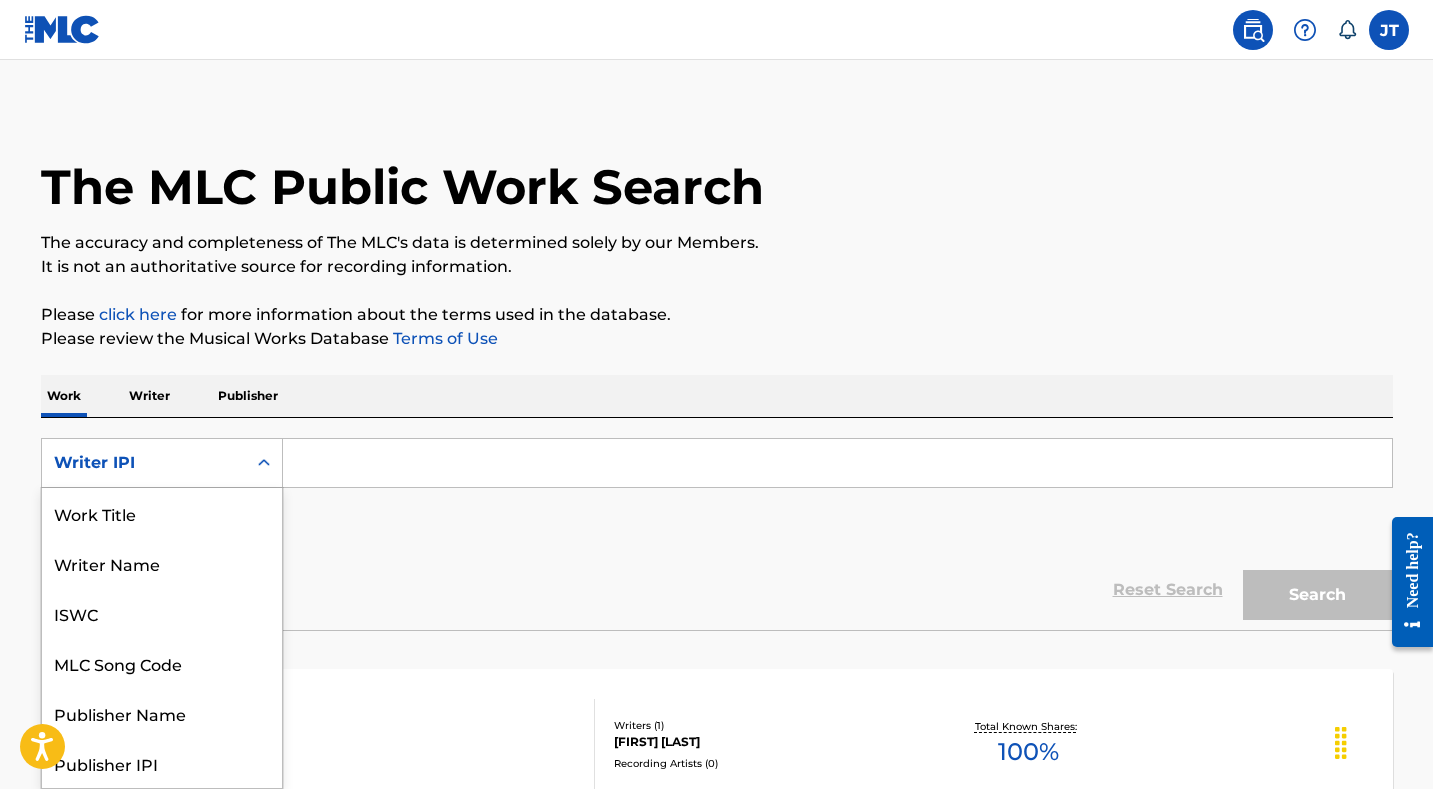 scroll, scrollTop: 100, scrollLeft: 0, axis: vertical 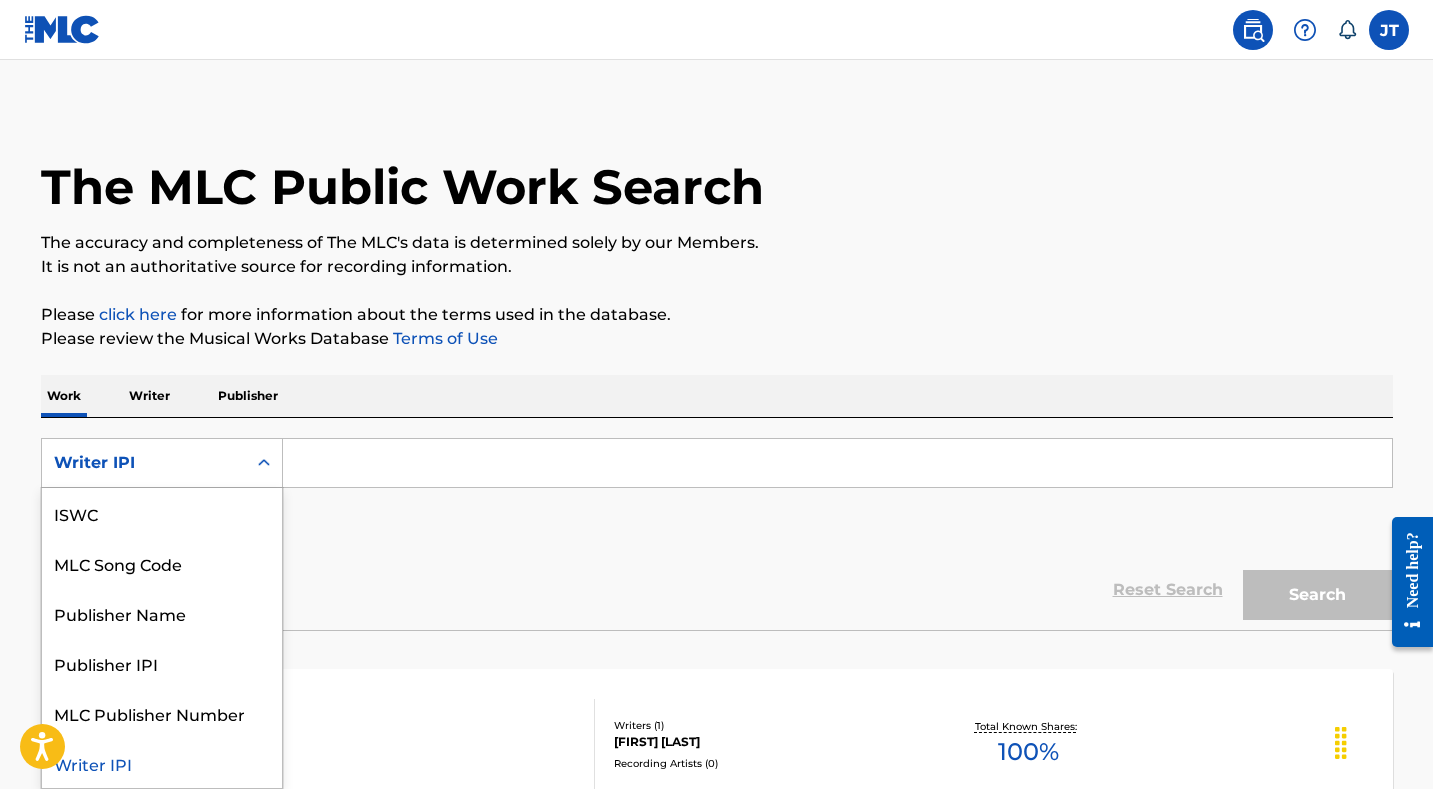 click on "Writer IPI" at bounding box center [162, 763] 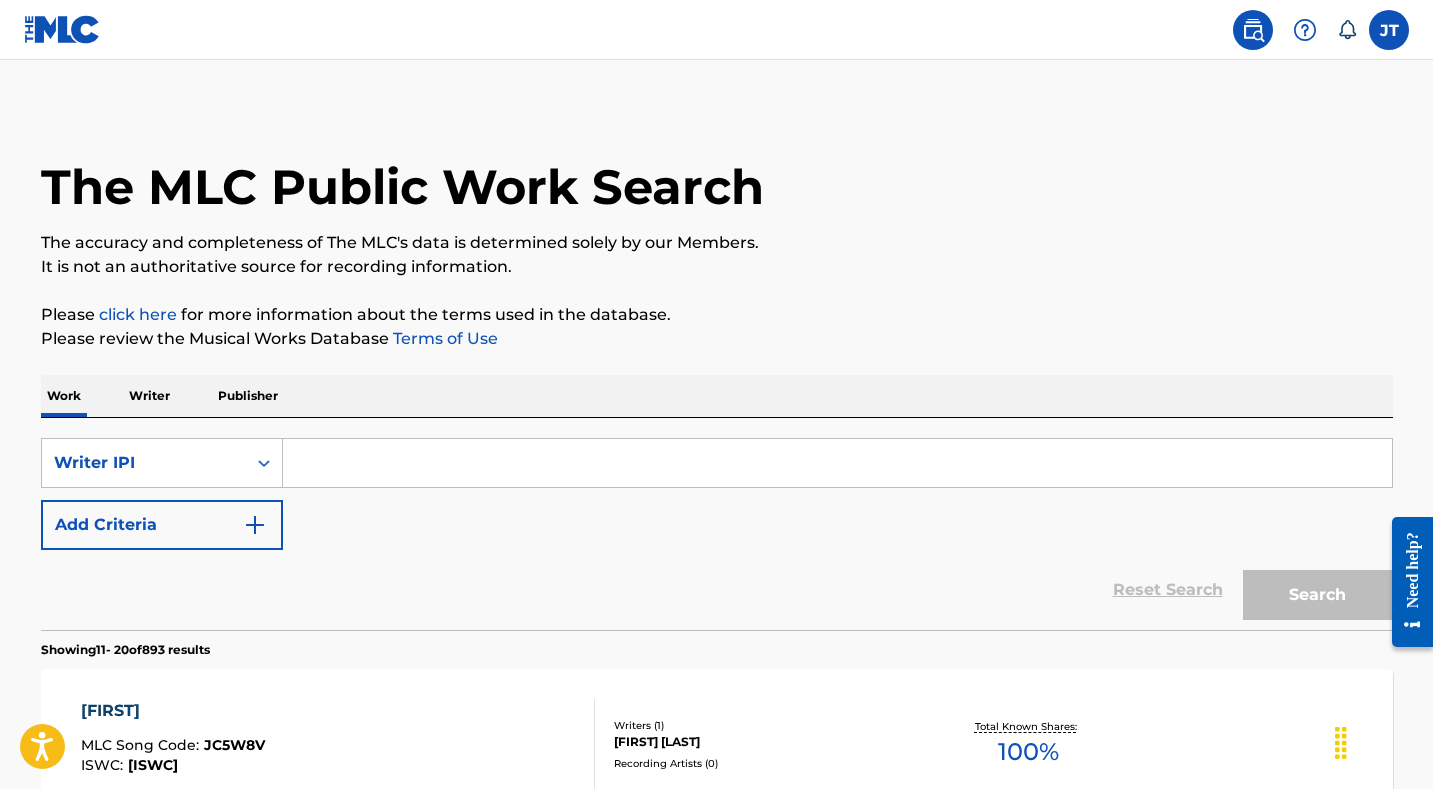 click at bounding box center (837, 463) 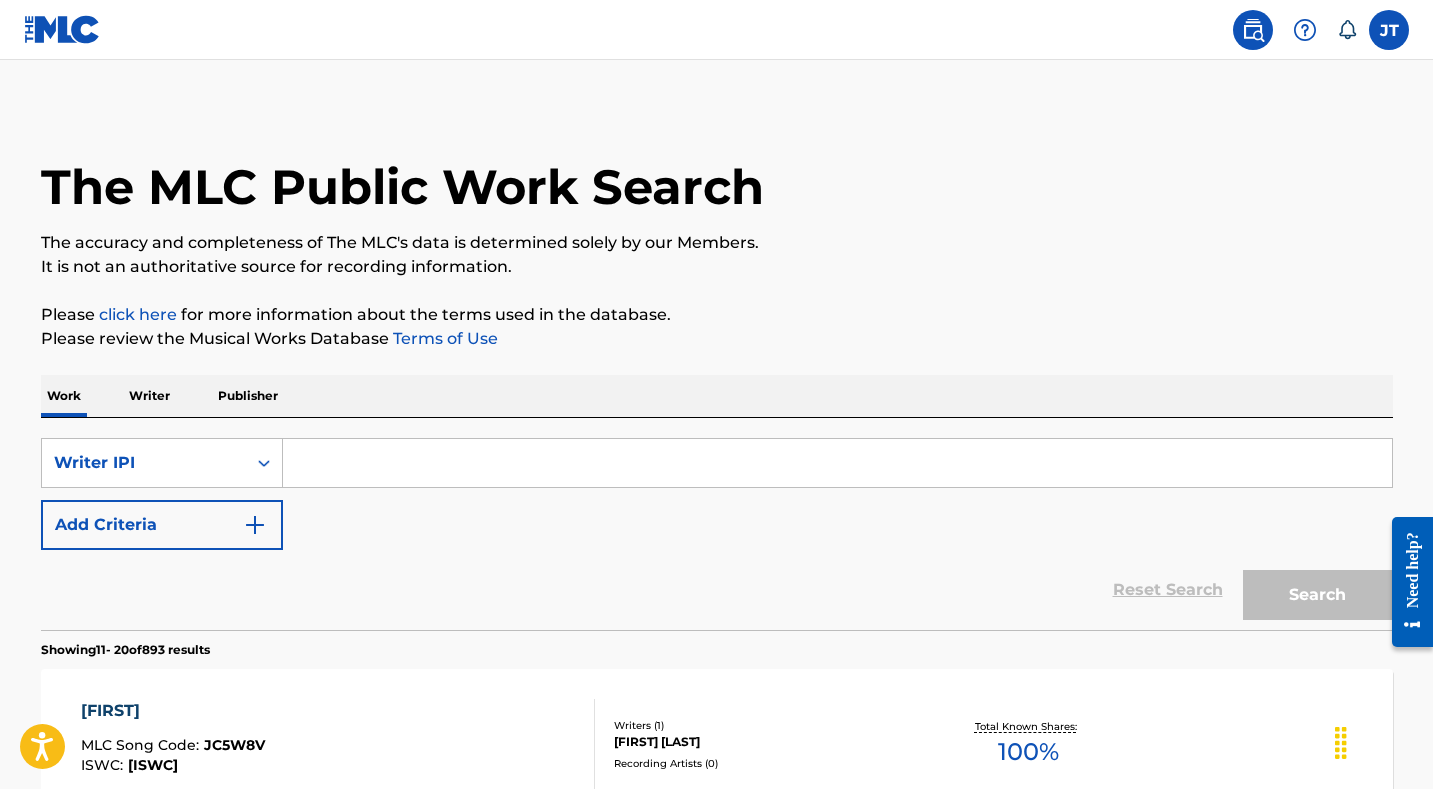 click at bounding box center [1209, 410] 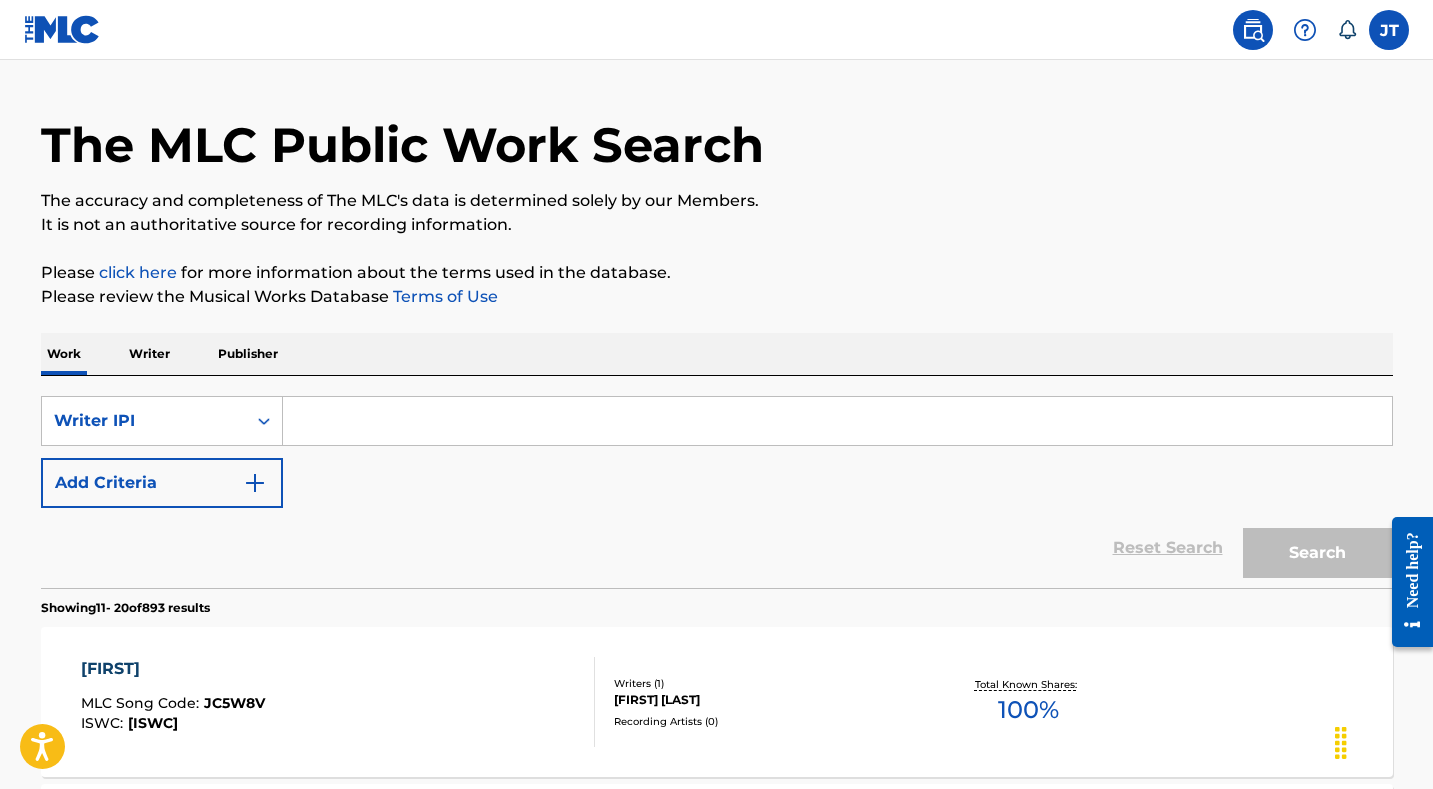 scroll, scrollTop: 45, scrollLeft: 0, axis: vertical 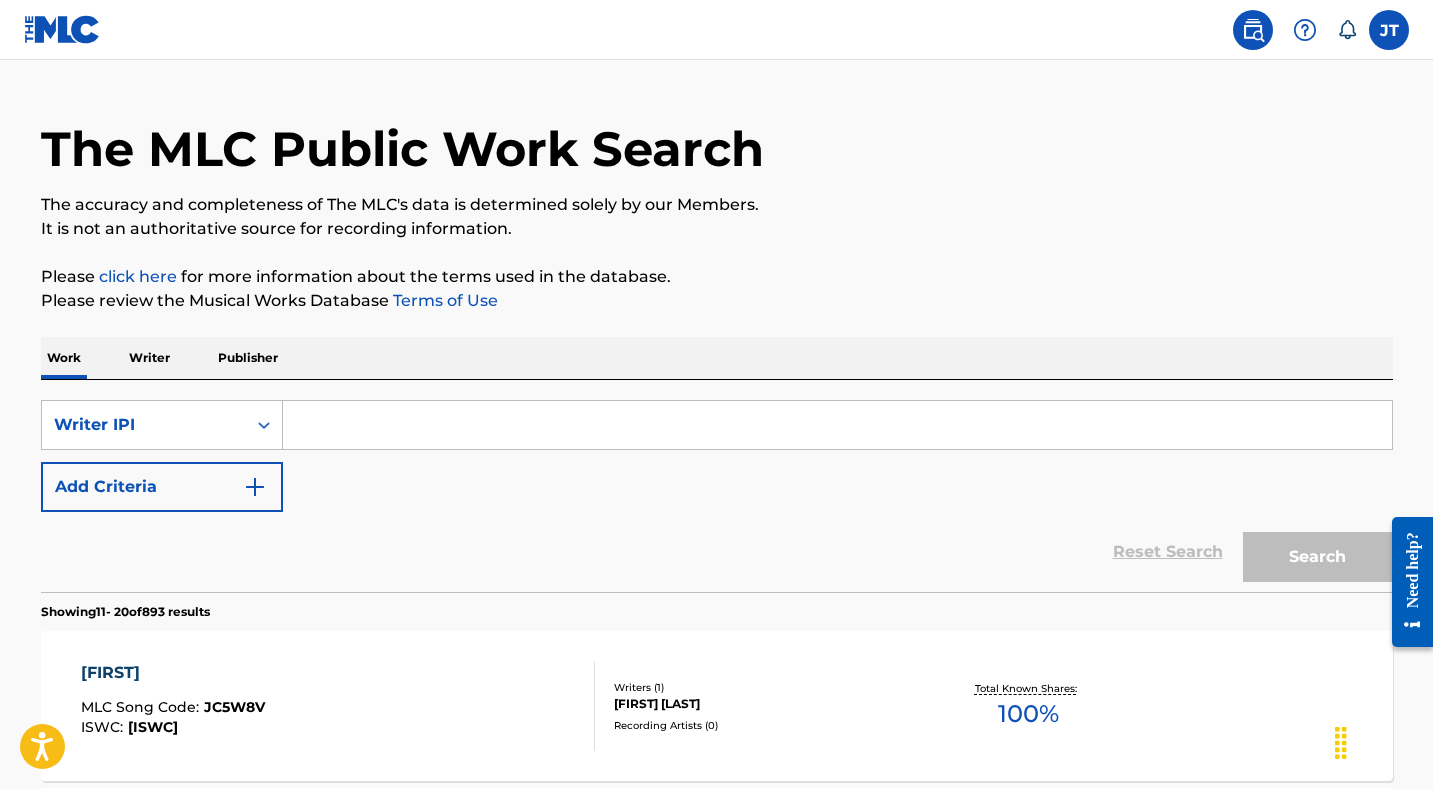 click at bounding box center [837, 425] 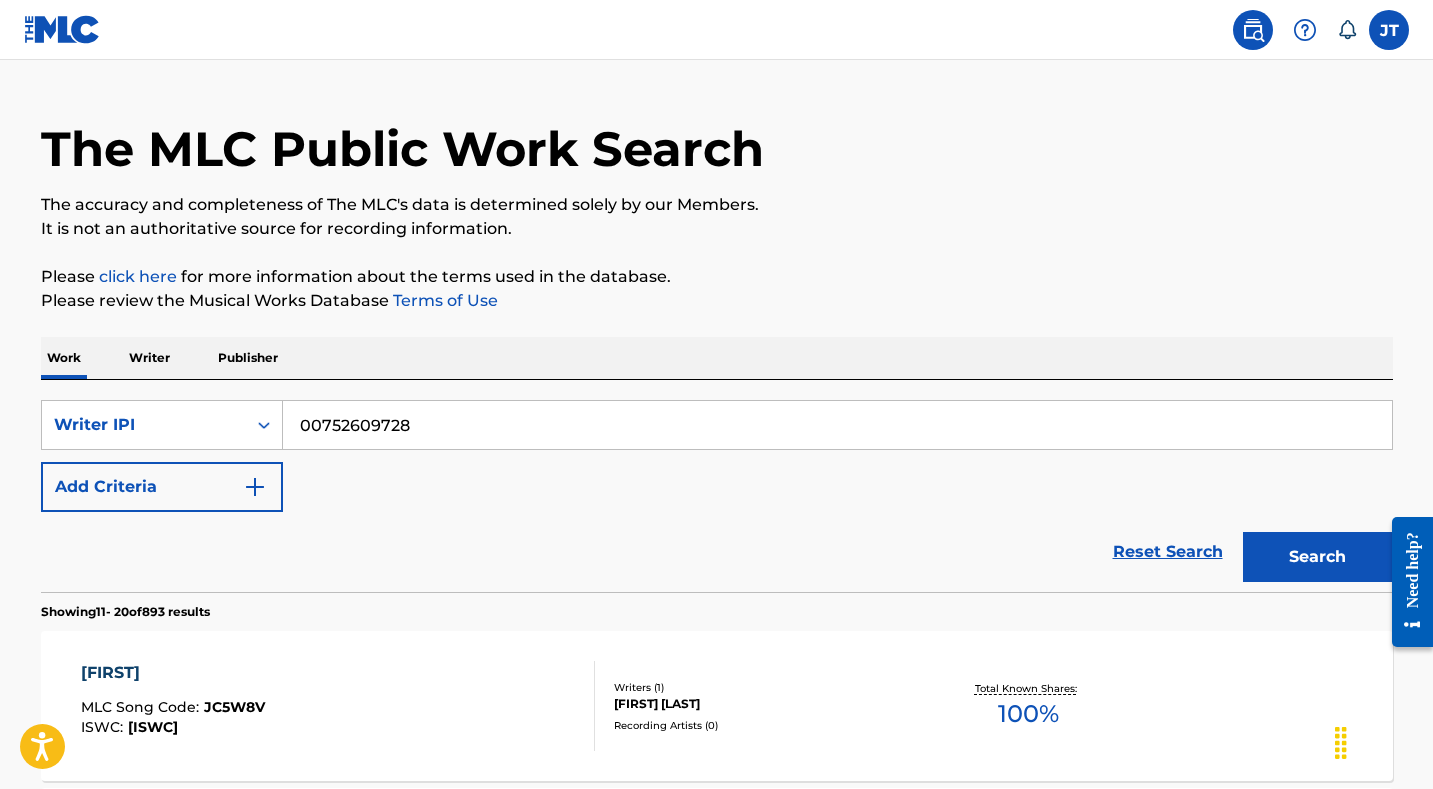 type on "00752609728" 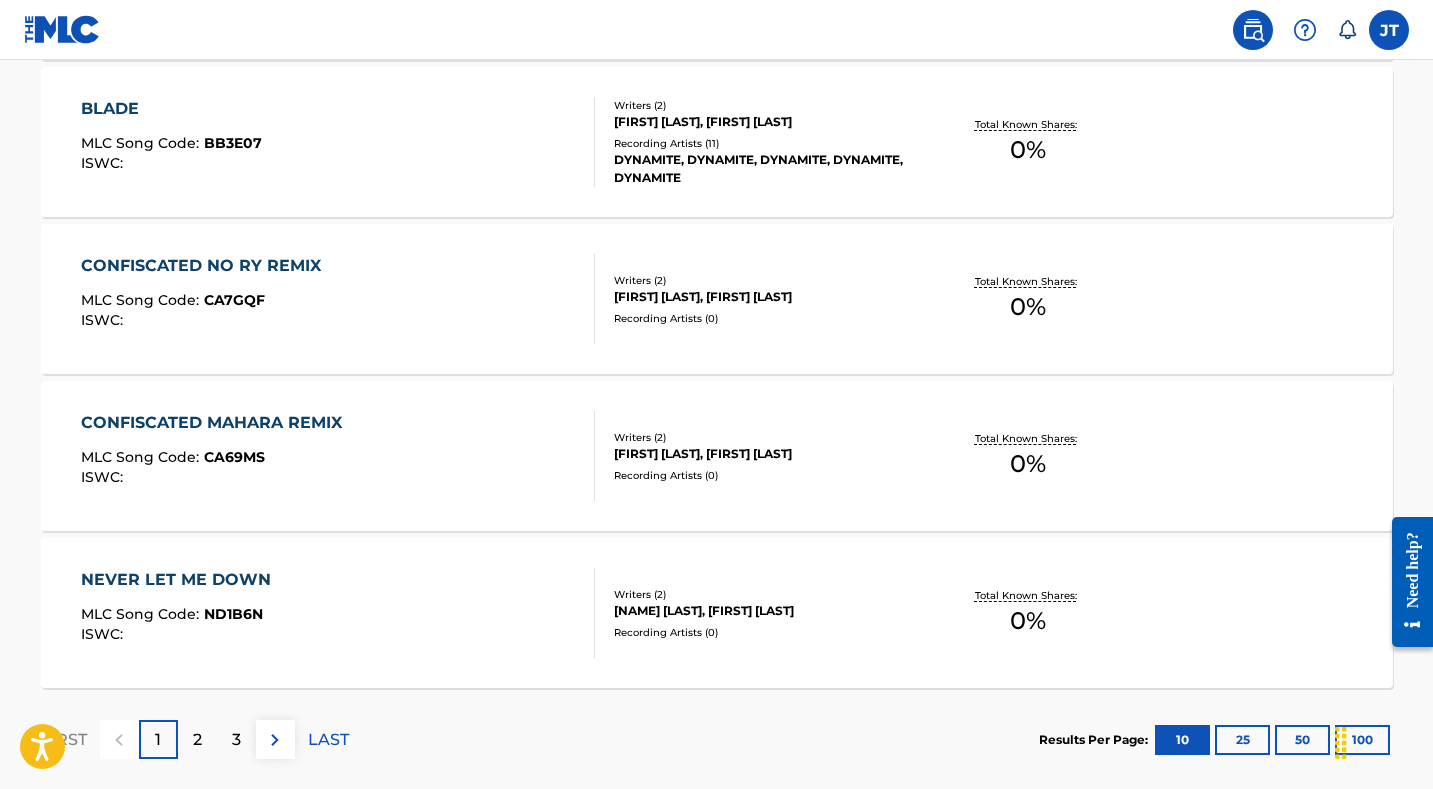 scroll, scrollTop: 1659, scrollLeft: 0, axis: vertical 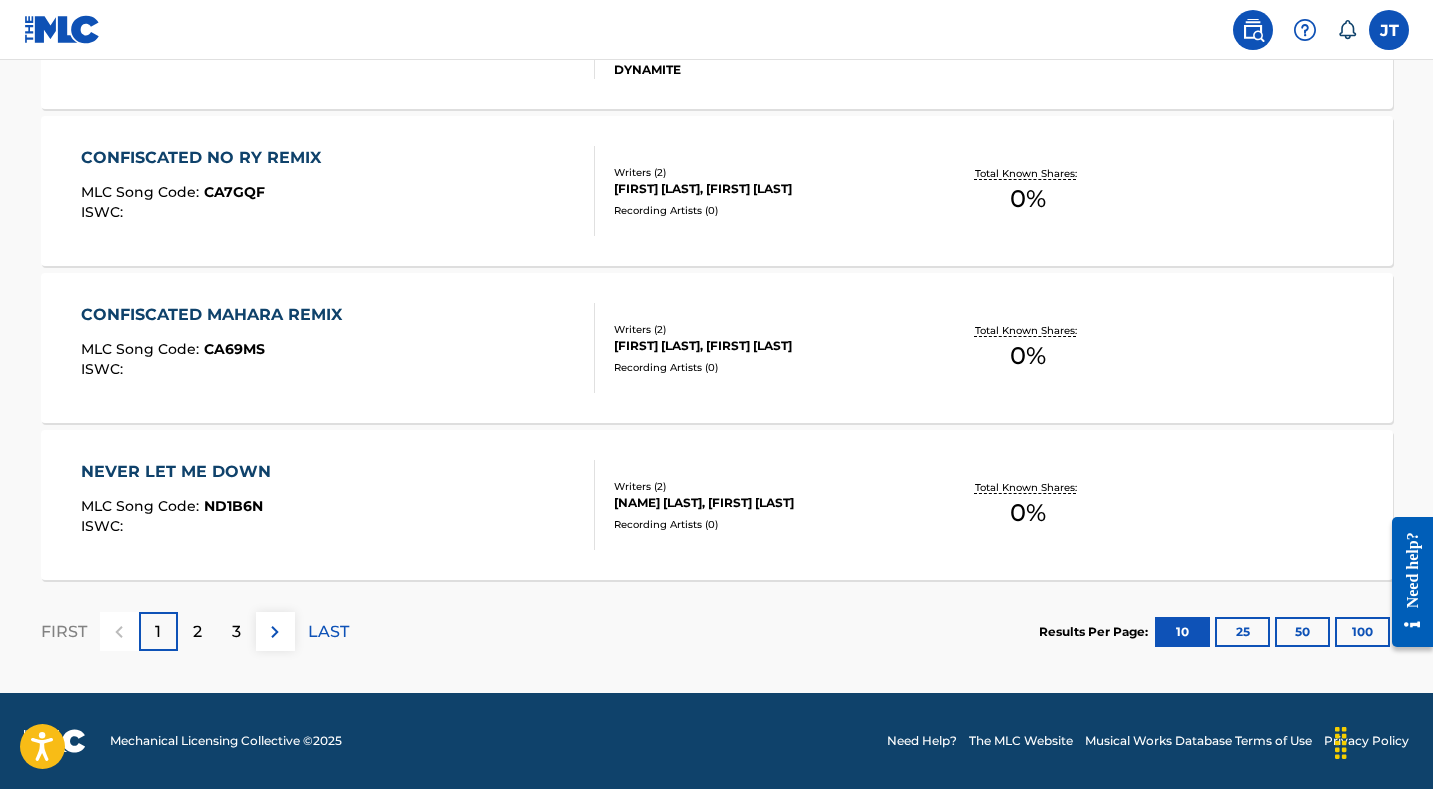 click on "3" at bounding box center [236, 632] 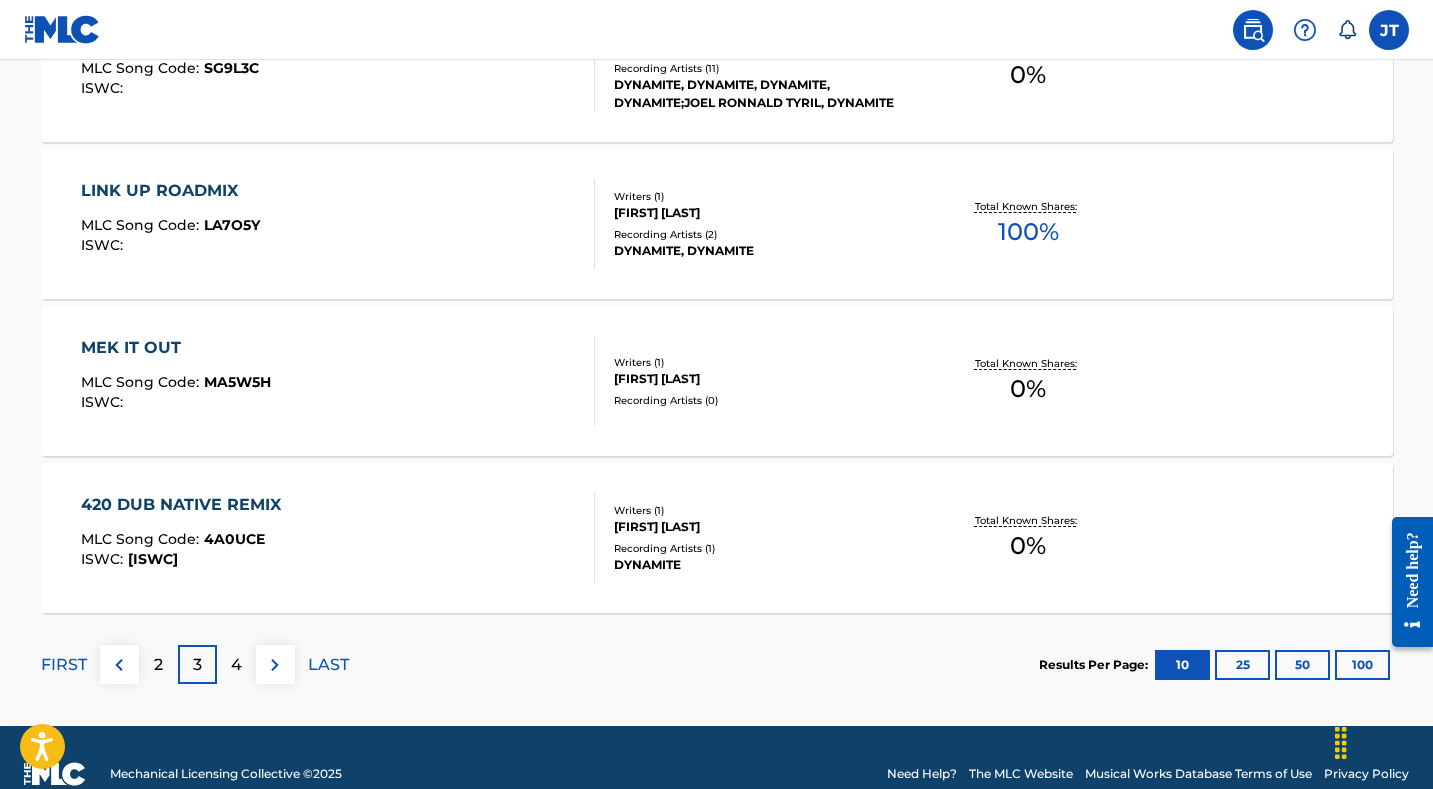 scroll, scrollTop: 1659, scrollLeft: 0, axis: vertical 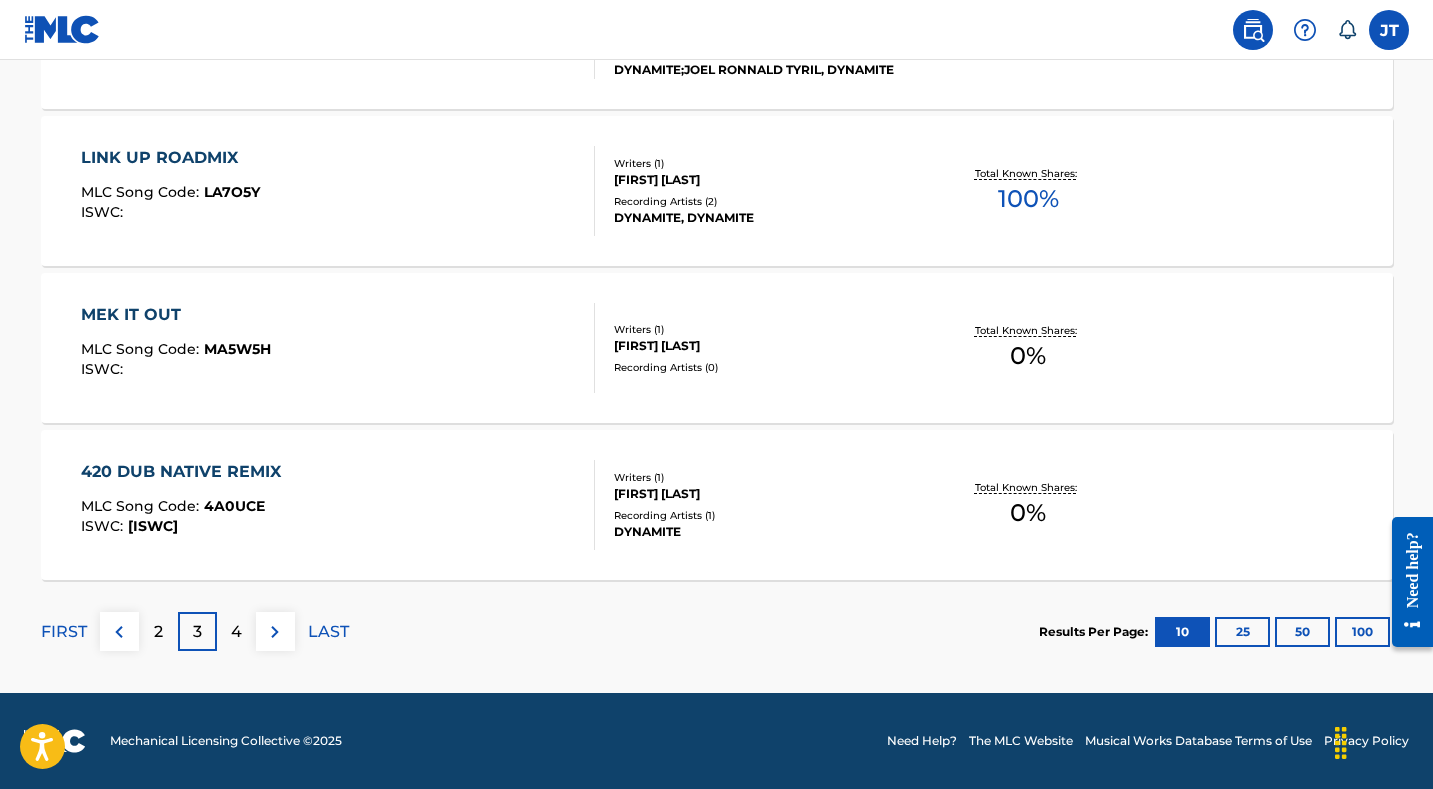 click on "2" at bounding box center [158, 631] 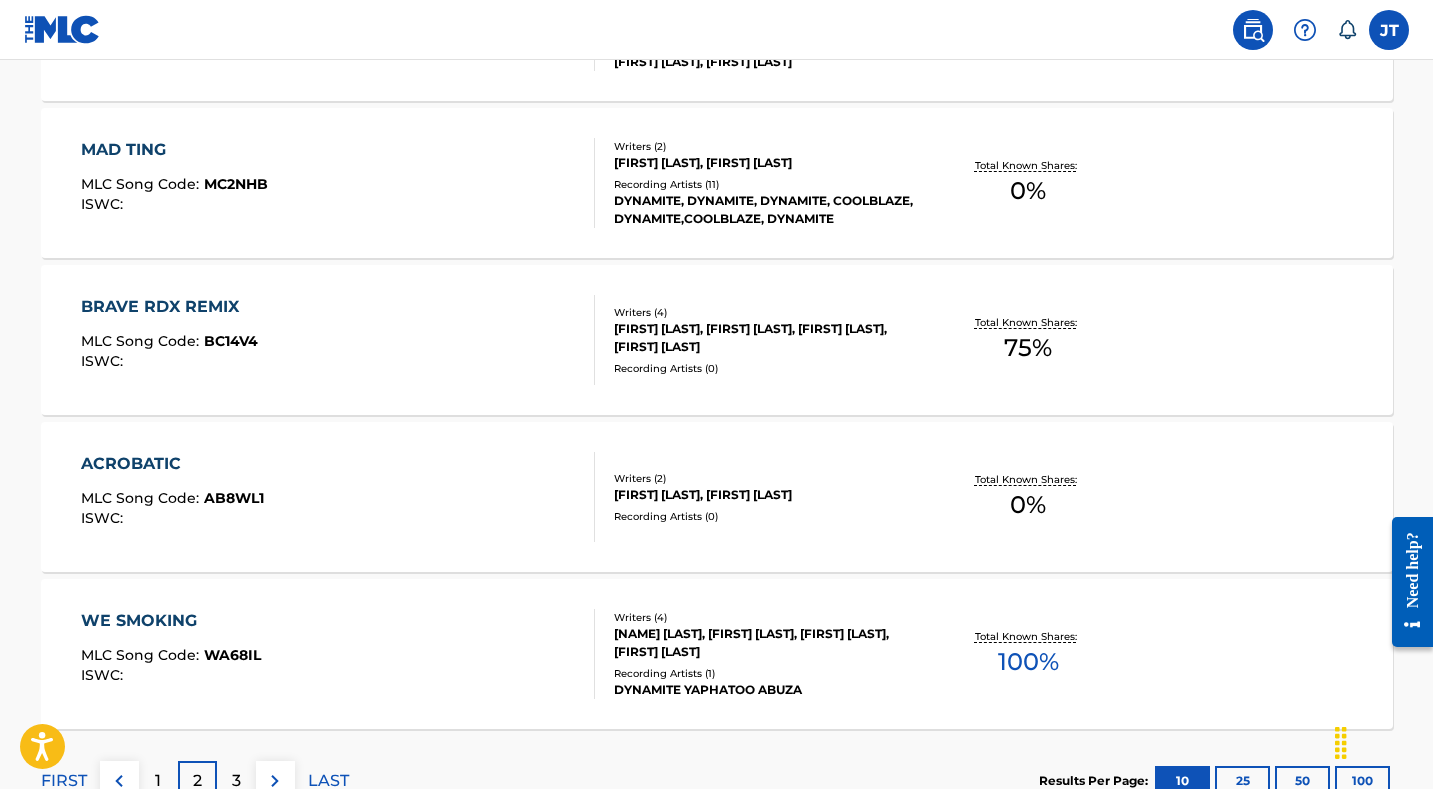 scroll, scrollTop: 1659, scrollLeft: 0, axis: vertical 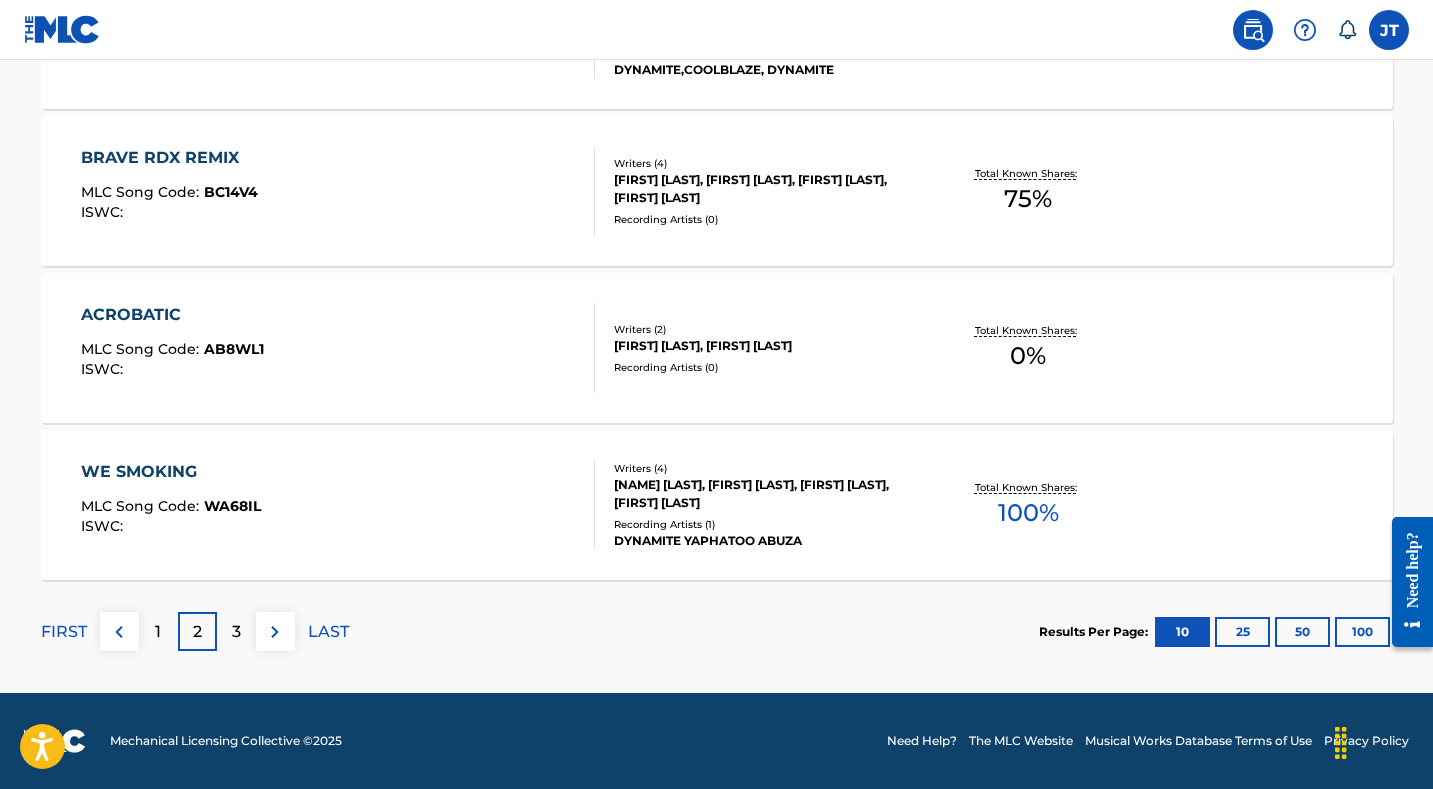 click on "1" at bounding box center (158, 631) 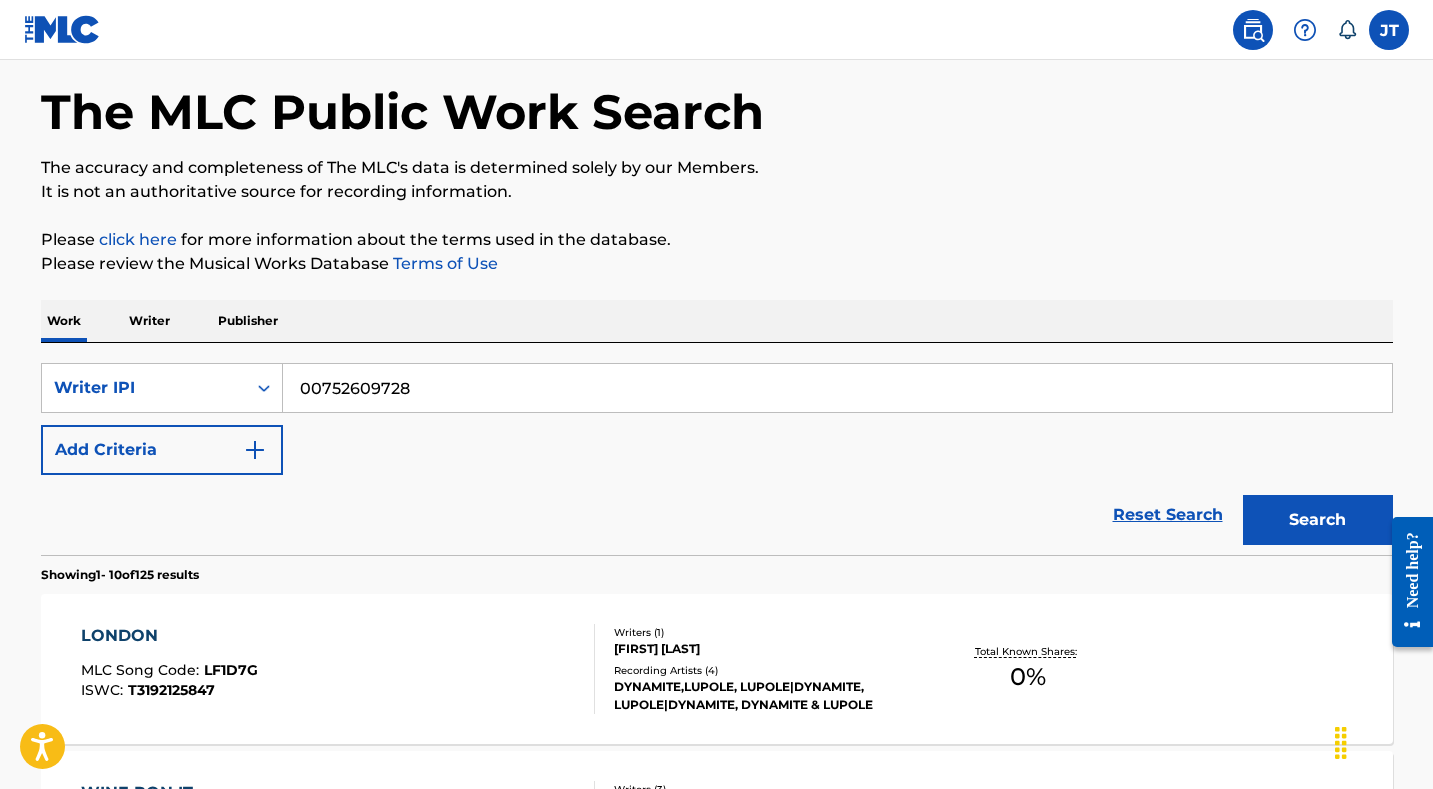 scroll, scrollTop: 1659, scrollLeft: 0, axis: vertical 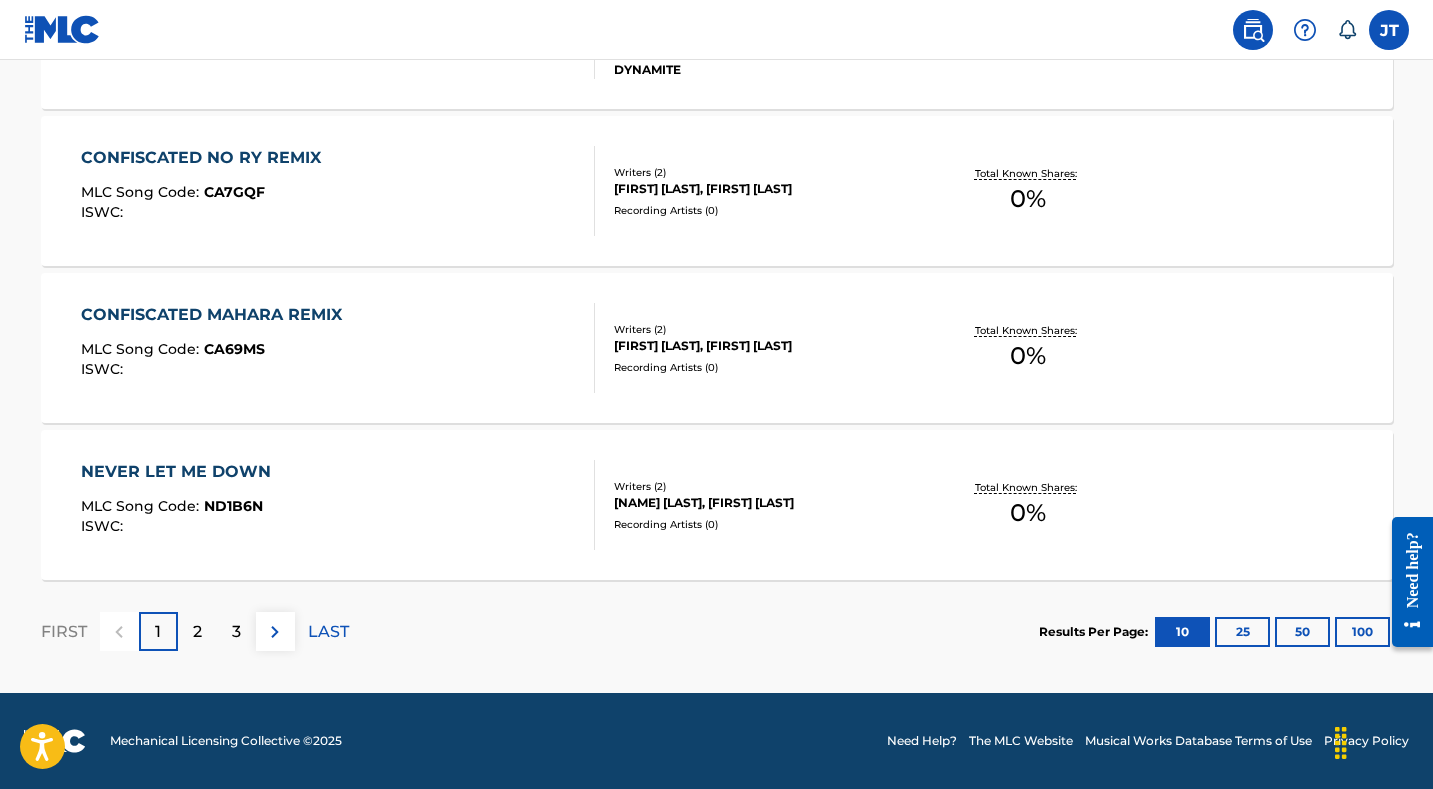 click on "Mechanical Licensing Collective ©  2025 Need Help? The MLC Website Musical Works Database Terms of Use Privacy Policy" at bounding box center [716, 741] 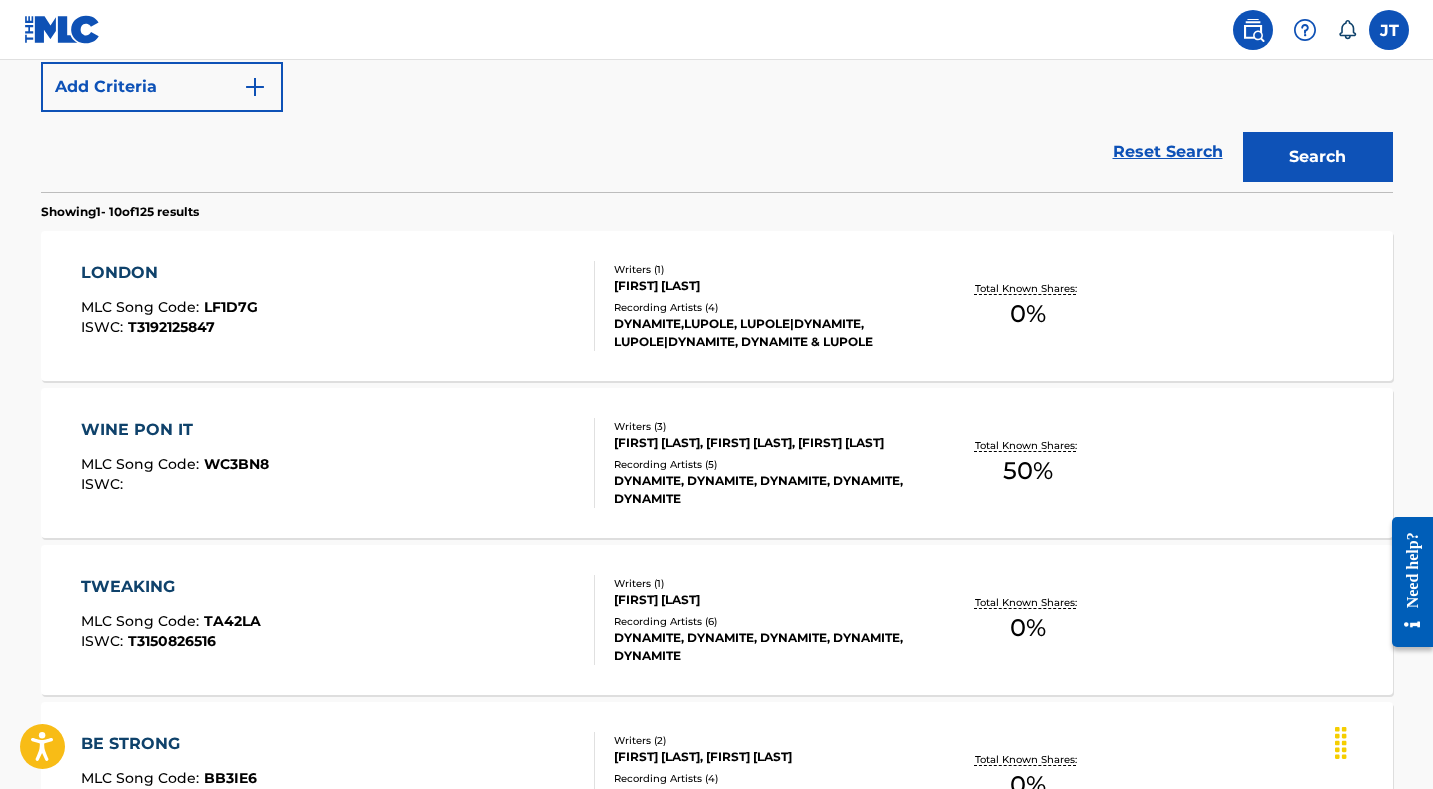 scroll, scrollTop: 0, scrollLeft: 0, axis: both 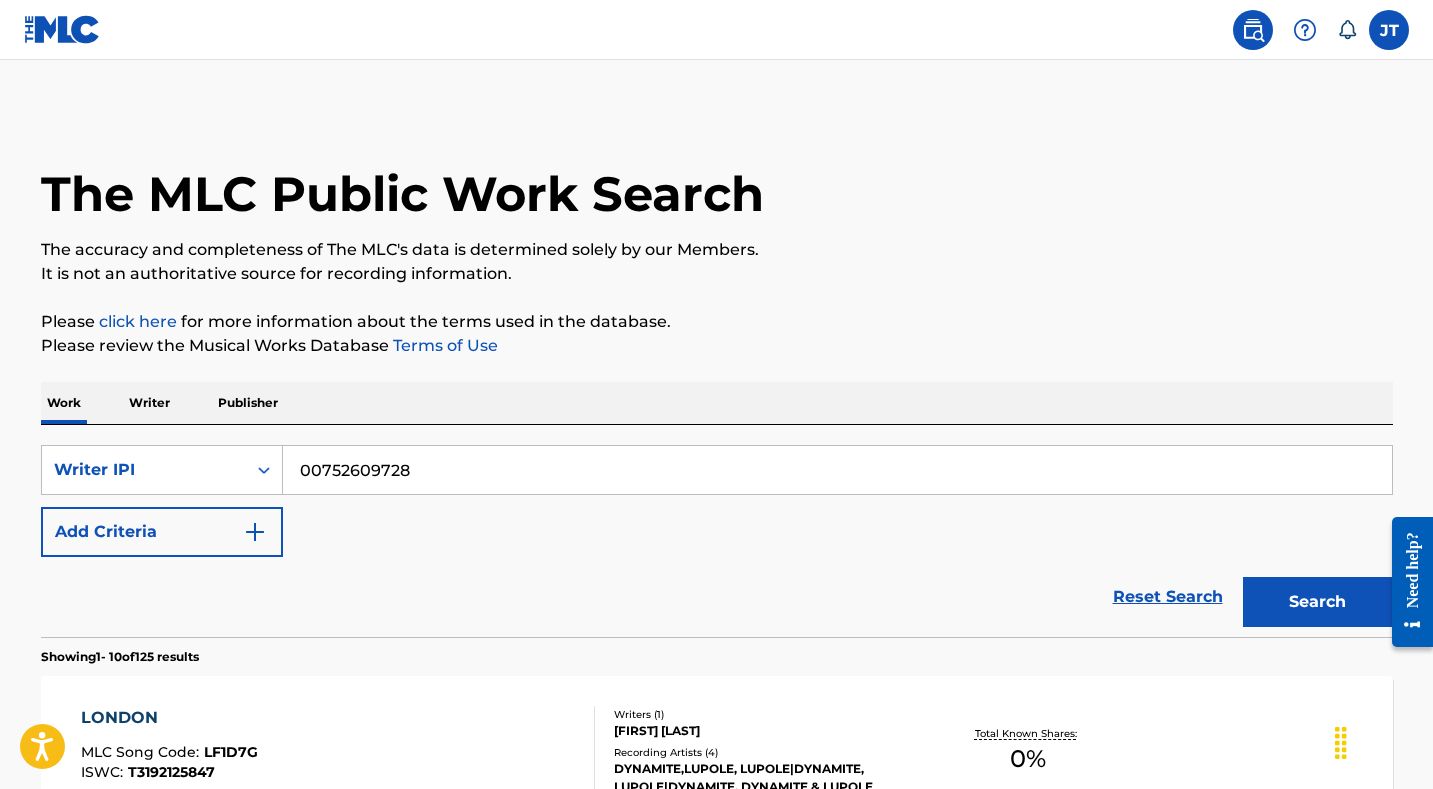 click on "JT JT JOEL   TYRIL joeltyril@gmail.com Notification Preferences Profile Log out" at bounding box center (716, 30) 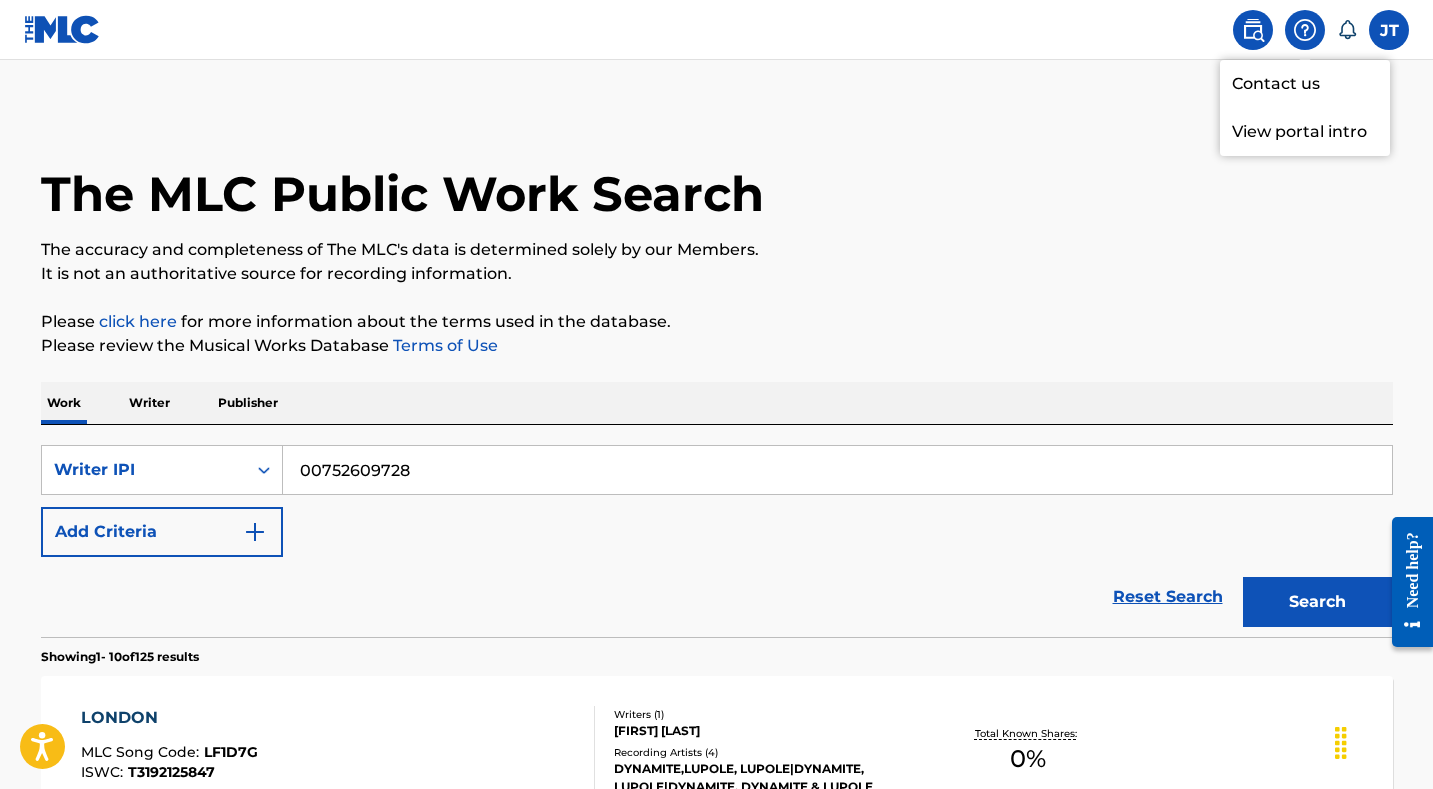 click 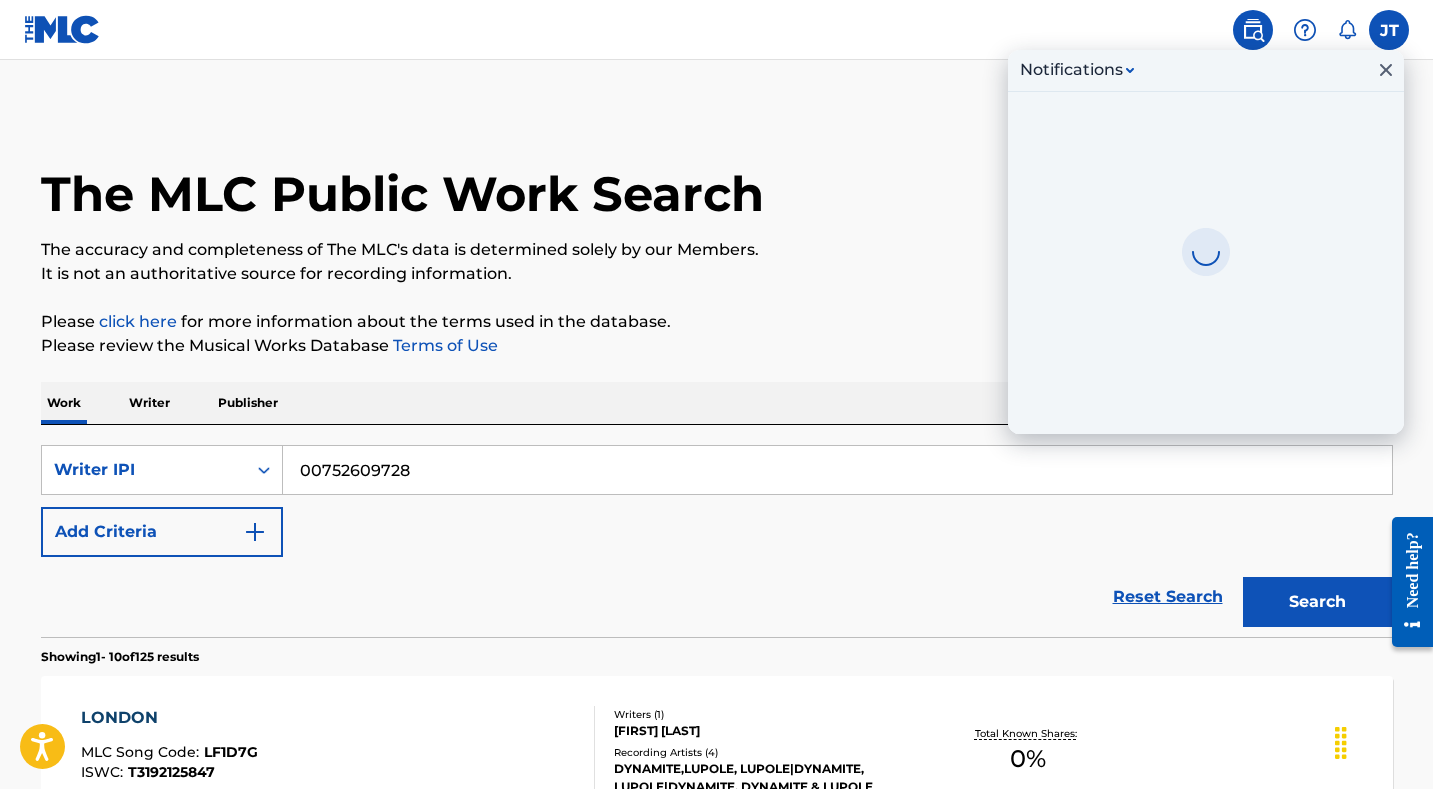 click 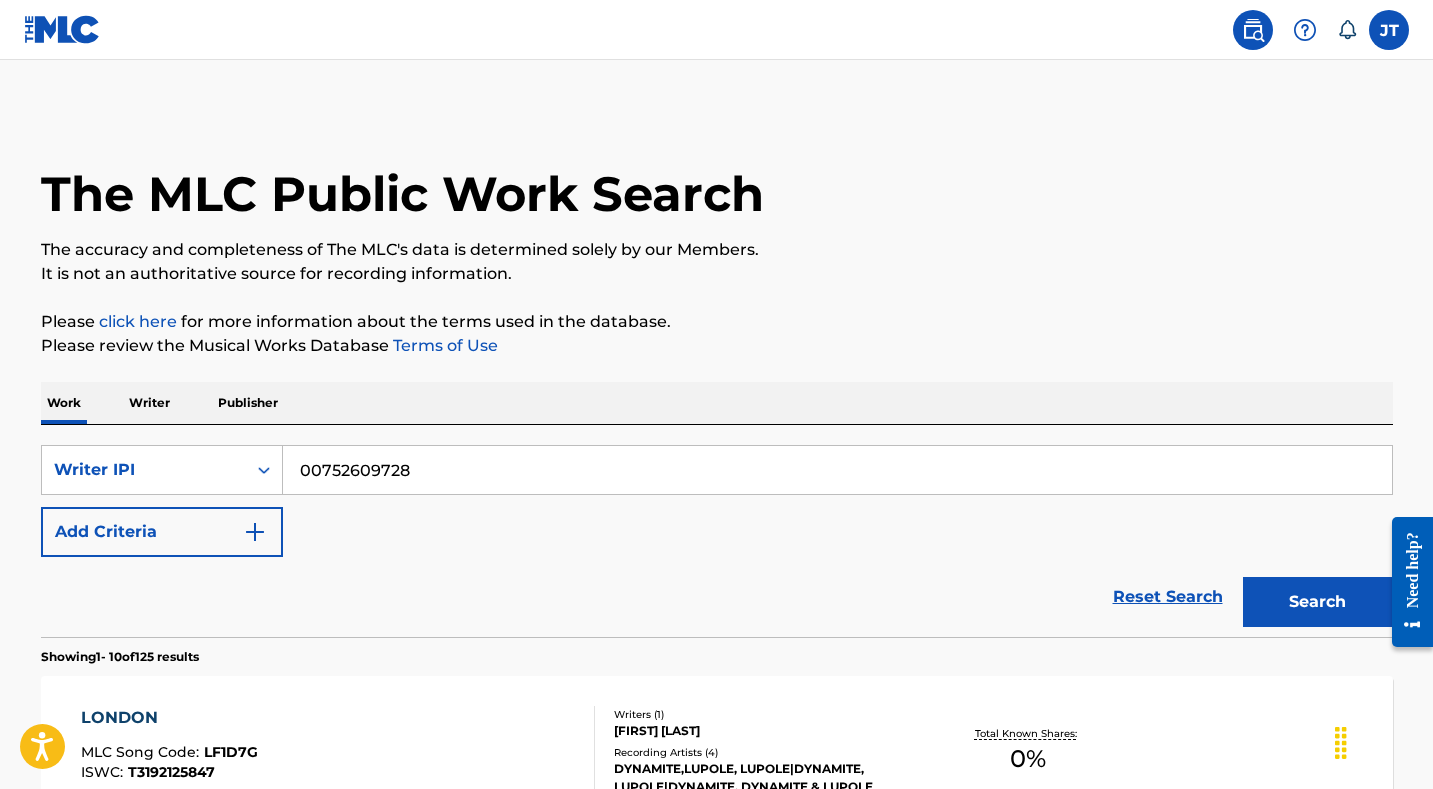 click 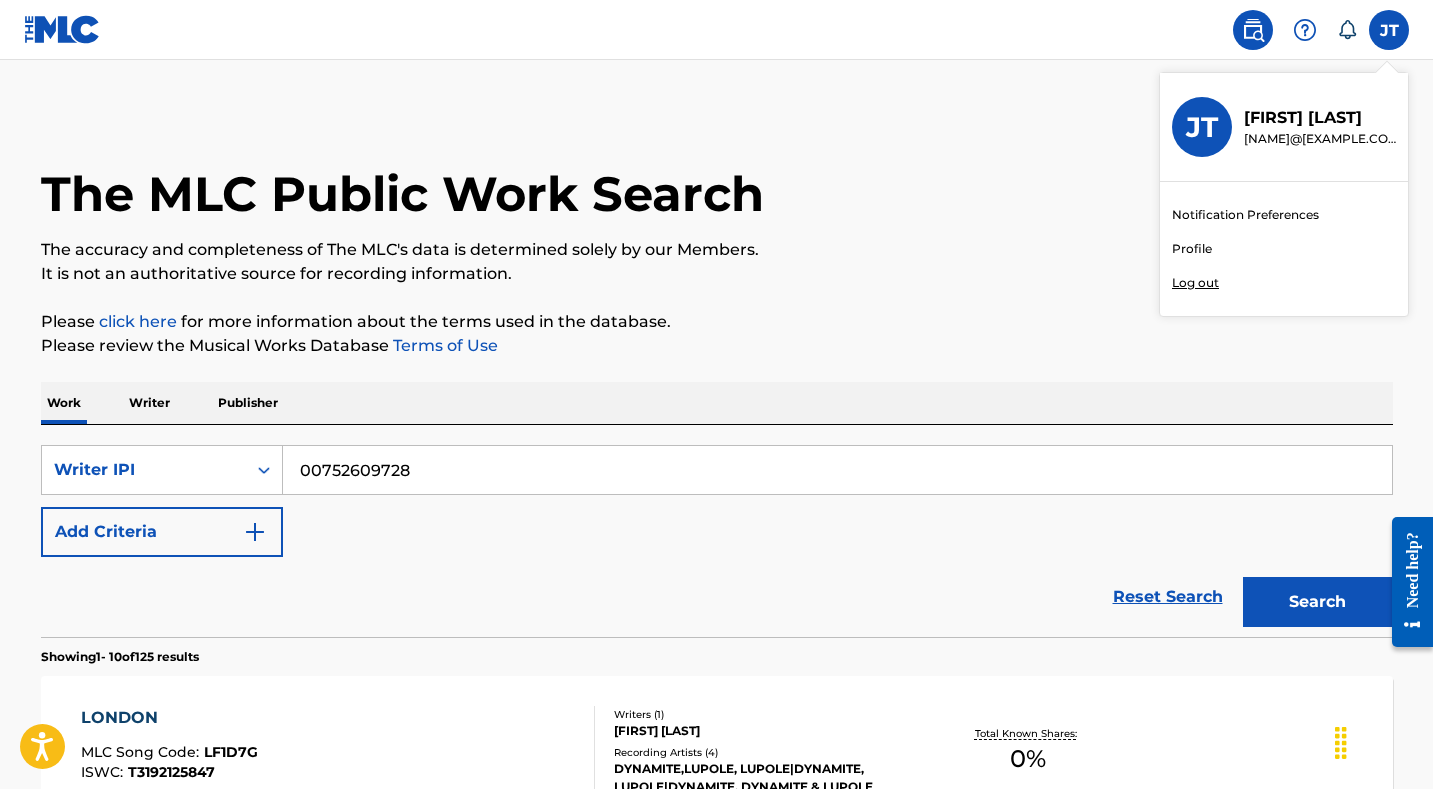 click on "It is not an authoritative source for recording information." at bounding box center [717, 274] 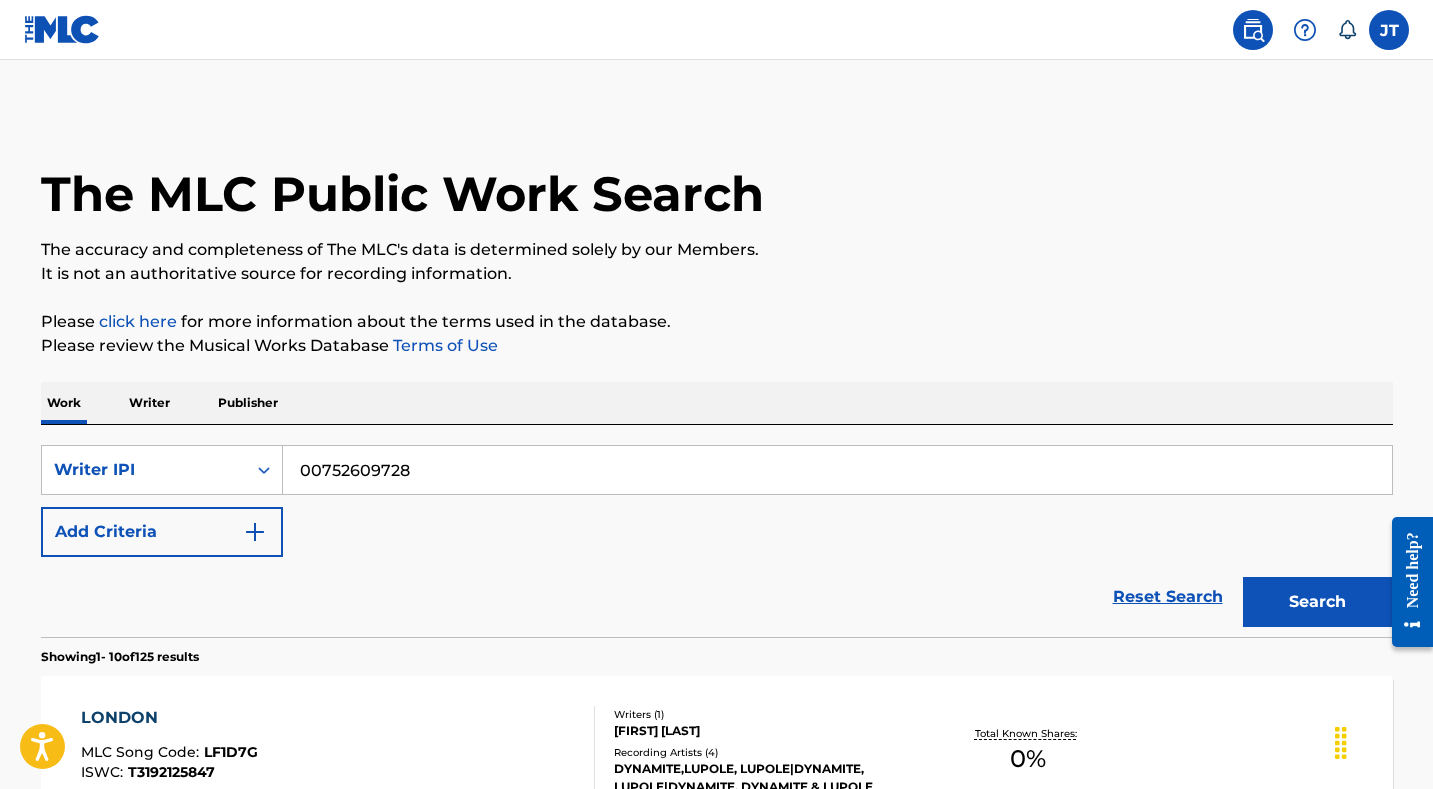 click on "It is not an authoritative source for recording information." at bounding box center [717, 274] 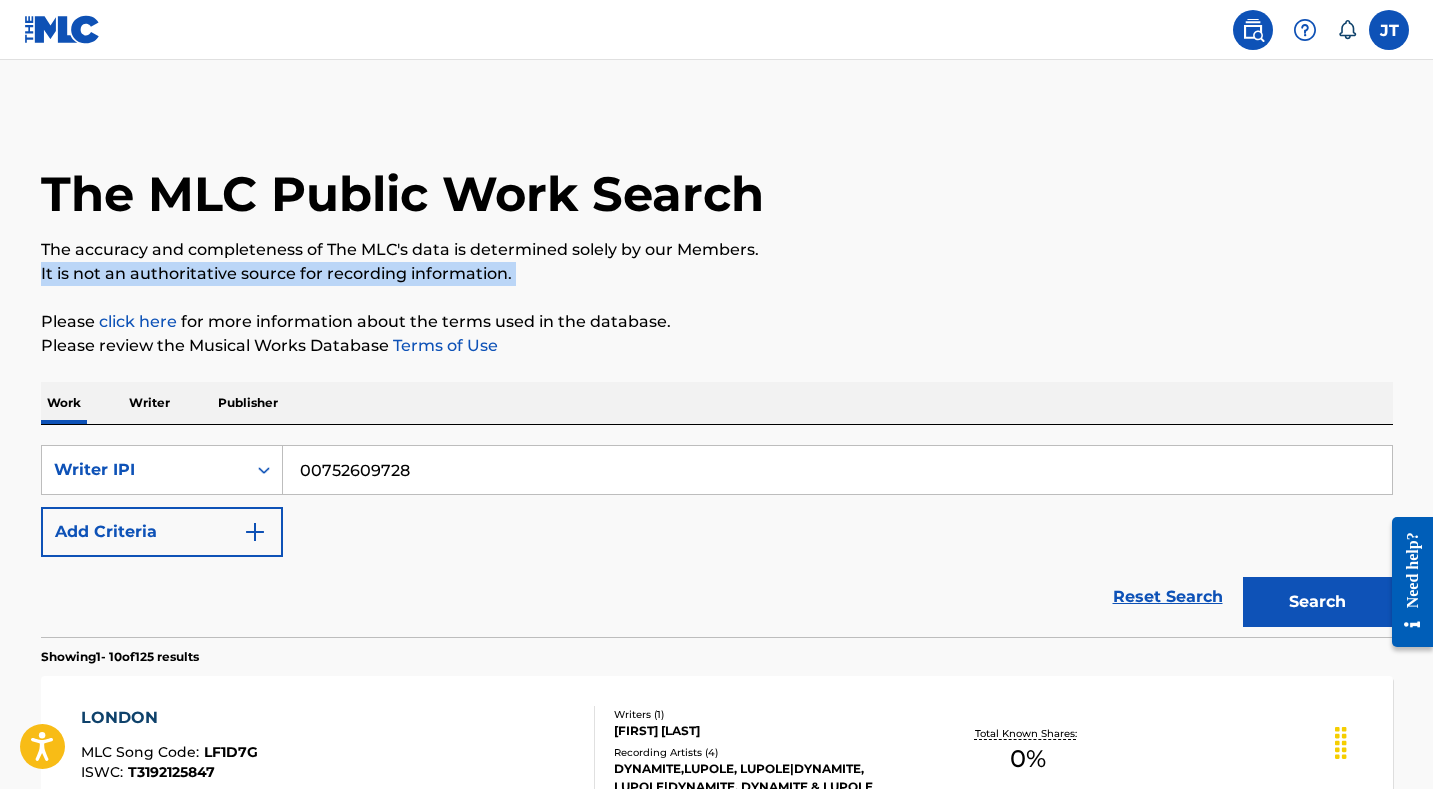 click at bounding box center (62, 29) 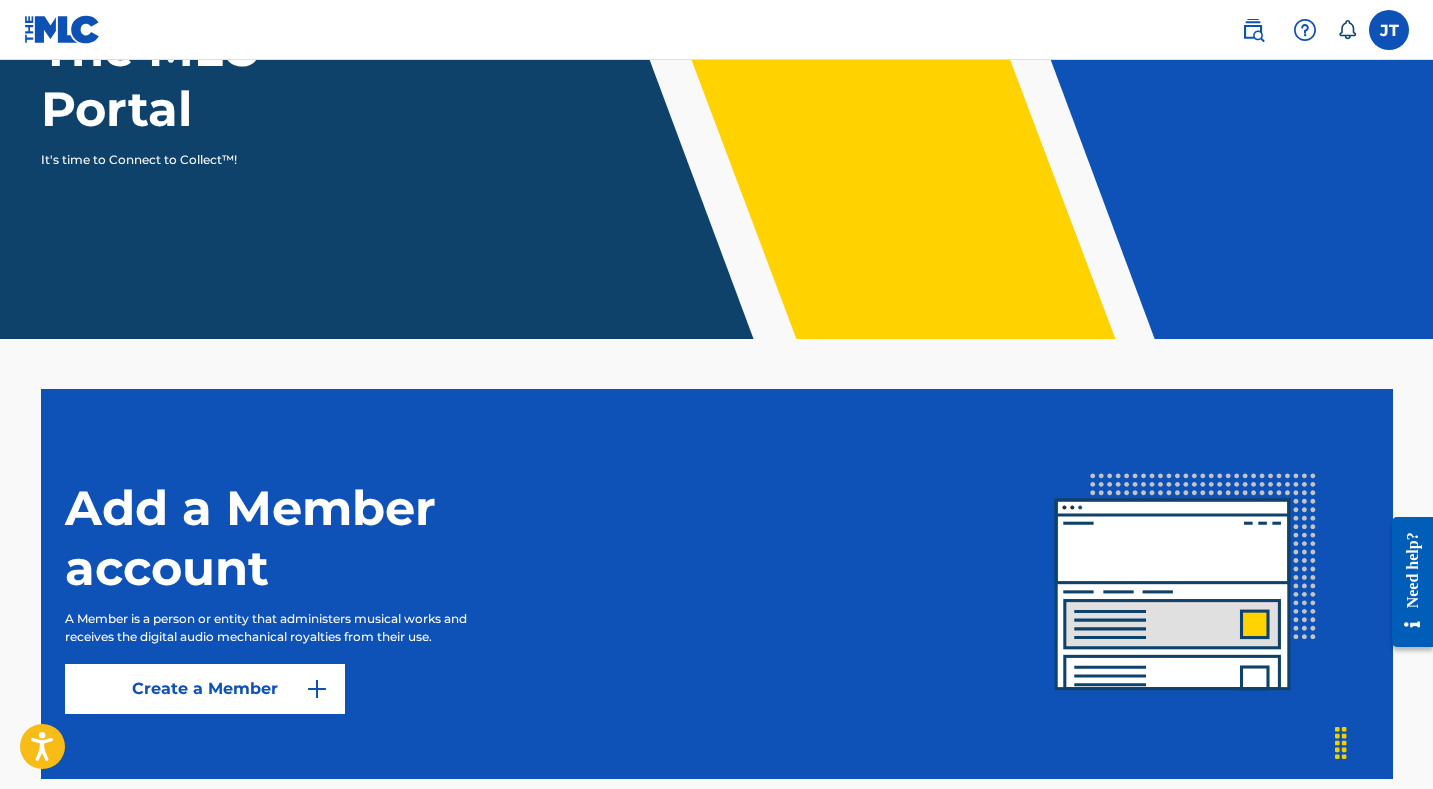 scroll, scrollTop: 357, scrollLeft: 0, axis: vertical 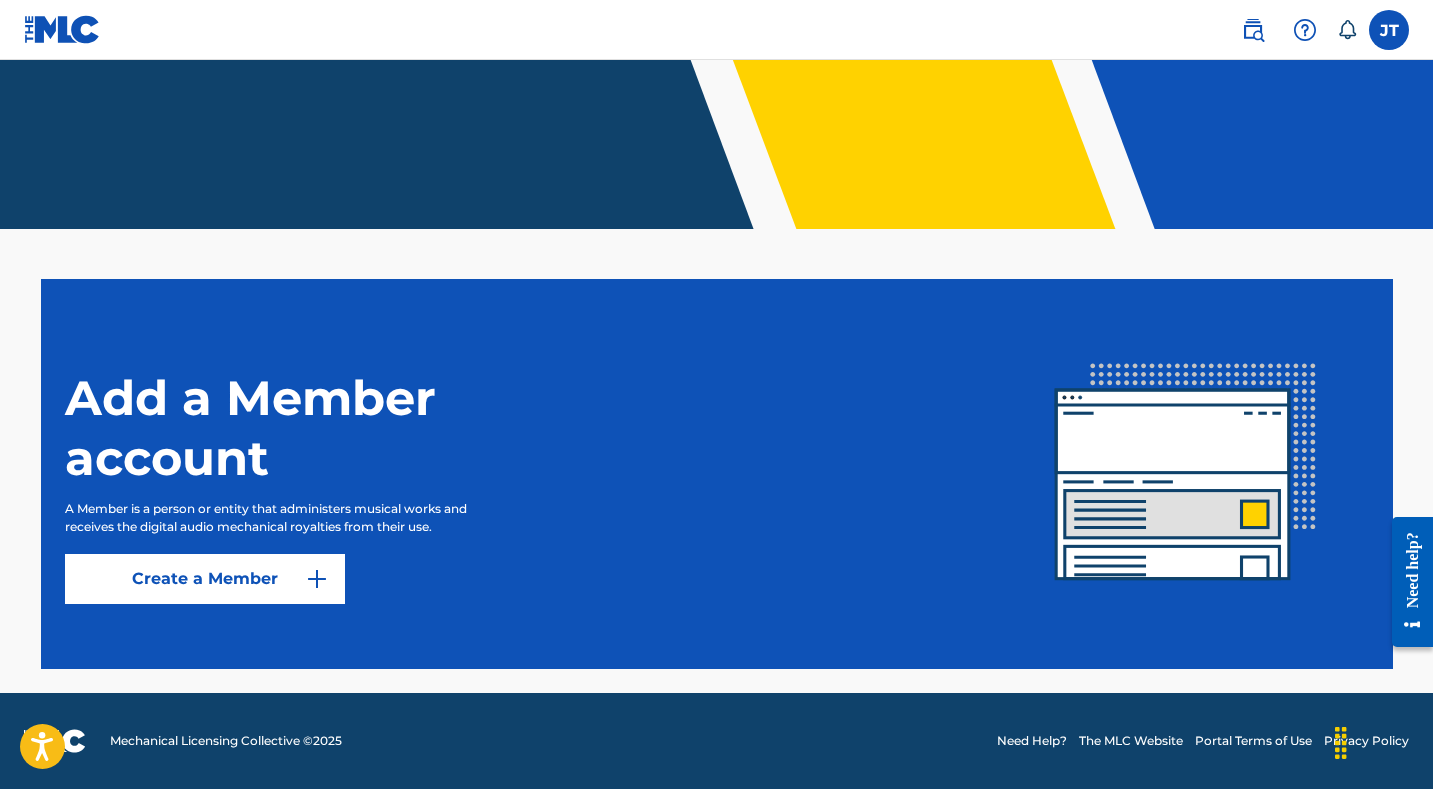 click at bounding box center [62, 29] 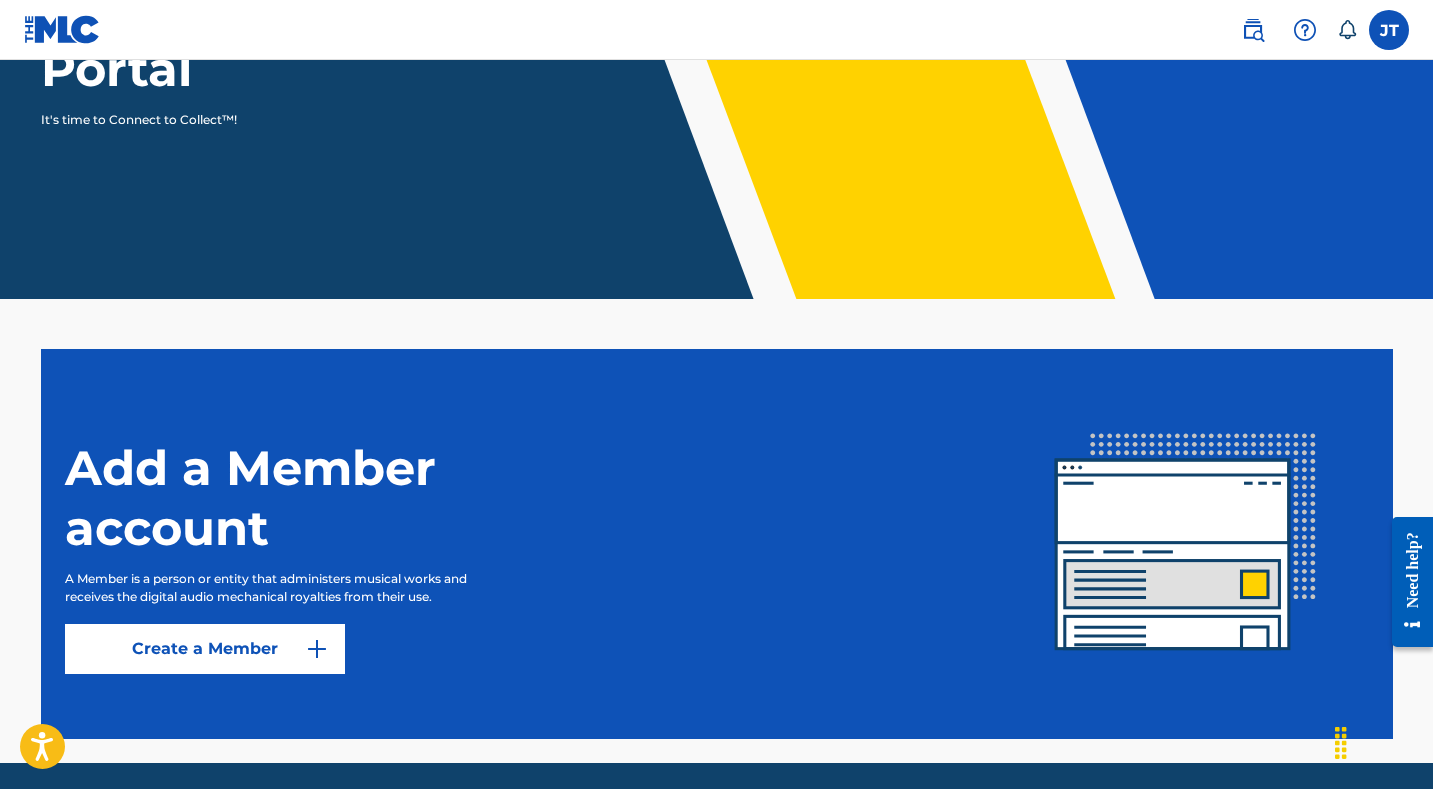 scroll, scrollTop: 357, scrollLeft: 0, axis: vertical 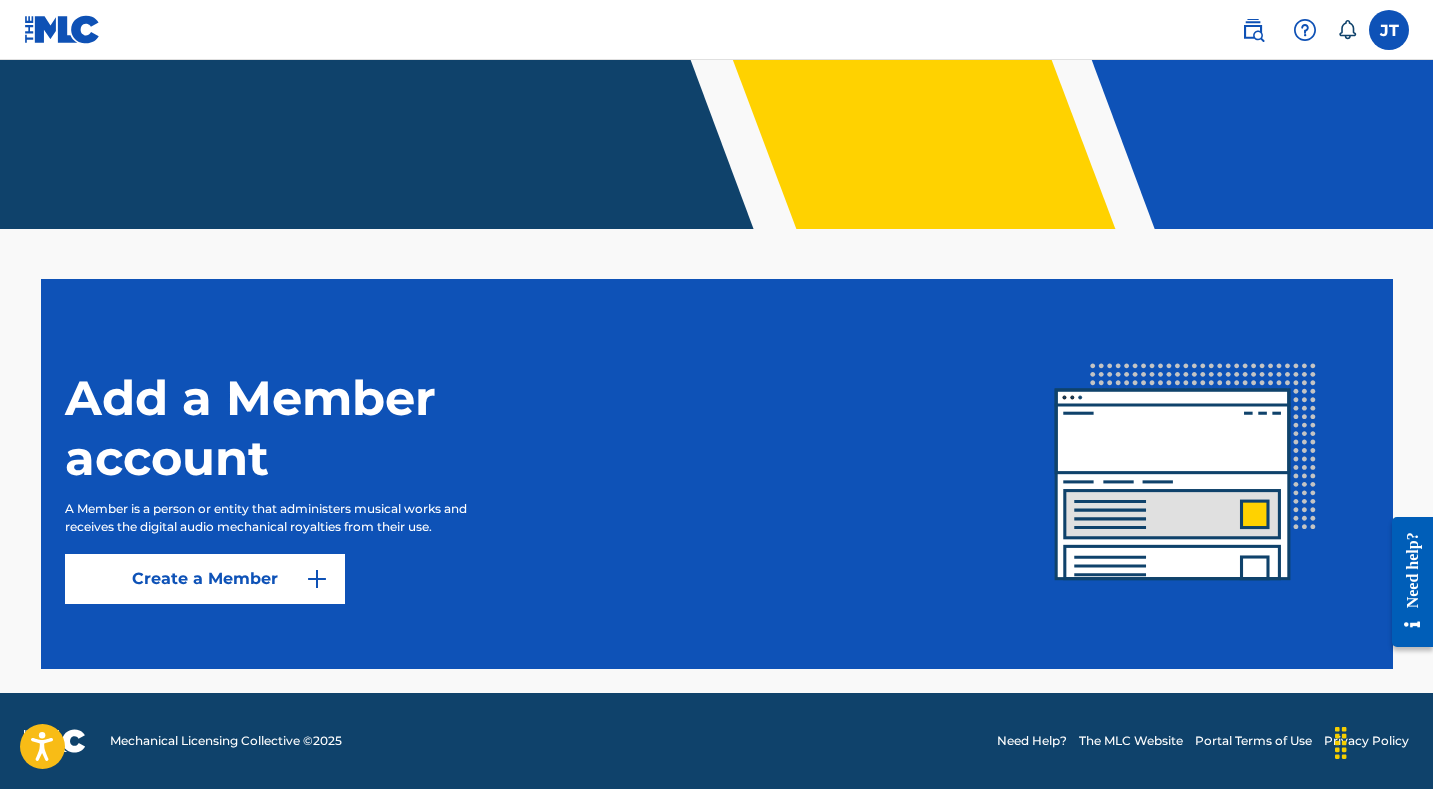 click at bounding box center (1389, 30) 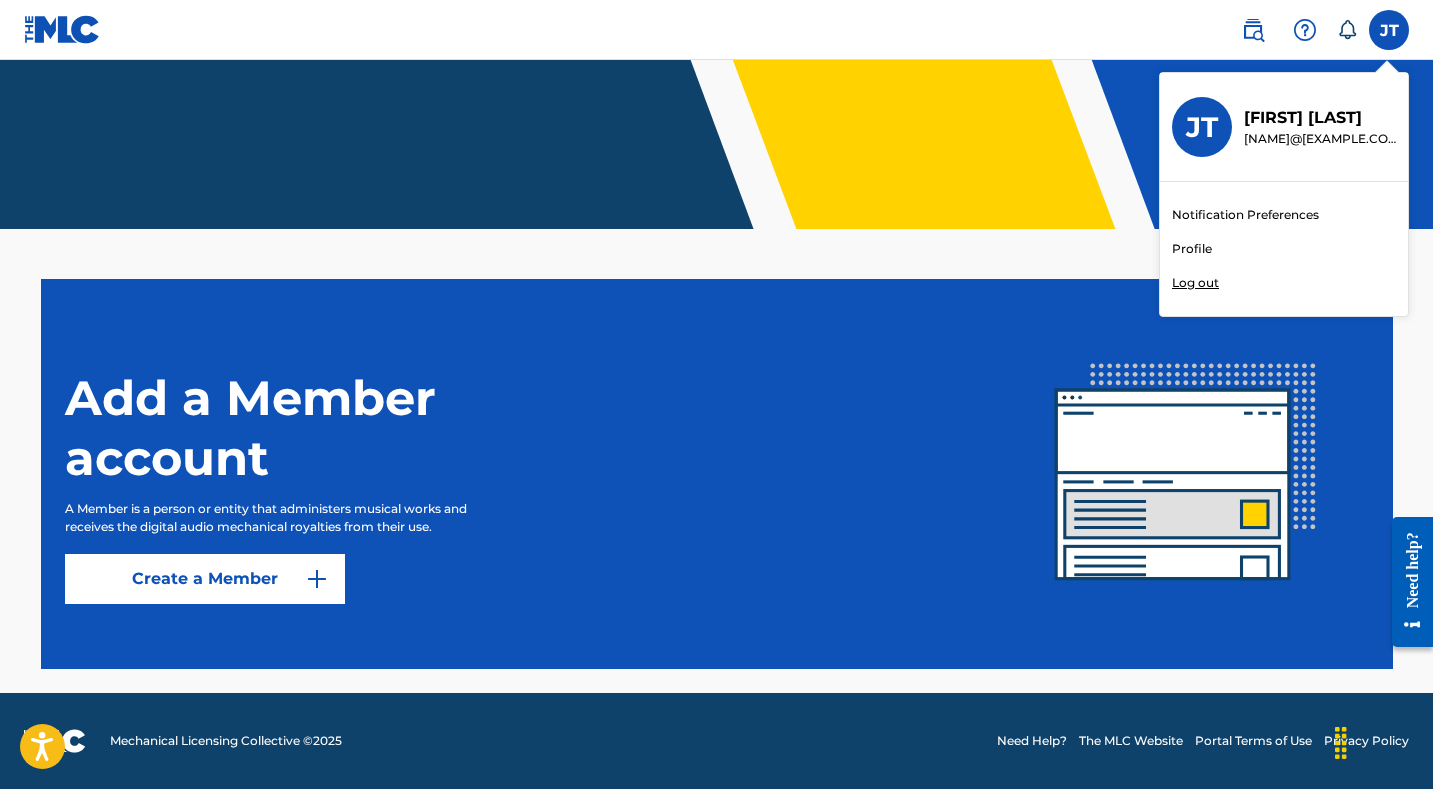 click on "Log out" at bounding box center [1195, 283] 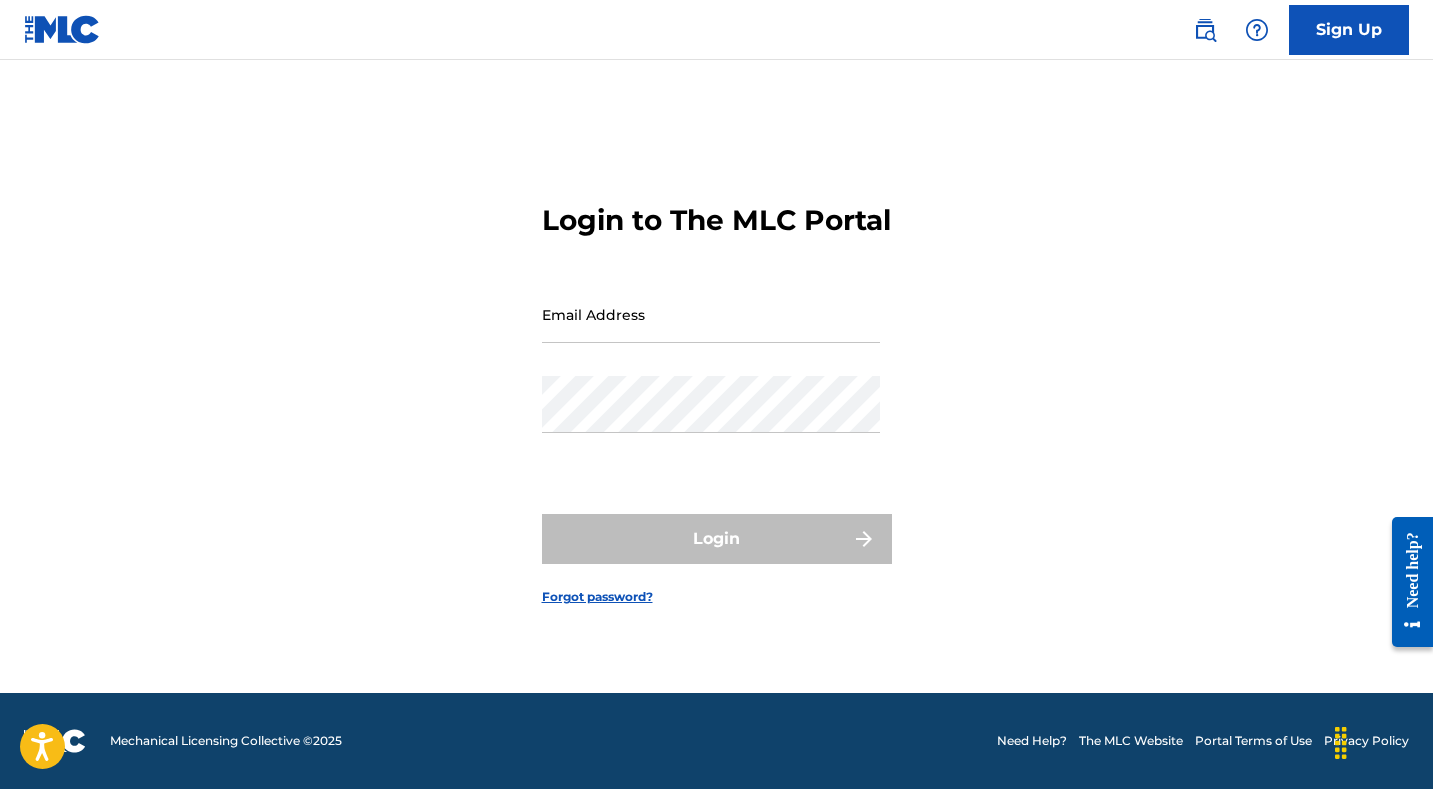 scroll, scrollTop: 0, scrollLeft: 0, axis: both 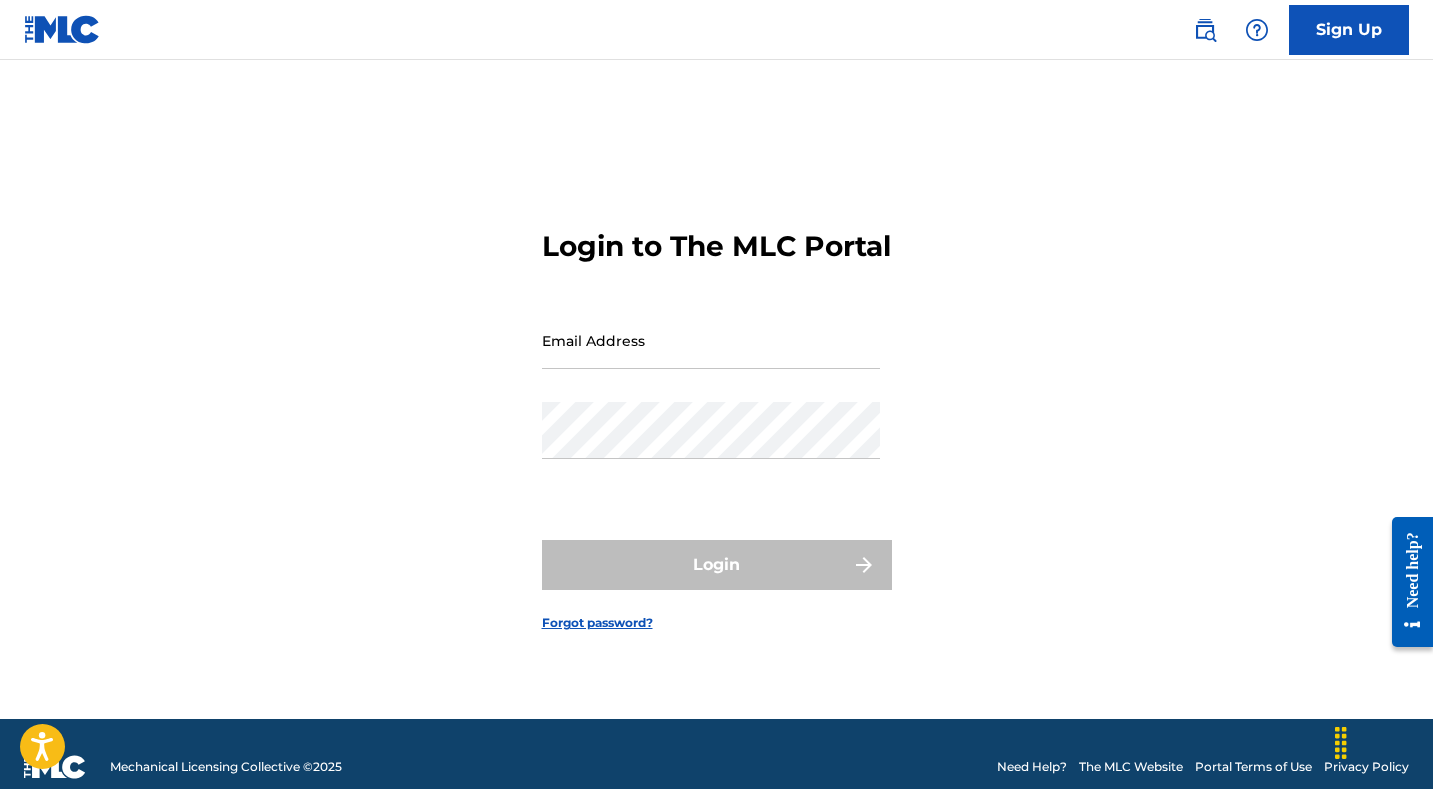 click on "Email Address" at bounding box center [711, 340] 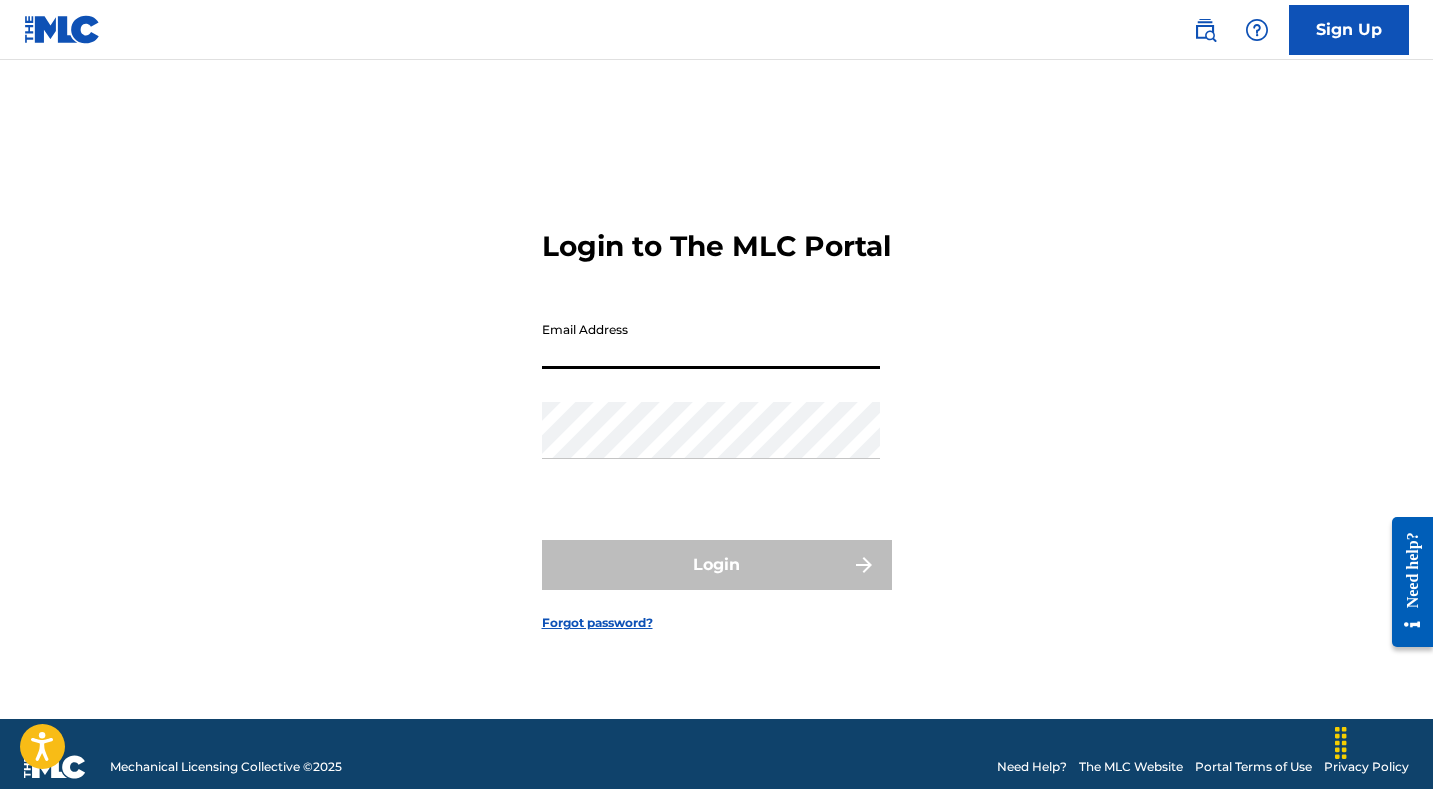 type on "[EMAIL]" 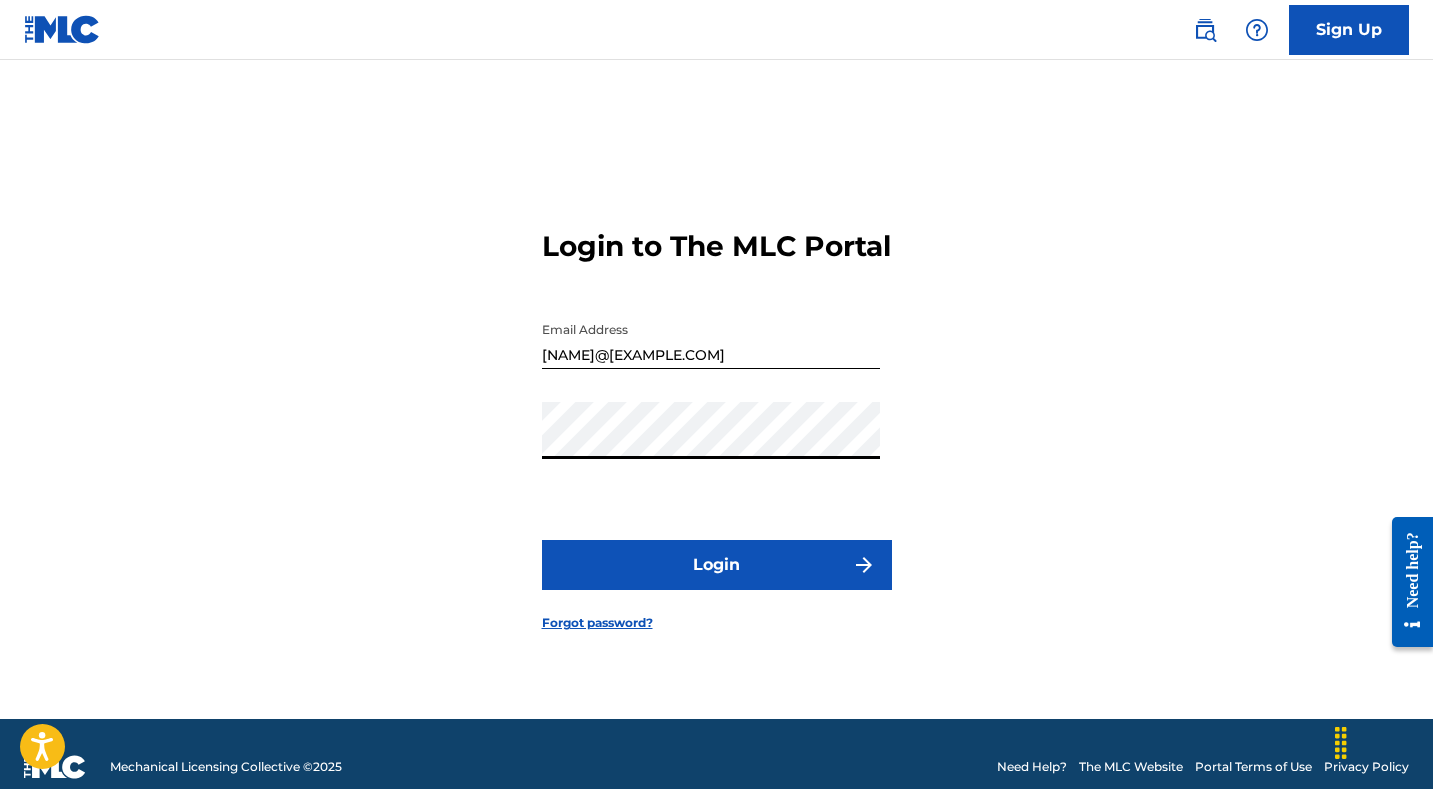click on "Login" at bounding box center [717, 565] 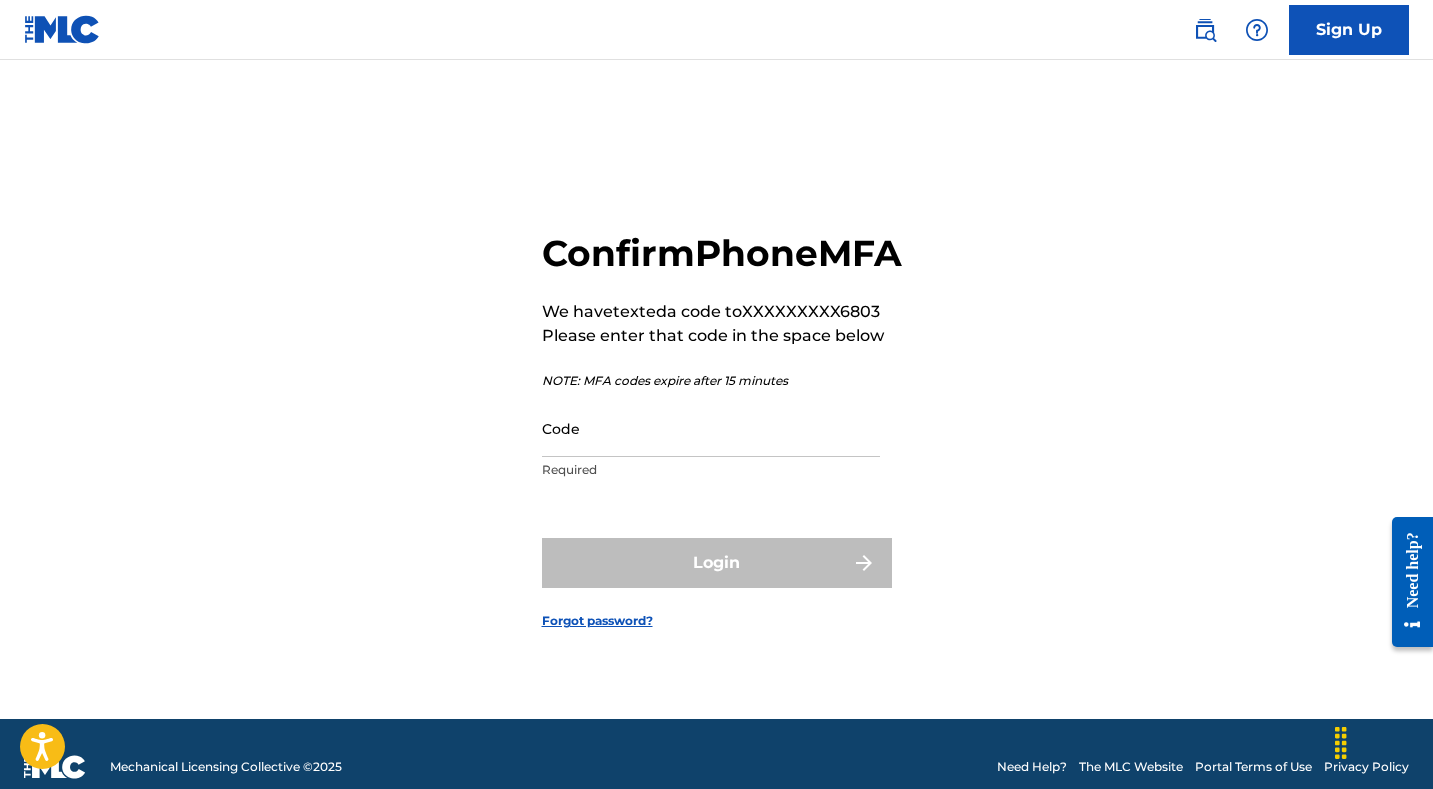 click on "Code" at bounding box center [711, 428] 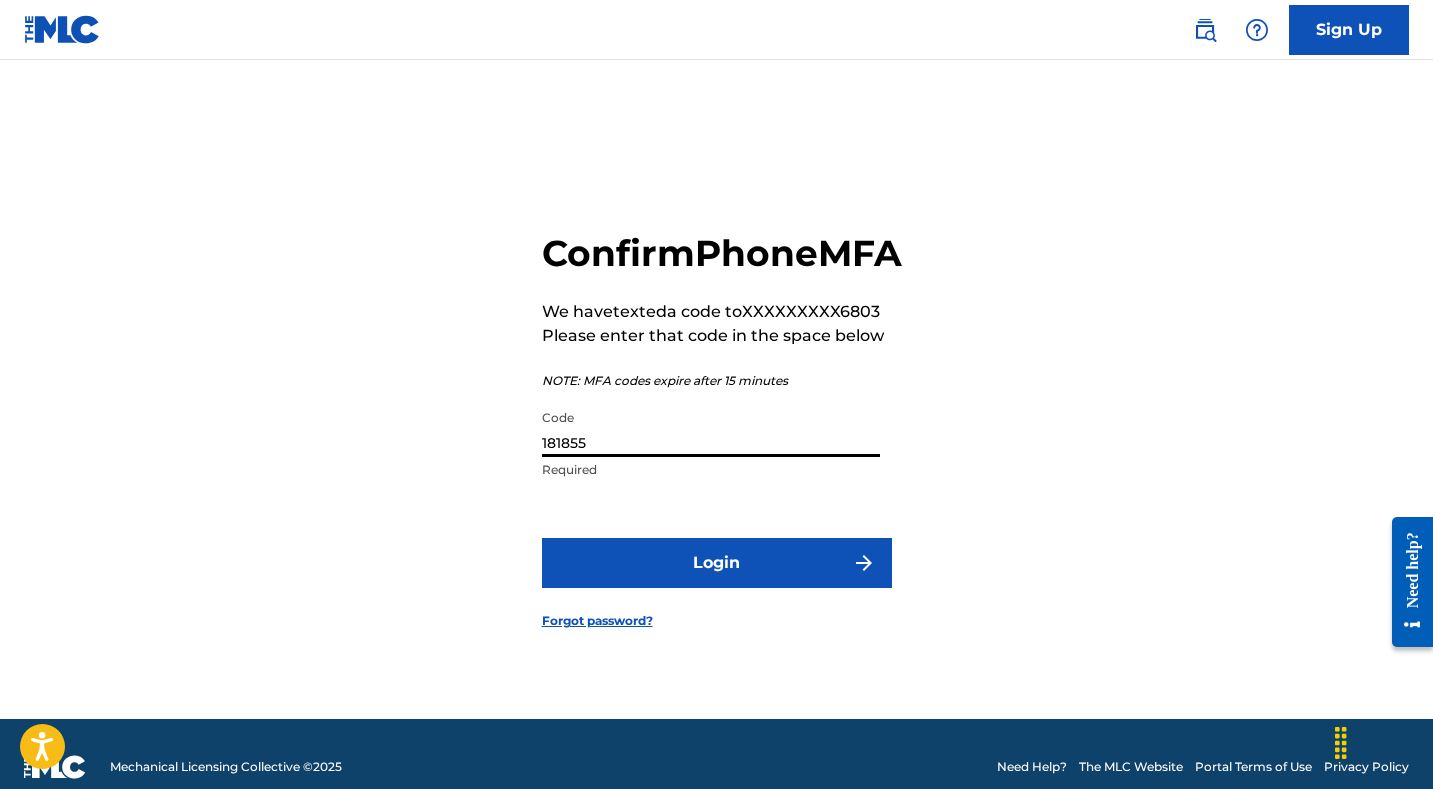 type on "181855" 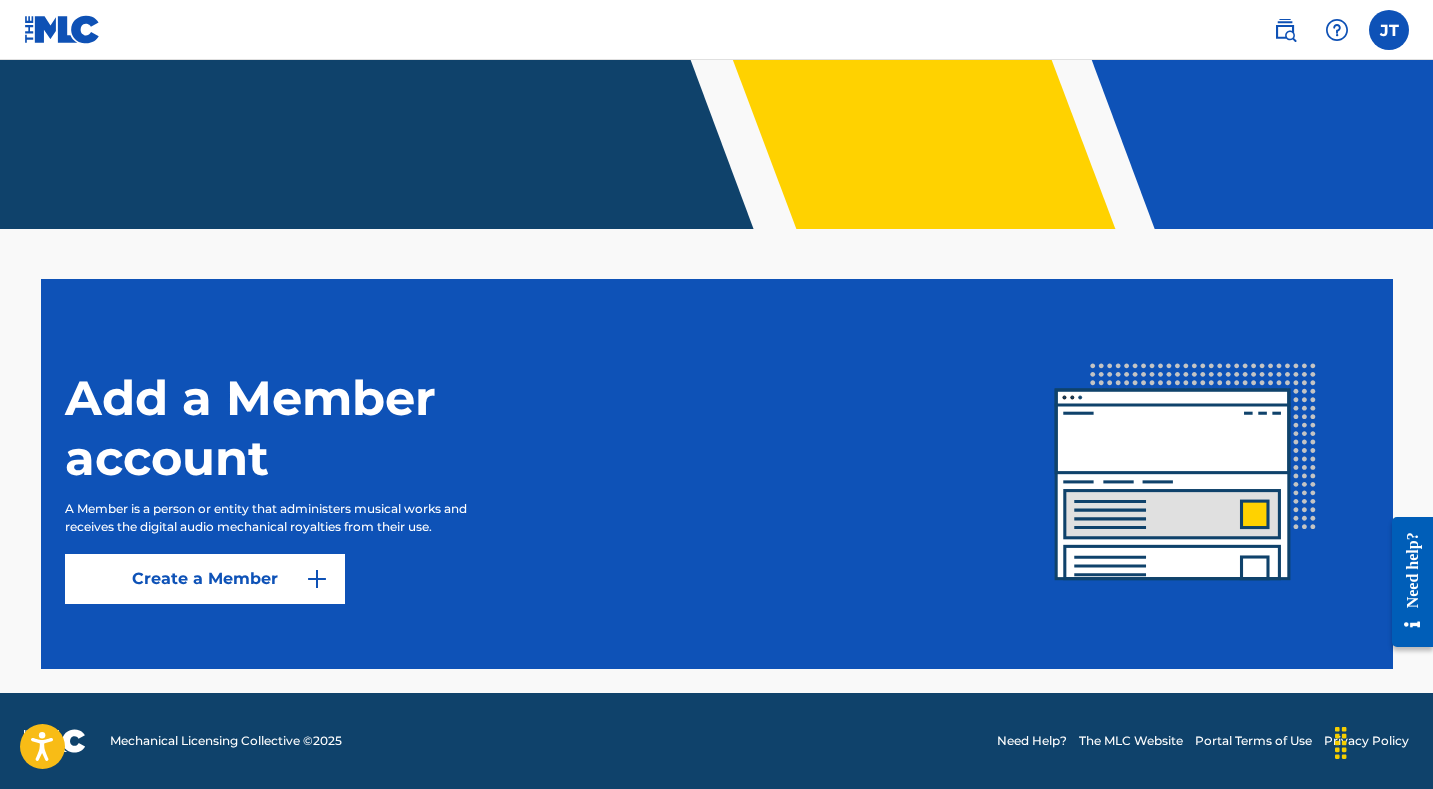 scroll, scrollTop: 0, scrollLeft: 0, axis: both 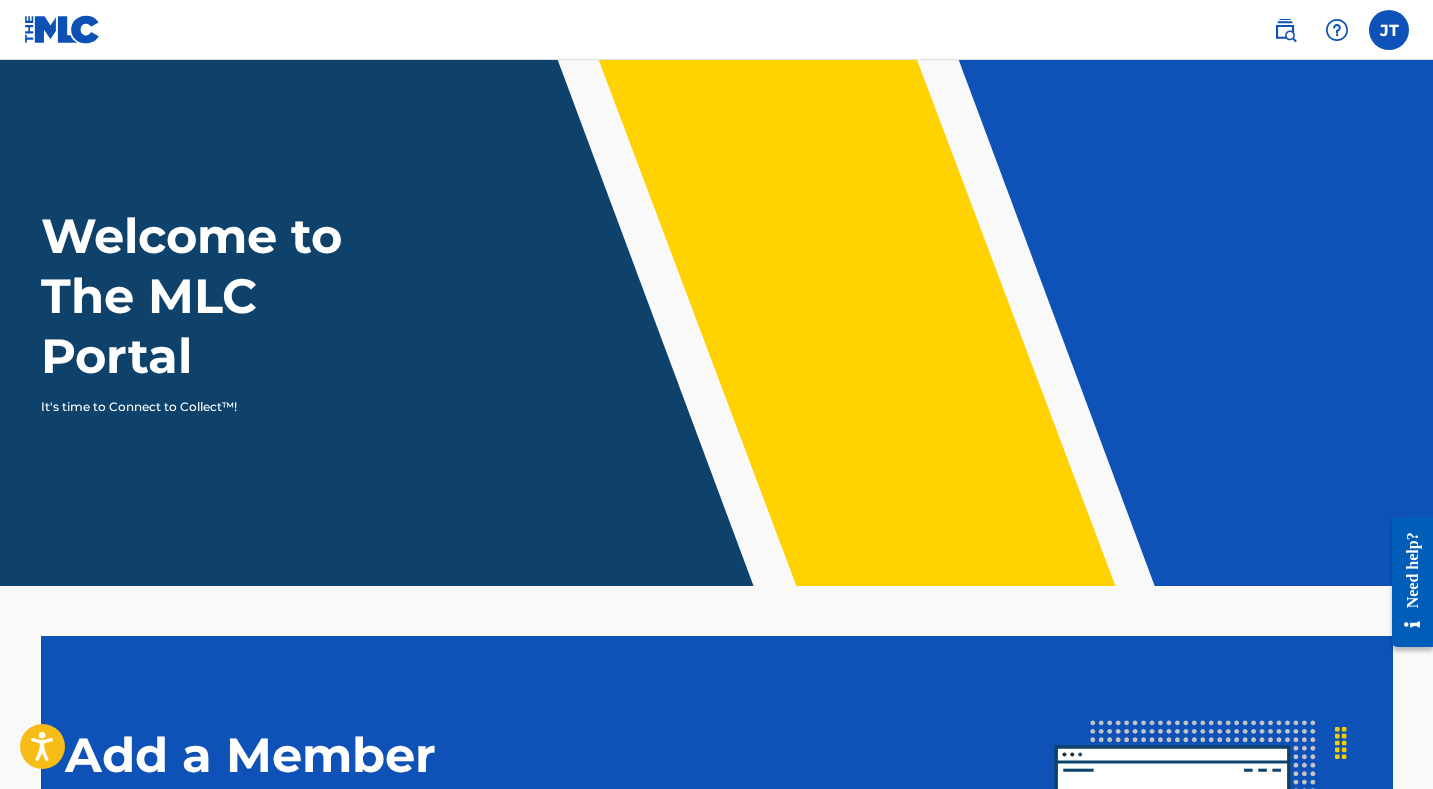 click at bounding box center (1389, 30) 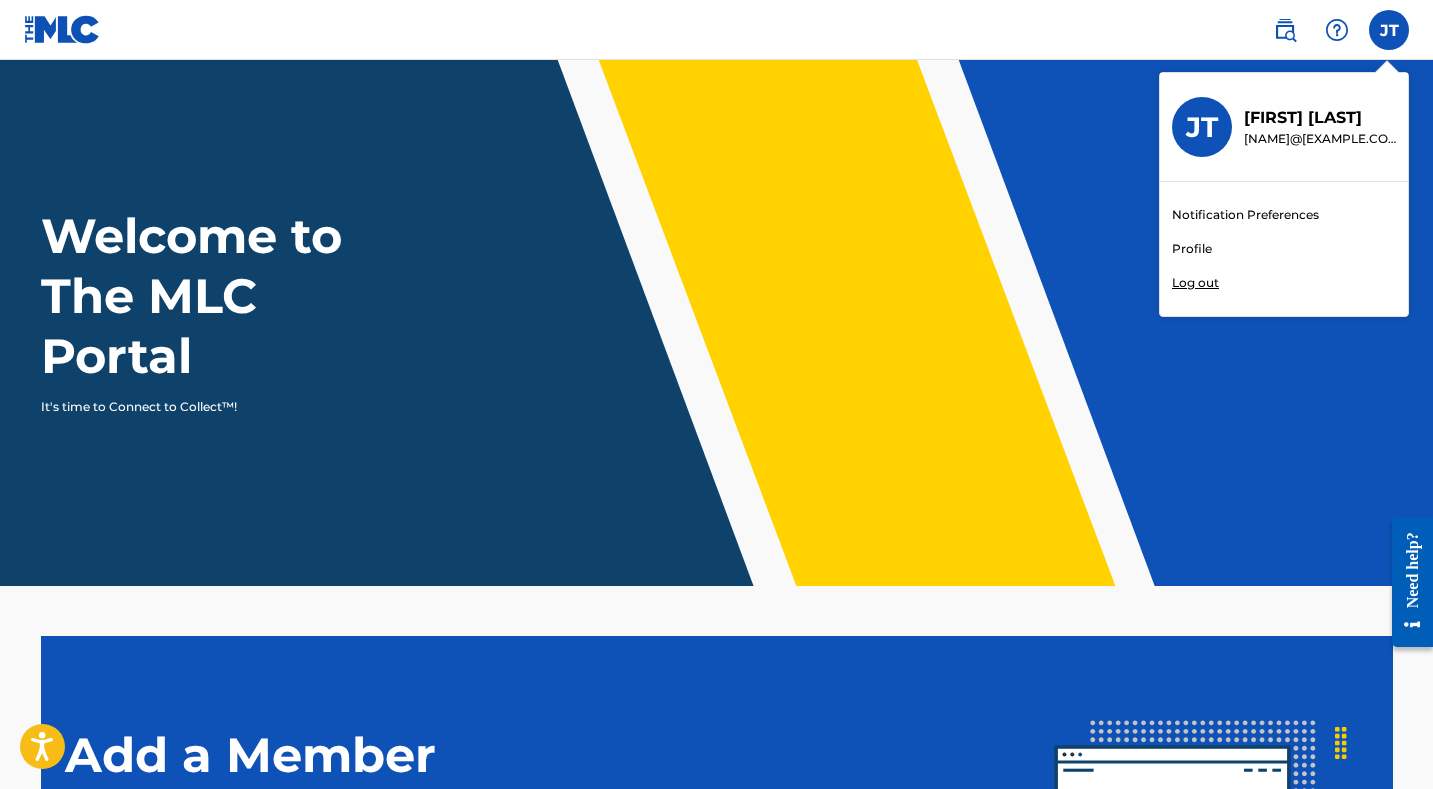 click on "Profile" at bounding box center (1192, 249) 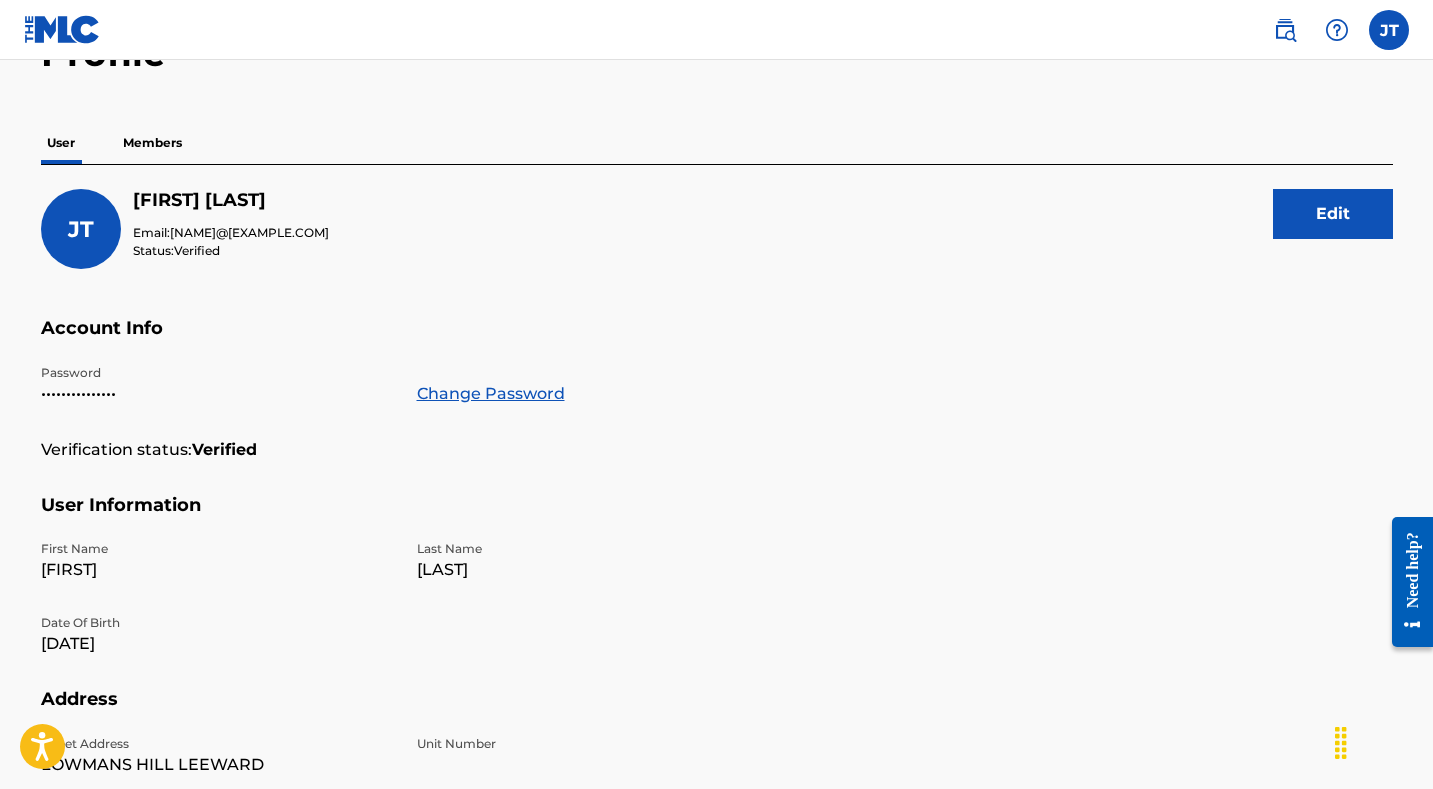 scroll, scrollTop: 126, scrollLeft: 0, axis: vertical 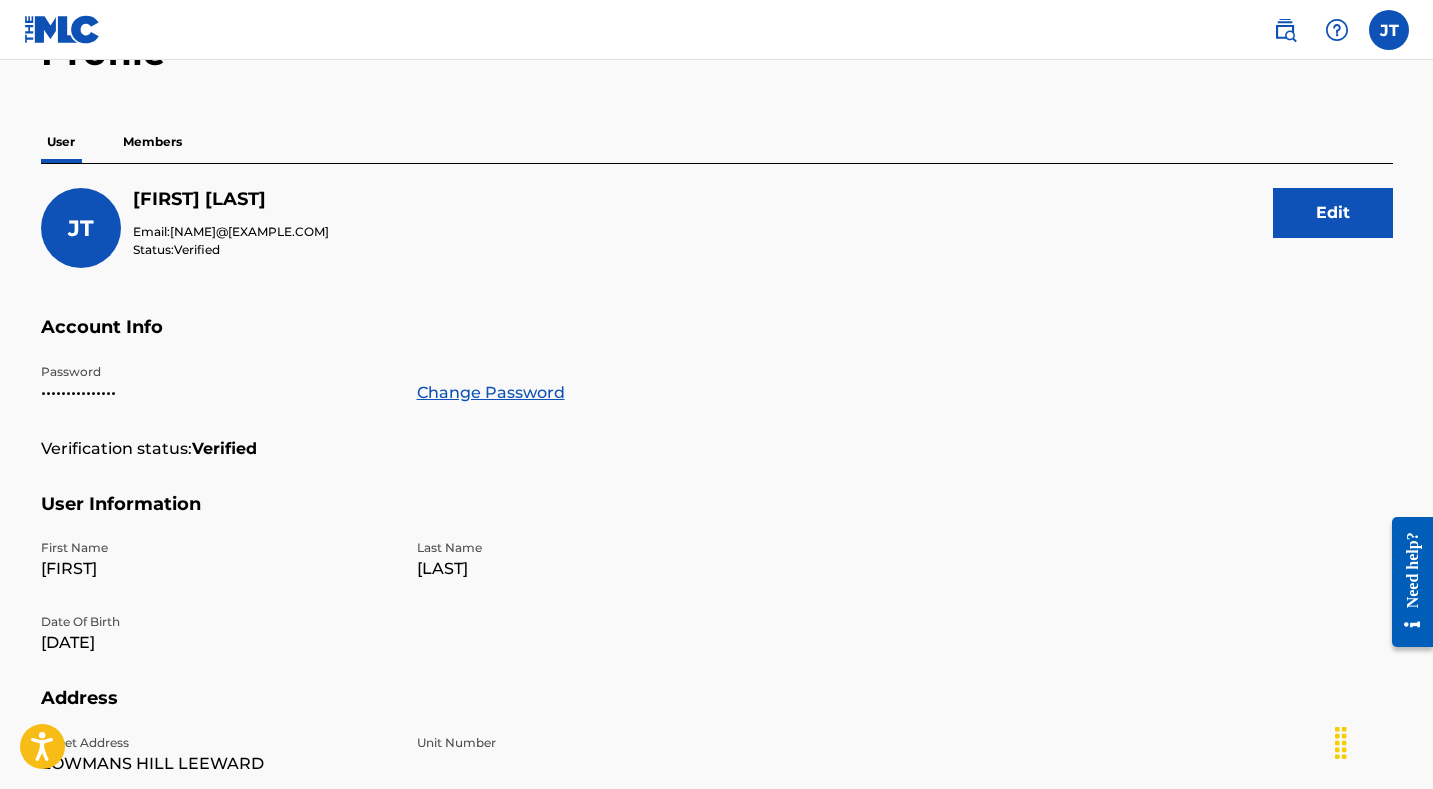 click on "Edit" at bounding box center (1333, 213) 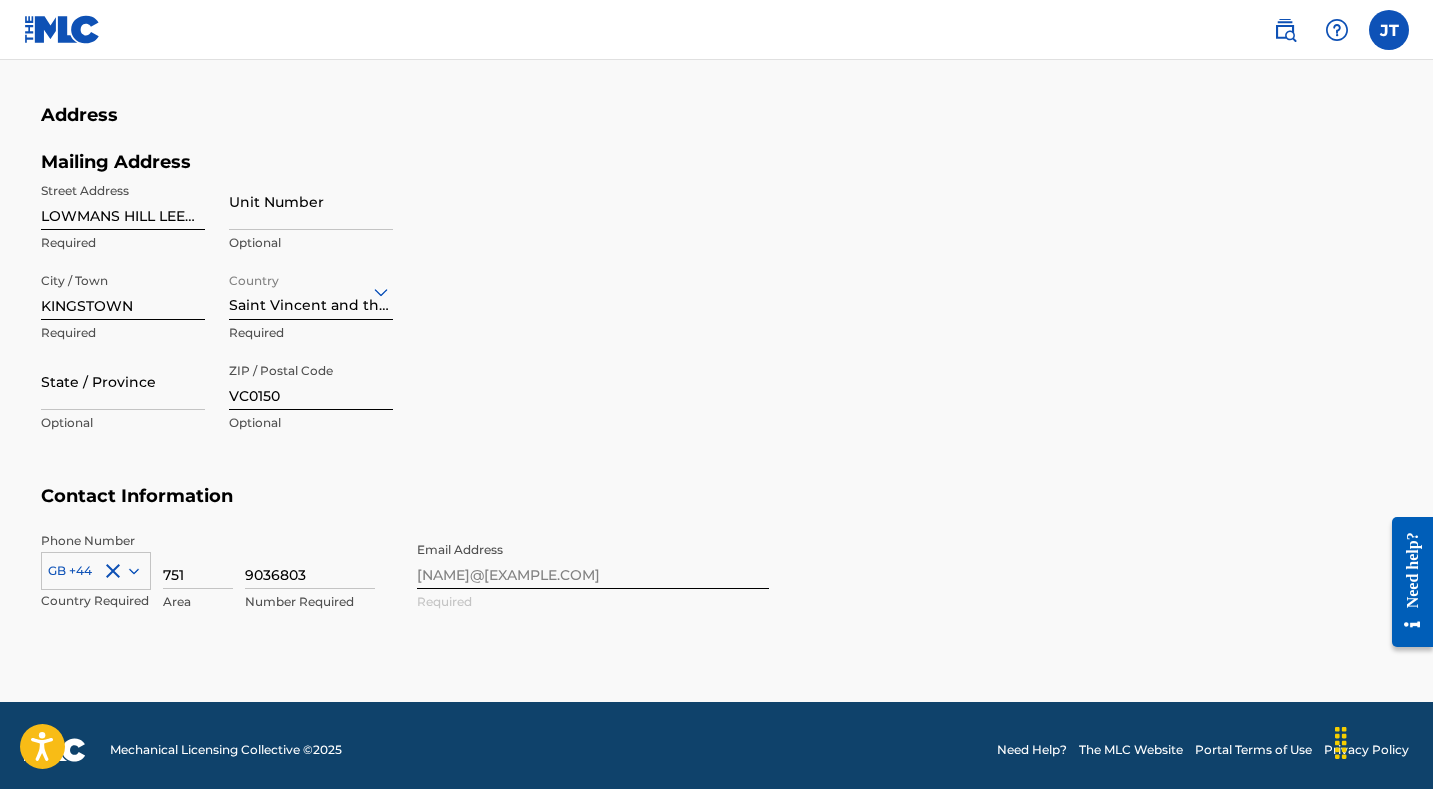 scroll, scrollTop: 813, scrollLeft: 0, axis: vertical 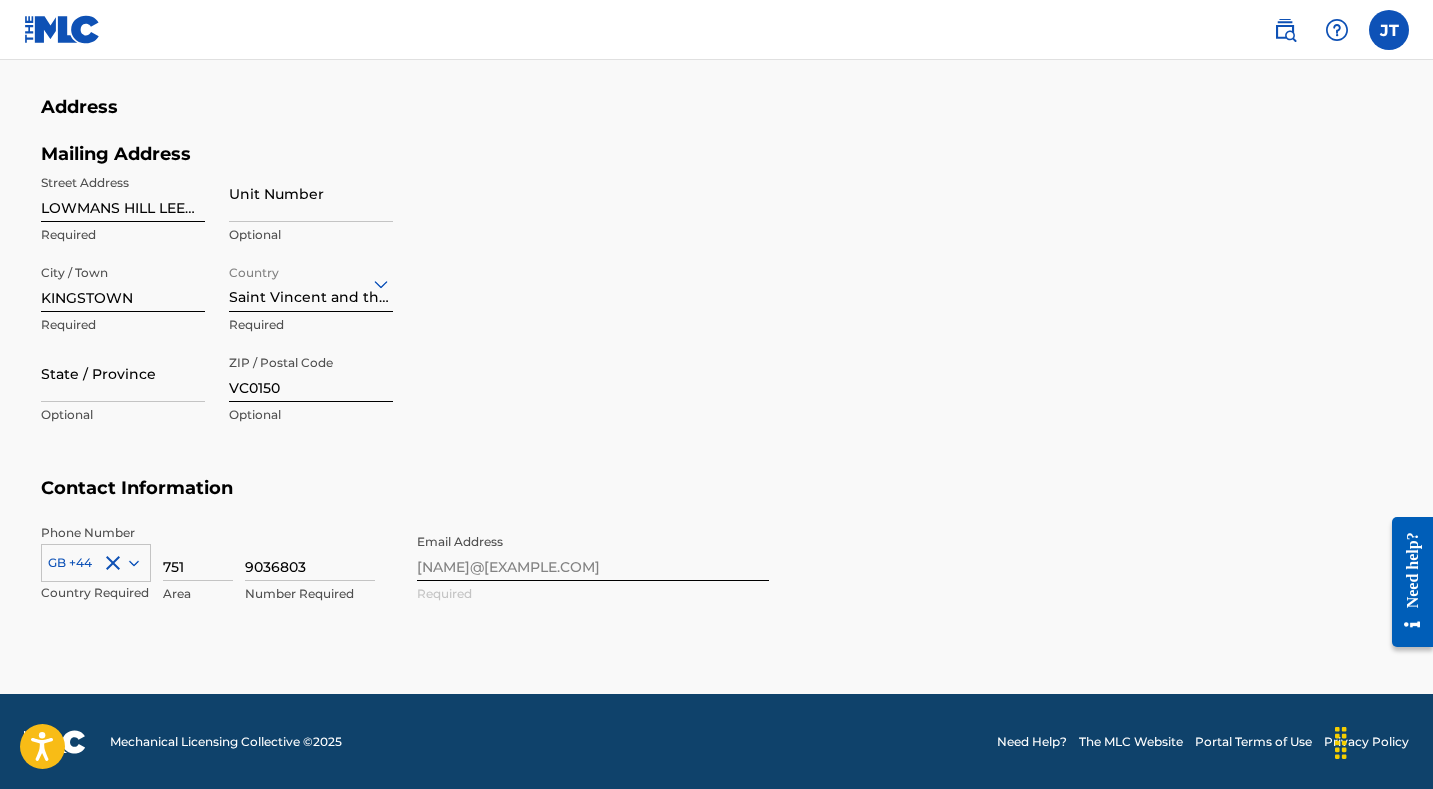 click on "Mailing Address Street Address LOWMANS HILL LEEWARD Required Unit Number Optional City / Town KINGSTOWN Required Country Saint Vincent and the Grenadines Required State / Province Optional ZIP / Postal Code VC0150 Optional" at bounding box center (405, 310) 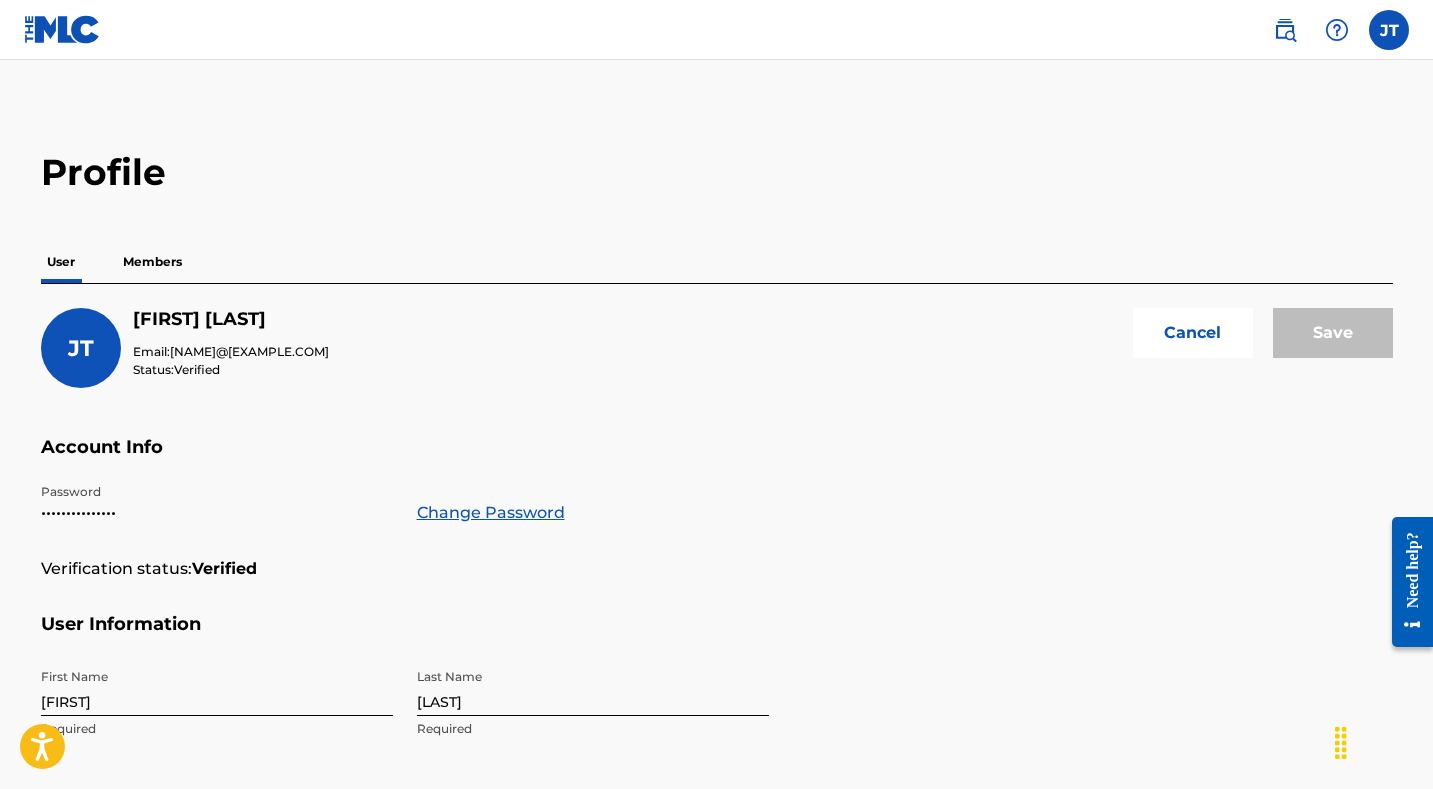 scroll, scrollTop: 0, scrollLeft: 0, axis: both 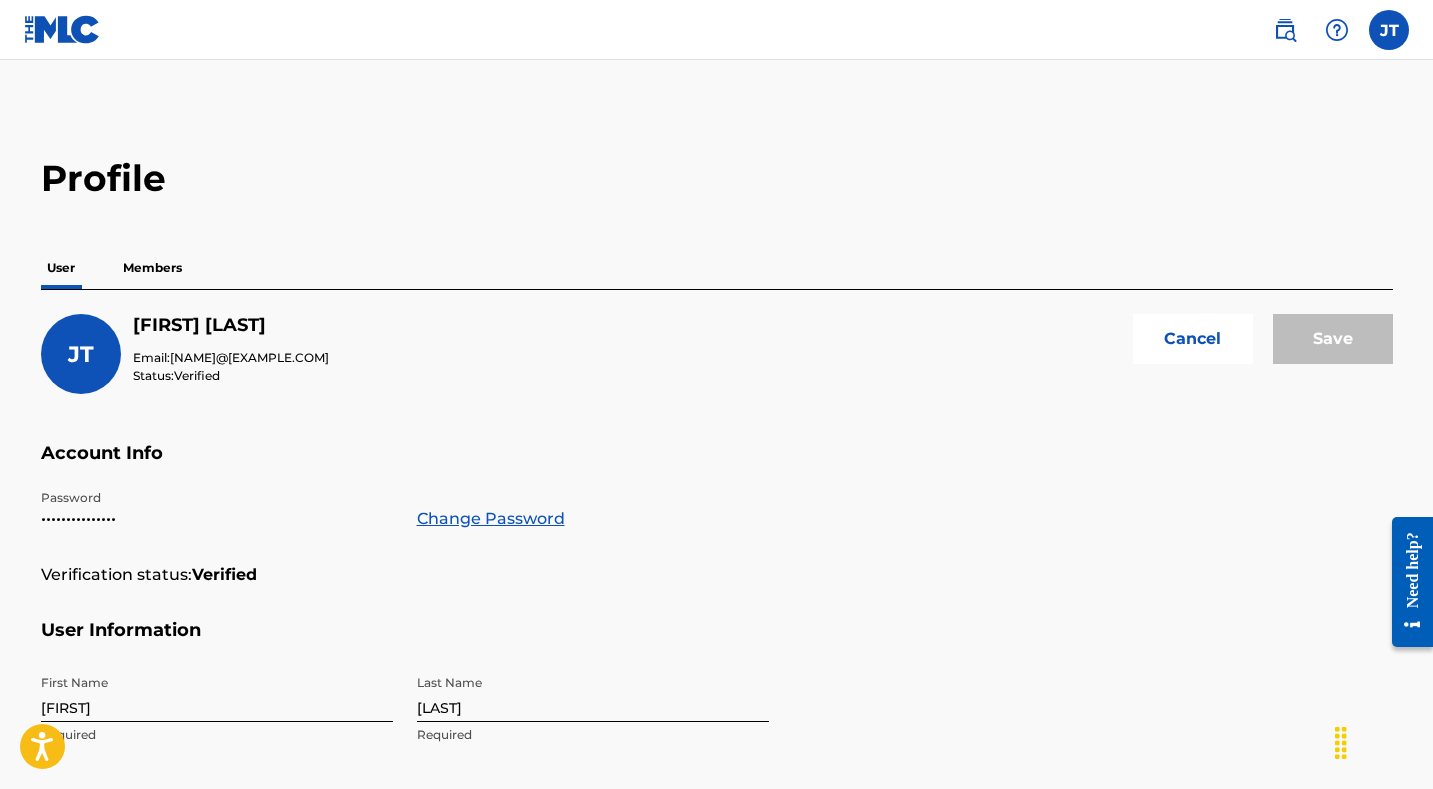 click on "Members" at bounding box center (152, 268) 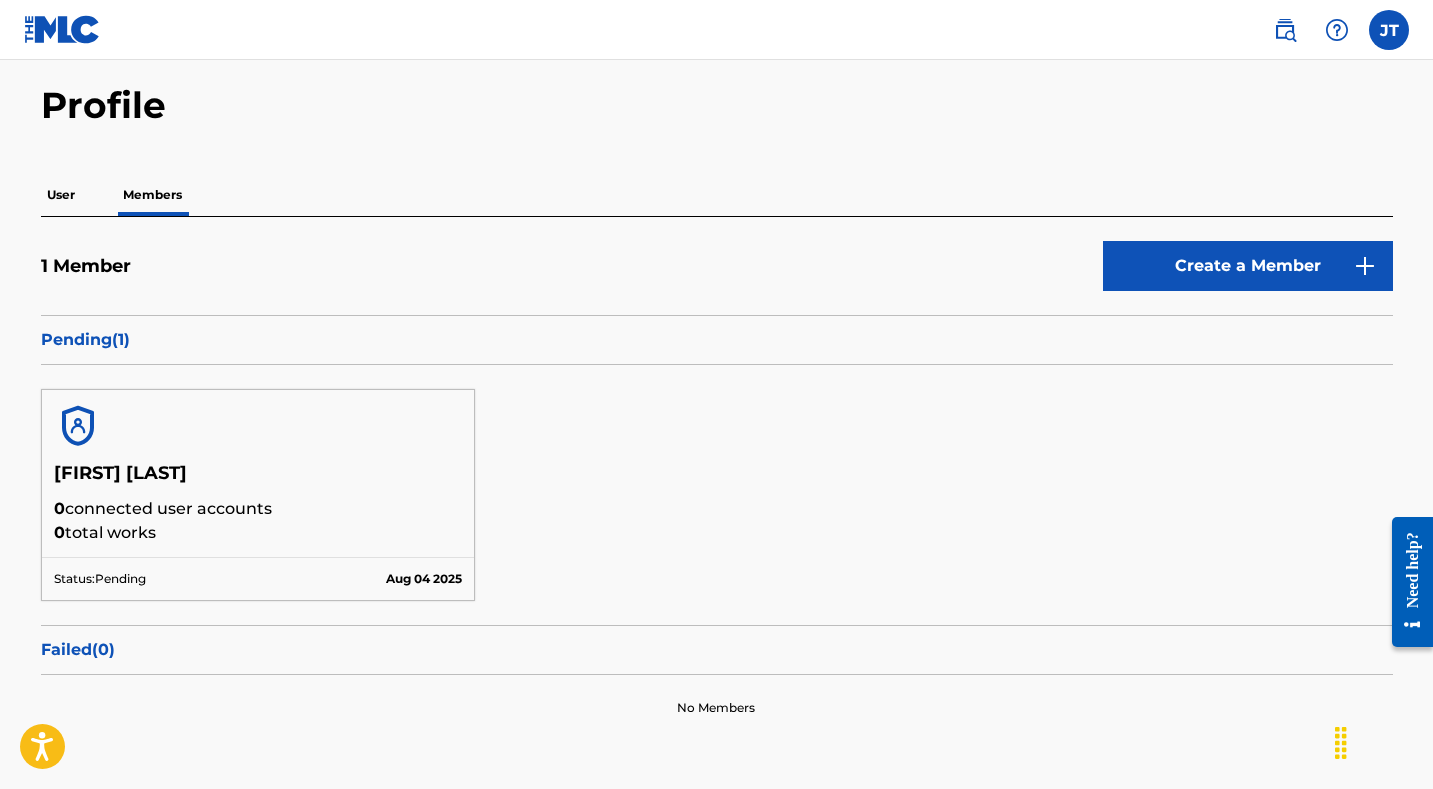 scroll, scrollTop: 78, scrollLeft: 0, axis: vertical 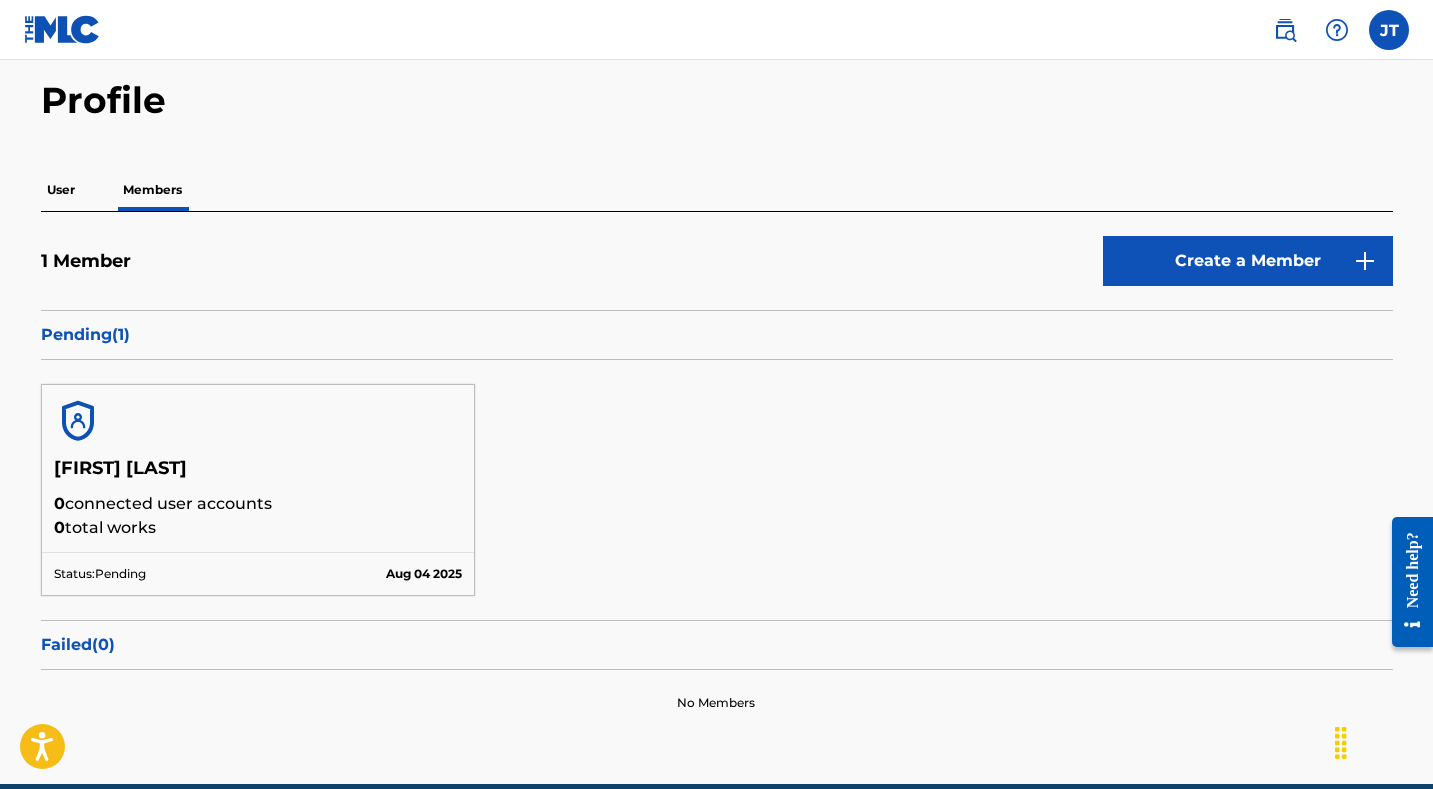 click on "Pending  ( 1 )" at bounding box center [717, 335] 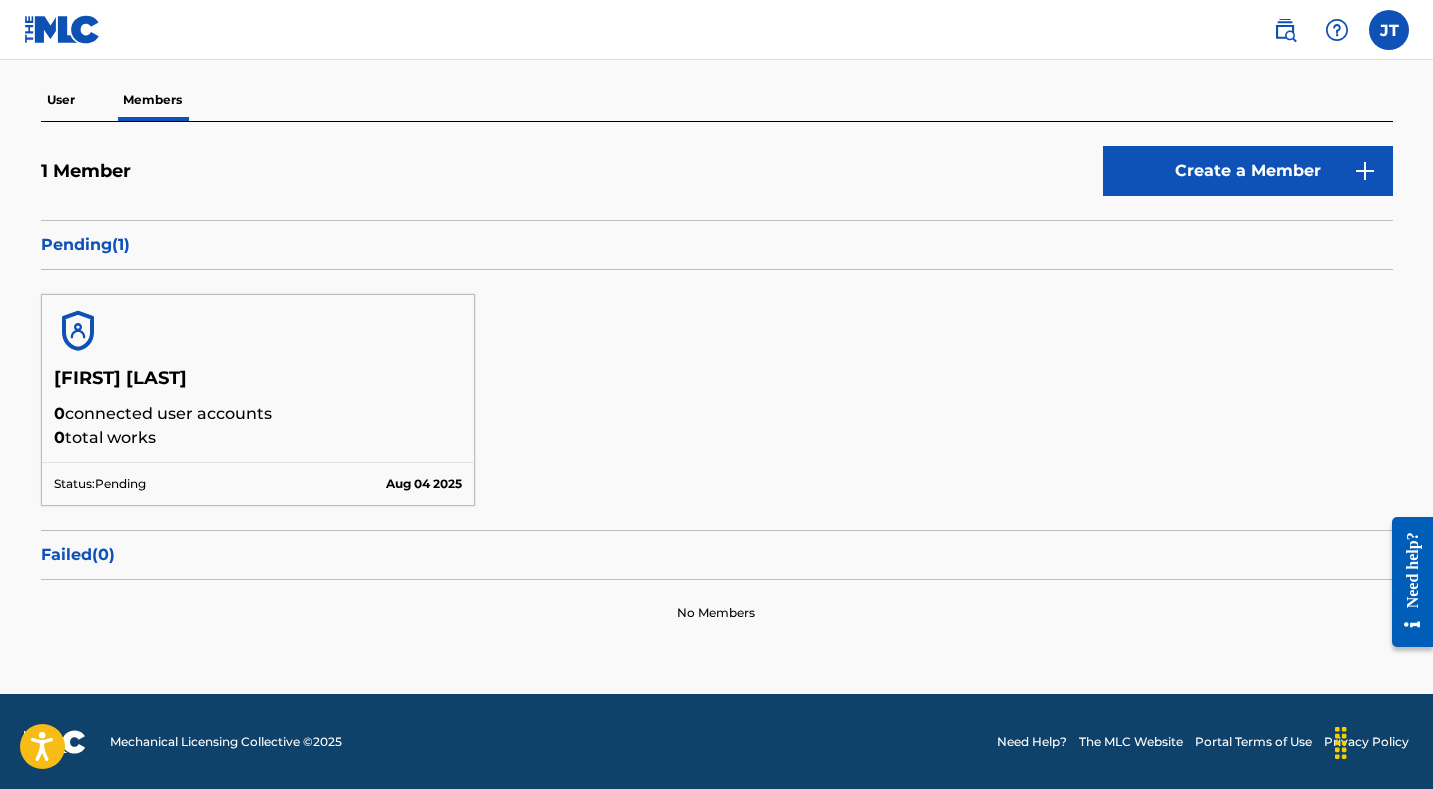 scroll, scrollTop: 112, scrollLeft: 0, axis: vertical 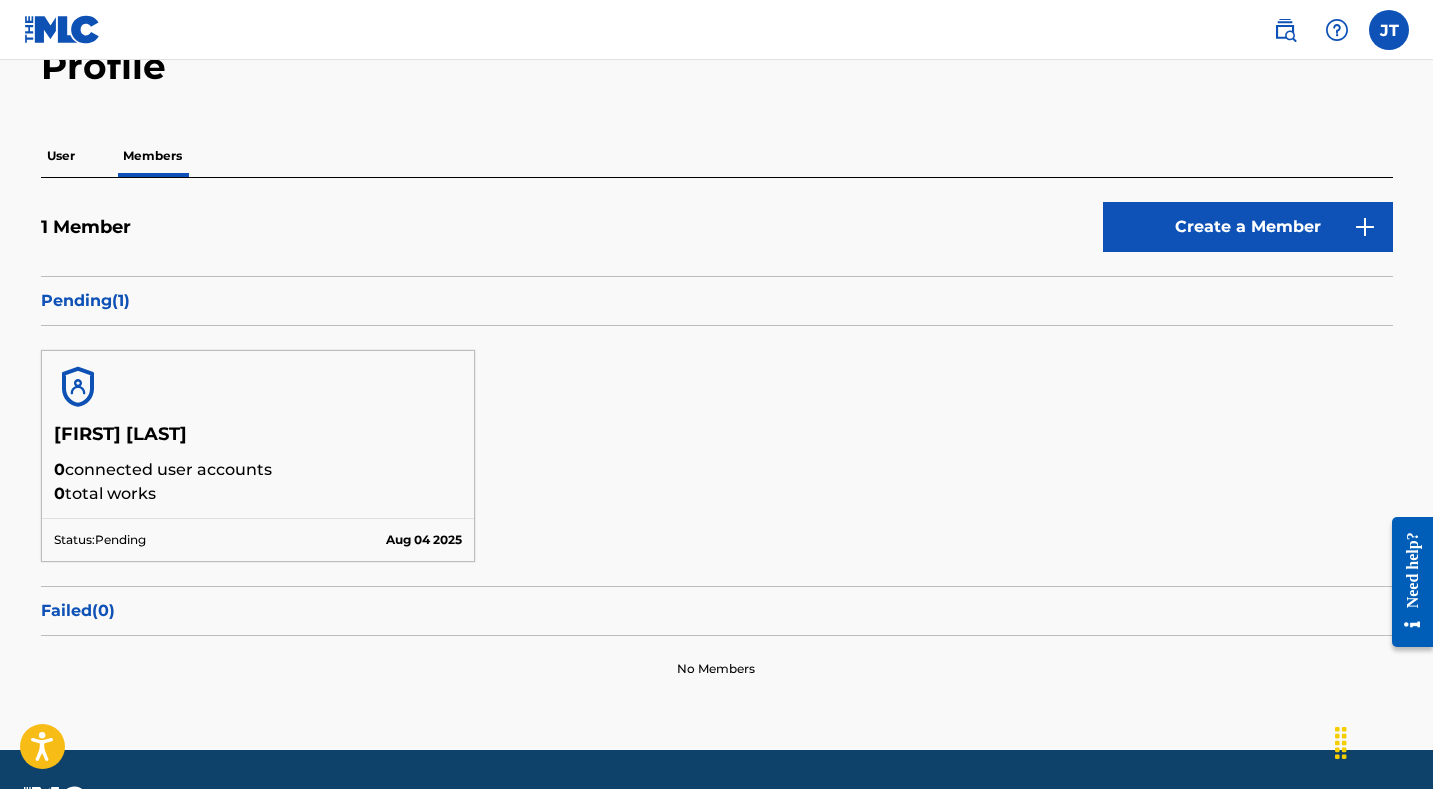 click on "User" at bounding box center (61, 156) 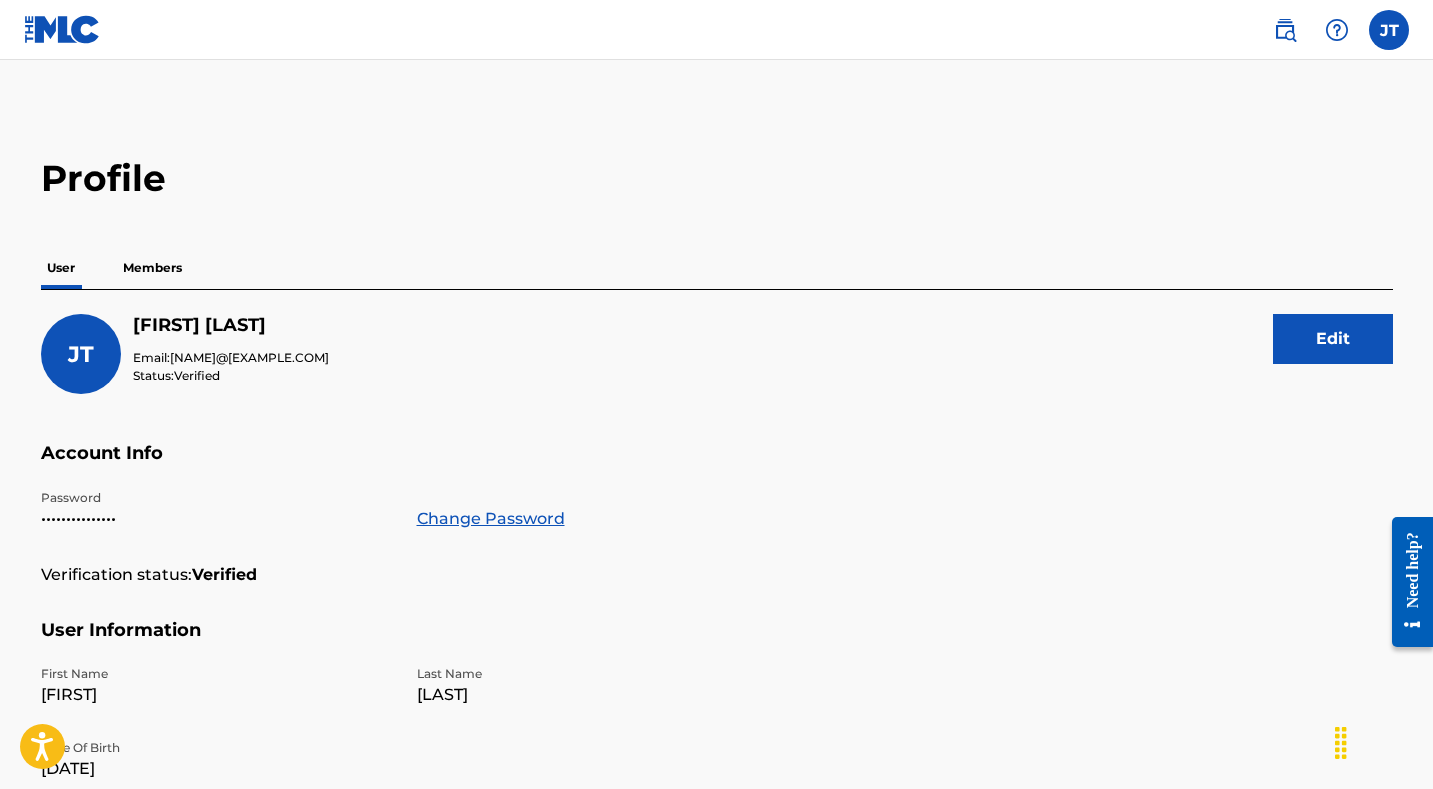 click at bounding box center (62, 29) 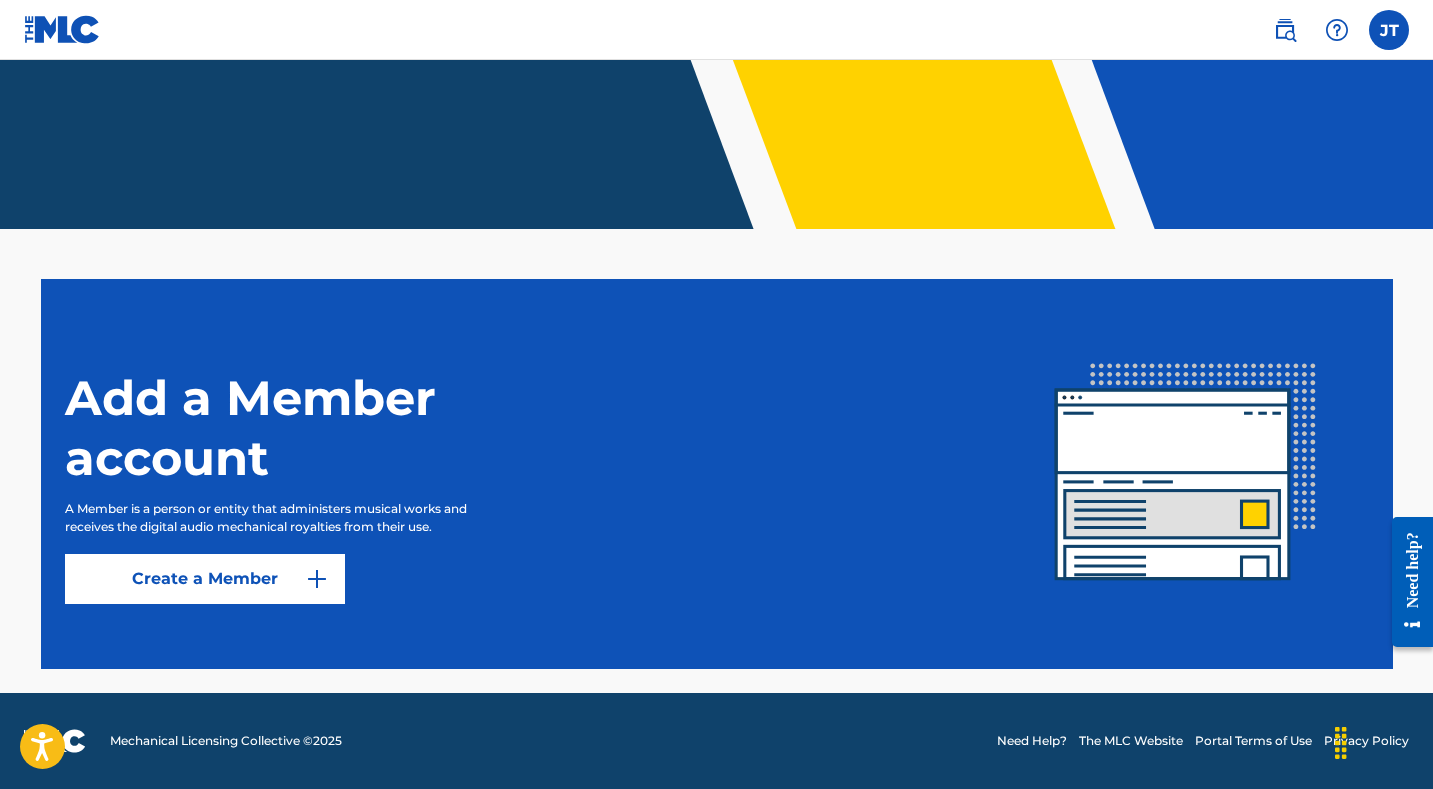 scroll, scrollTop: 0, scrollLeft: 0, axis: both 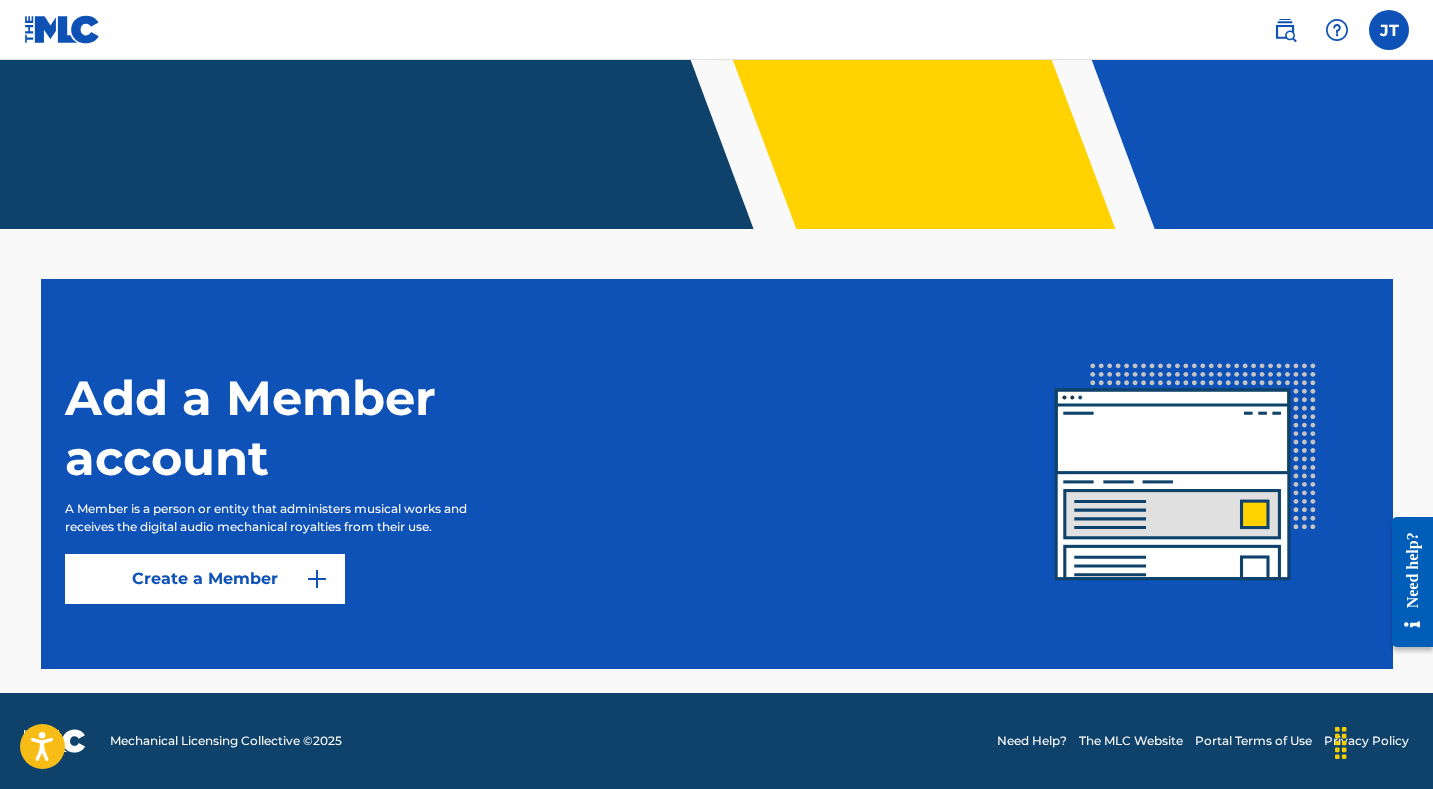 click at bounding box center (1186, 474) 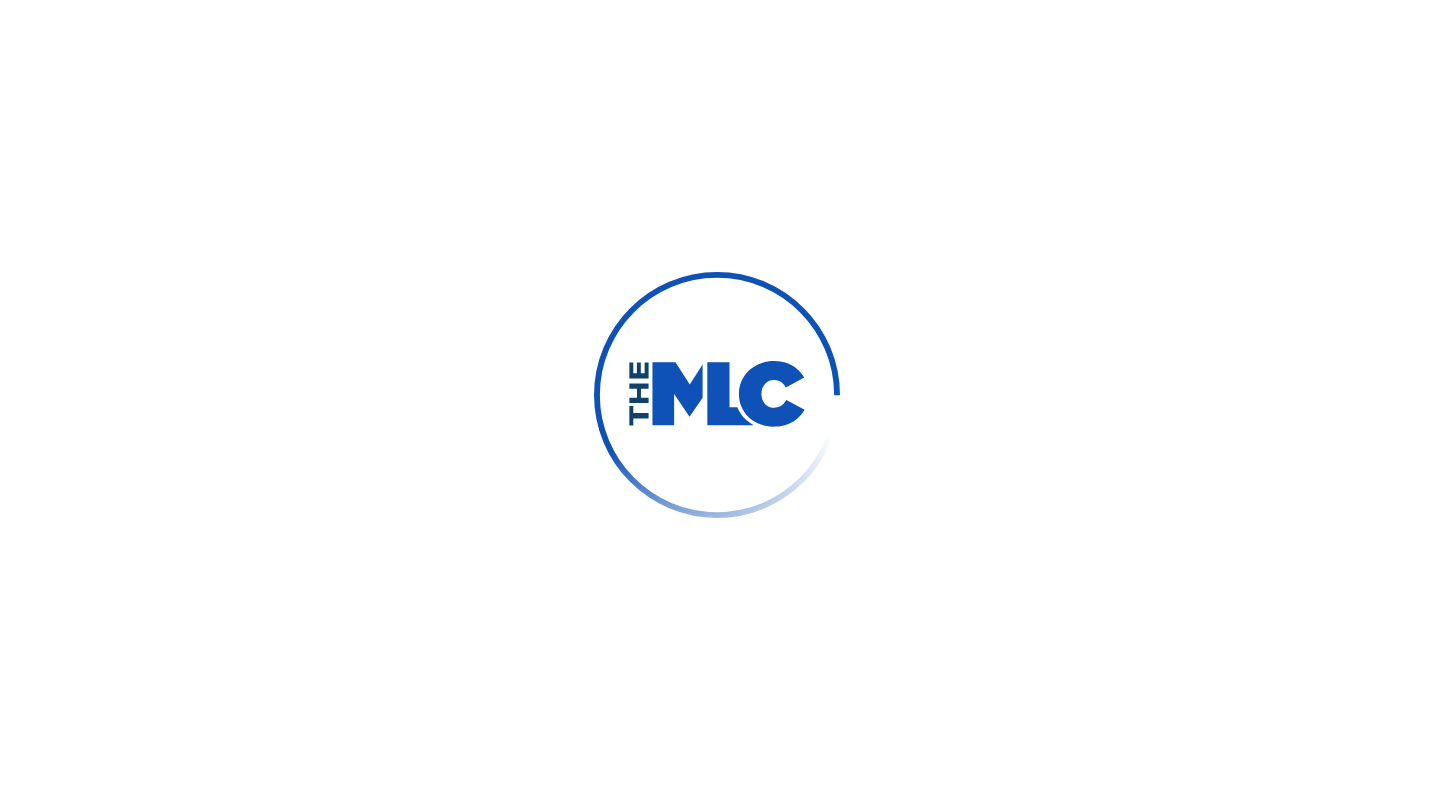 scroll, scrollTop: 0, scrollLeft: 0, axis: both 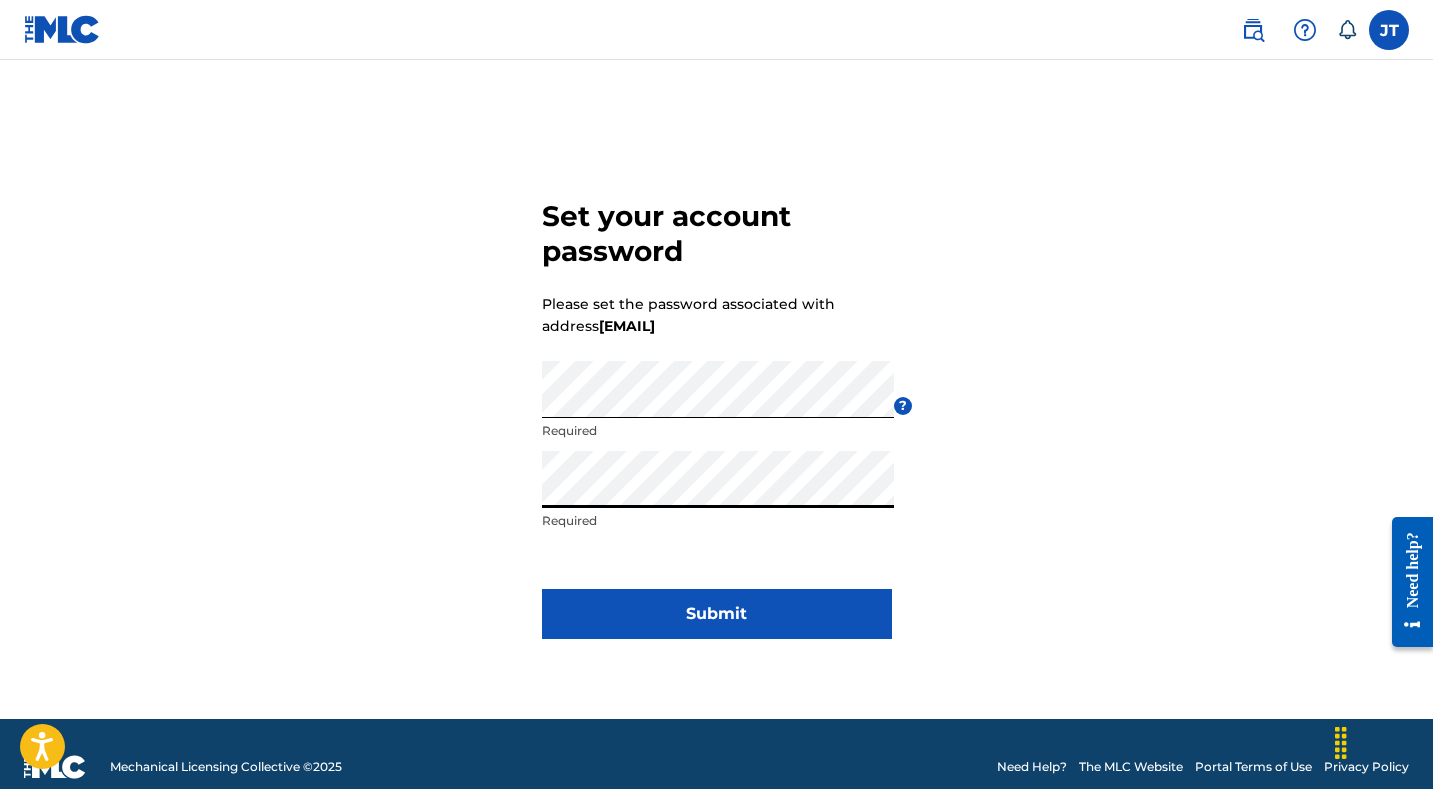 click on "Submit" at bounding box center (717, 614) 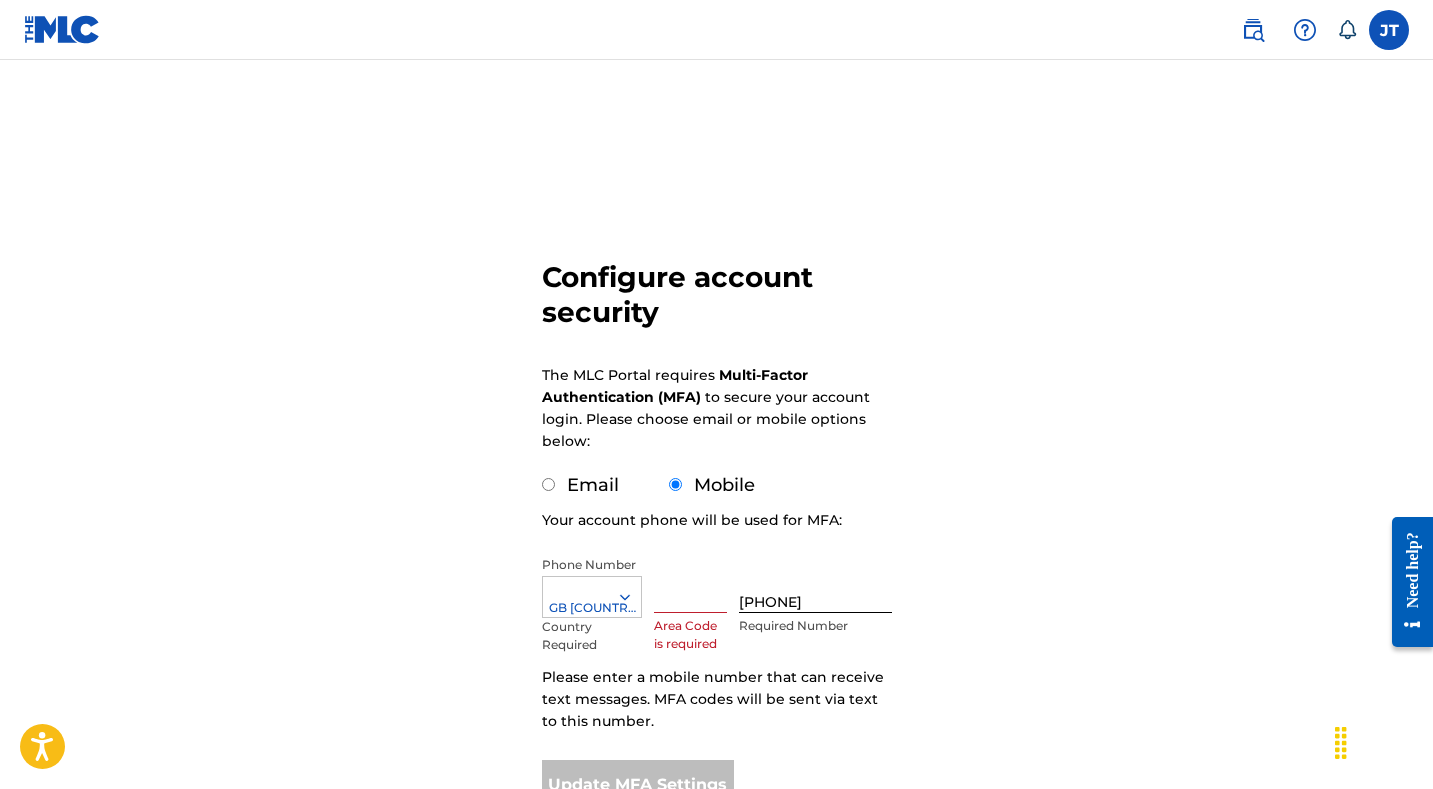 click at bounding box center [691, 584] 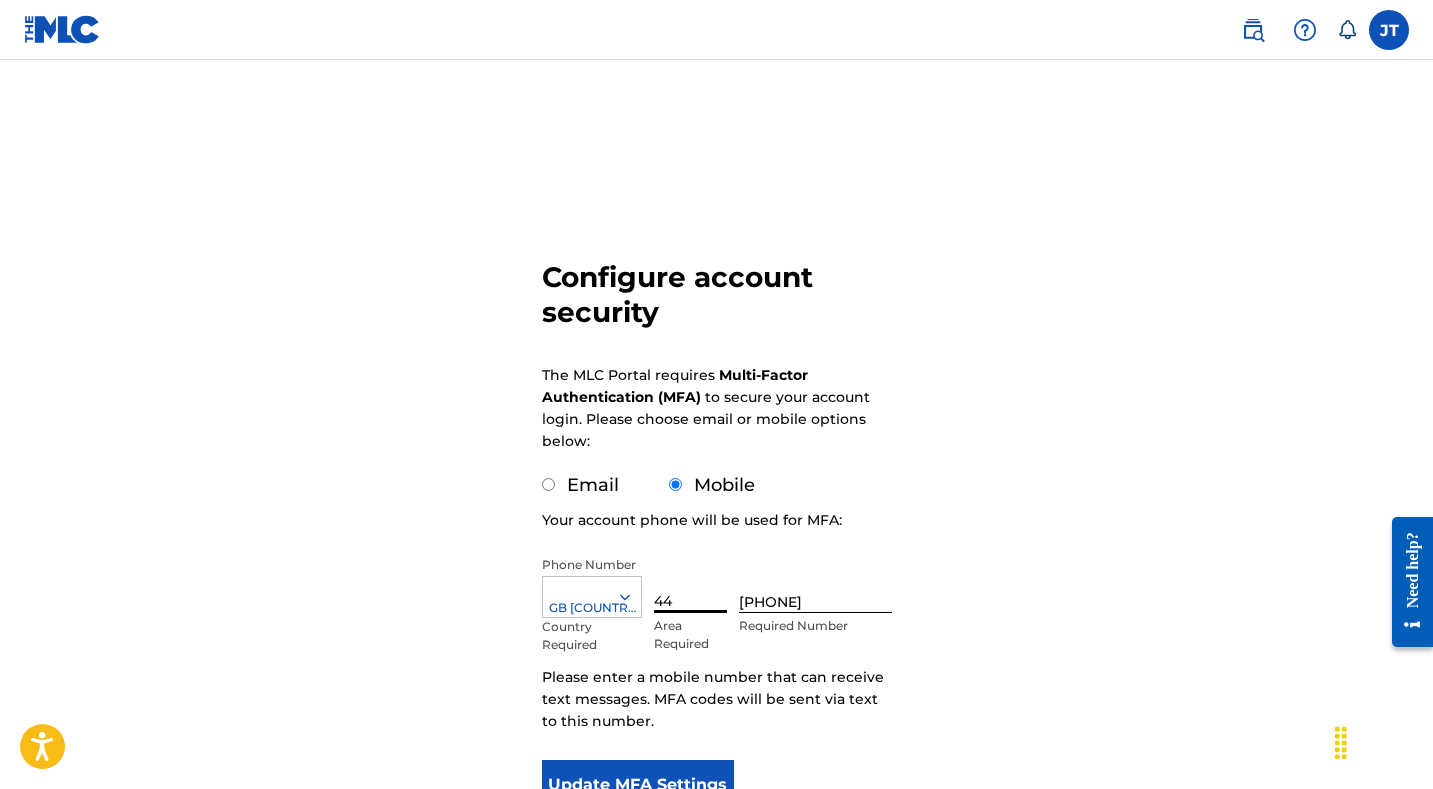 type on "44" 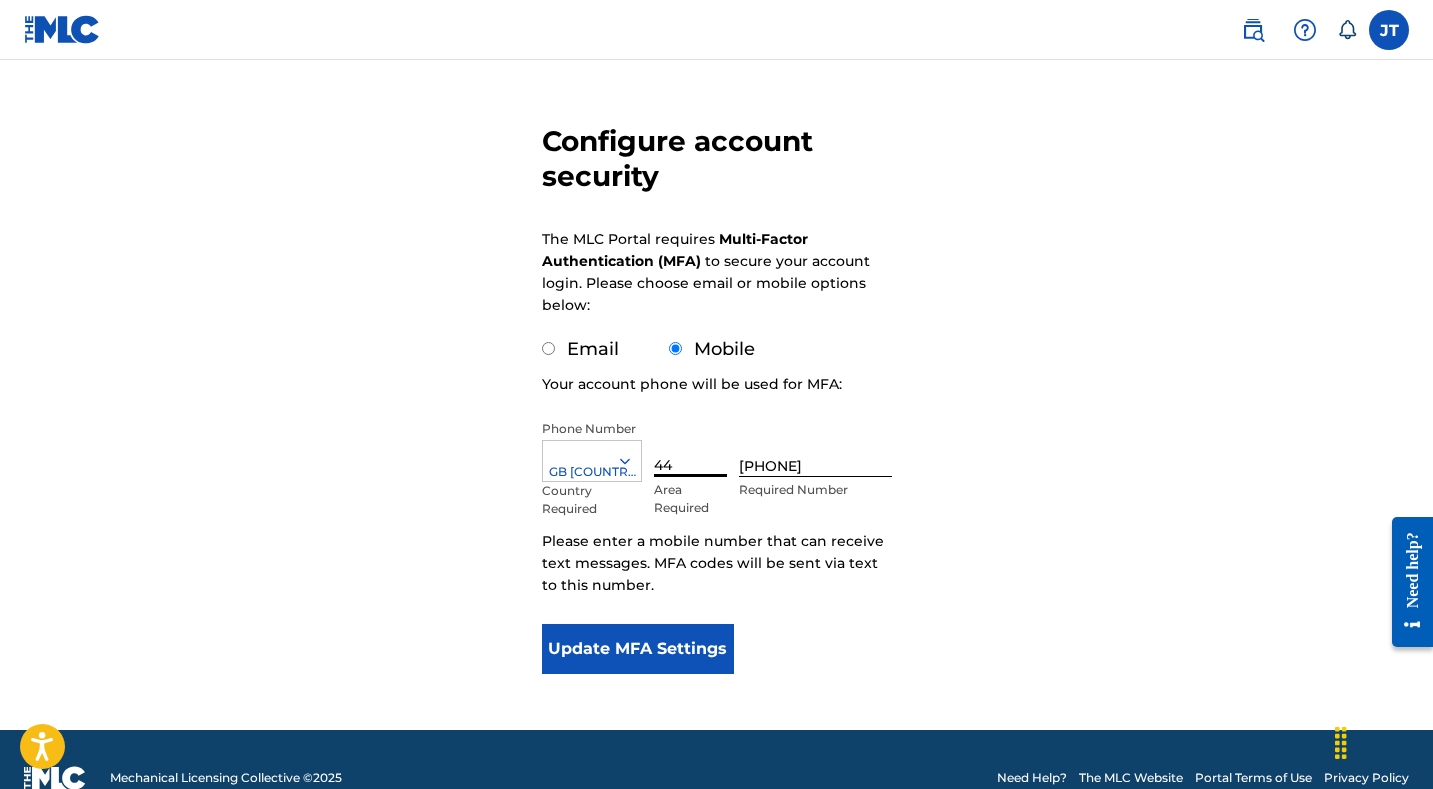 scroll, scrollTop: 163, scrollLeft: 0, axis: vertical 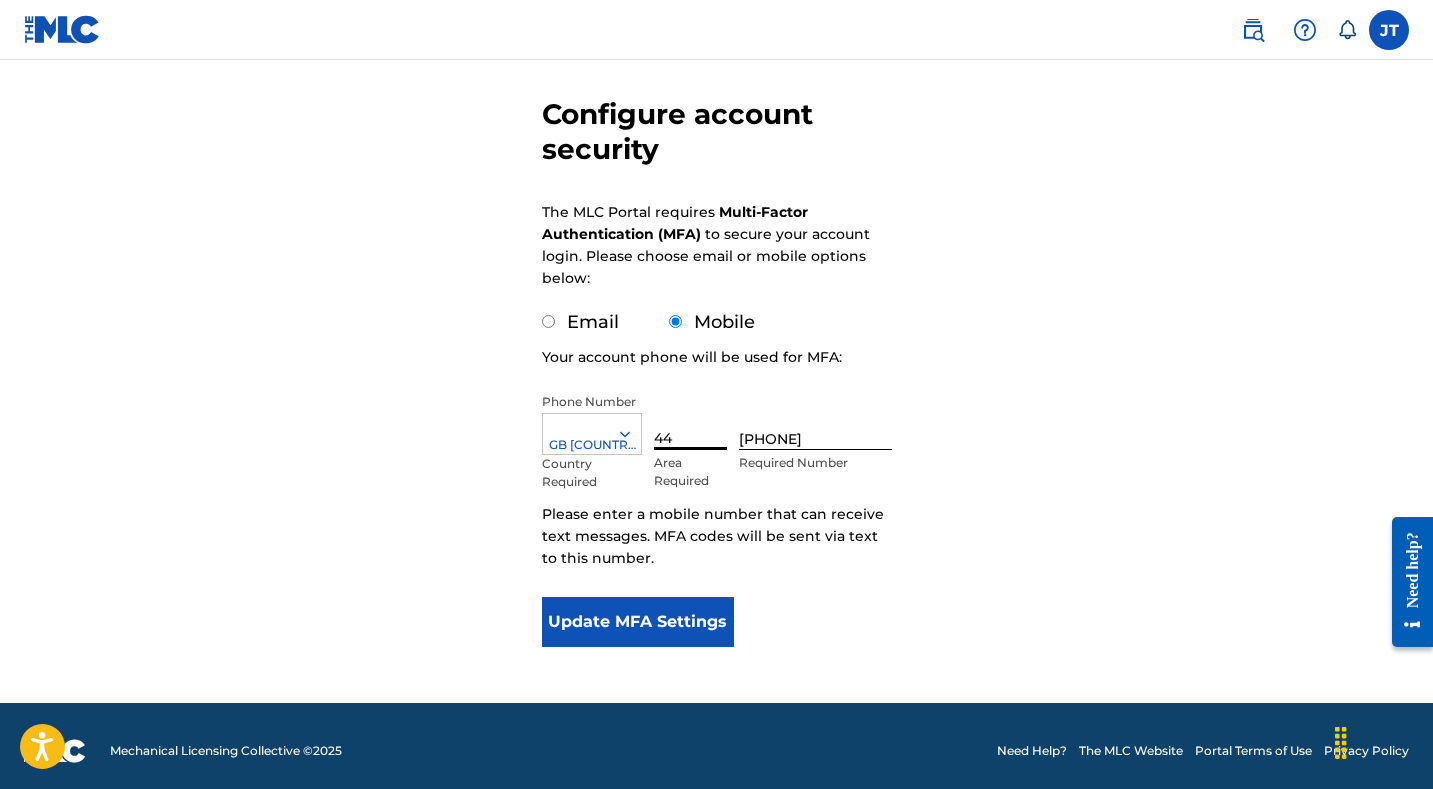click on "Email" at bounding box center (548, 321) 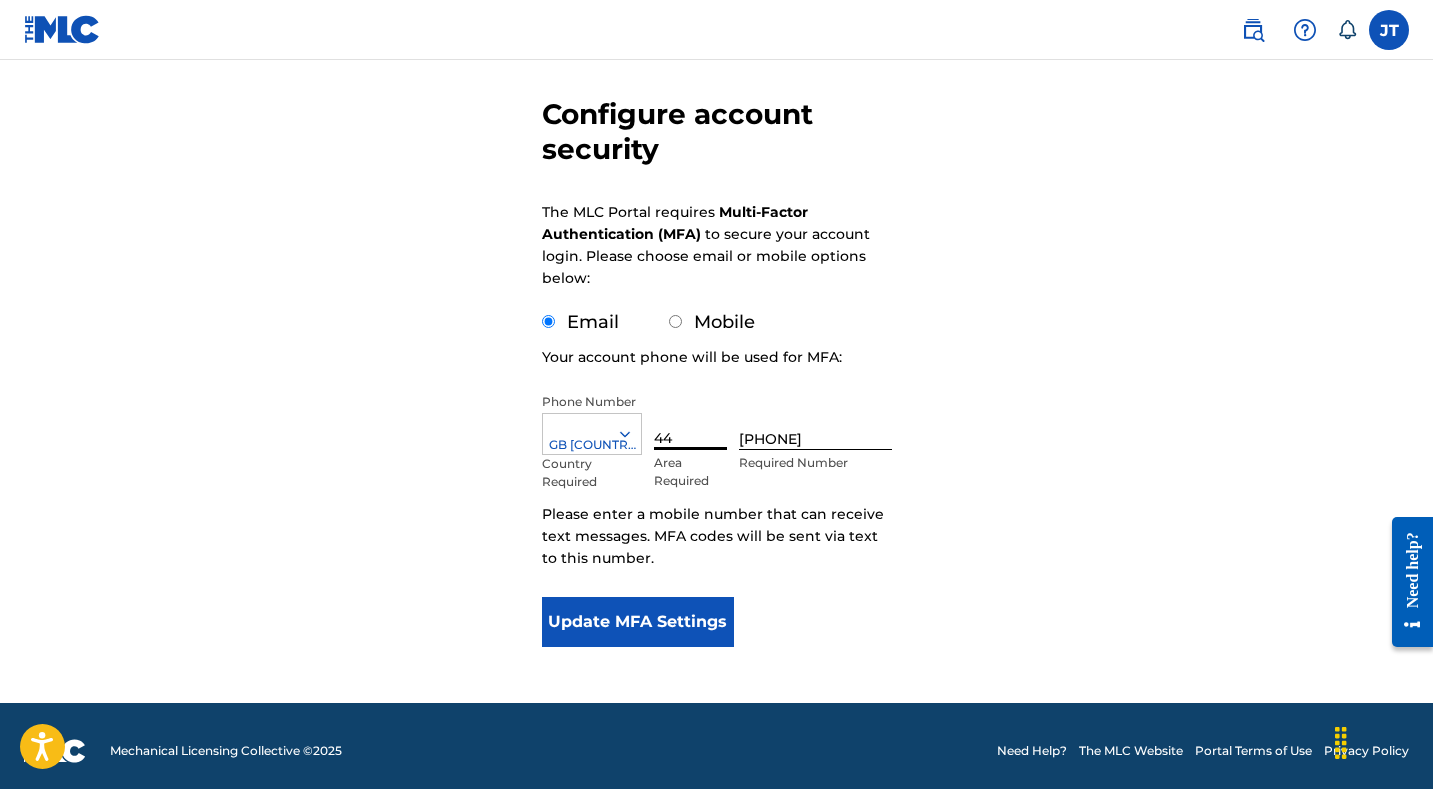 scroll, scrollTop: 0, scrollLeft: 0, axis: both 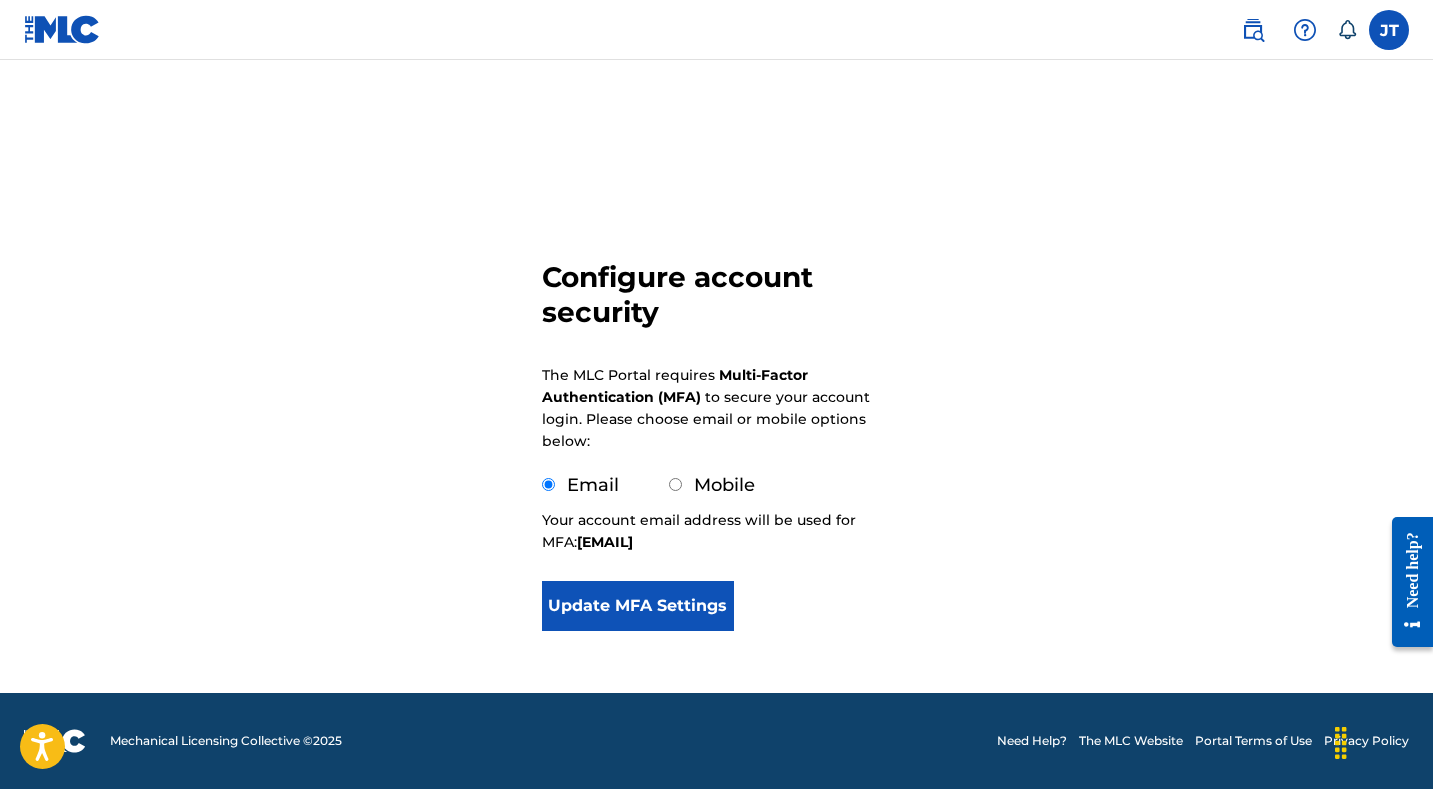 click on "Mobile" at bounding box center (712, 485) 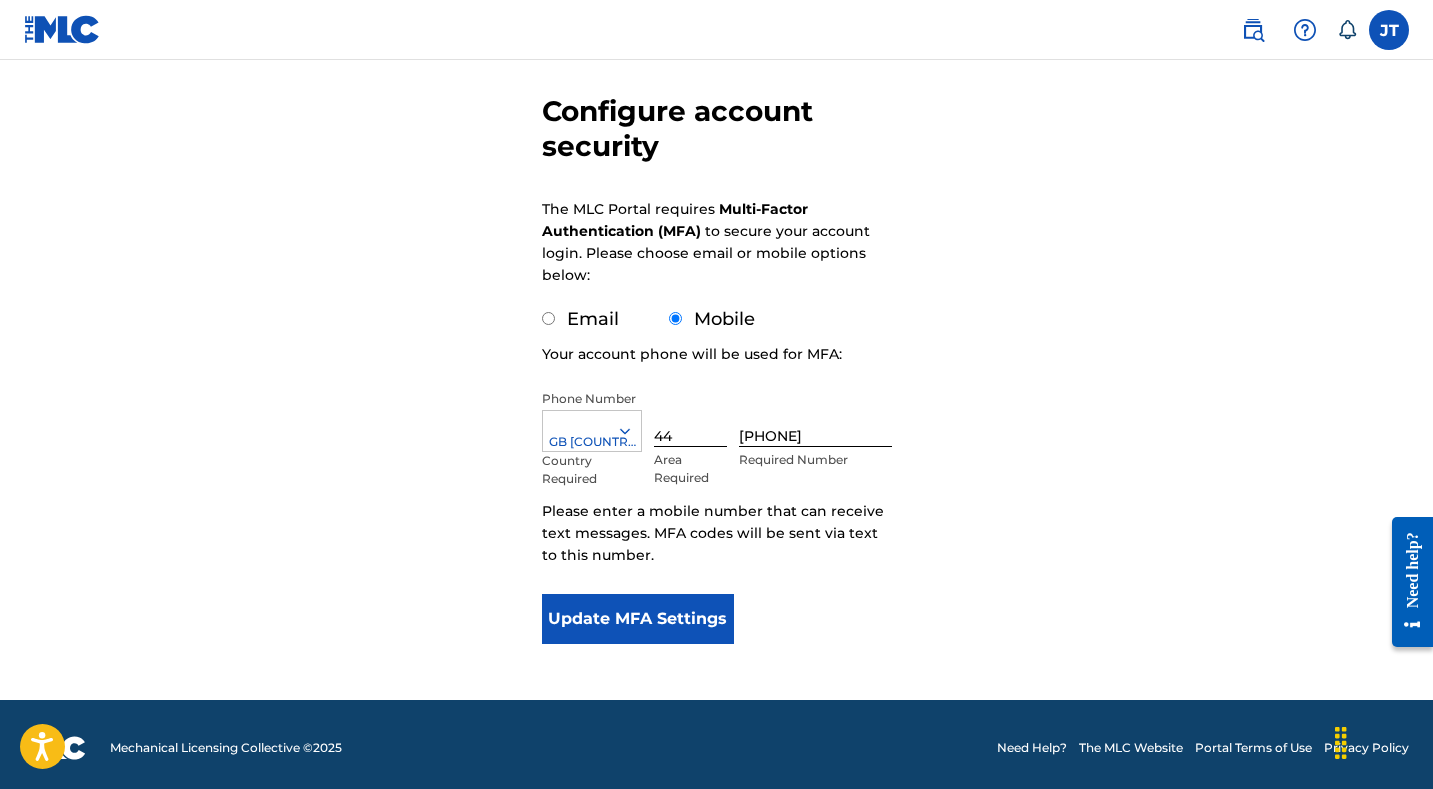 scroll, scrollTop: 173, scrollLeft: 0, axis: vertical 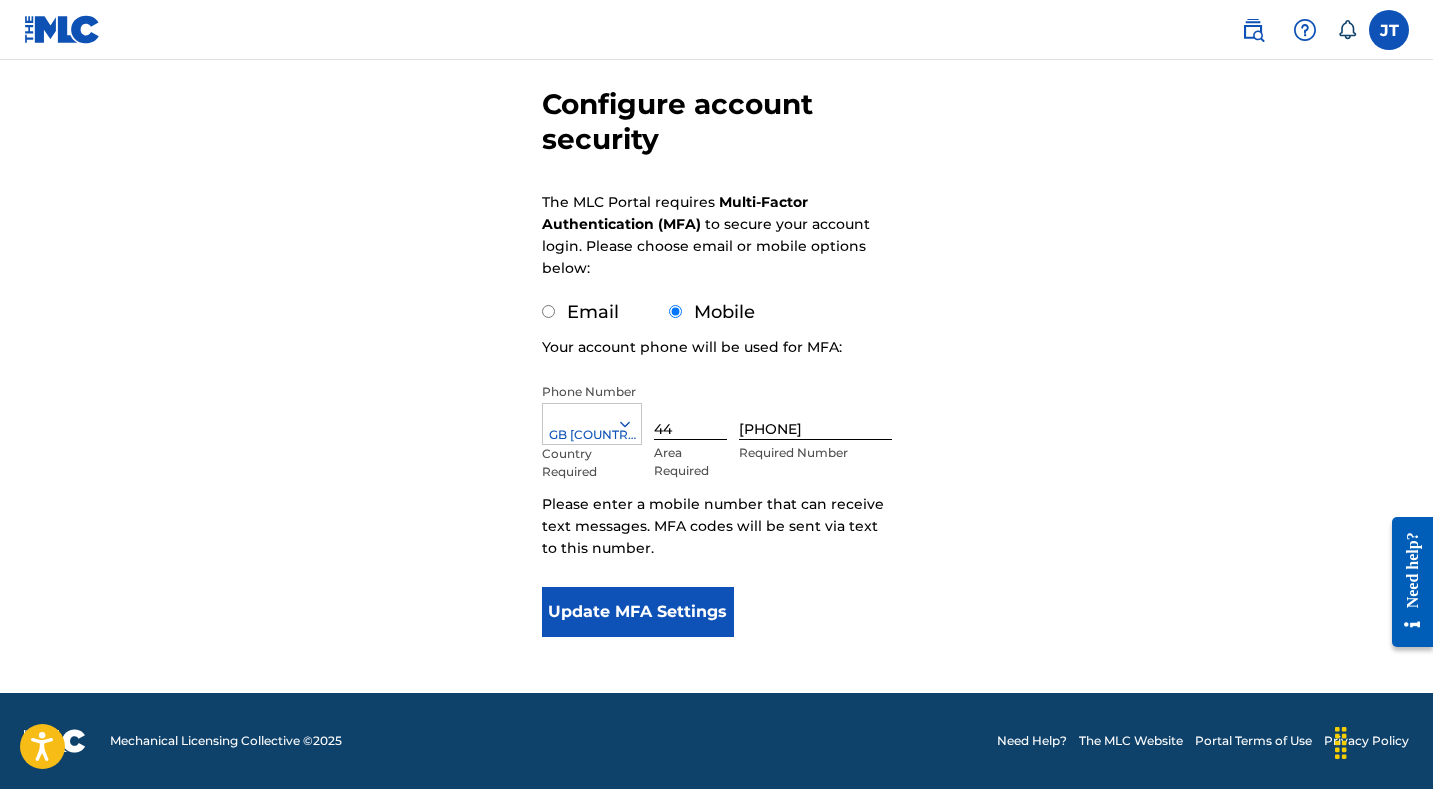 click on "Update MFA Settings" at bounding box center (638, 612) 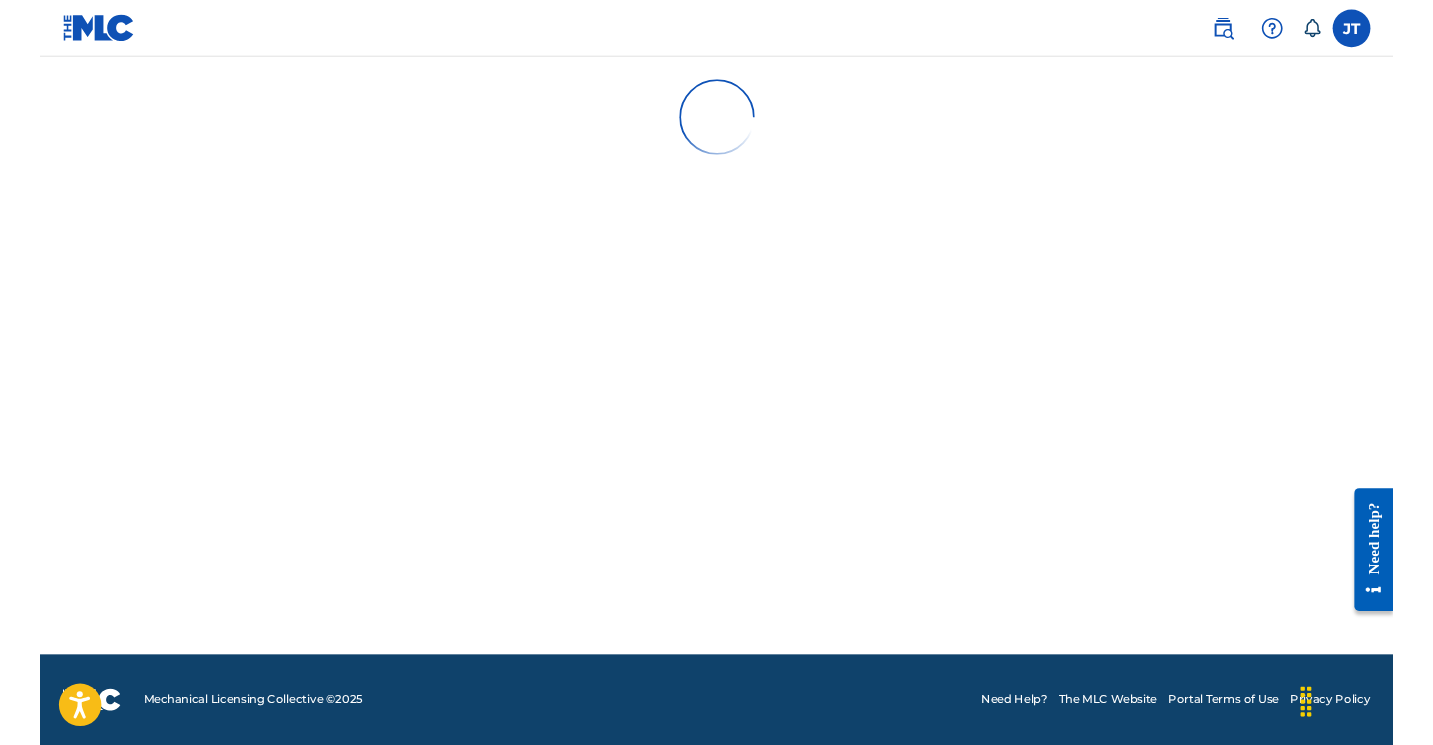 scroll, scrollTop: 0, scrollLeft: 0, axis: both 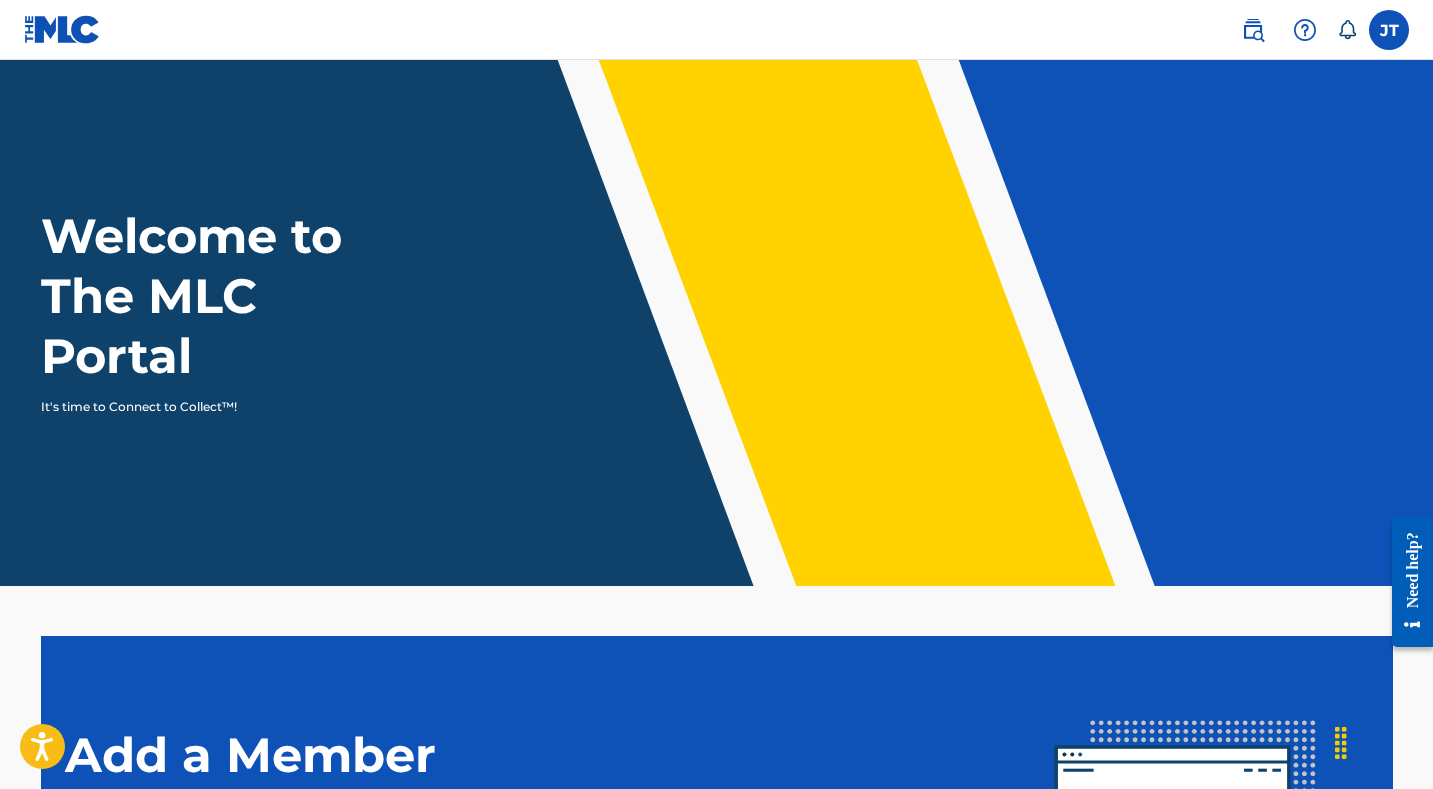 click at bounding box center [1209, 410] 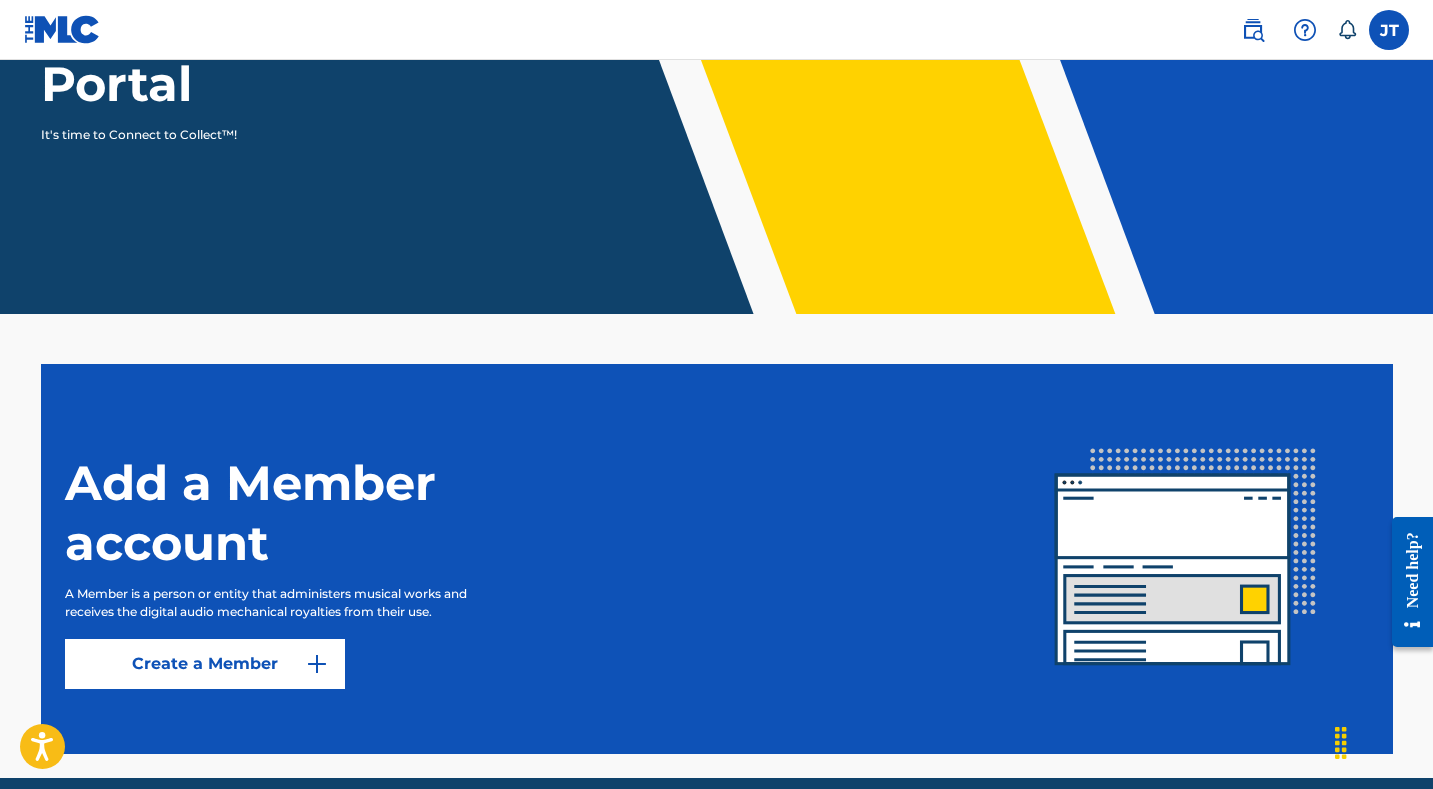 scroll, scrollTop: 357, scrollLeft: 0, axis: vertical 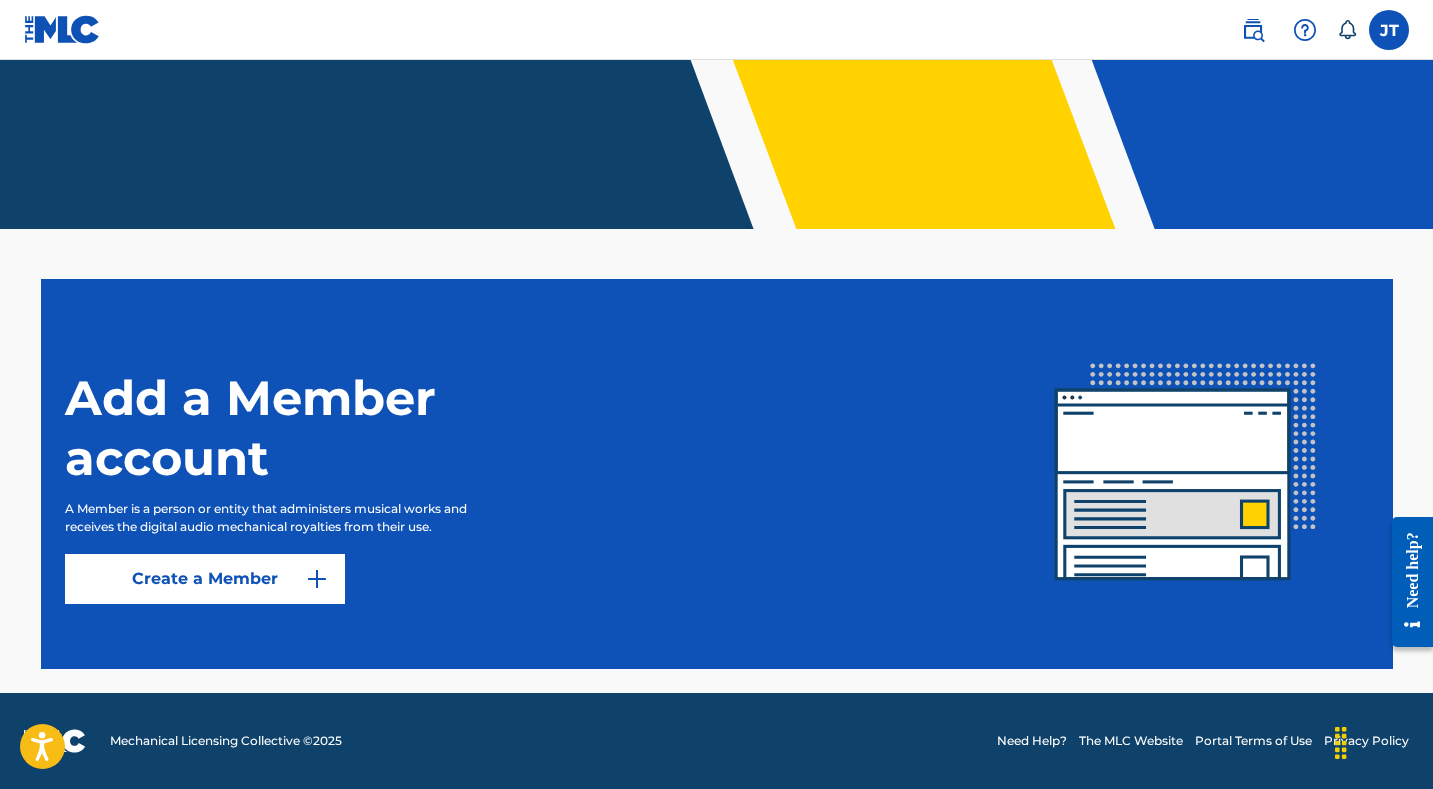 click at bounding box center [1389, 30] 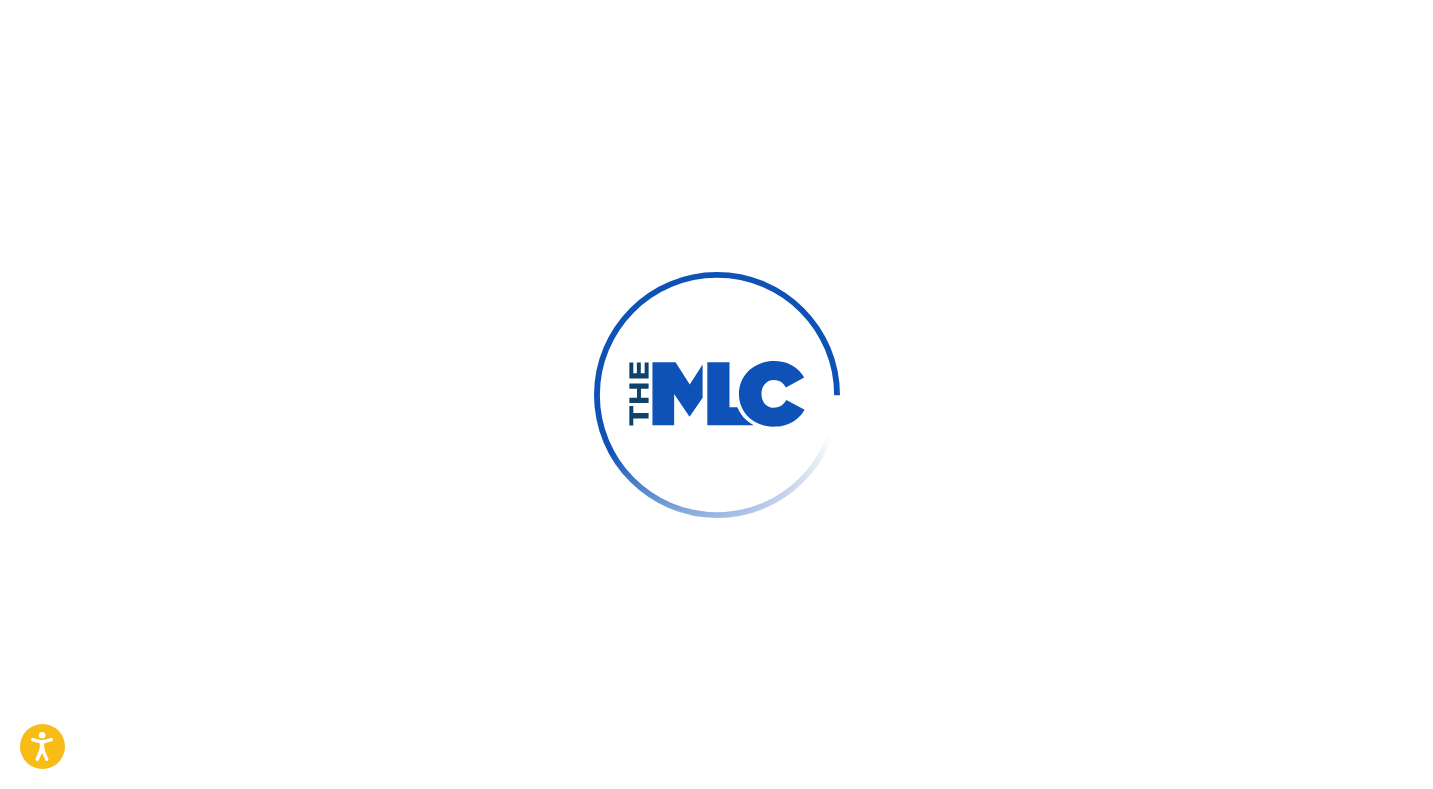 scroll, scrollTop: 0, scrollLeft: 0, axis: both 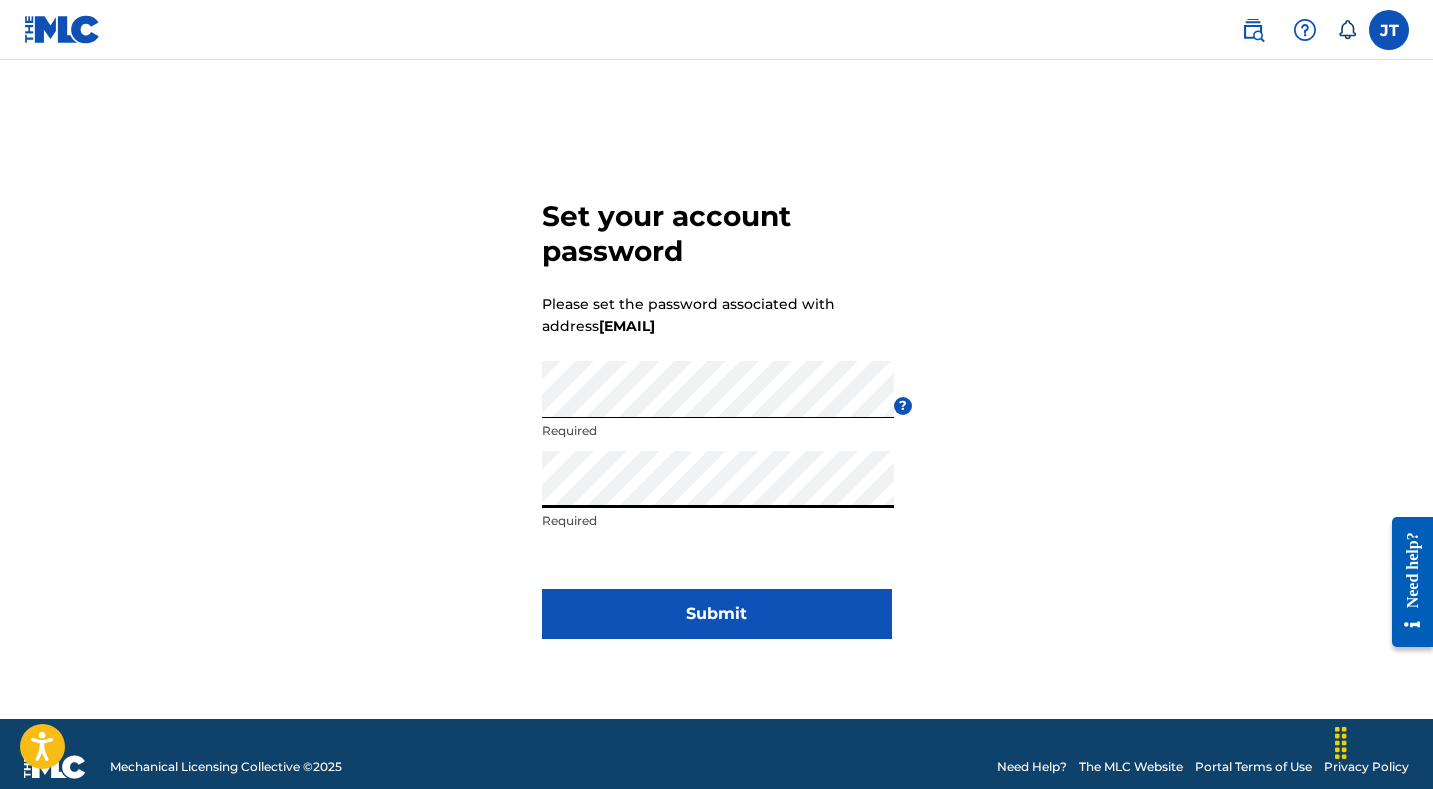 click on "Submit" at bounding box center [717, 614] 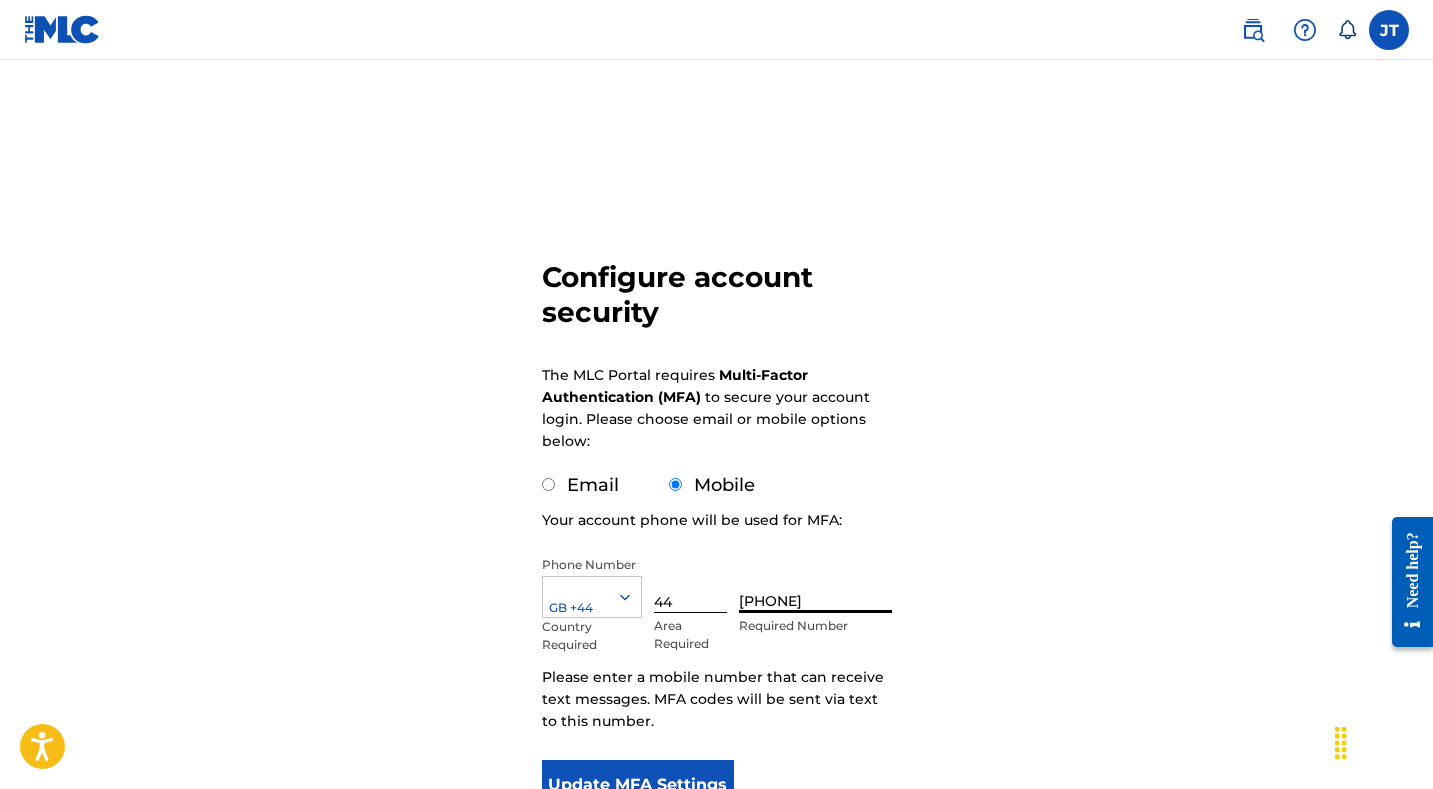 drag, startPoint x: 737, startPoint y: 600, endPoint x: 849, endPoint y: 600, distance: 112 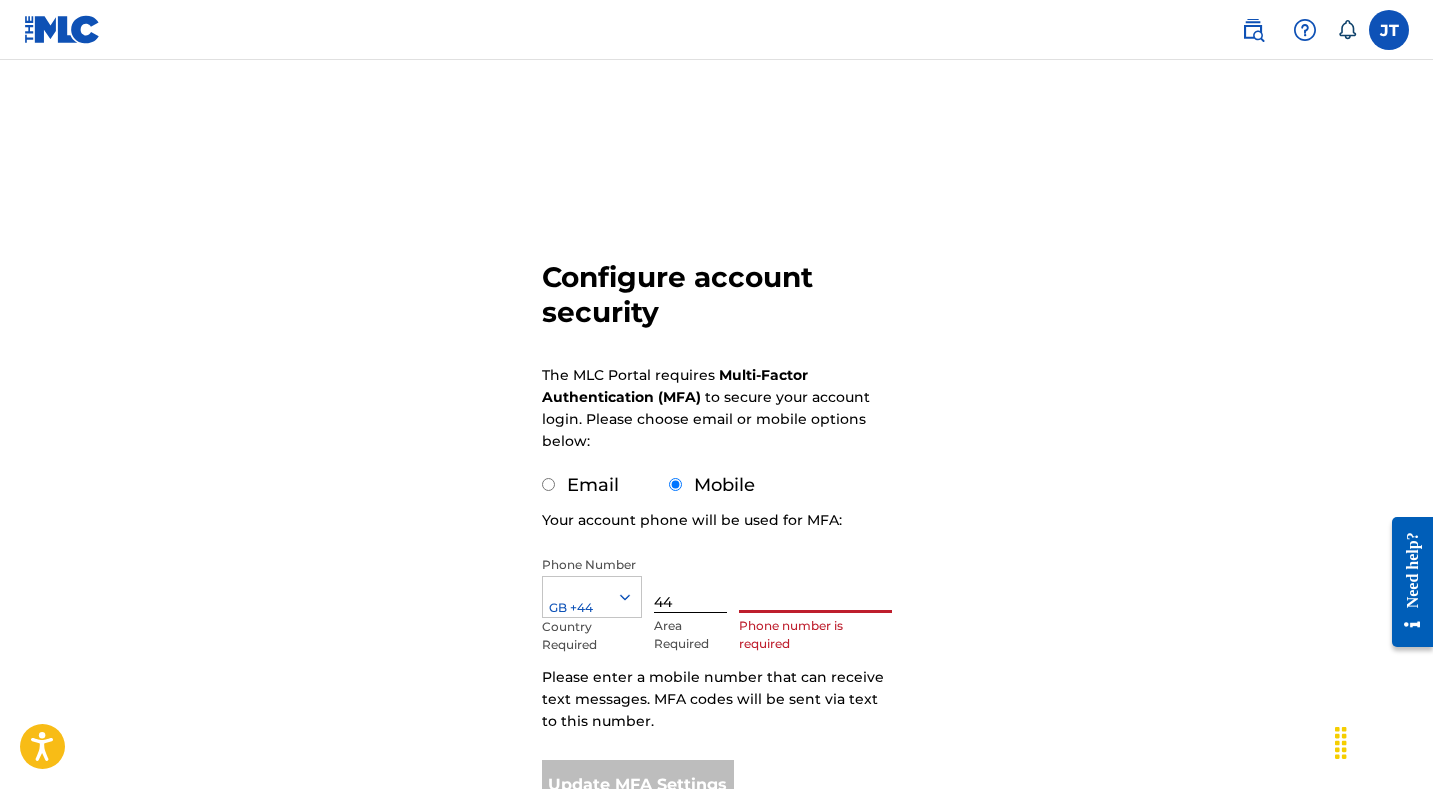 type 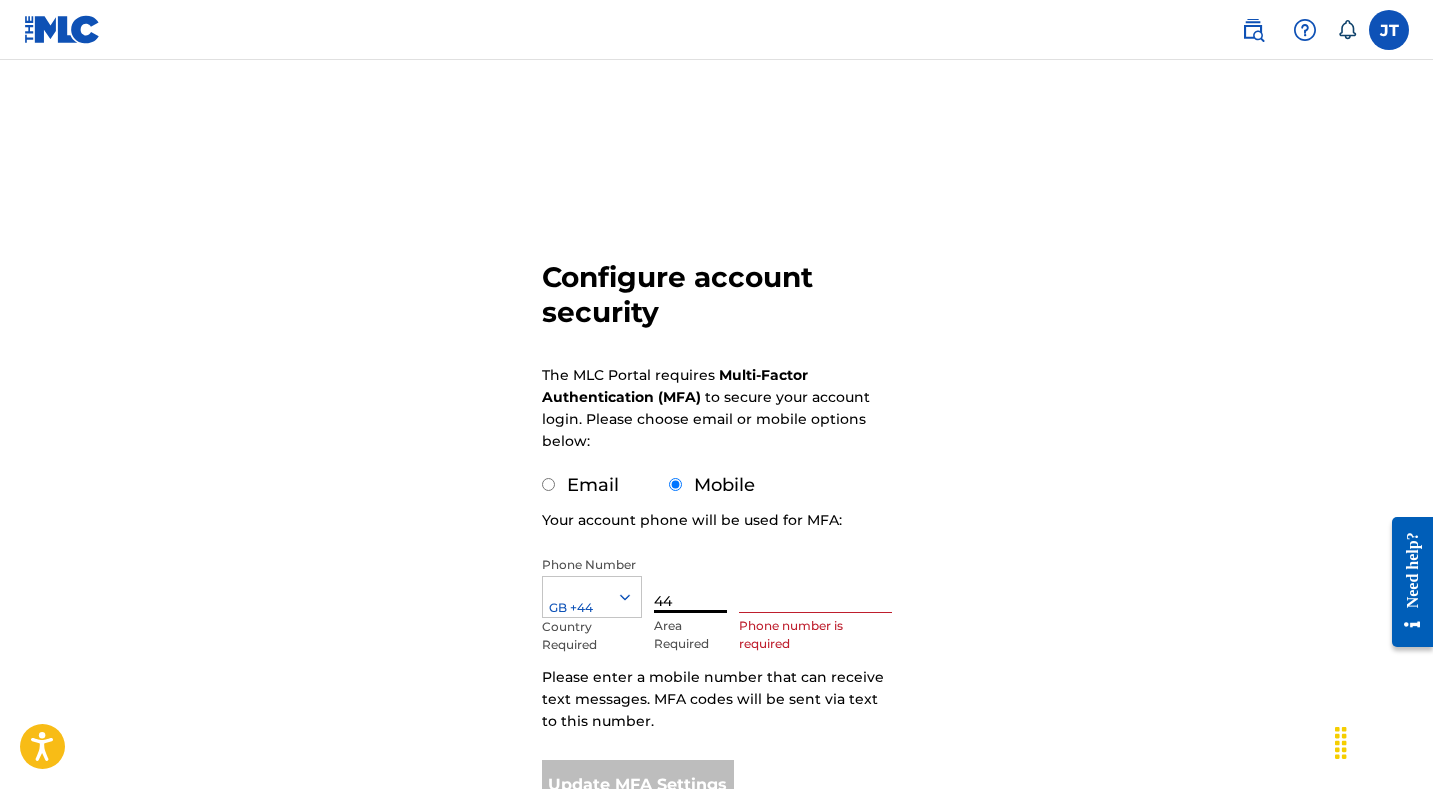 click on "GB +44" at bounding box center (592, 597) 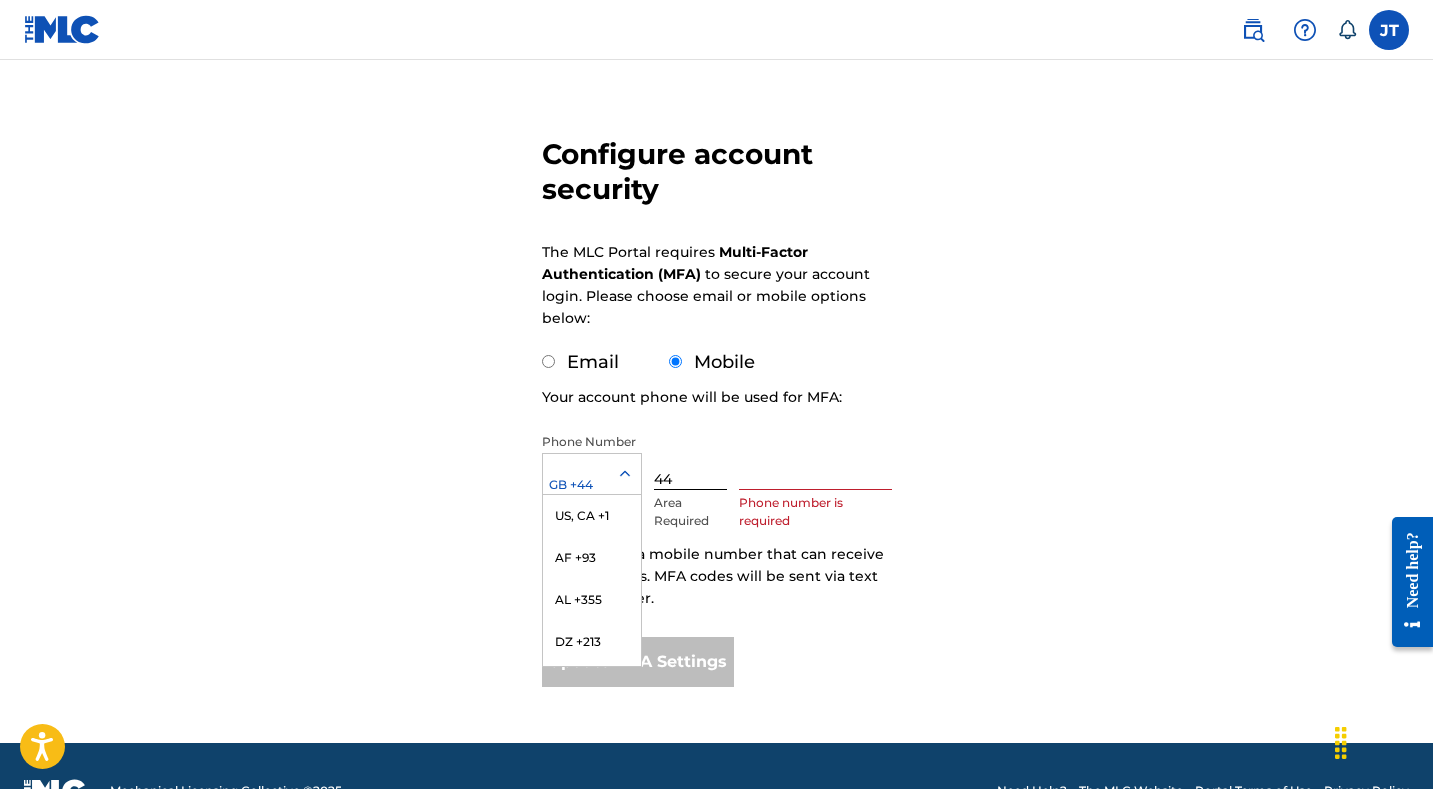 scroll, scrollTop: 129, scrollLeft: 0, axis: vertical 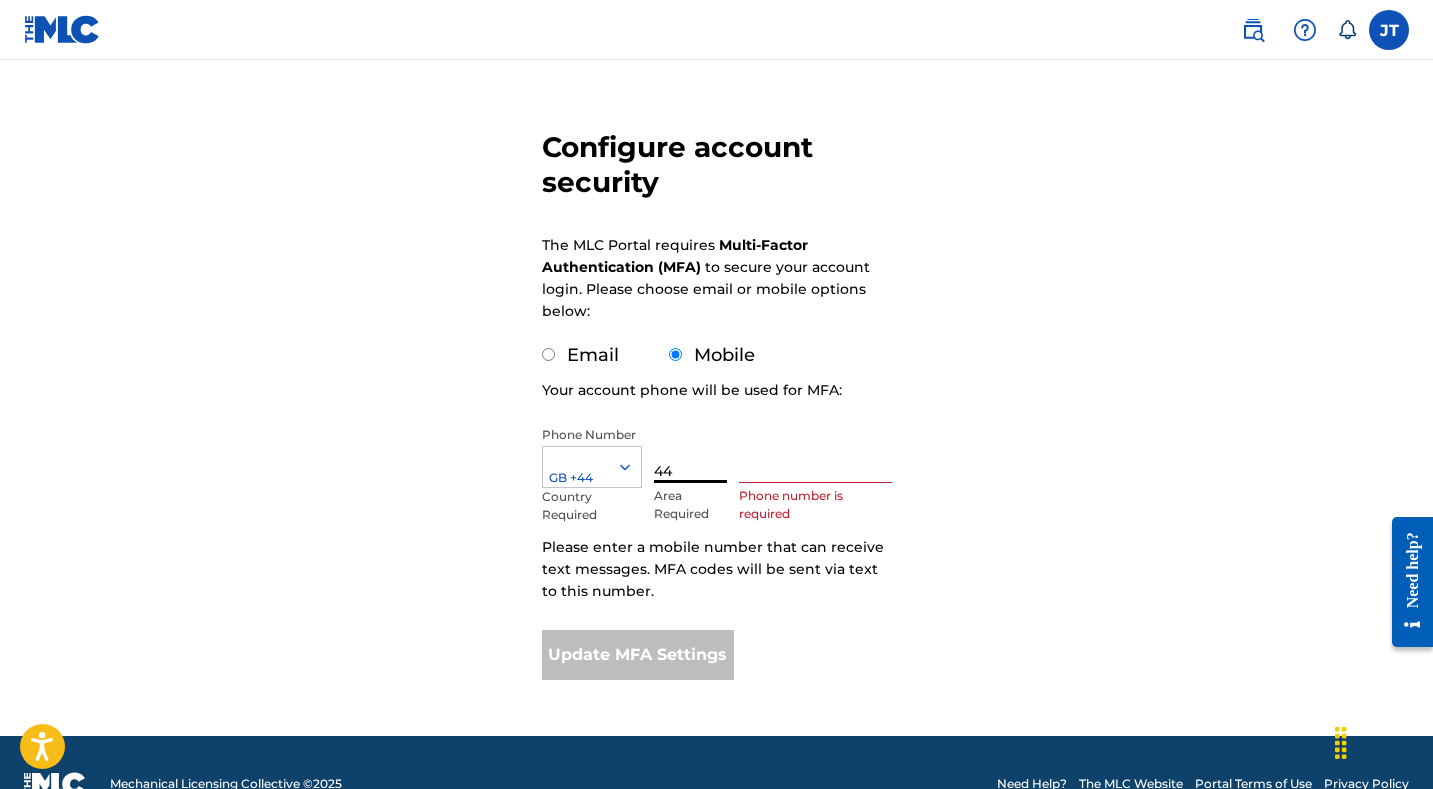 click on "44" at bounding box center (691, 454) 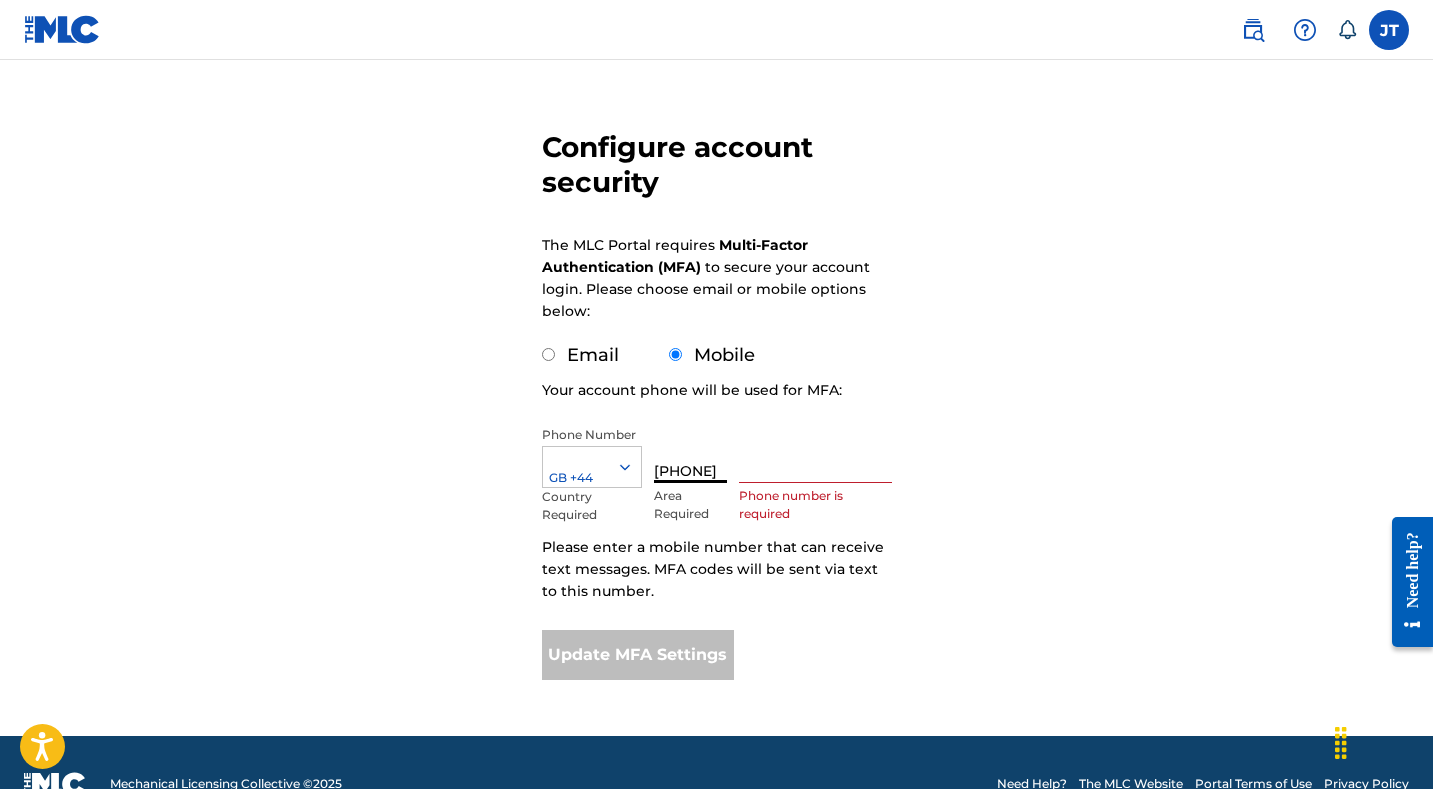 scroll, scrollTop: 0, scrollLeft: 20, axis: horizontal 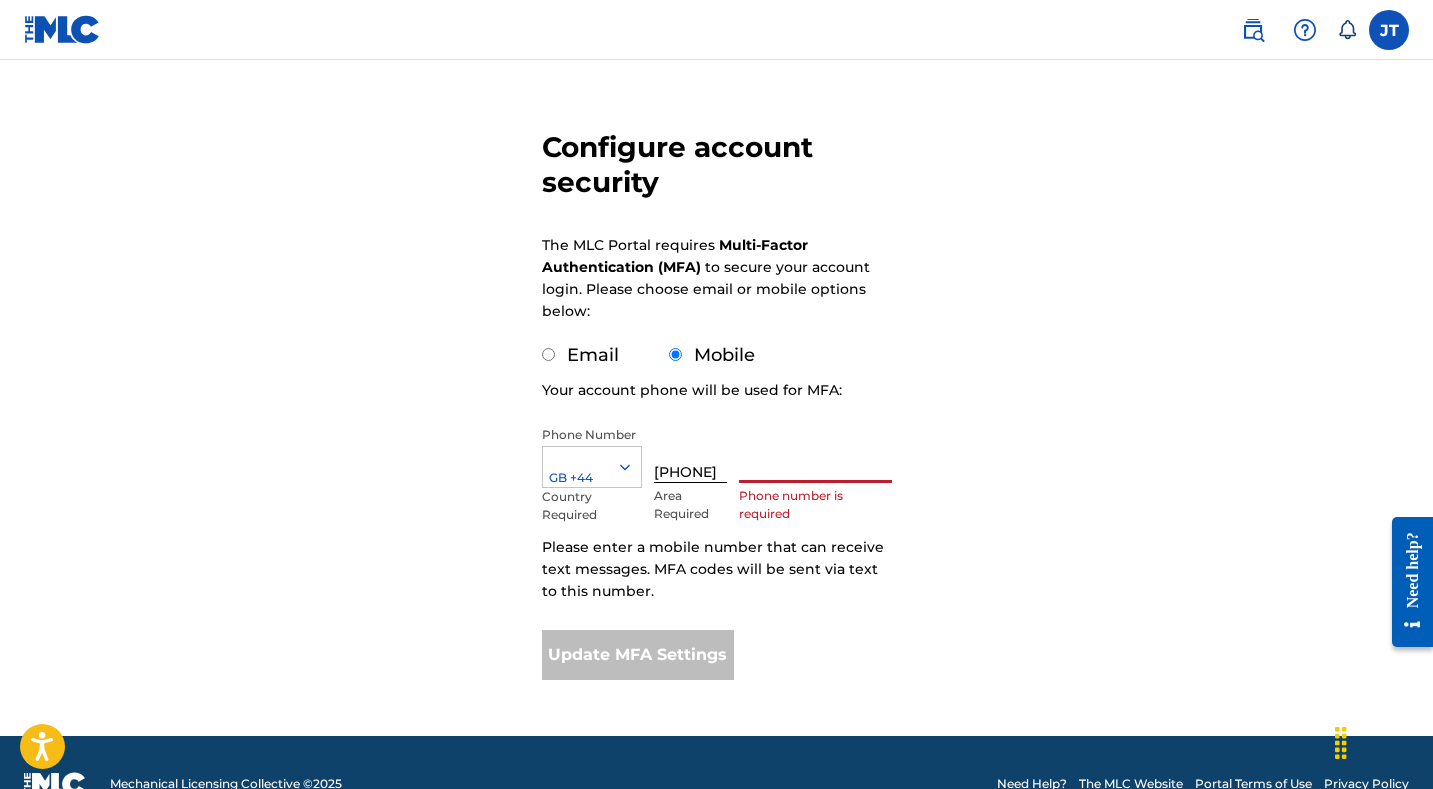 click at bounding box center (815, 454) 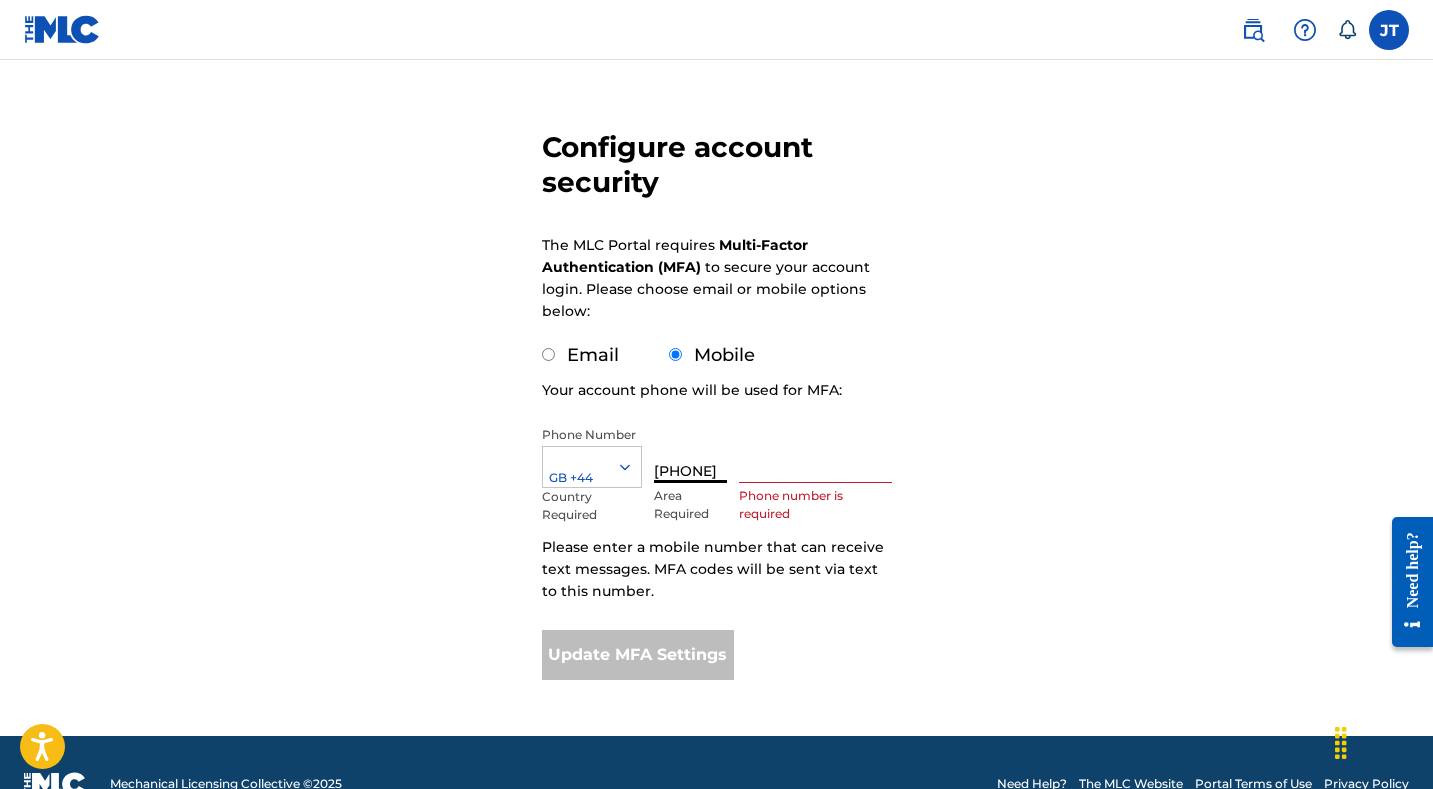 click on "07519036803" at bounding box center [691, 454] 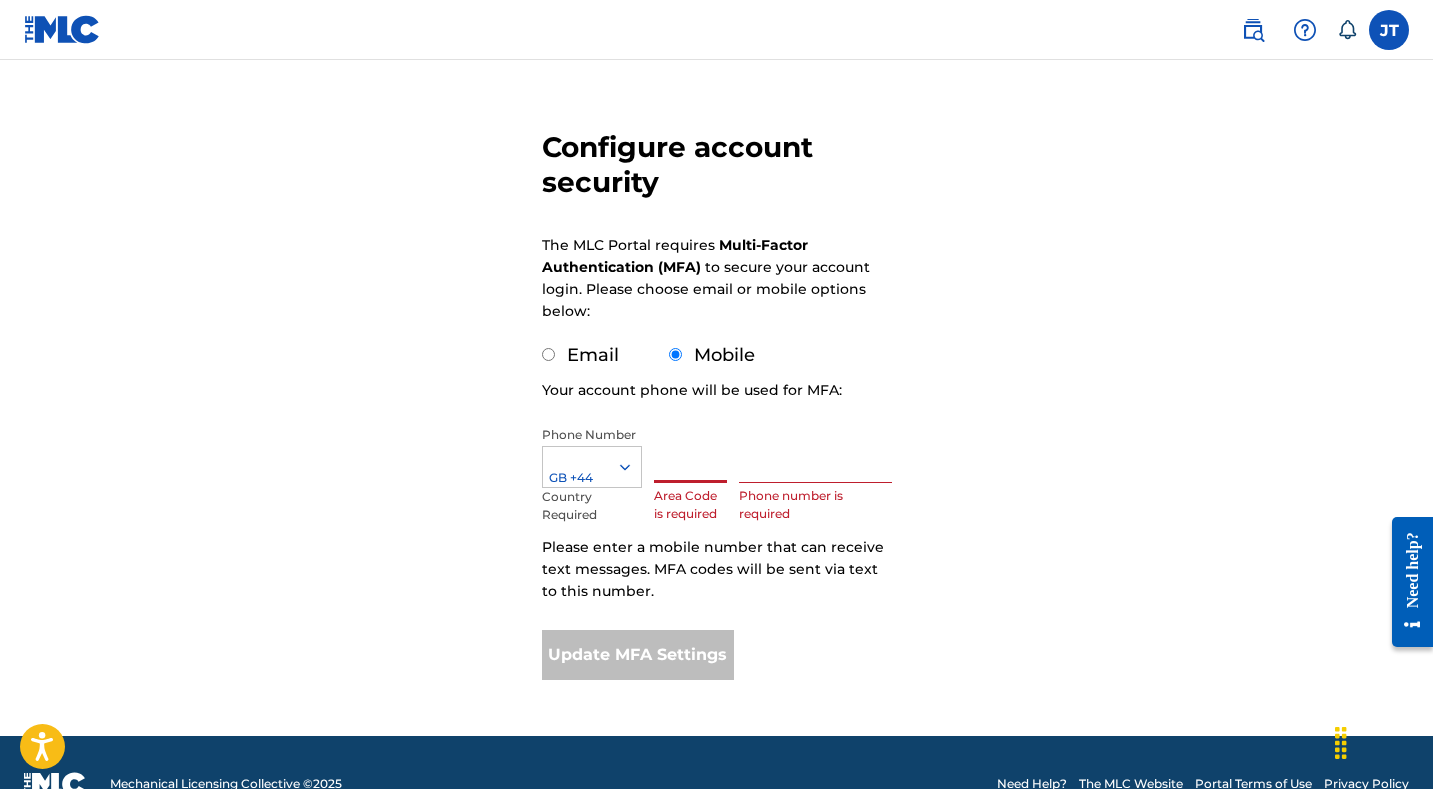 type 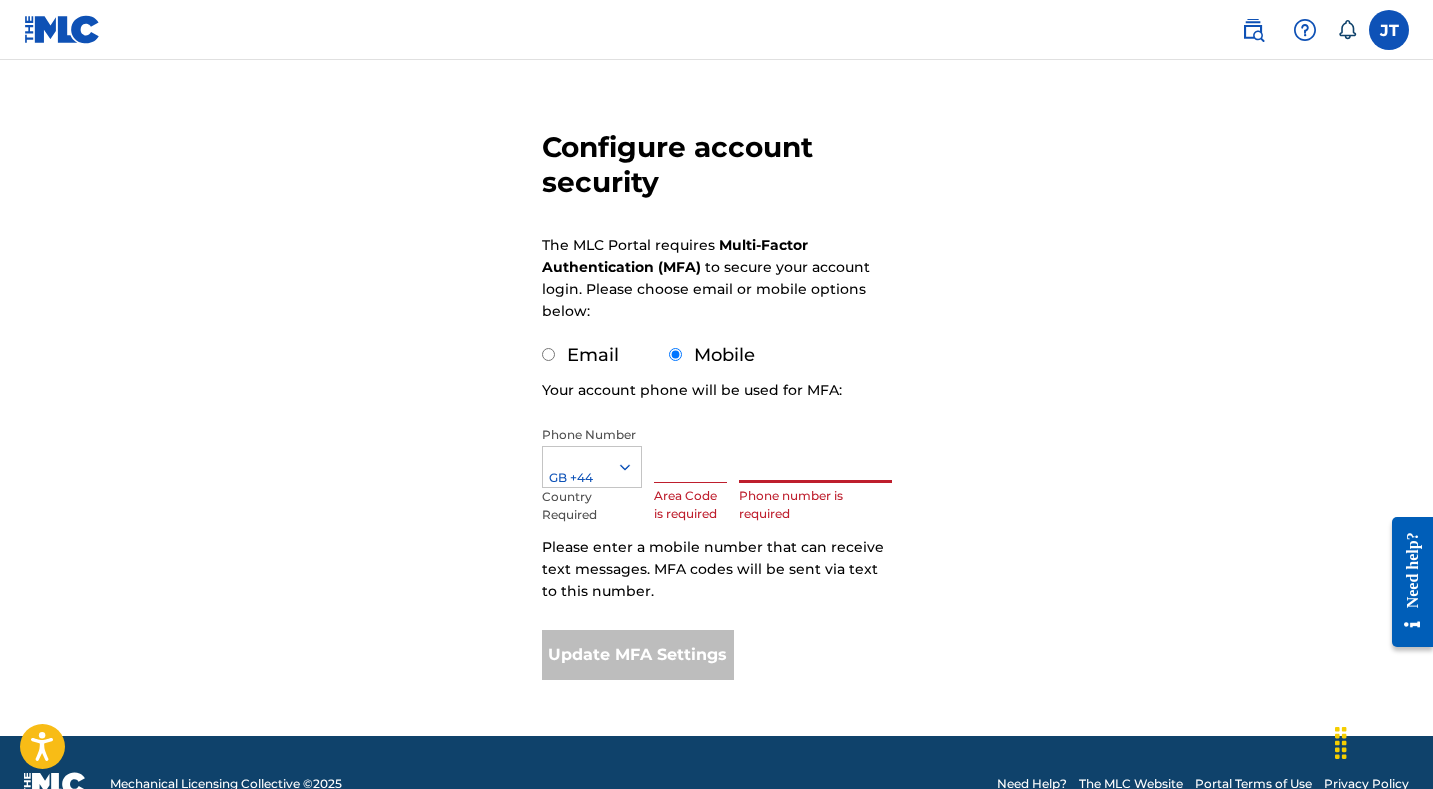 paste on "07519036803" 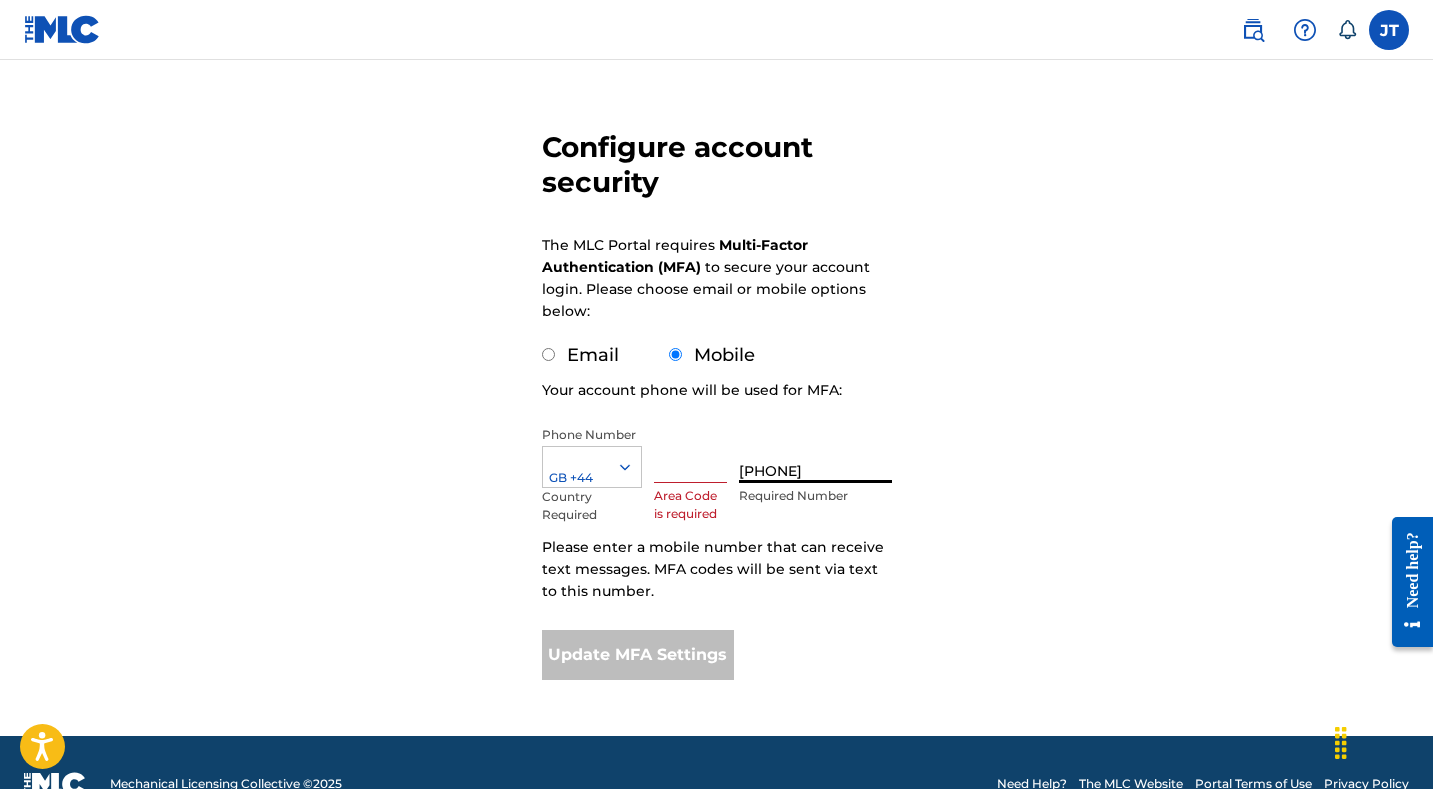 click on "Configure account security The MLC Portal requires     Multi-Factor   Authentication (MFA)   to secure your account   login. Please choose email or mobile options   below: Email Mobile Your account phone will be used for MFA:  Phone Number GB +44 Country Required   Area Code is required   07519036803 Required Number Please enter a mobile number that can receive text messages. MFA codes will be sent via text to this number. Update MFA Settings" at bounding box center [717, 358] 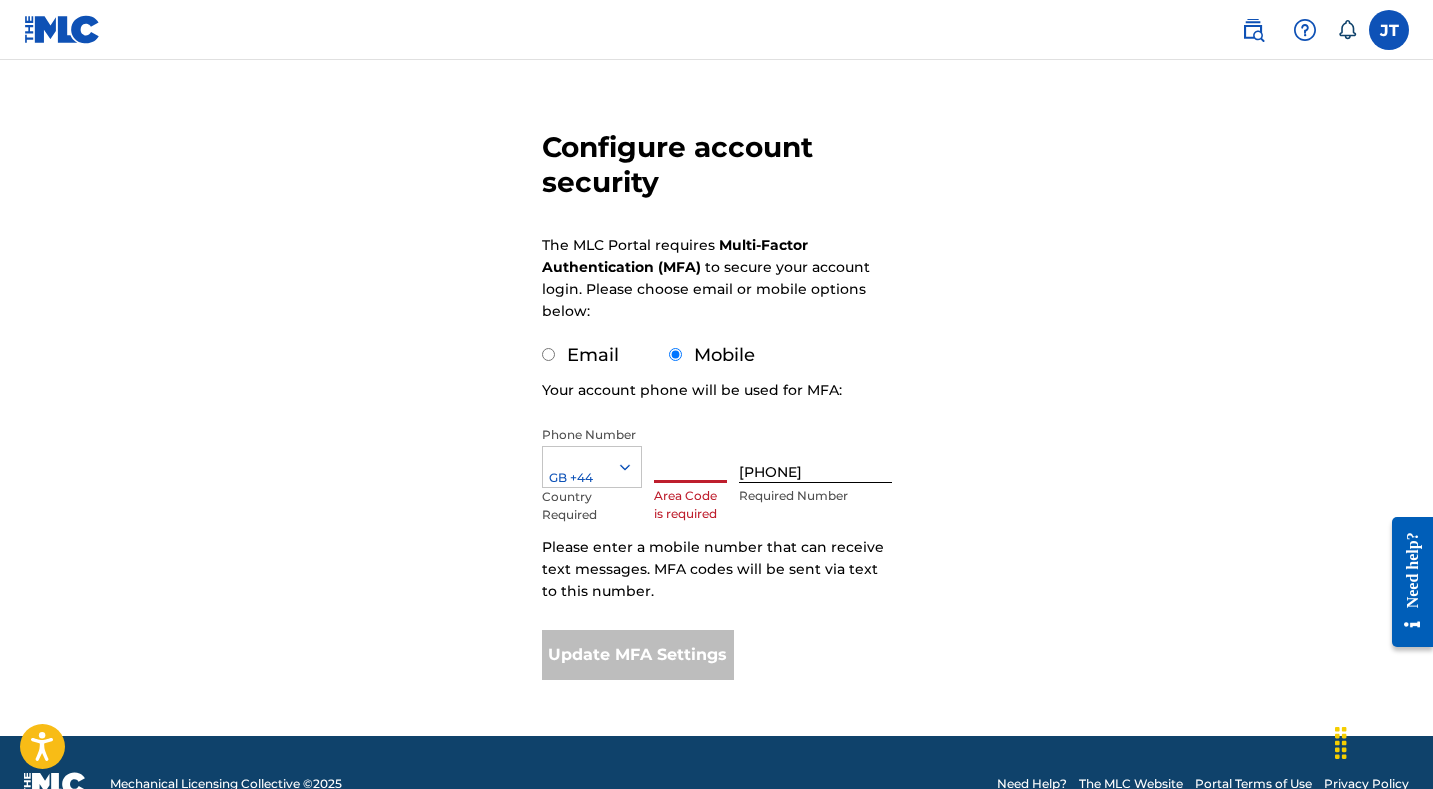 click at bounding box center (691, 454) 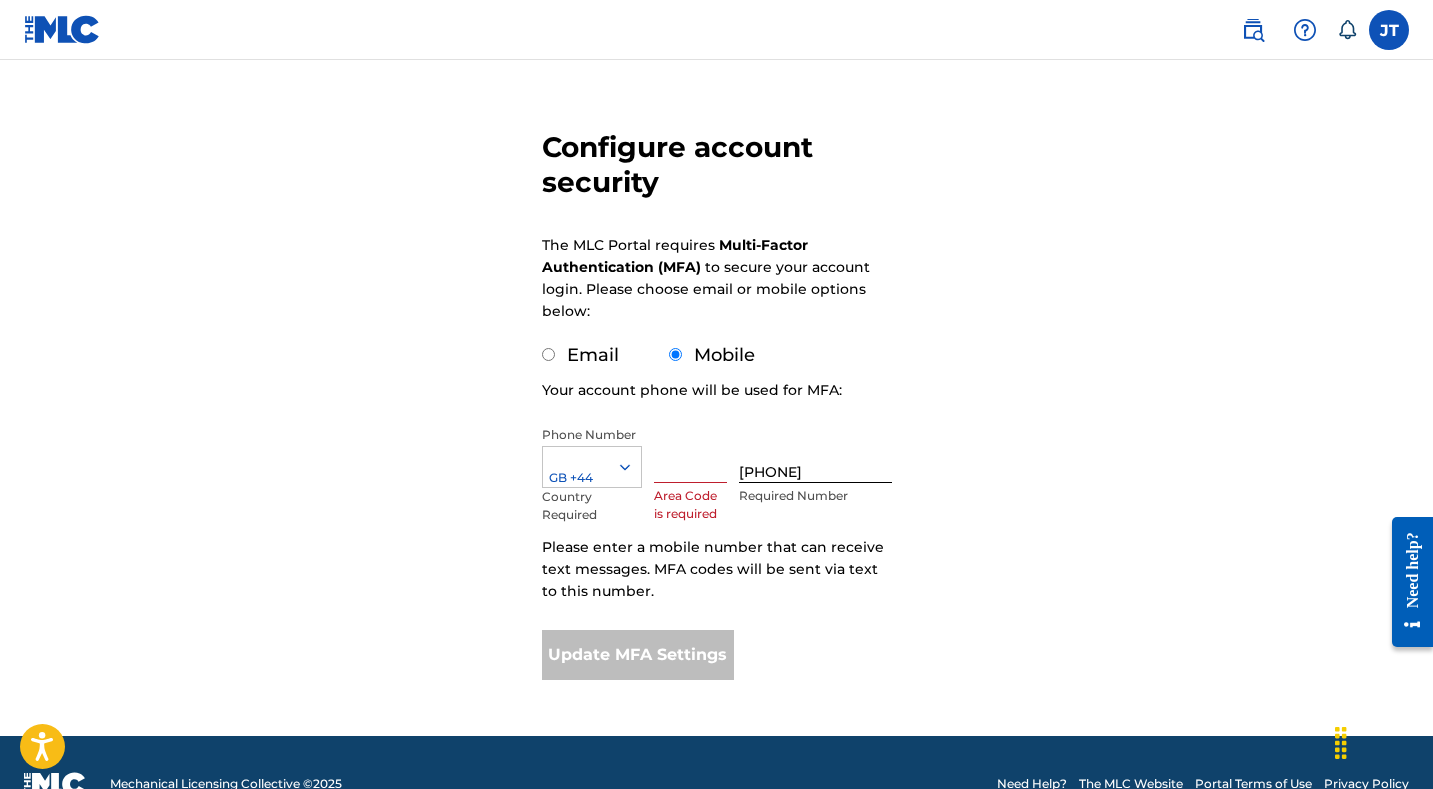 click on "Please enter a mobile number that can receive text messages. MFA codes will be sent via text to this number." at bounding box center [717, 569] 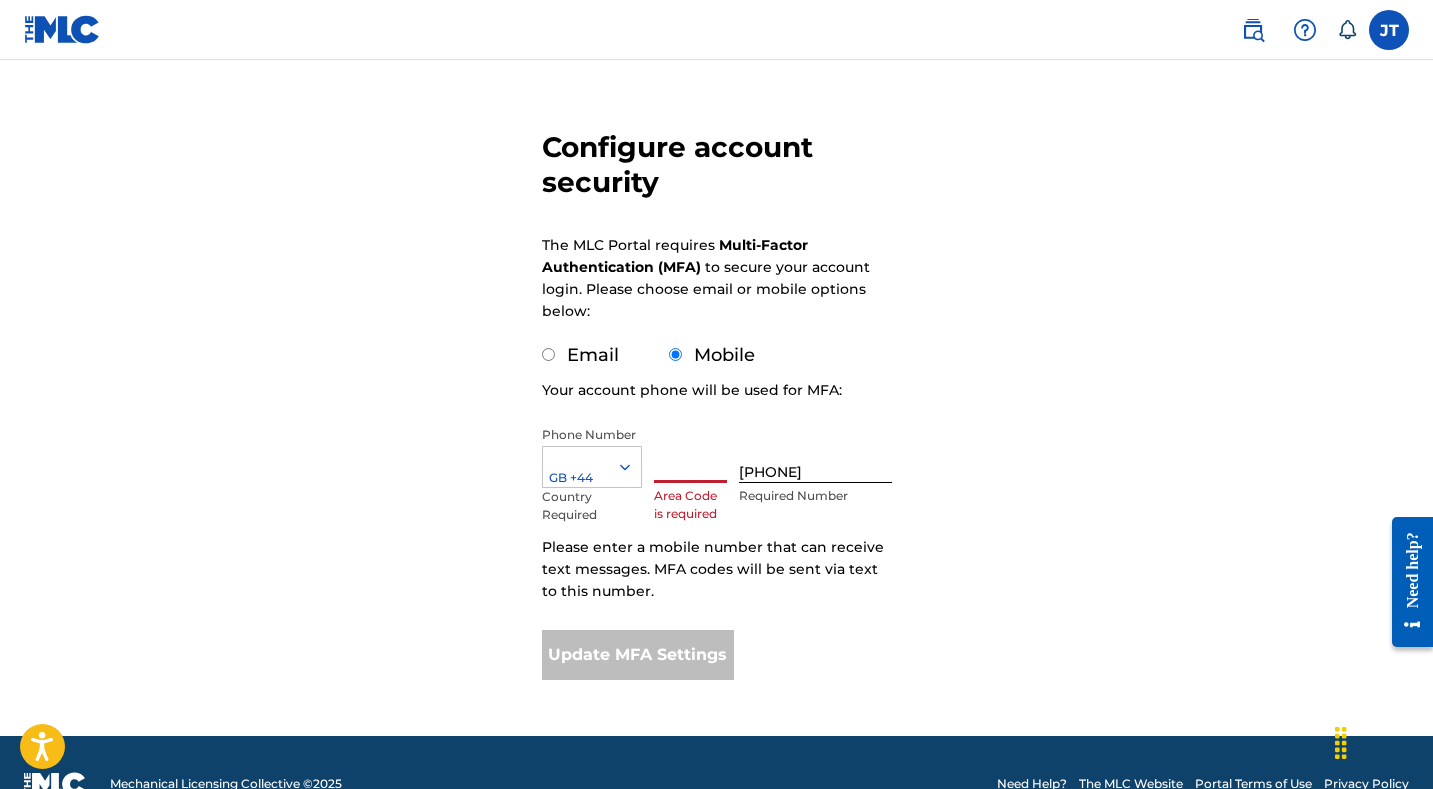click at bounding box center [691, 454] 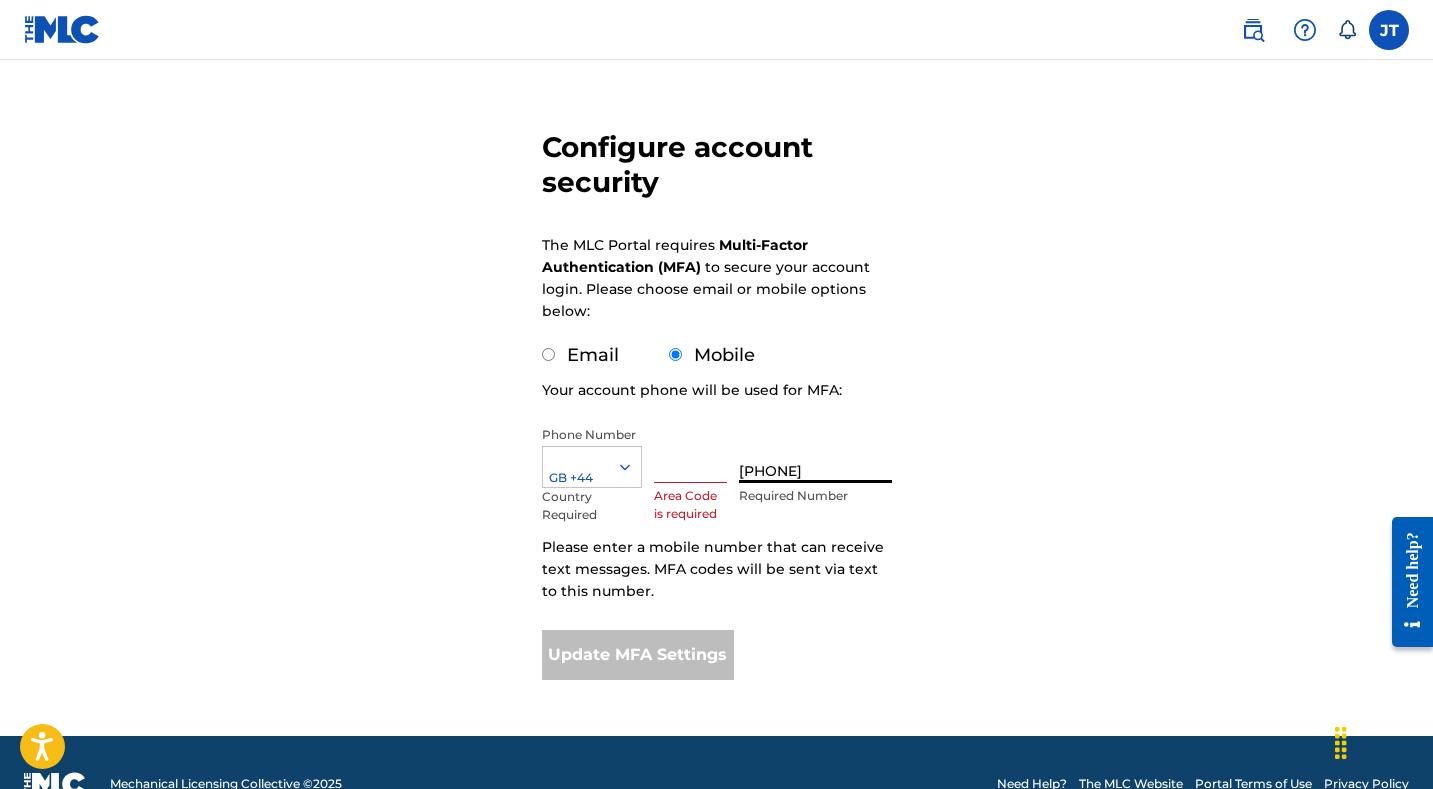 click on "GB +44 Country Required   Area Code is required   07519036803 Required Number" at bounding box center (717, 471) 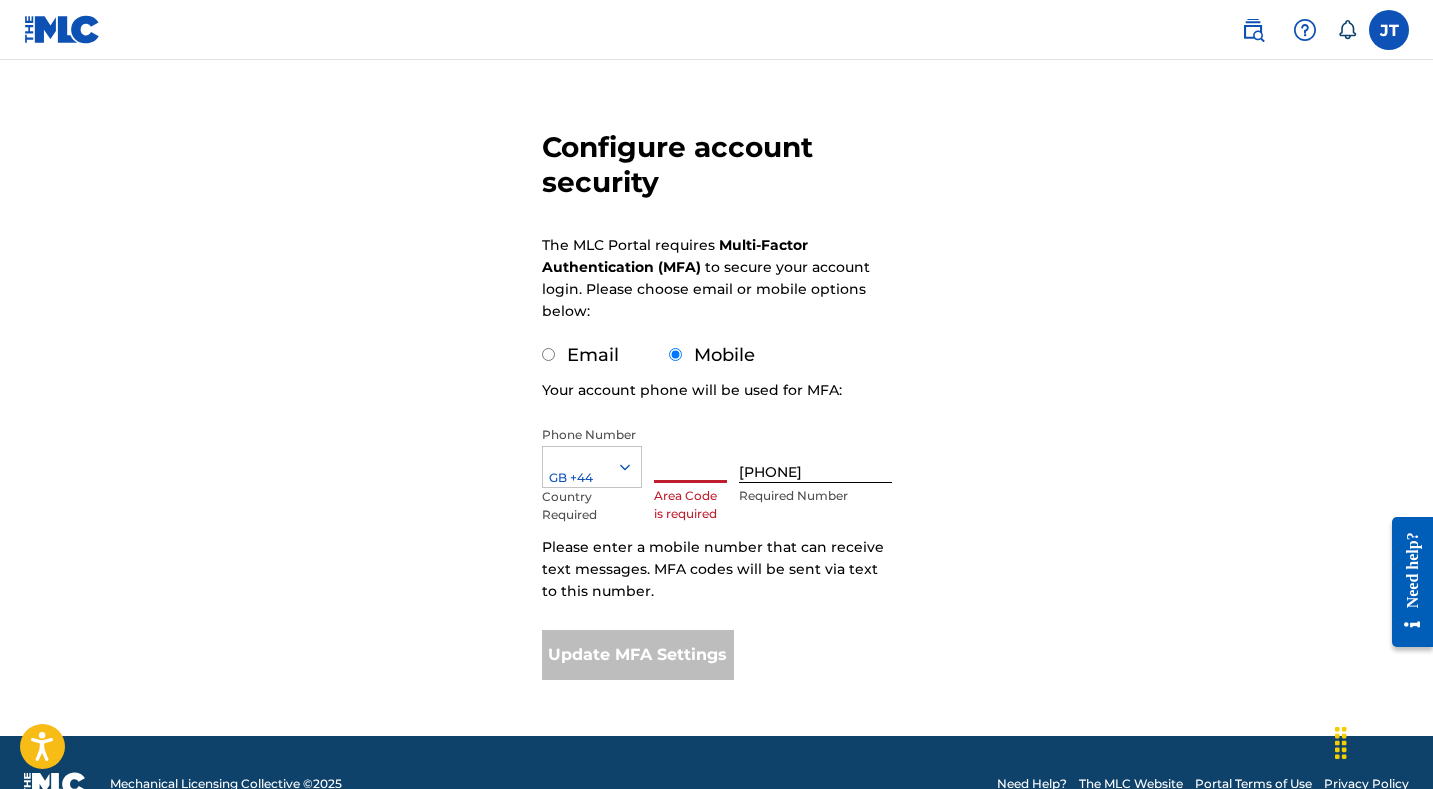 click on "Configure account security The MLC Portal requires     Multi-Factor   Authentication (MFA)   to secure your account   login. Please choose email or mobile options   below: Email Mobile Your account phone will be used for MFA:  Phone Number GB +44 Country Required   Area Code is required   7519036803 Required Number Please enter a mobile number that can receive text messages. MFA codes will be sent via text to this number. Update MFA Settings" at bounding box center [717, 358] 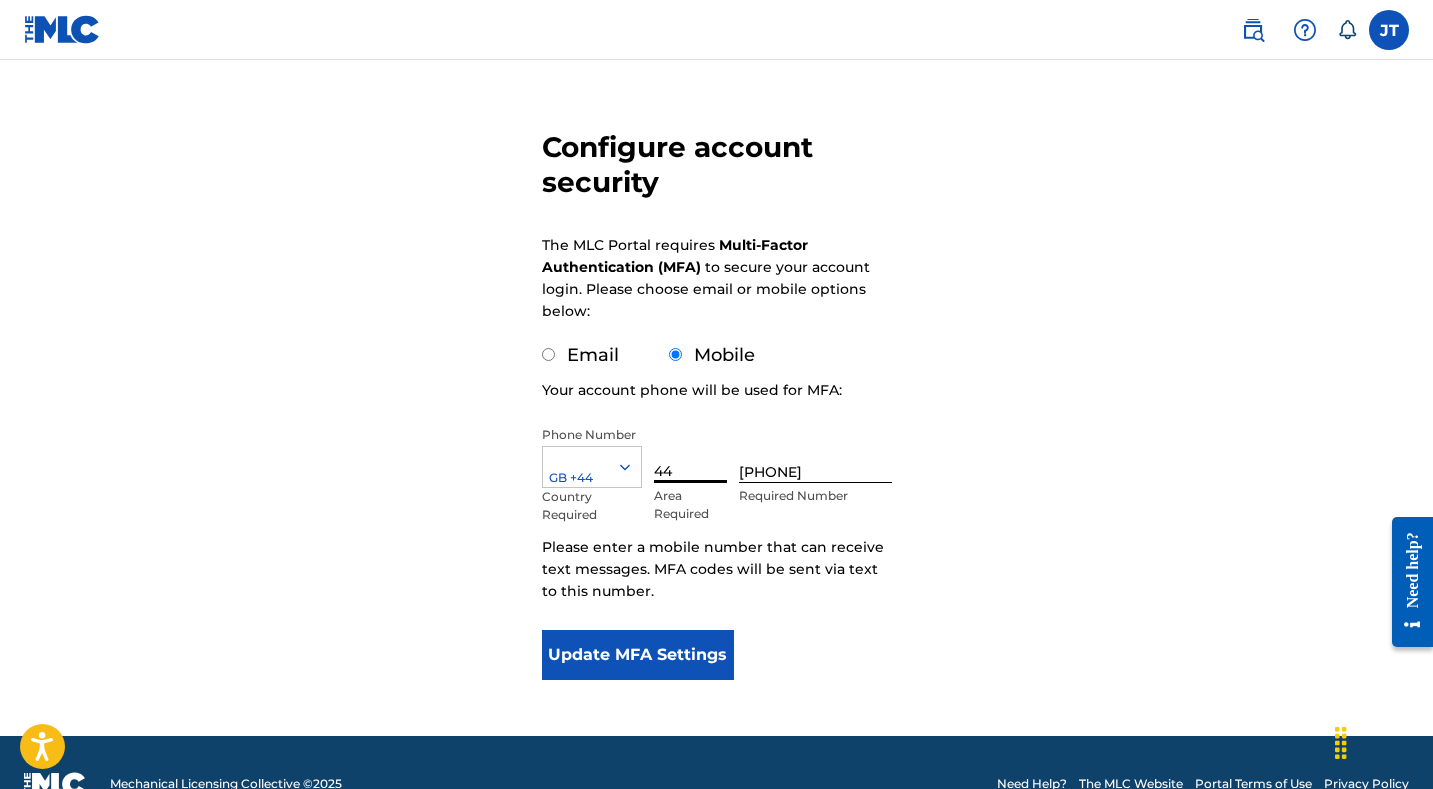 click on "Configure account security The MLC Portal requires     Multi-Factor   Authentication (MFA)   to secure your account   login. Please choose email or mobile options   below: Email Mobile Your account phone will be used for MFA:  Phone Number GB +44 Country Required   44 Area Required   7519036803 Required Number Please enter a mobile number that can receive text messages. MFA codes will be sent via text to this number. Update MFA Settings" at bounding box center (717, 358) 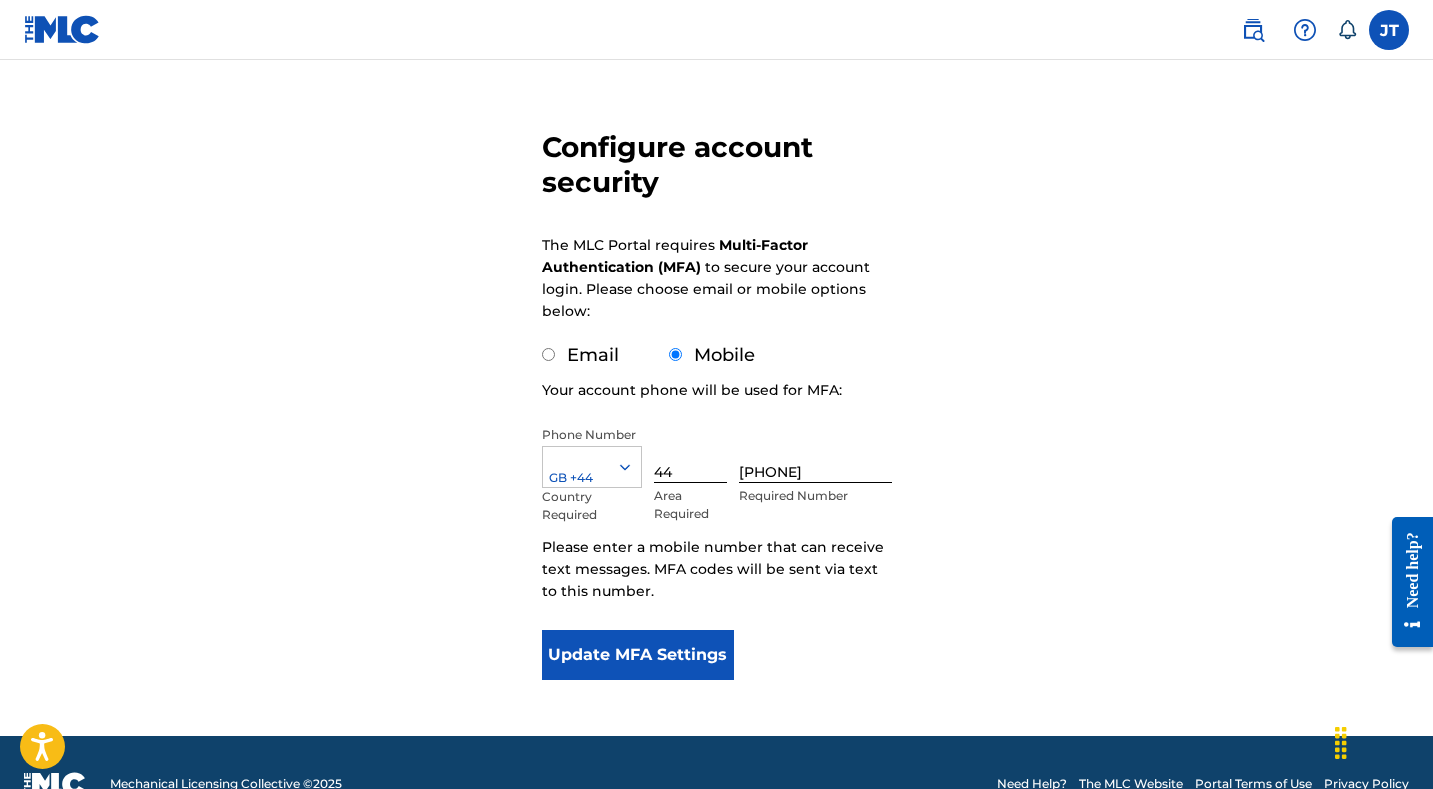 click on "44" at bounding box center (691, 454) 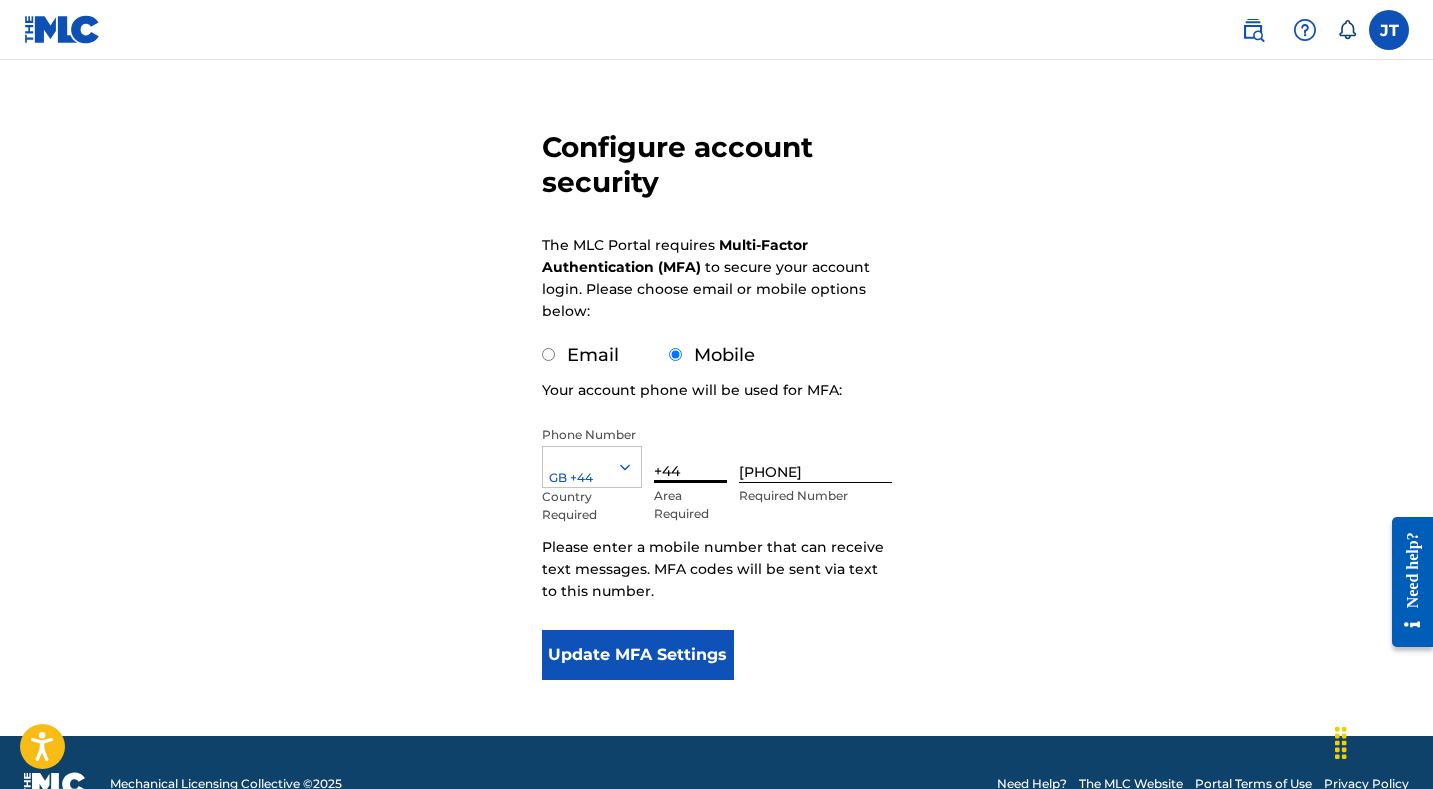 type on "+44" 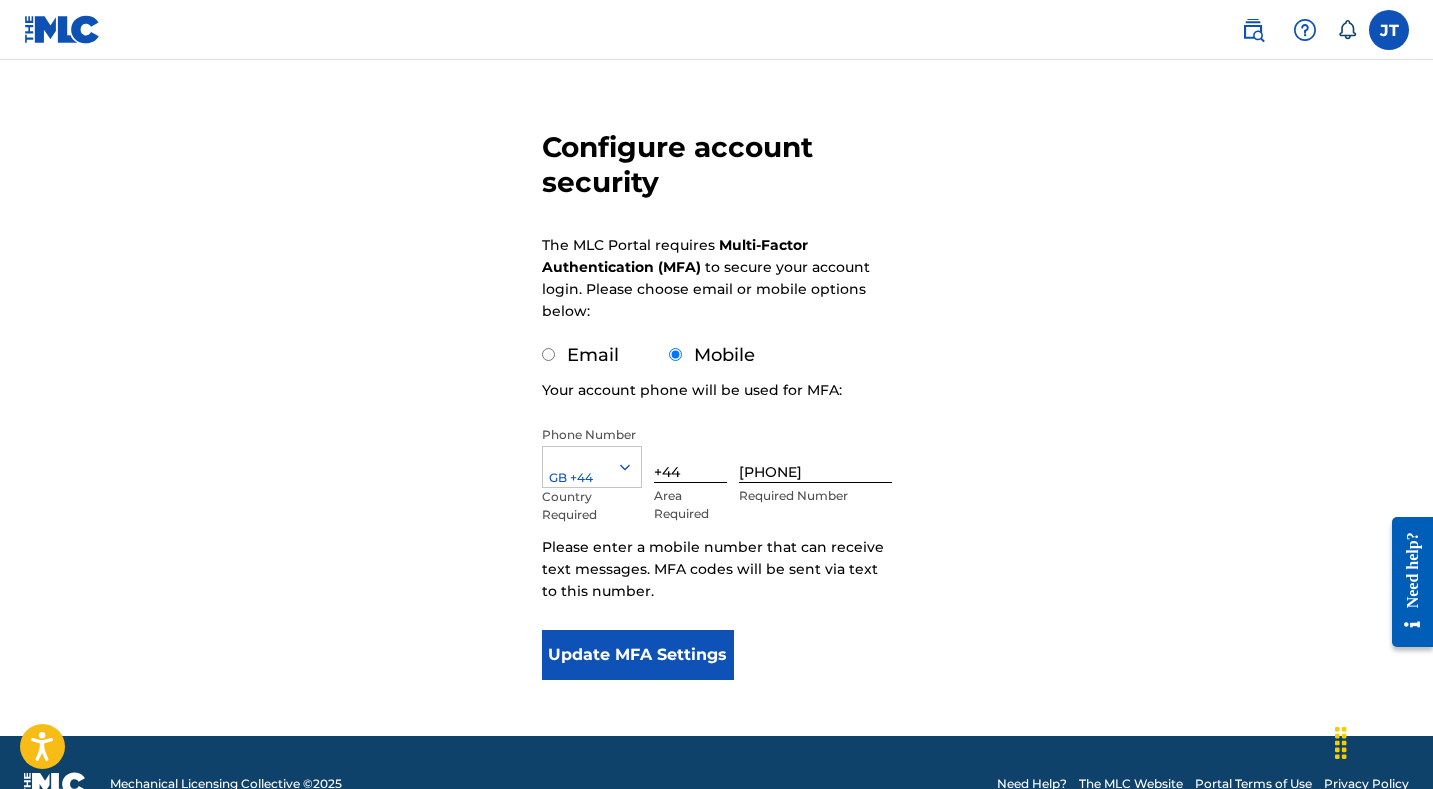 click on "Update MFA Settings" at bounding box center (638, 655) 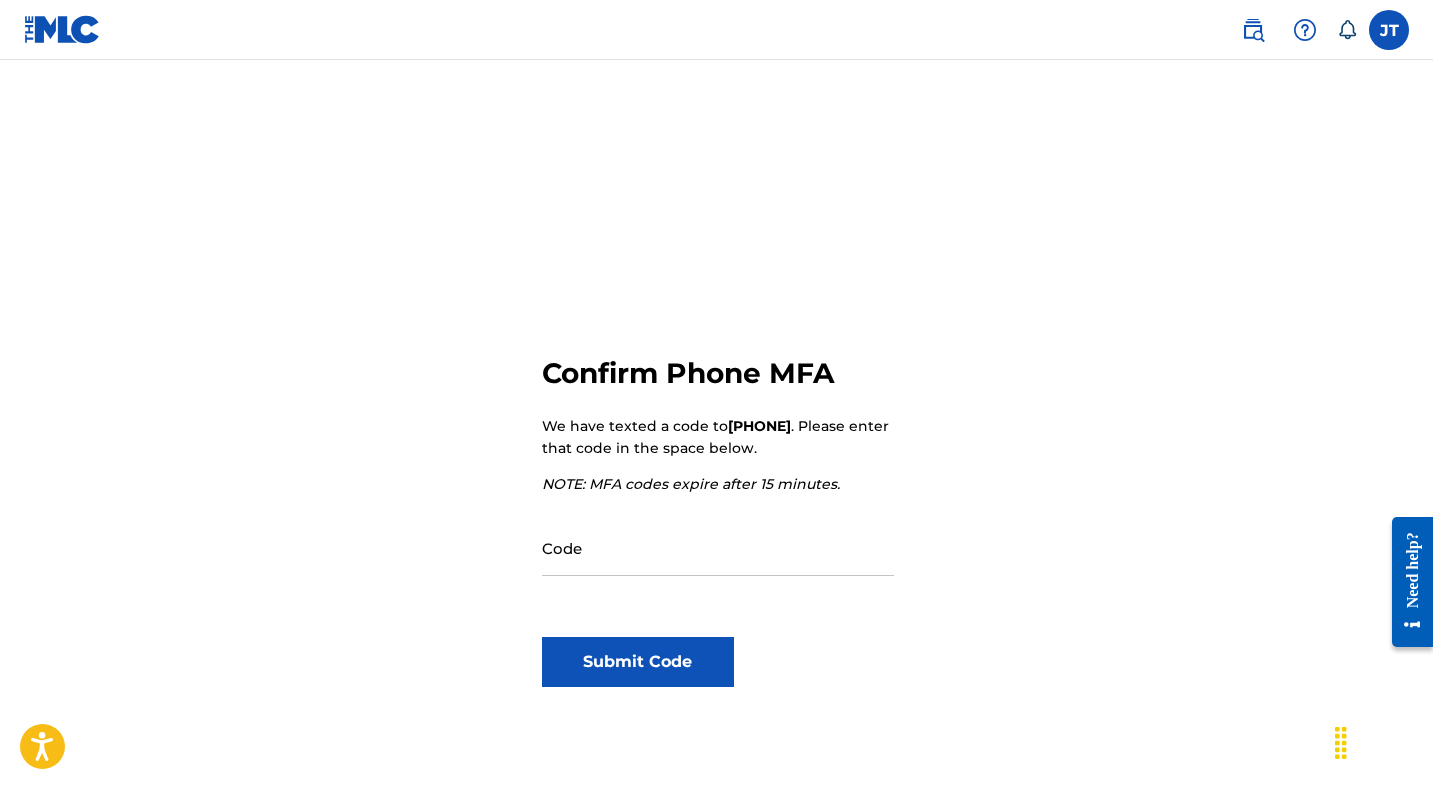 scroll, scrollTop: 208, scrollLeft: 0, axis: vertical 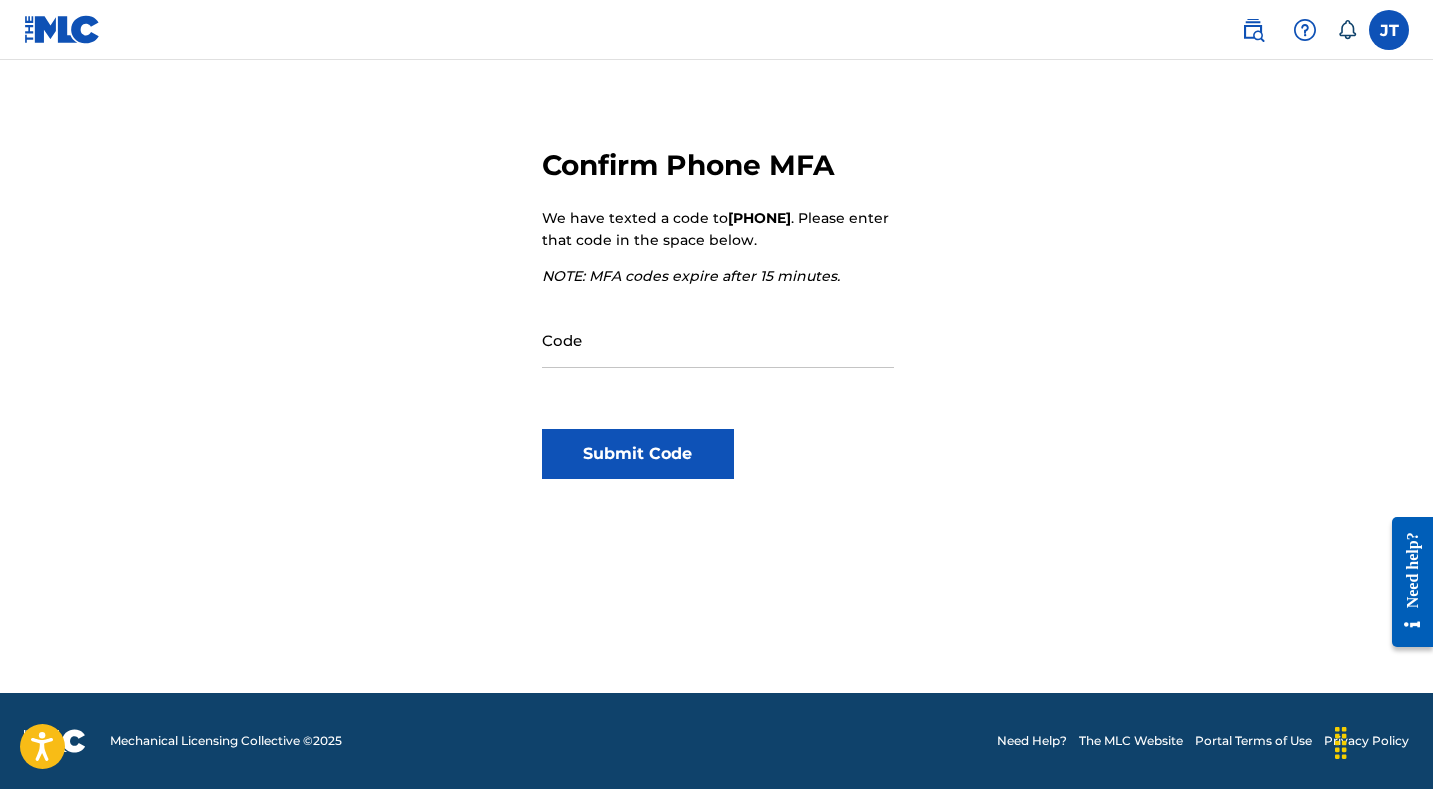 drag, startPoint x: 612, startPoint y: 470, endPoint x: 418, endPoint y: 464, distance: 194.09276 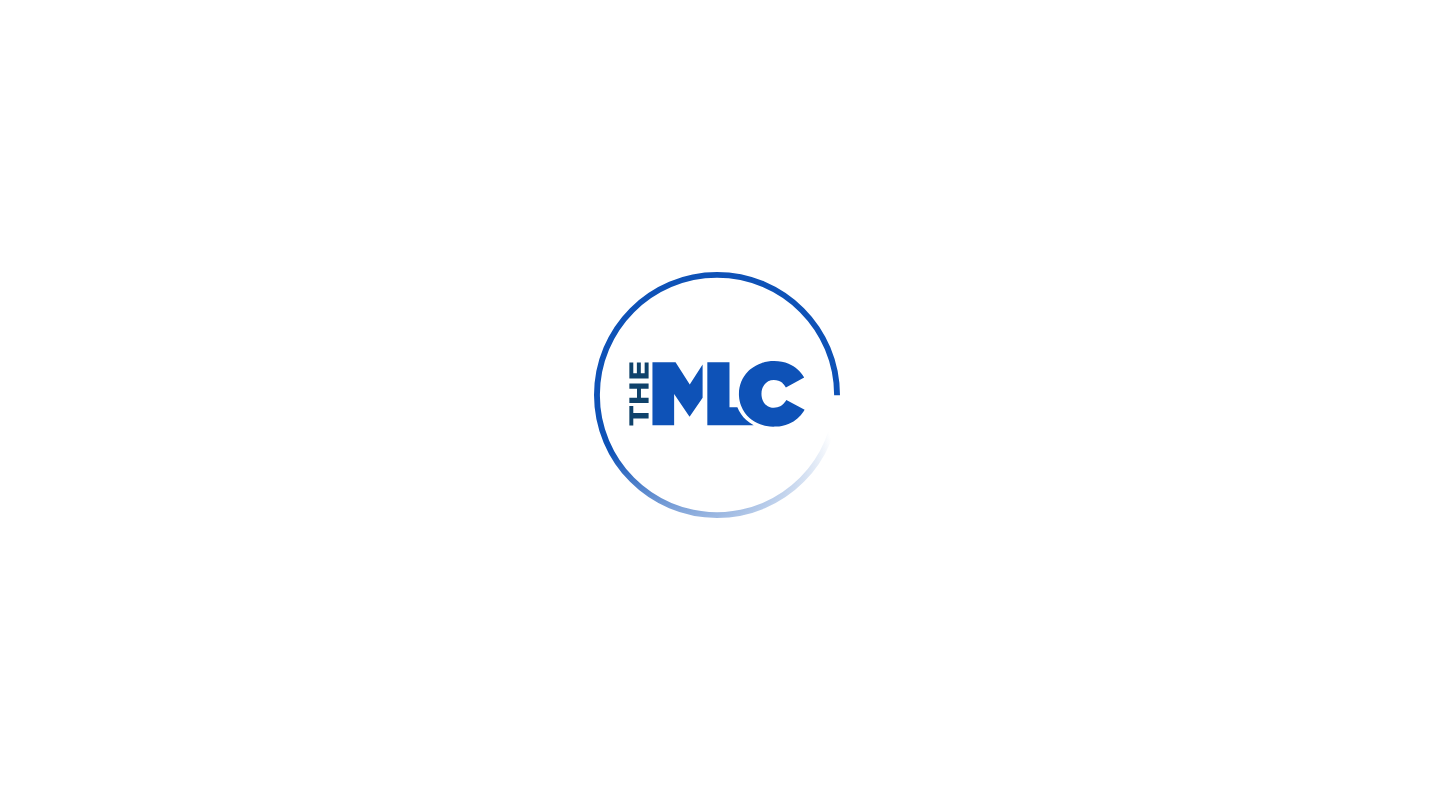 scroll, scrollTop: 0, scrollLeft: 0, axis: both 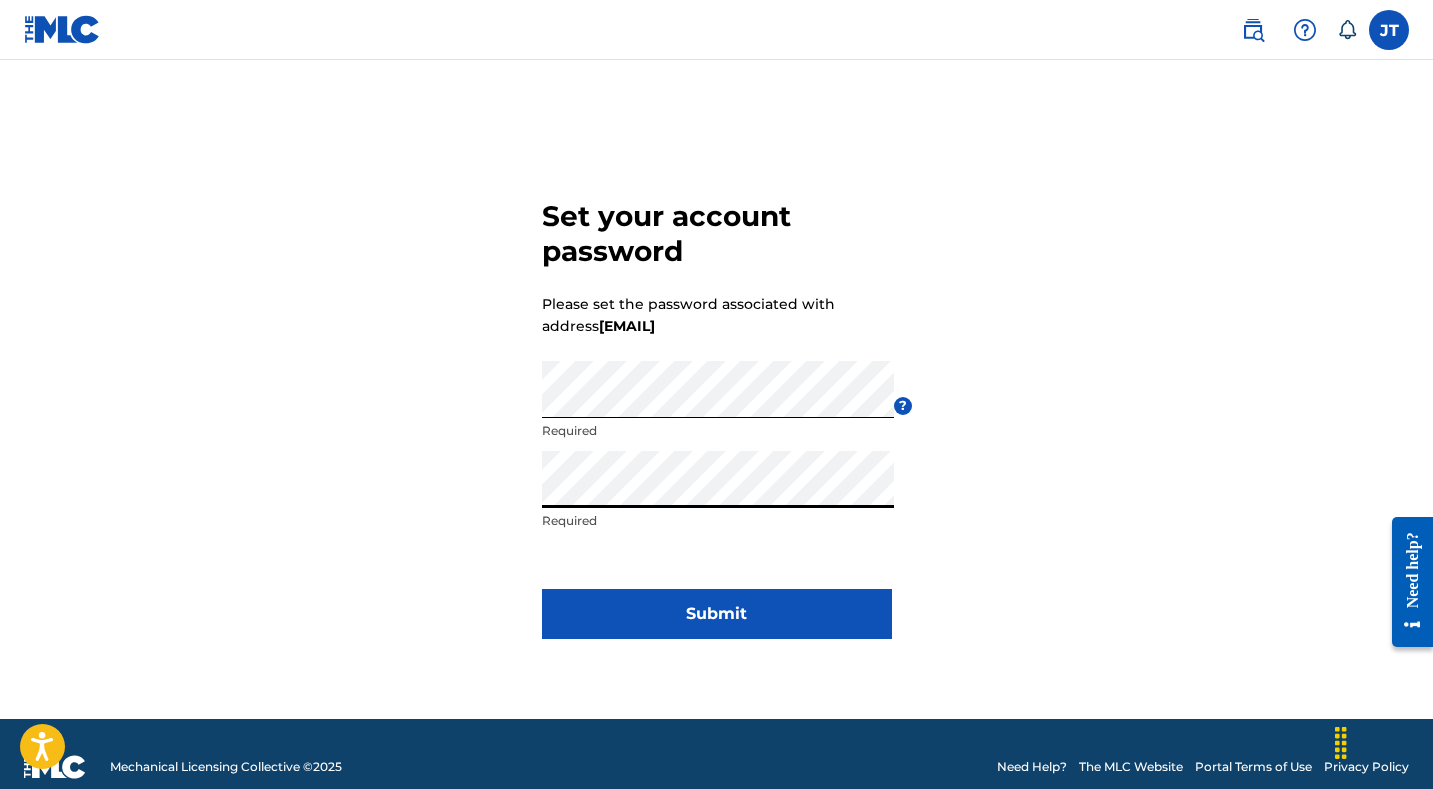 click on "Submit" at bounding box center [717, 614] 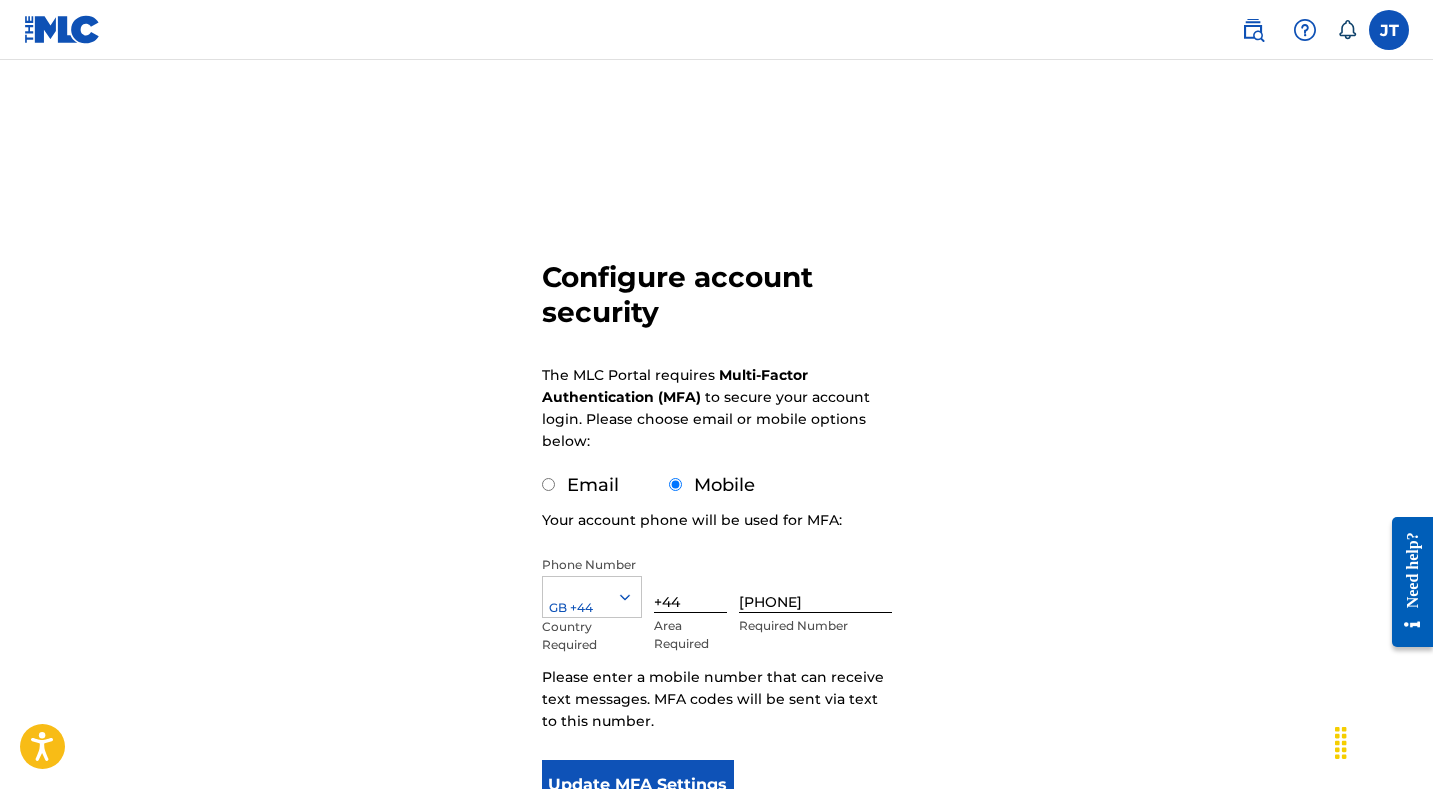 click on "+44" at bounding box center [691, 584] 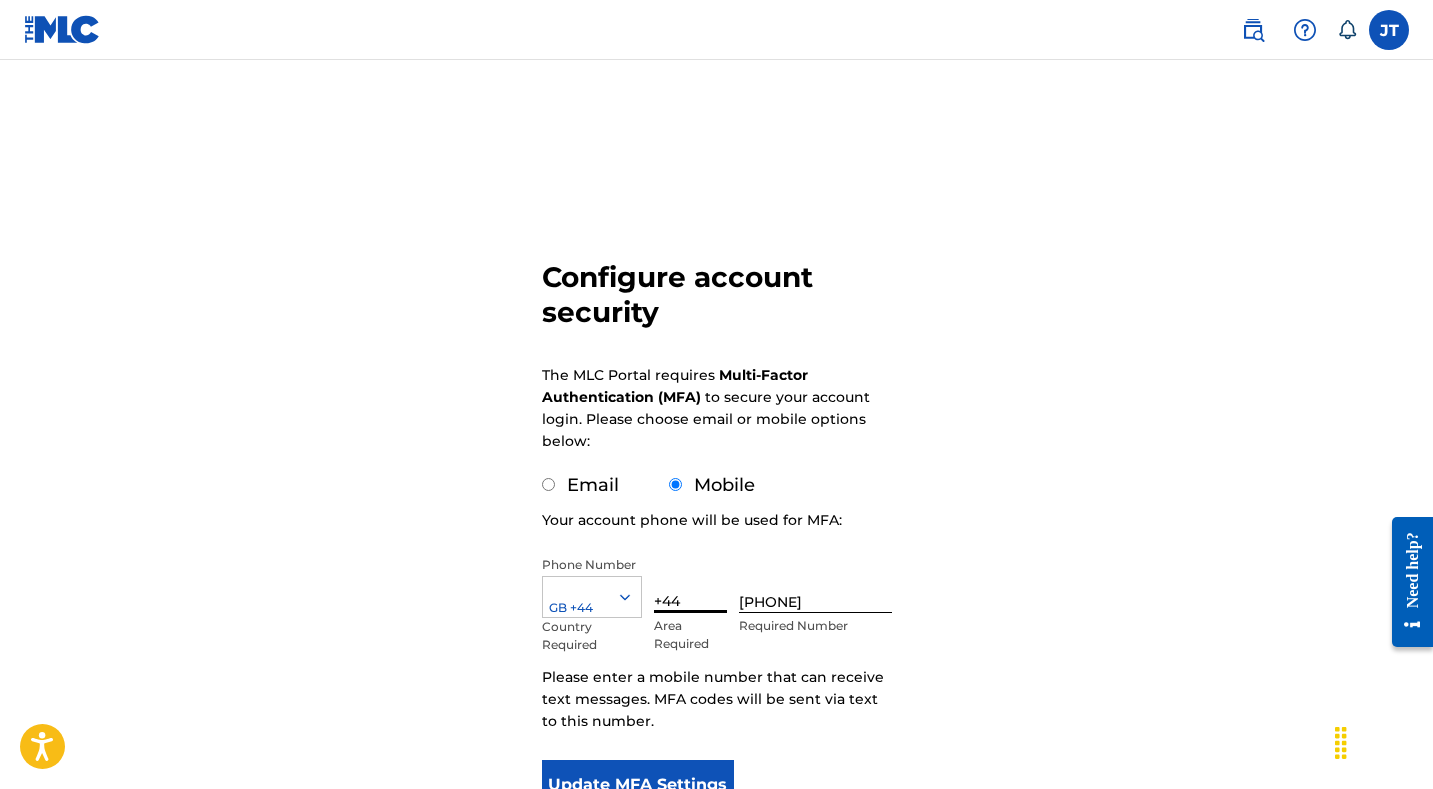 type on "44" 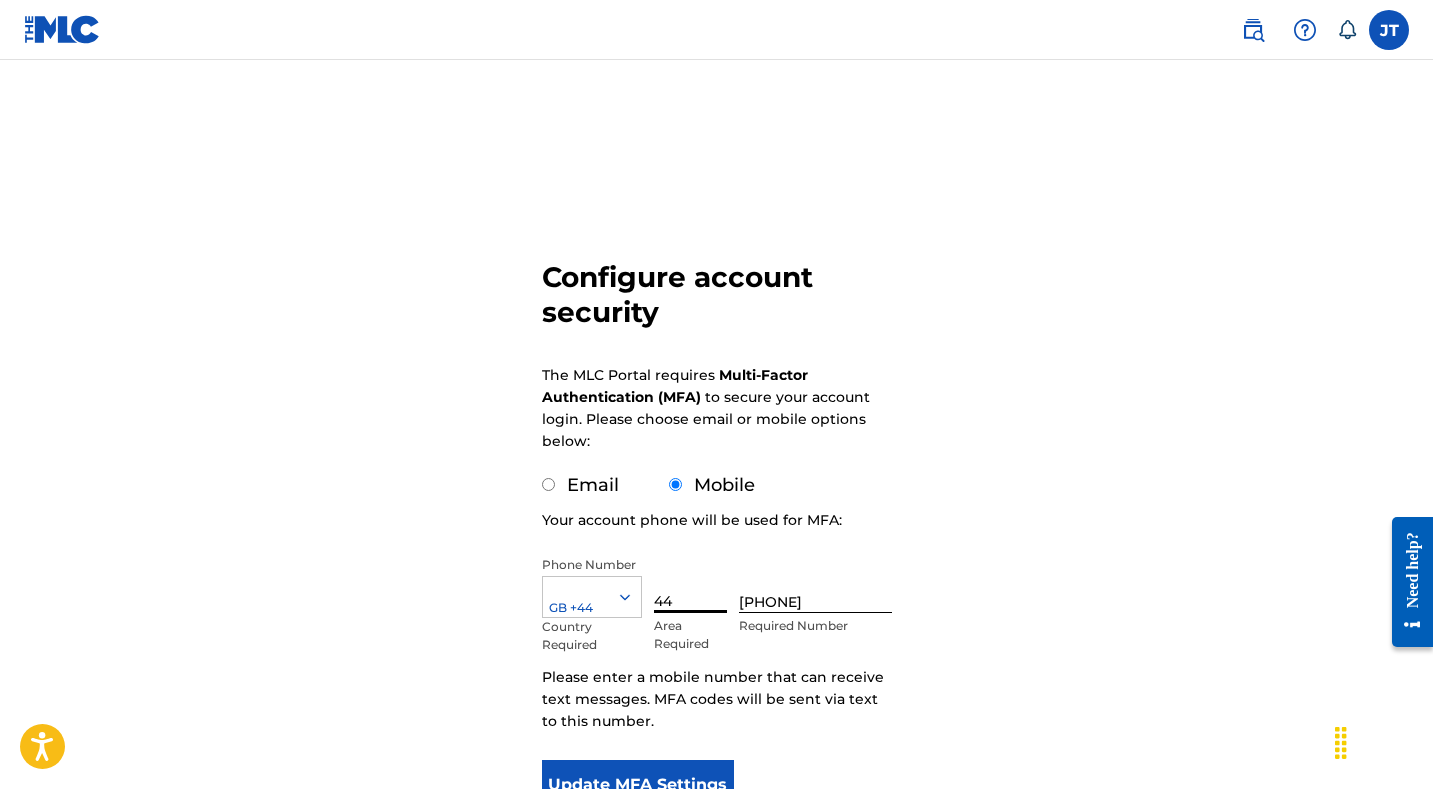 drag, startPoint x: 683, startPoint y: 599, endPoint x: 650, endPoint y: 599, distance: 33 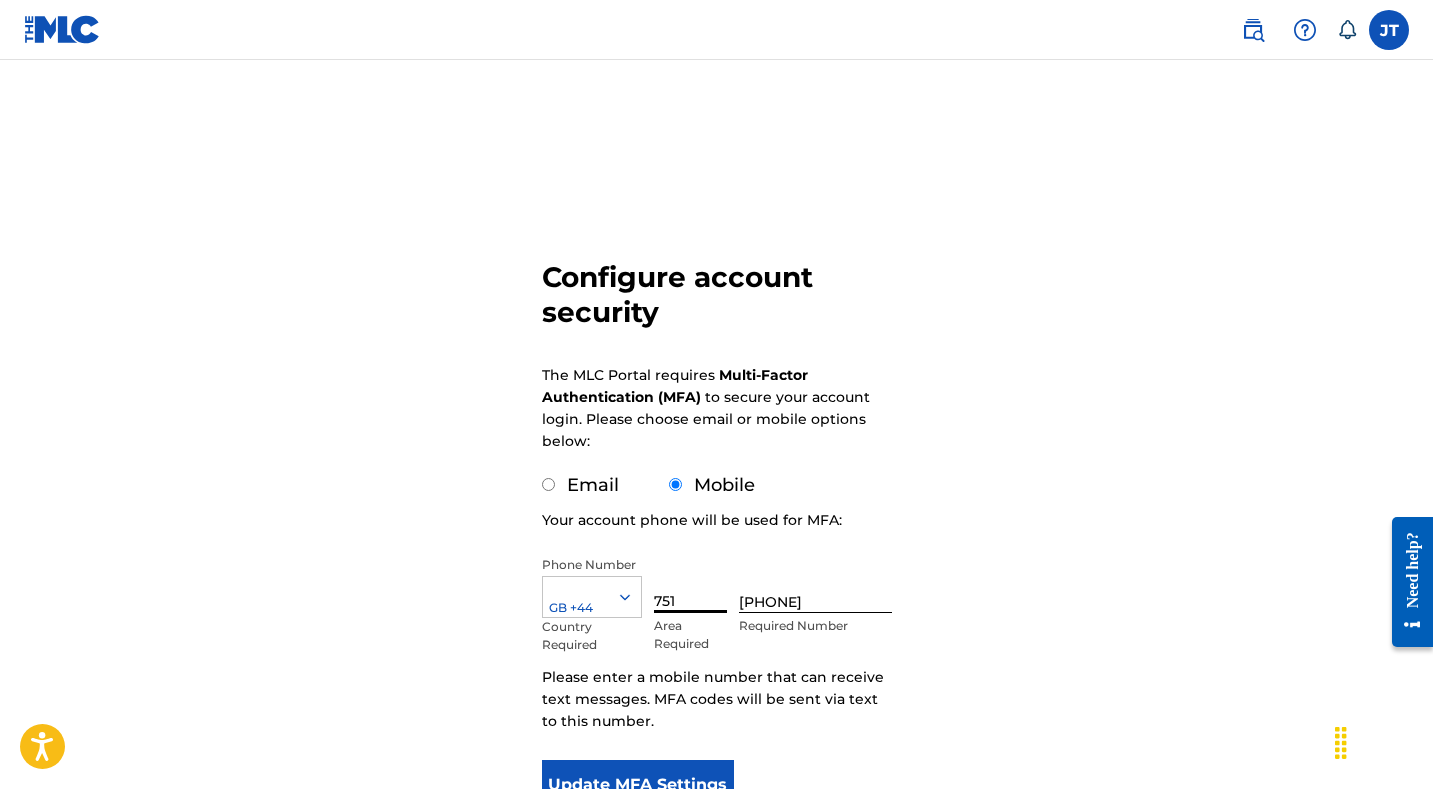 type on "751" 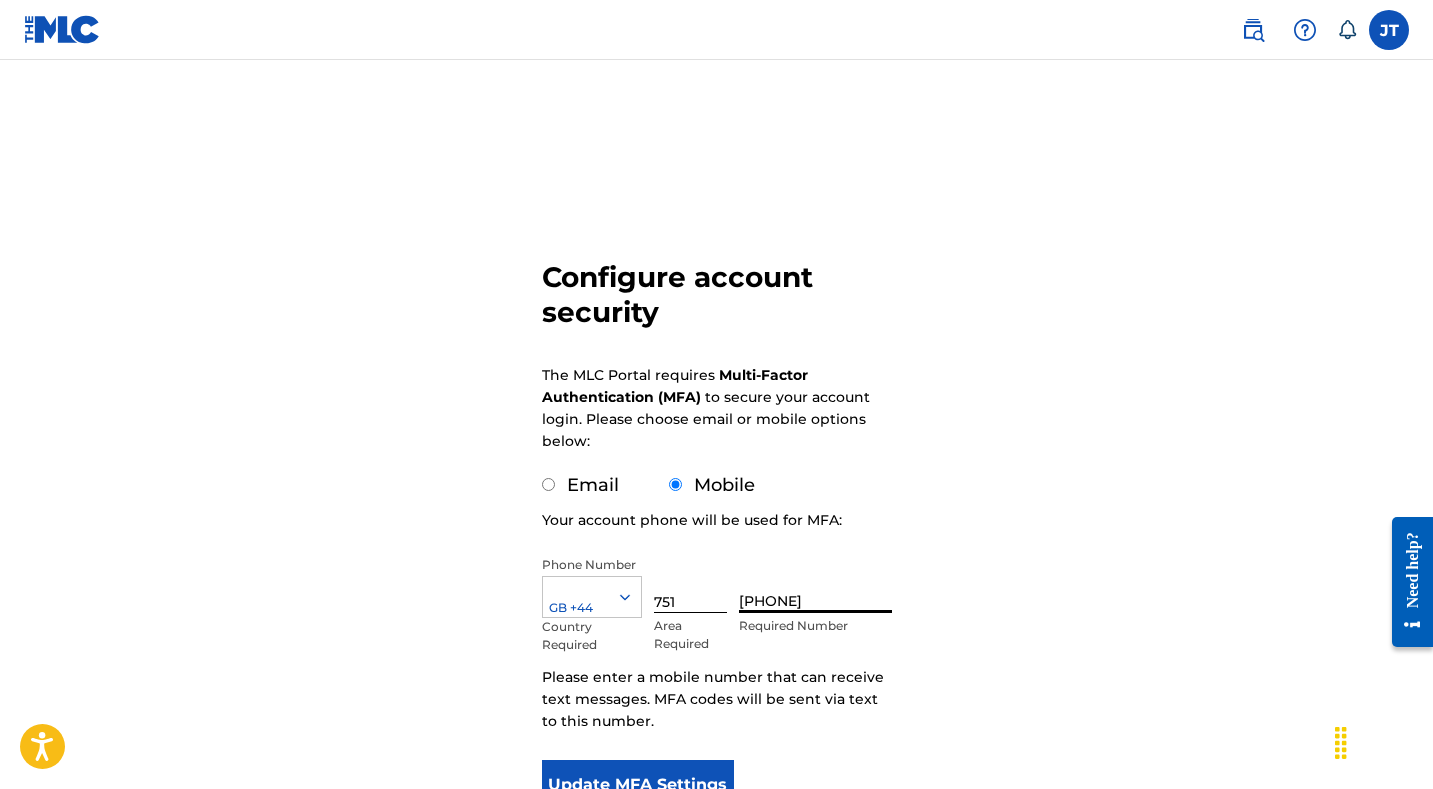 drag, startPoint x: 758, startPoint y: 601, endPoint x: 738, endPoint y: 598, distance: 20.22375 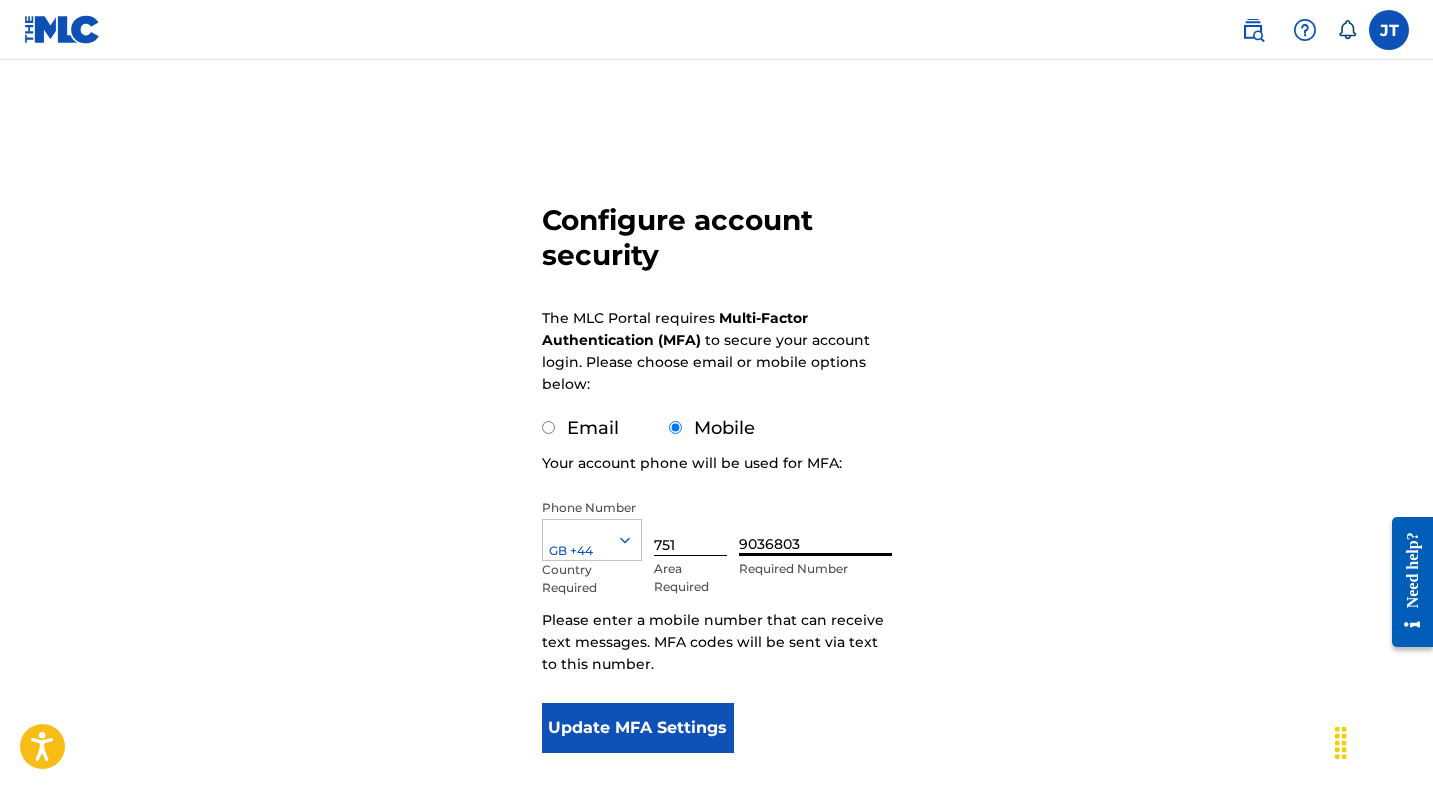 scroll, scrollTop: 75, scrollLeft: 0, axis: vertical 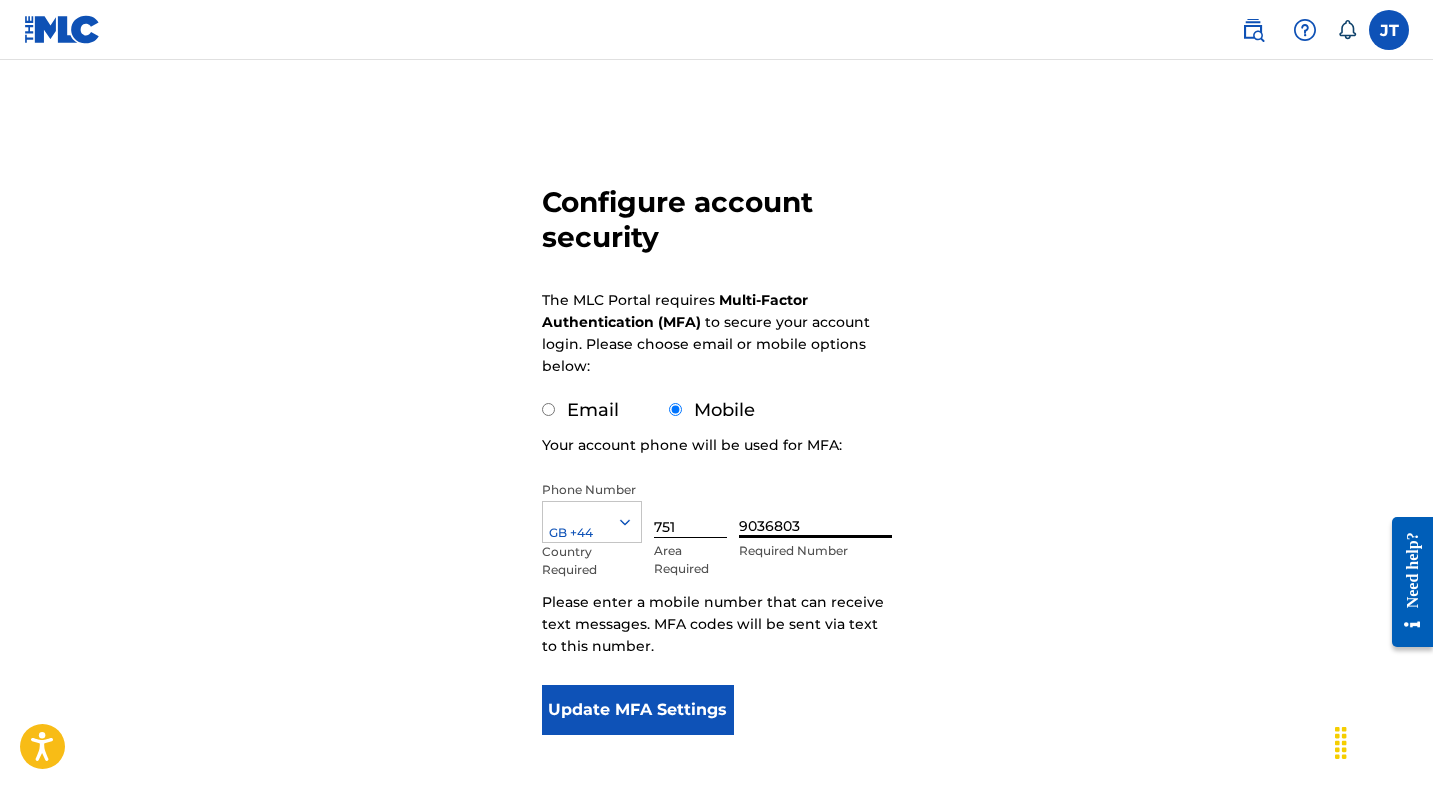 click on "Update MFA Settings" at bounding box center (638, 710) 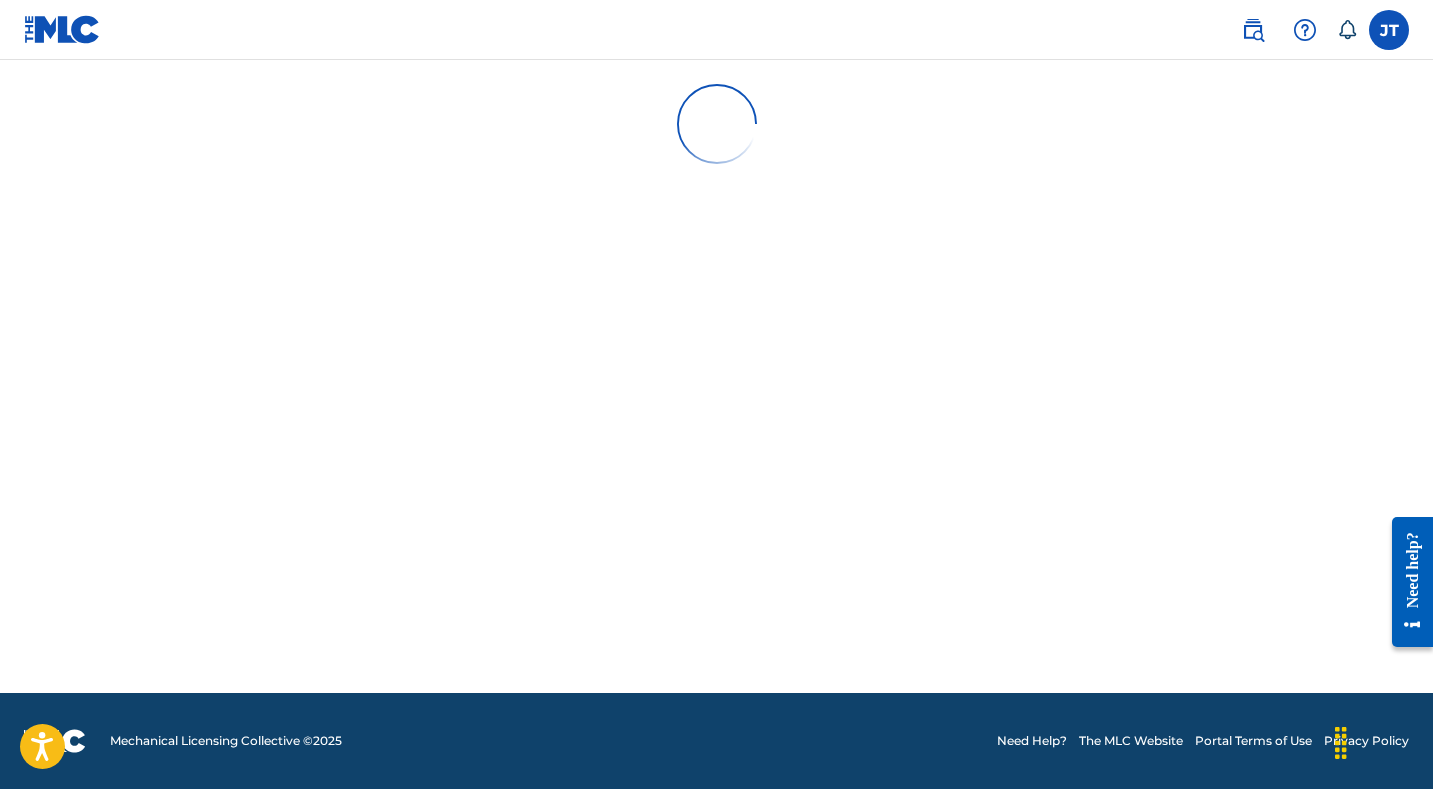 scroll, scrollTop: 0, scrollLeft: 0, axis: both 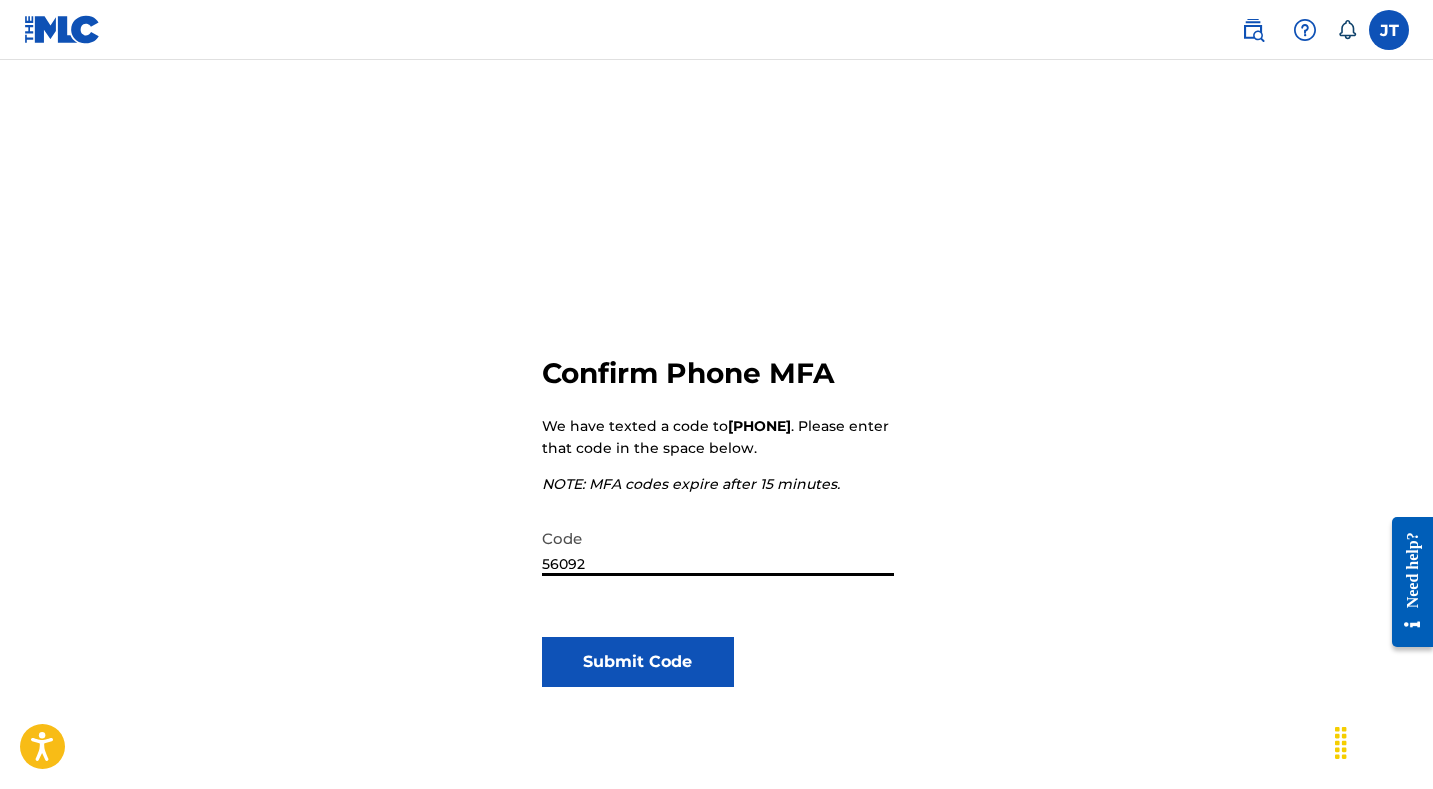 type on "560924" 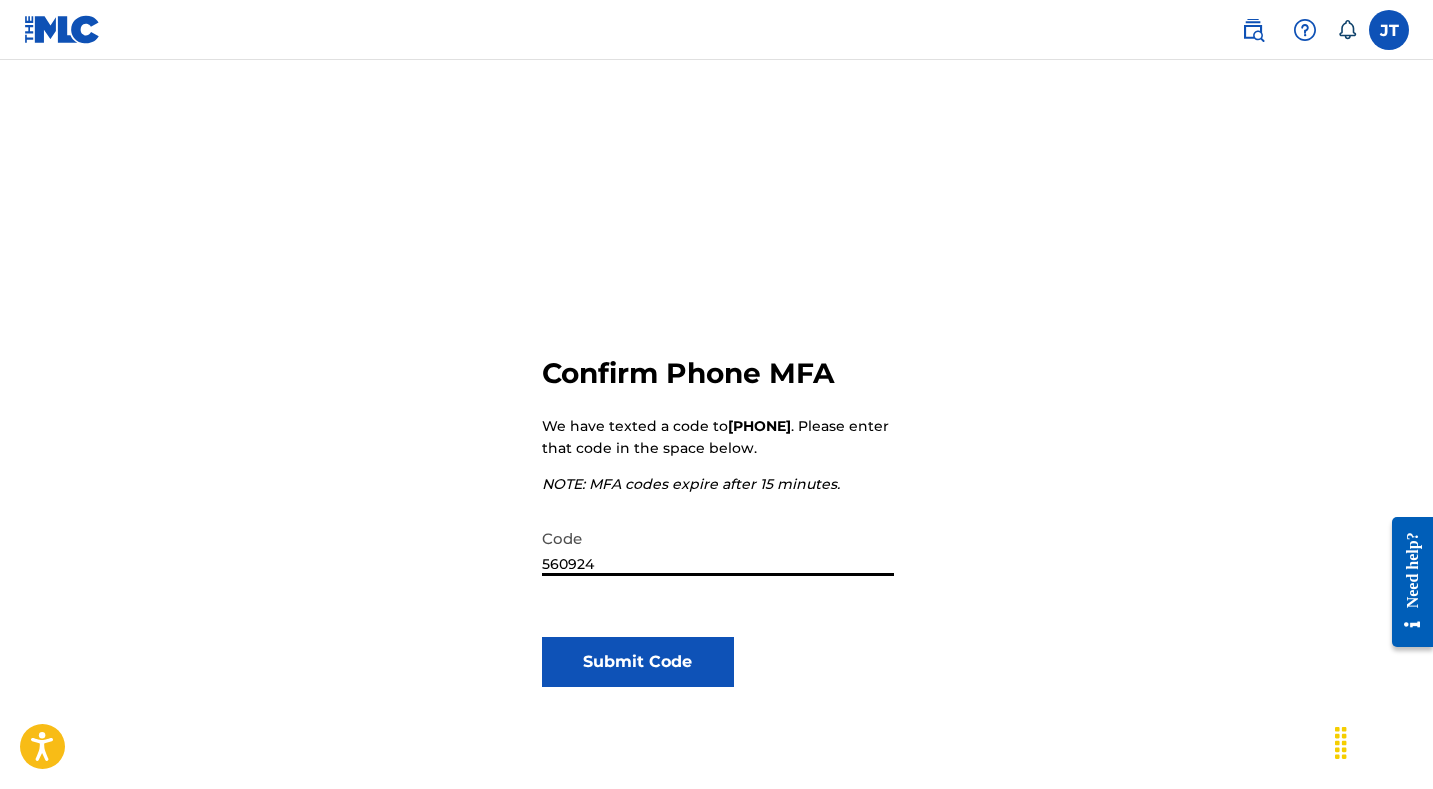 click on "Submit Code" at bounding box center [638, 662] 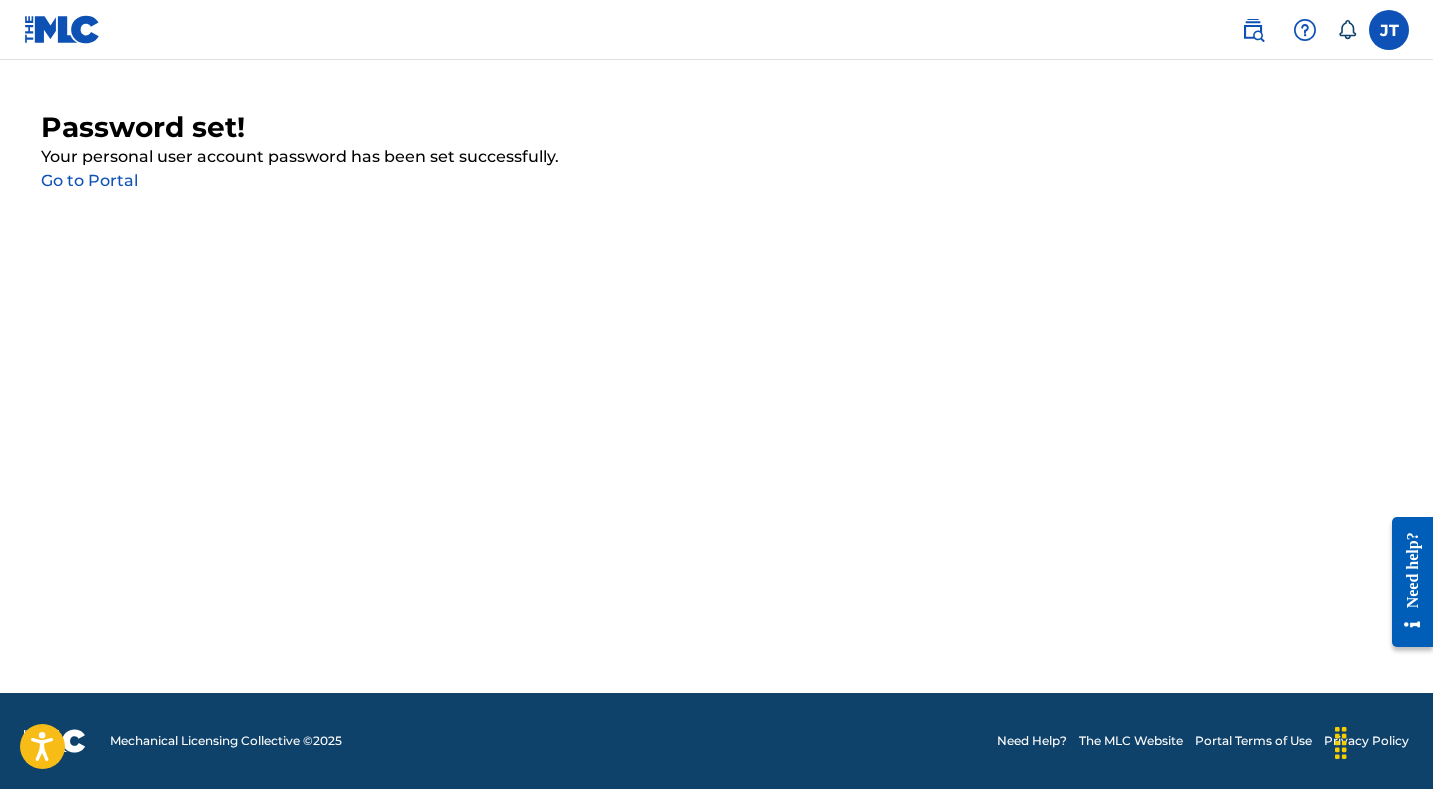 click on "Go to Portal" at bounding box center [89, 180] 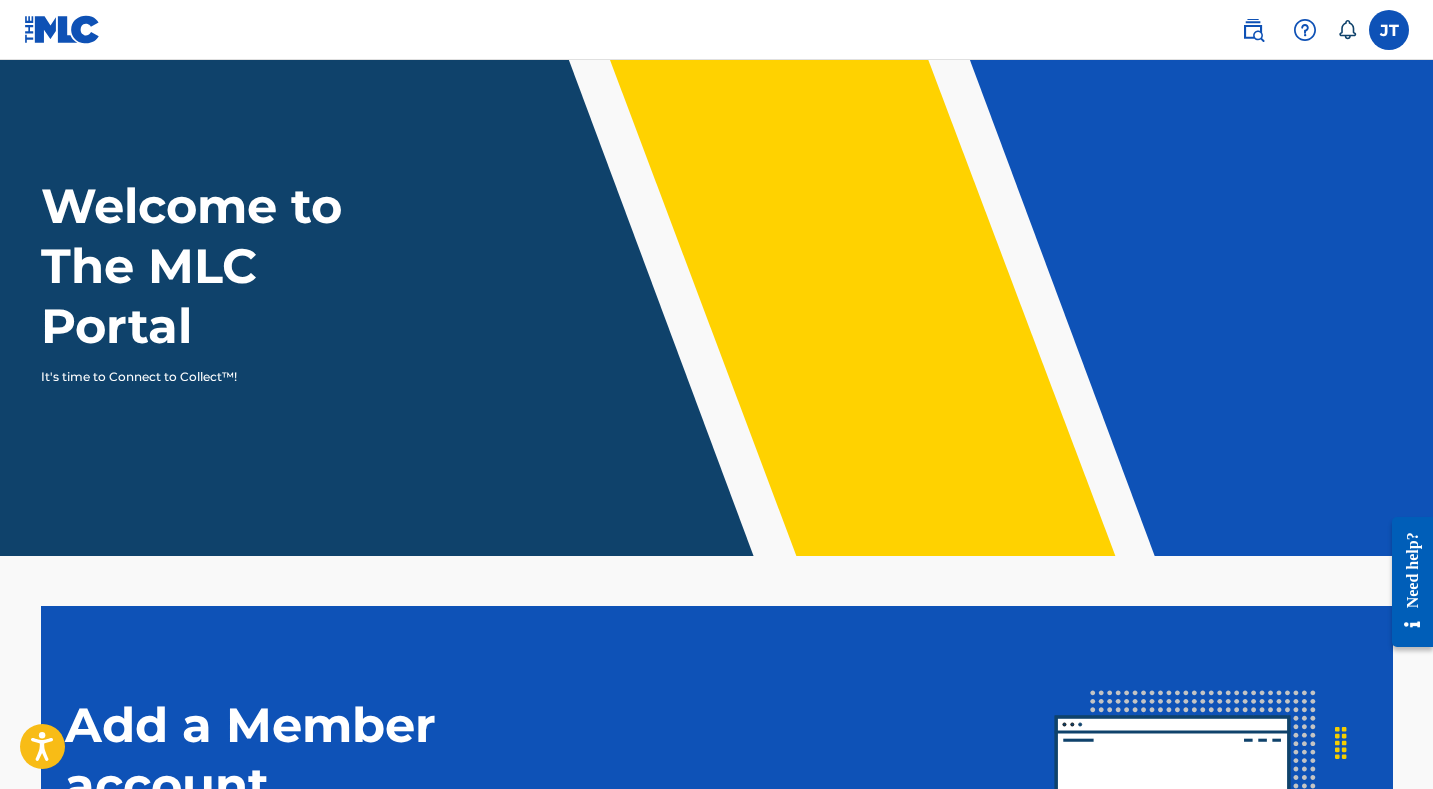 scroll, scrollTop: 0, scrollLeft: 0, axis: both 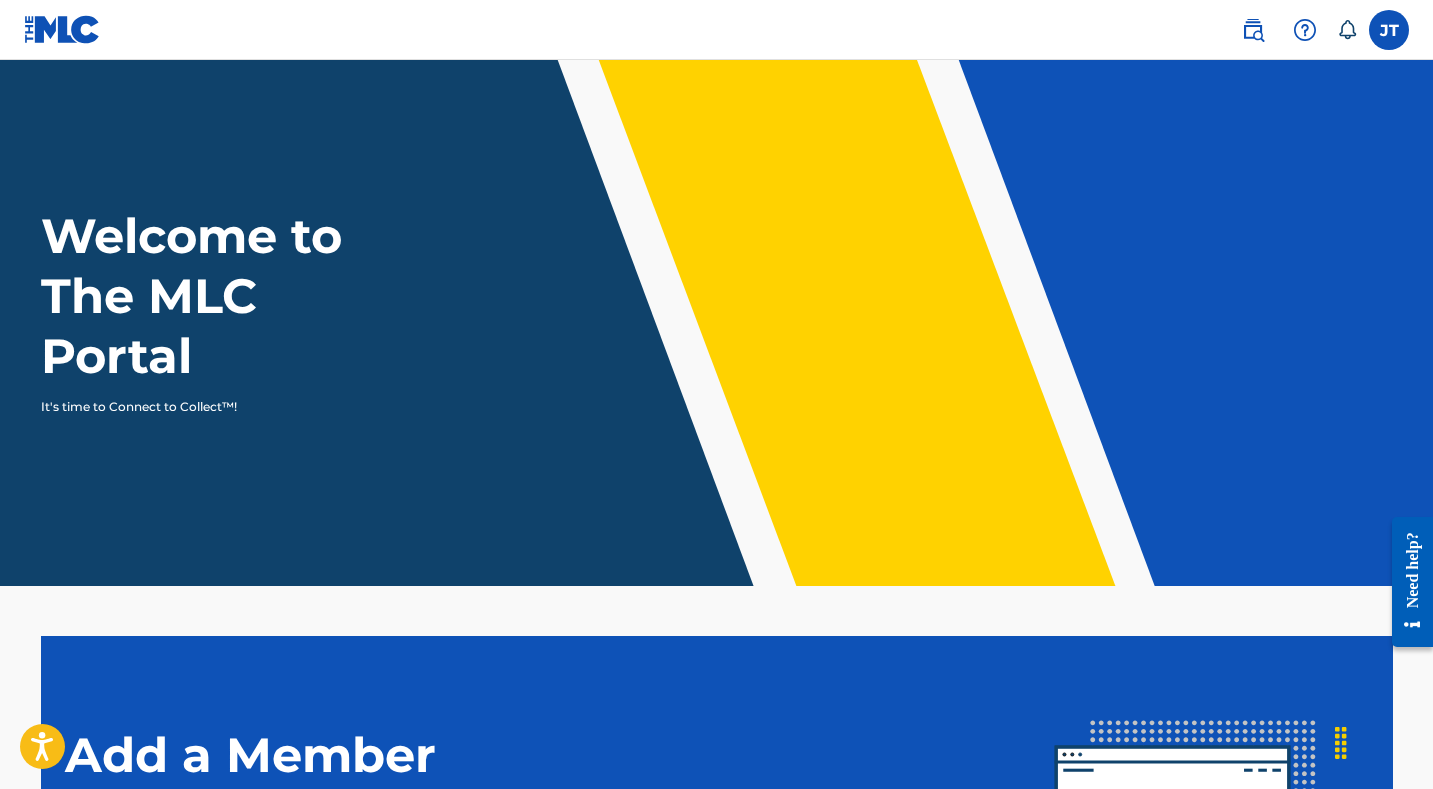 click at bounding box center (1253, 30) 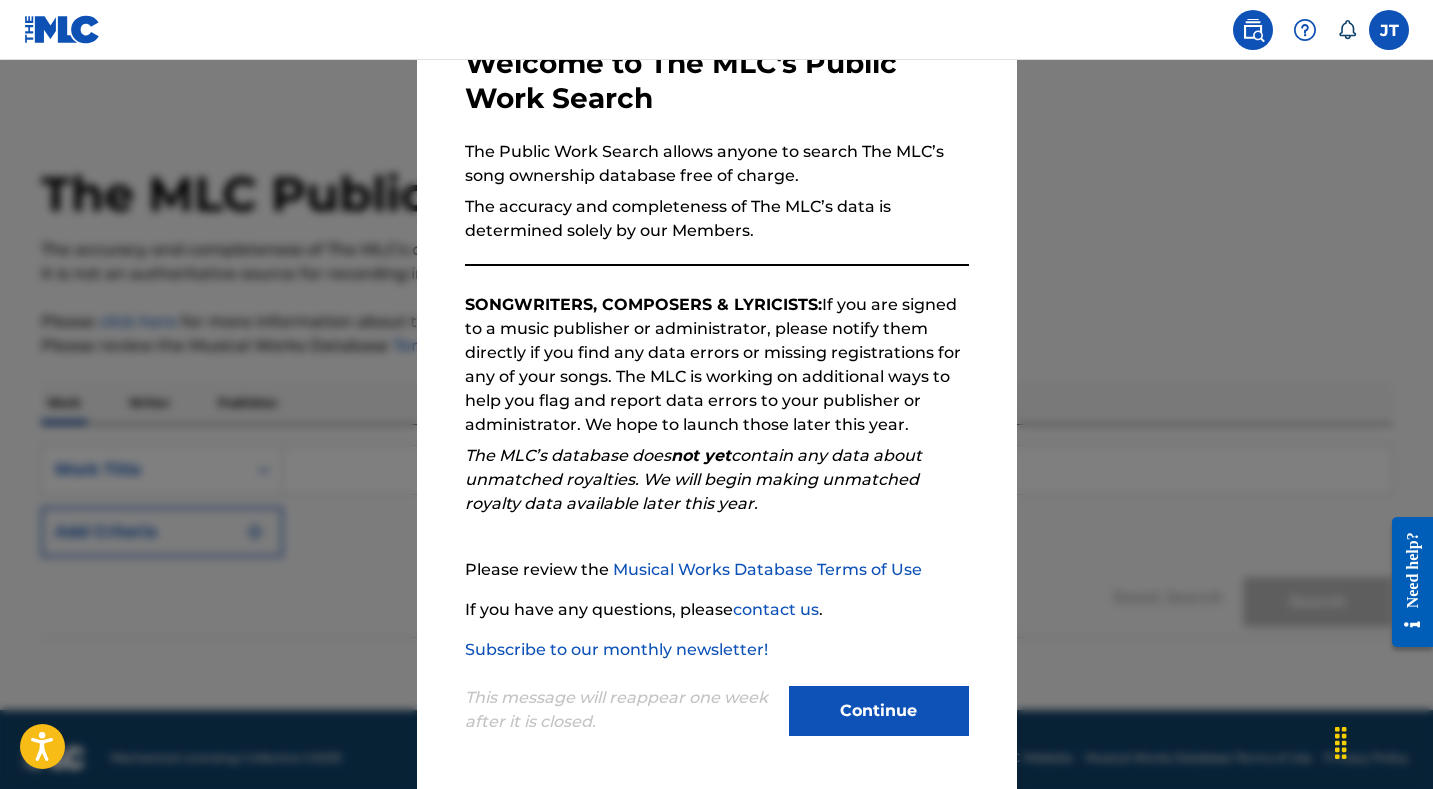 scroll, scrollTop: 126, scrollLeft: 0, axis: vertical 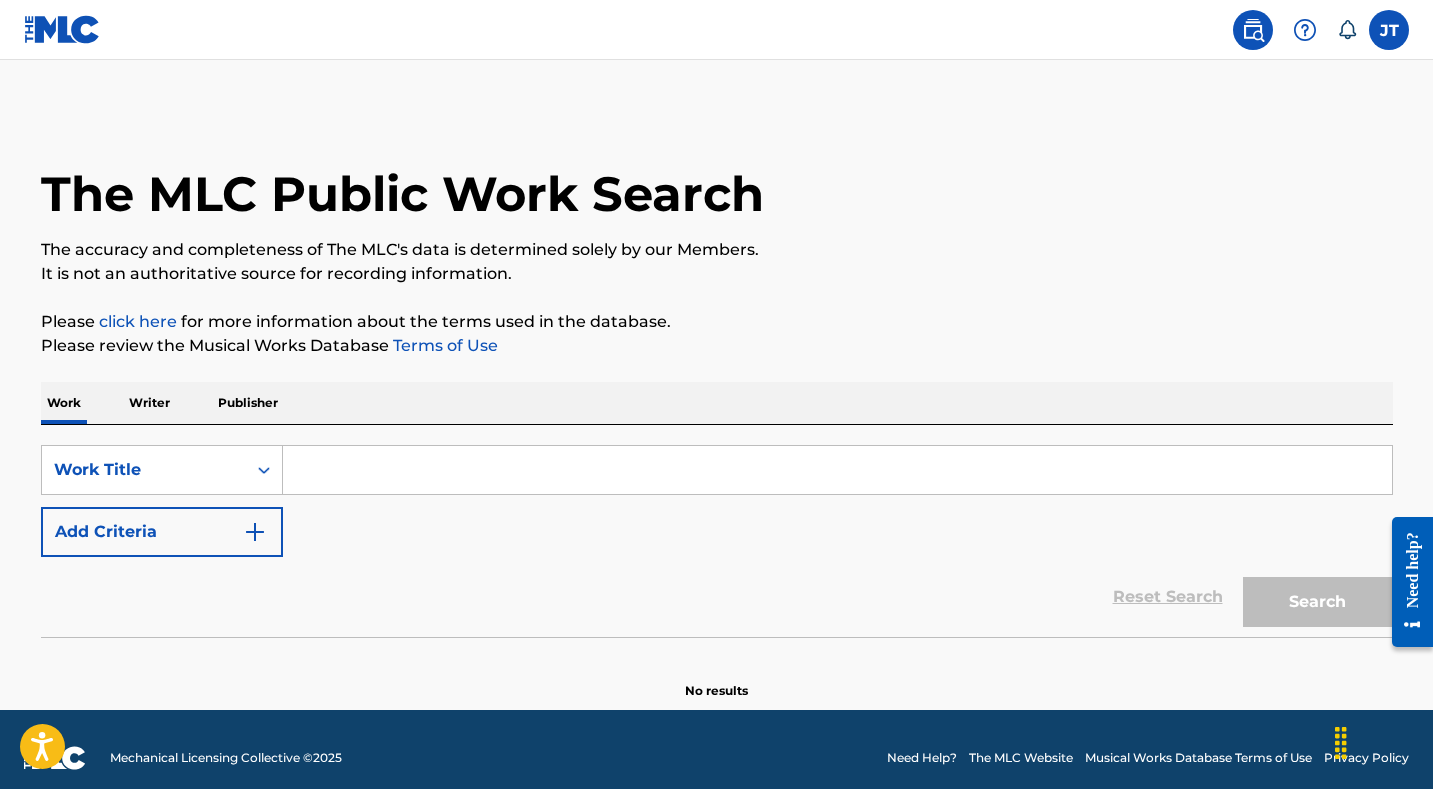 click on "Writer" at bounding box center (149, 403) 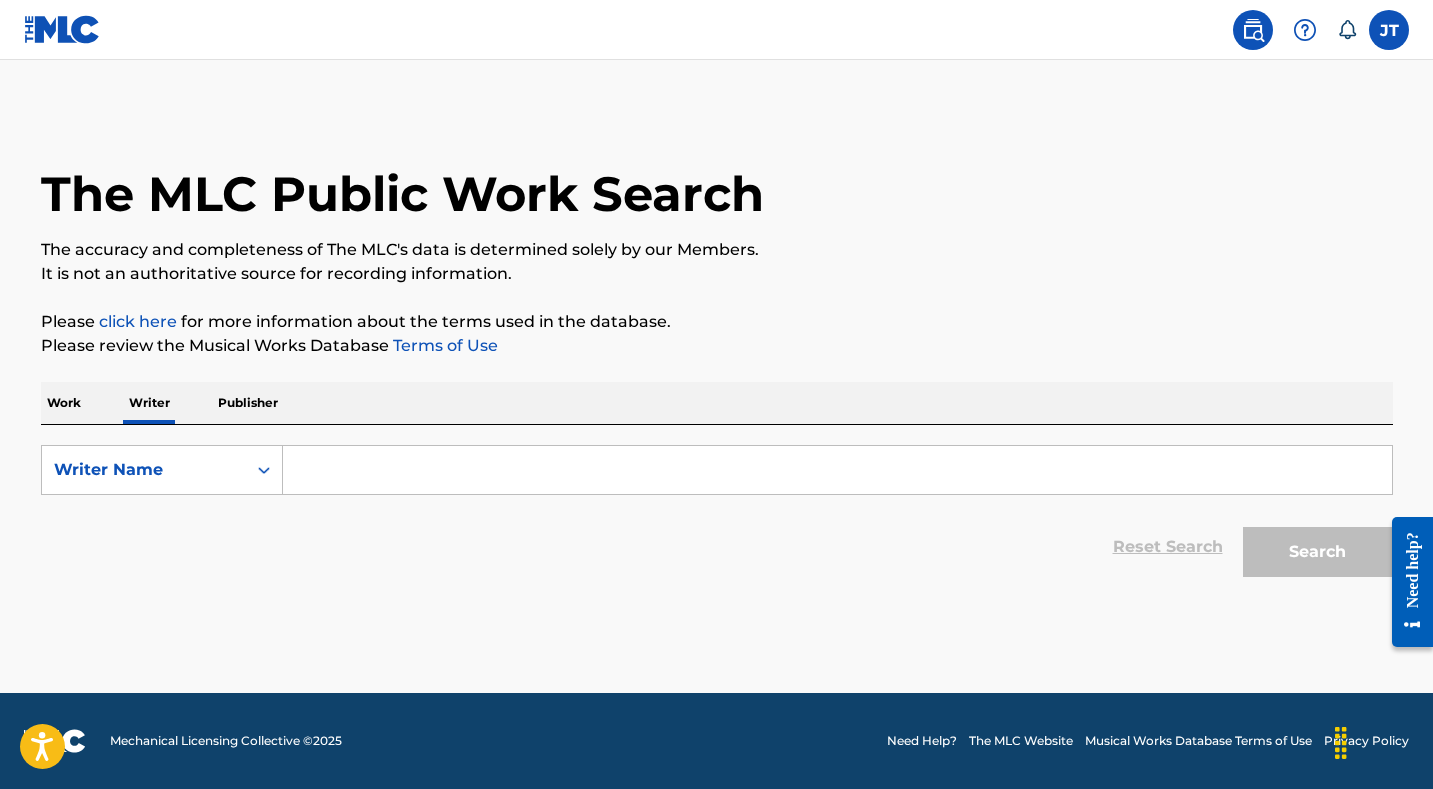 click on "Publisher" at bounding box center (248, 403) 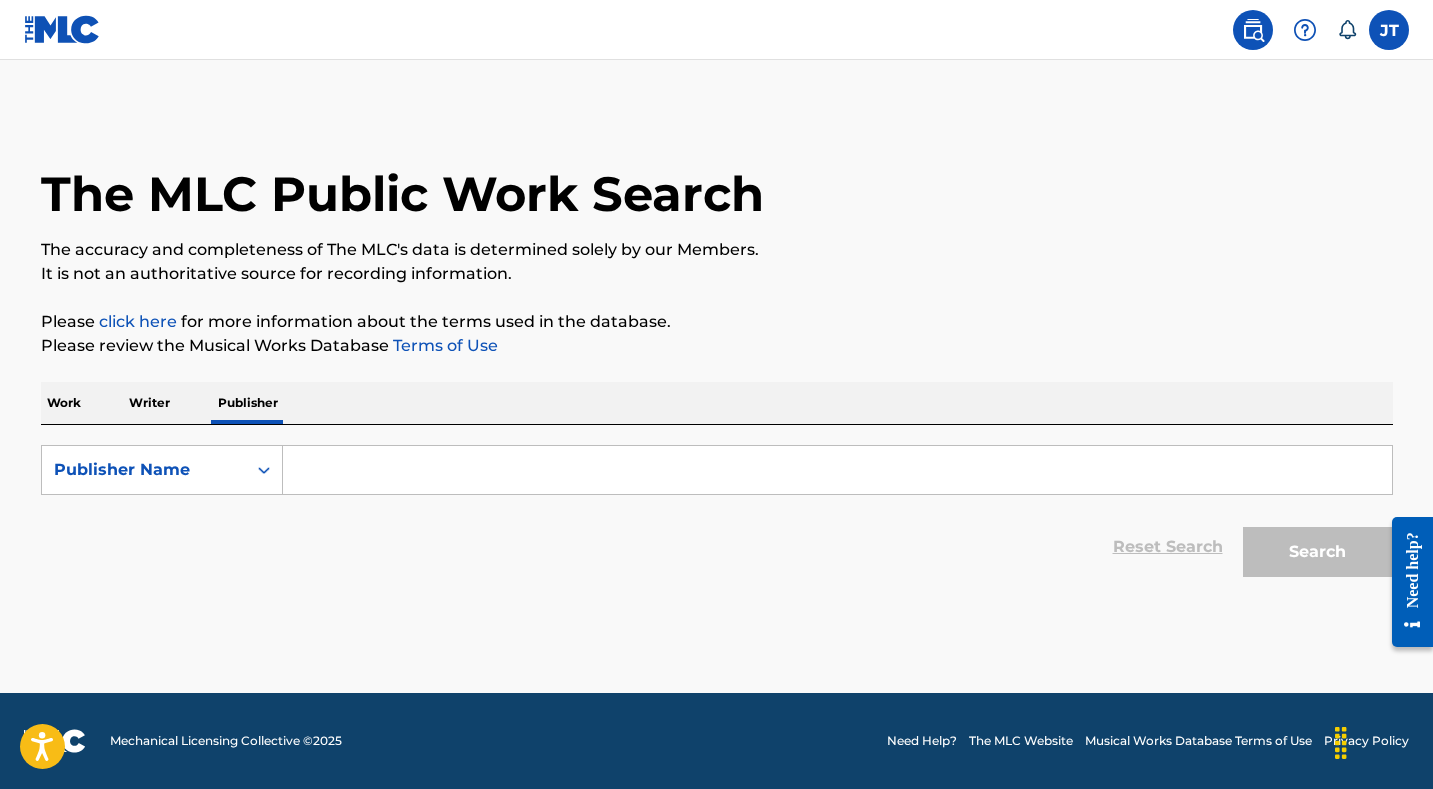 click on "Publisher" at bounding box center (248, 403) 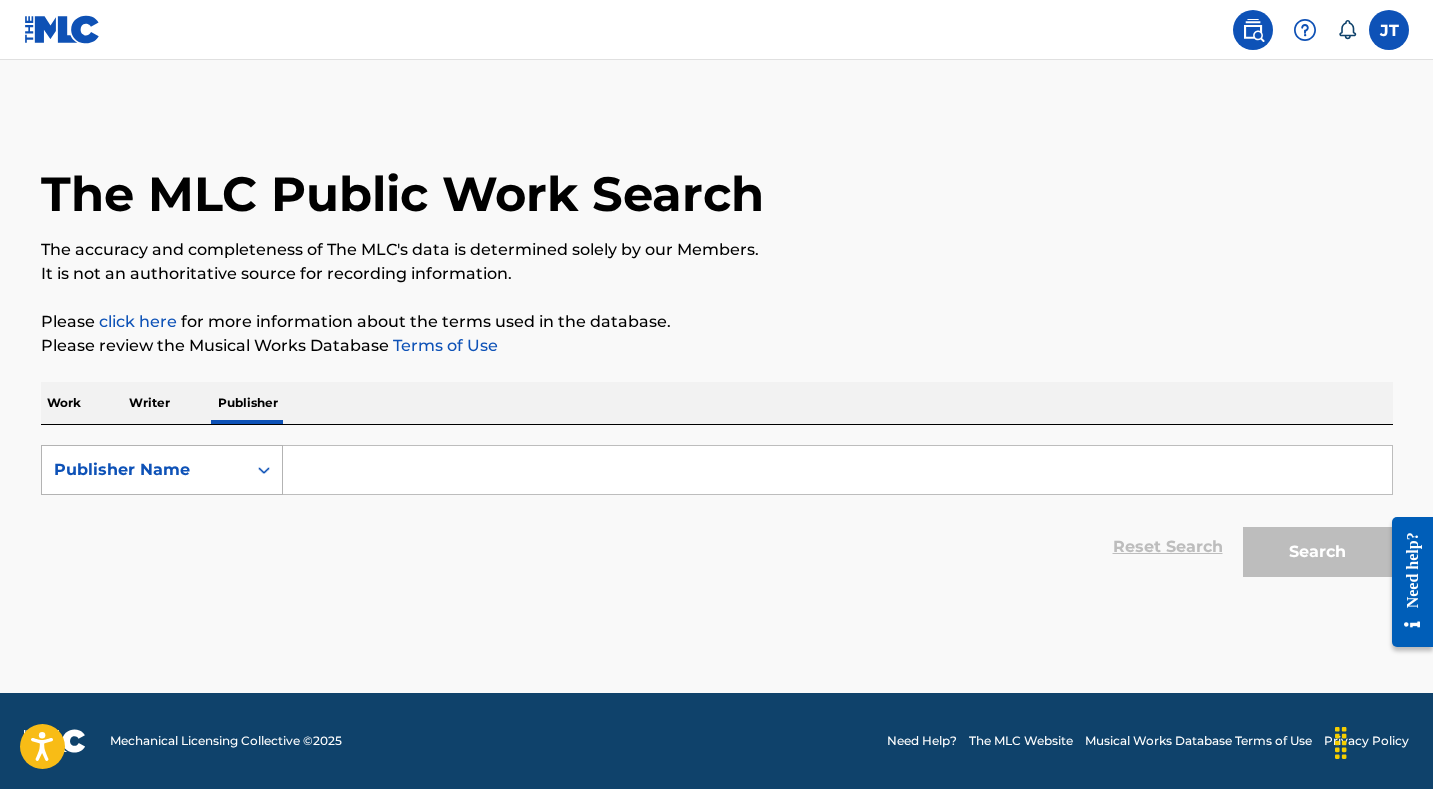 click 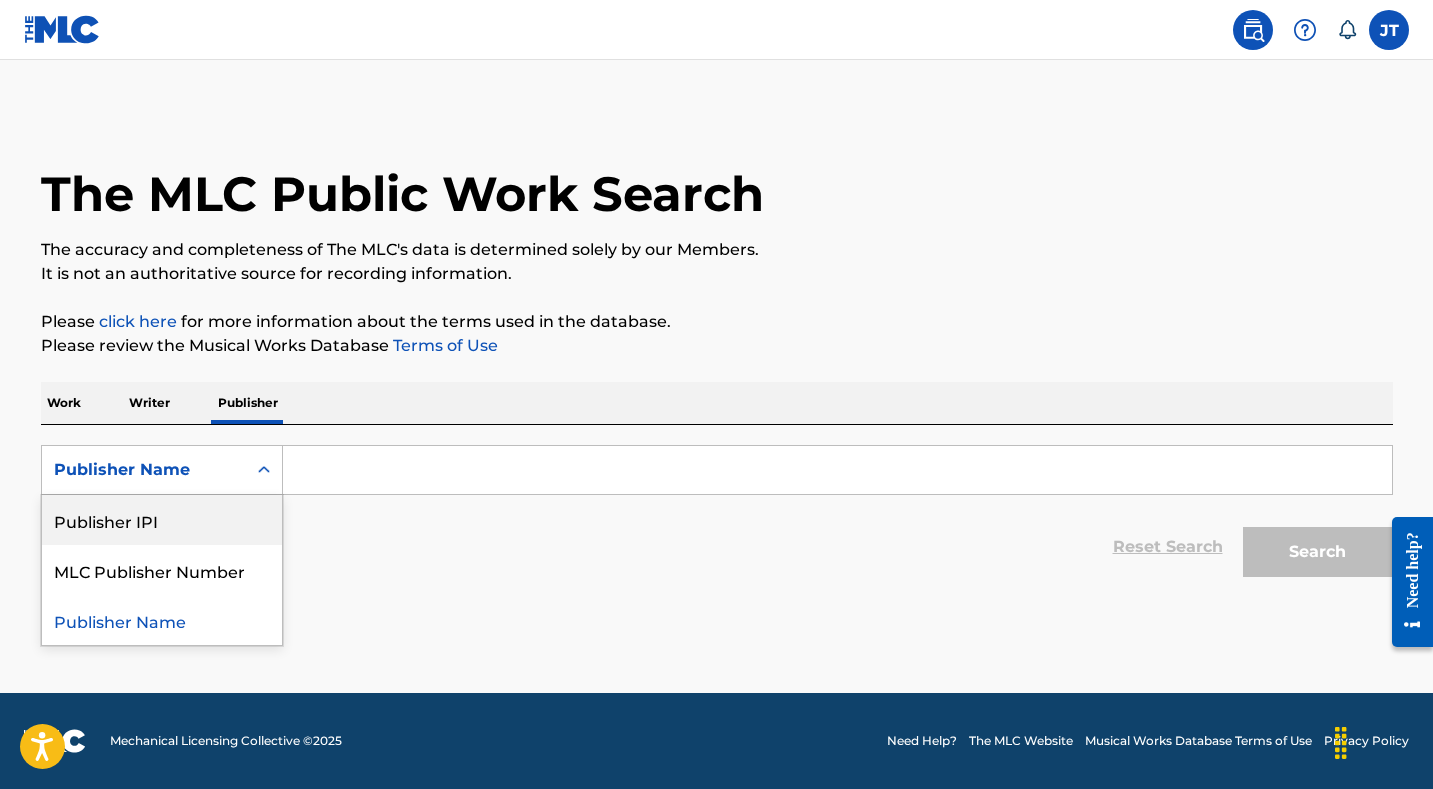 click on "Publisher IPI" at bounding box center (162, 520) 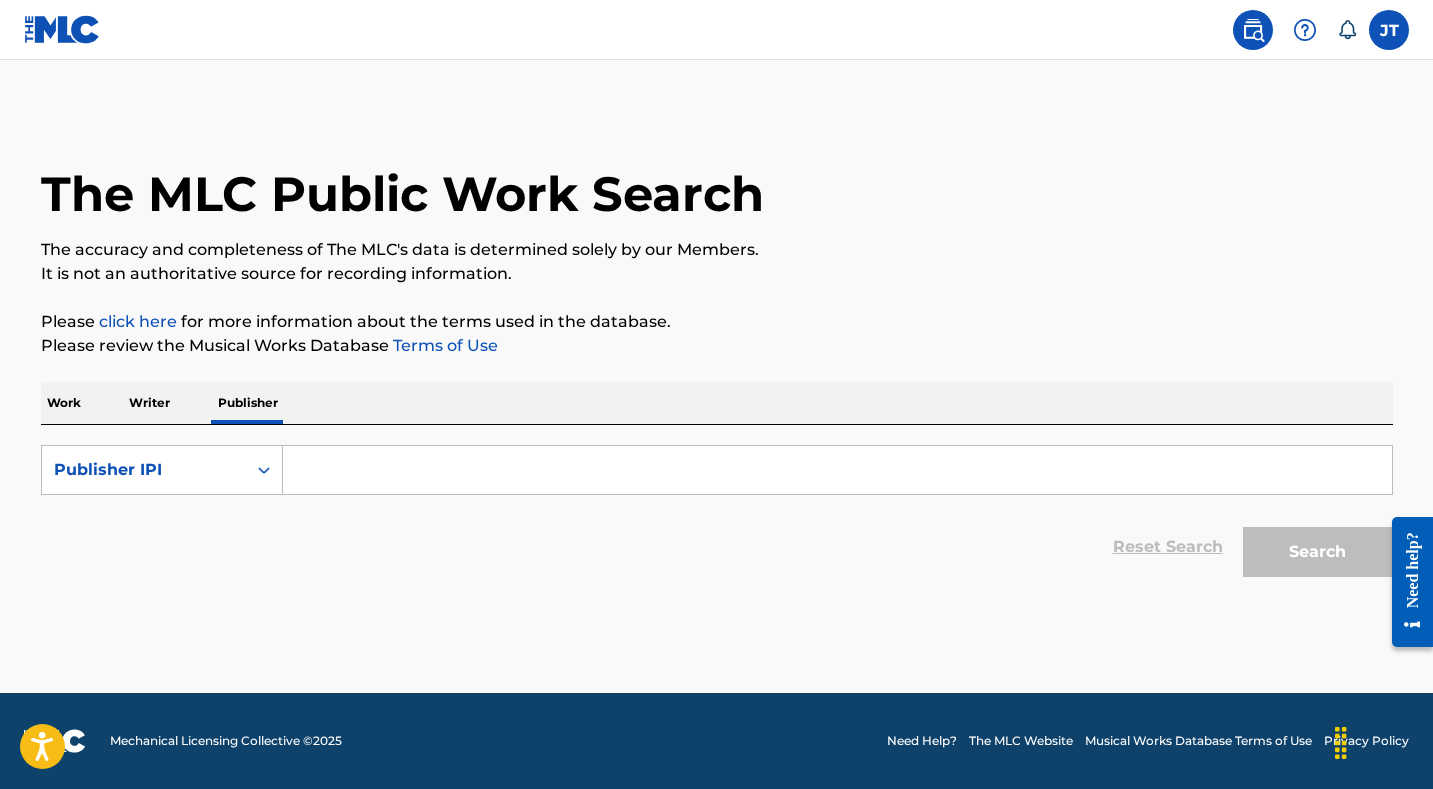 click at bounding box center [837, 470] 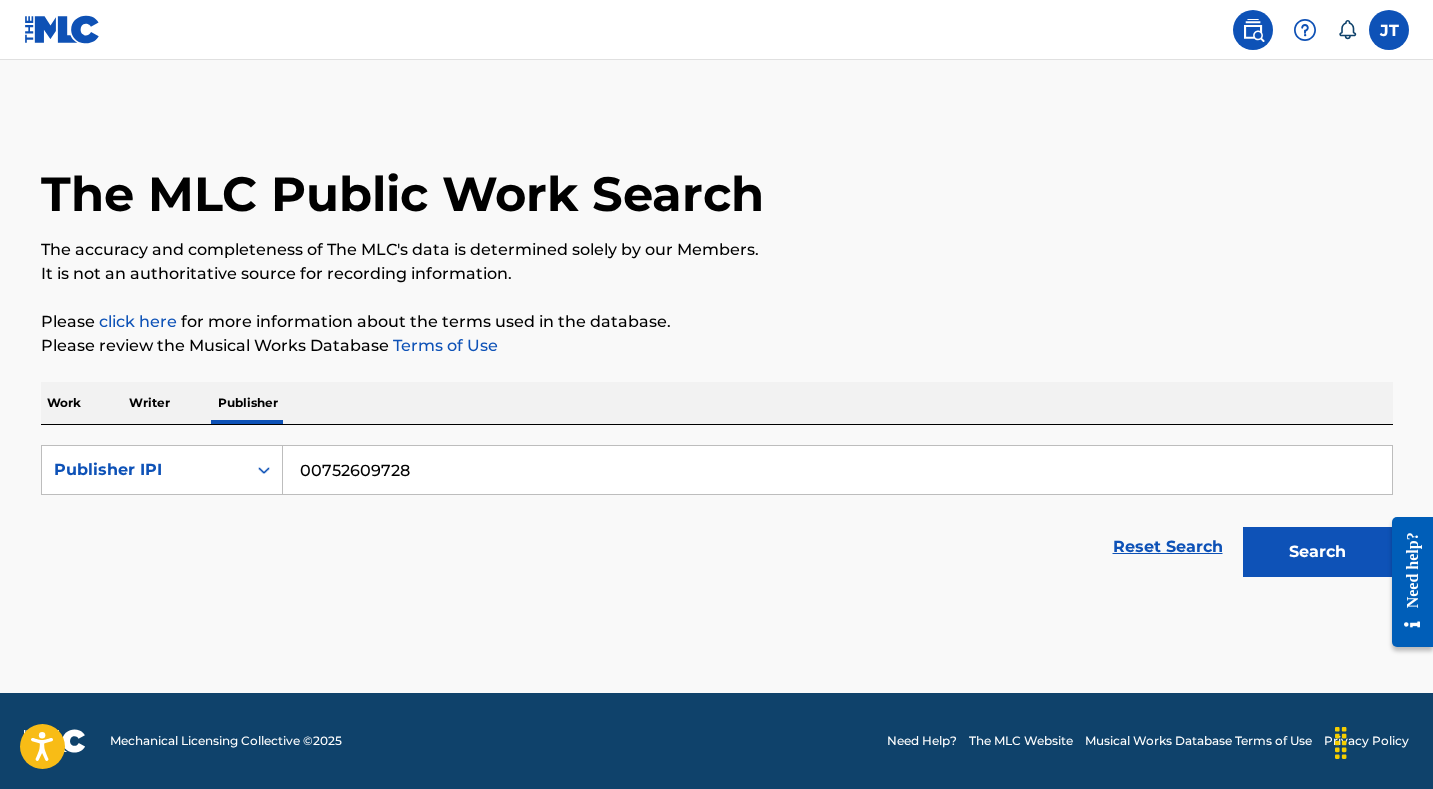 type on "00752609728" 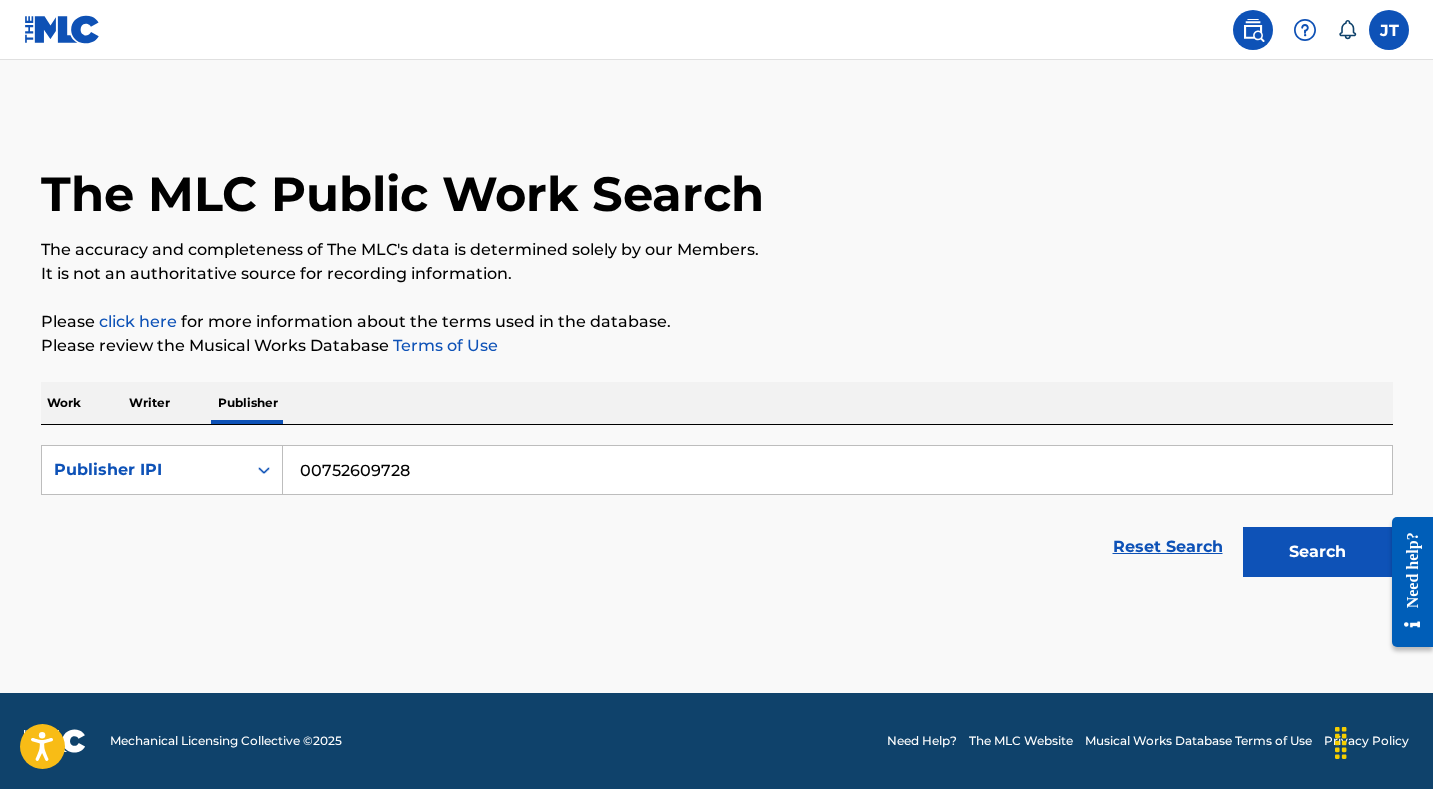 click on "Writer" at bounding box center [149, 403] 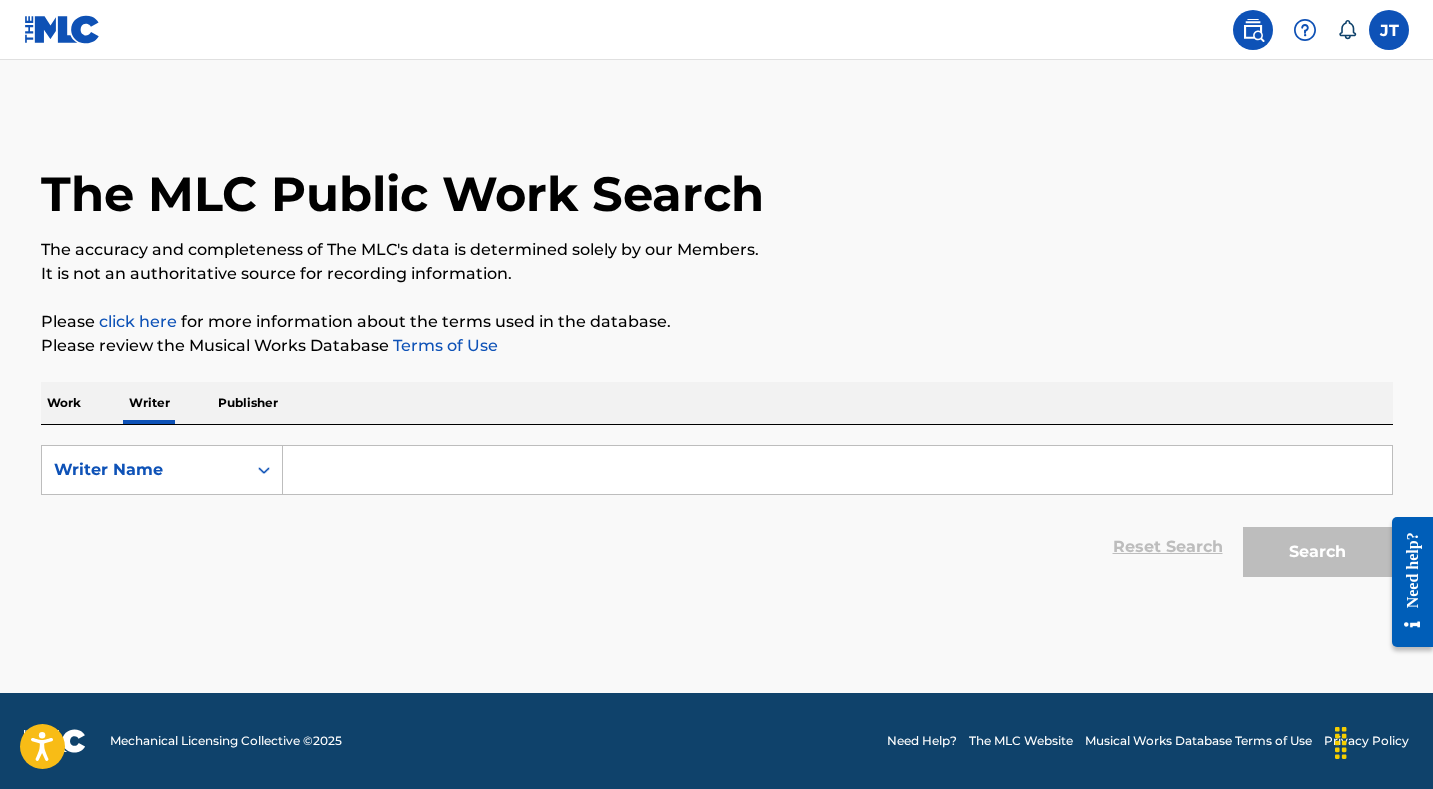 click at bounding box center [837, 470] 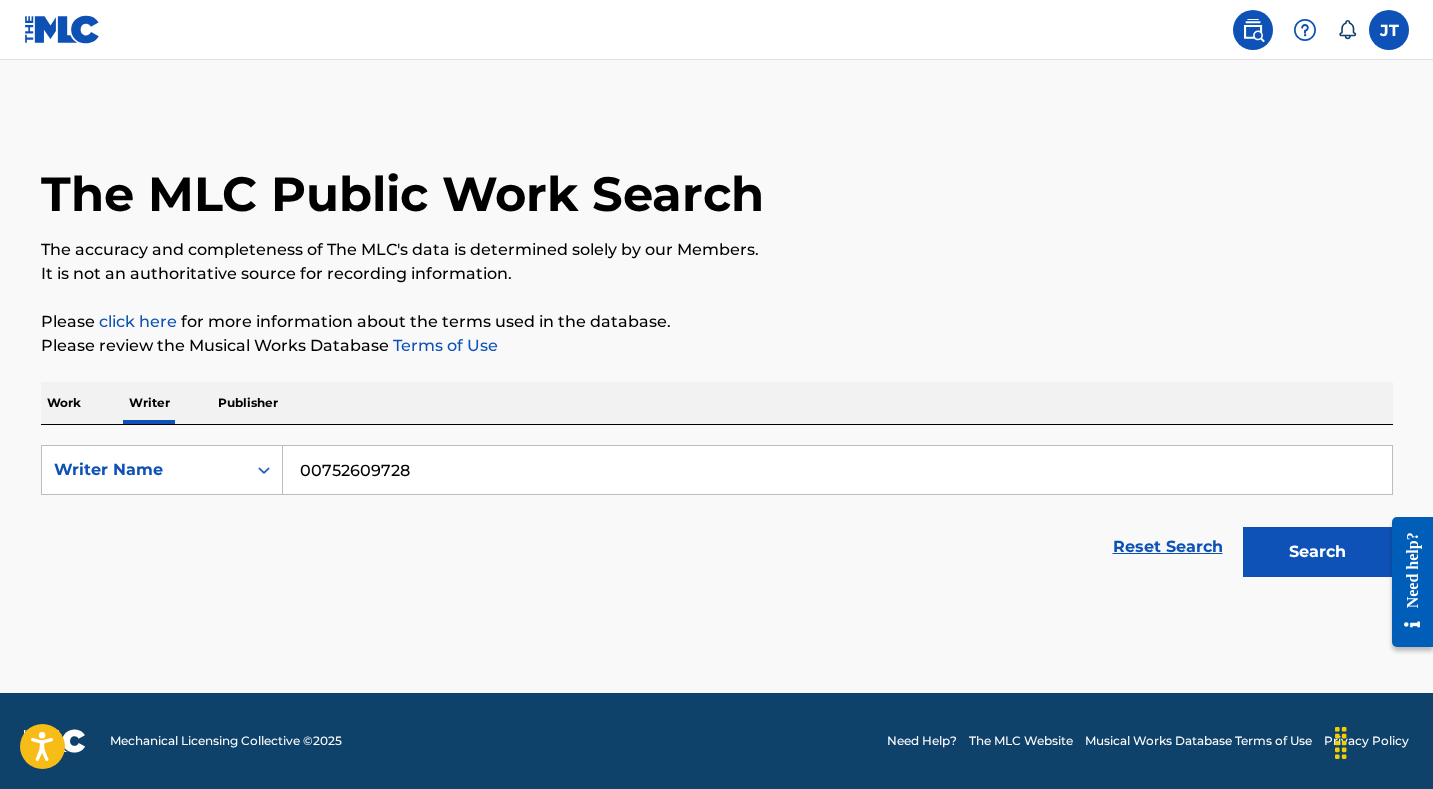 type on "00752609728" 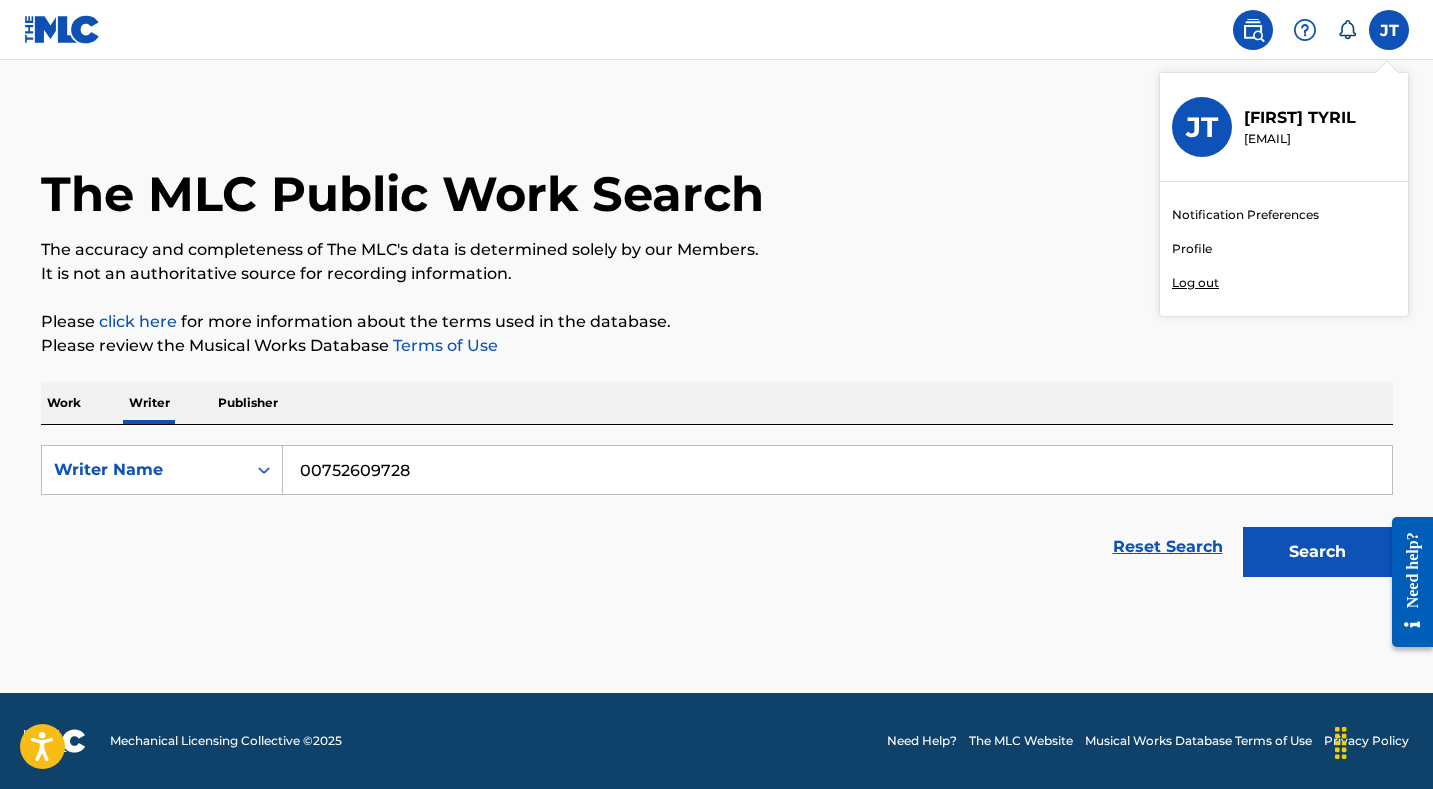 click on "Profile" at bounding box center (1192, 249) 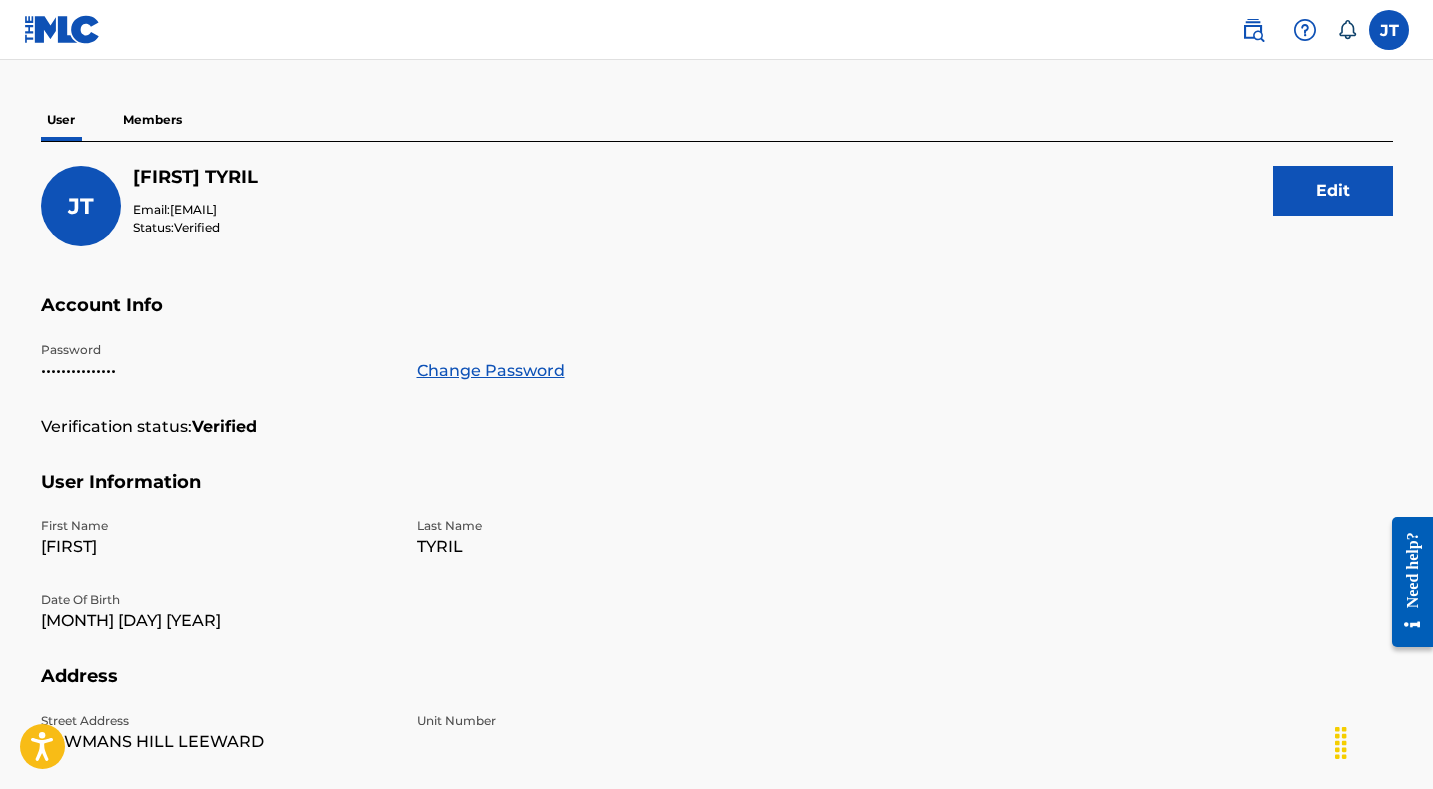 scroll, scrollTop: 0, scrollLeft: 0, axis: both 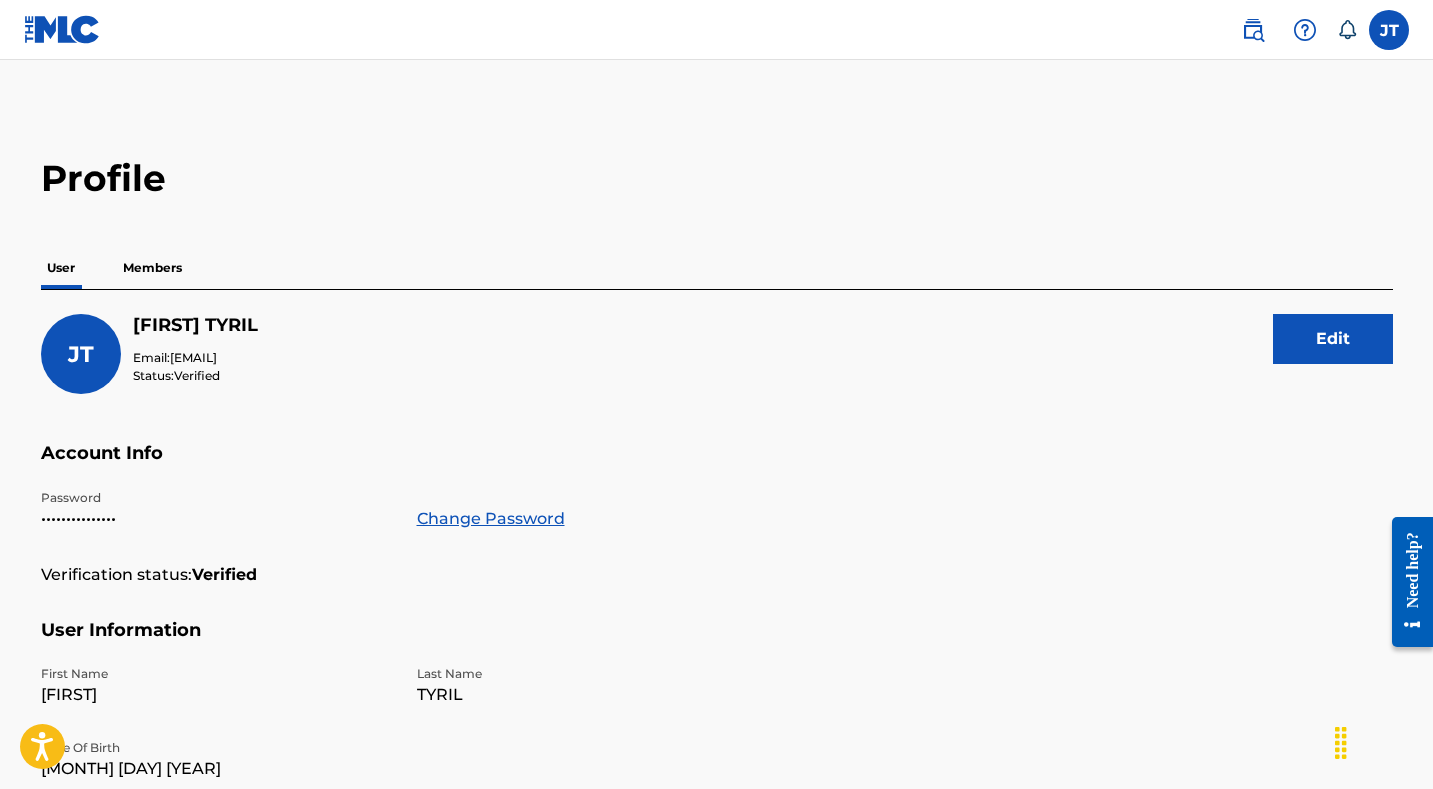 click on "Members" at bounding box center (152, 268) 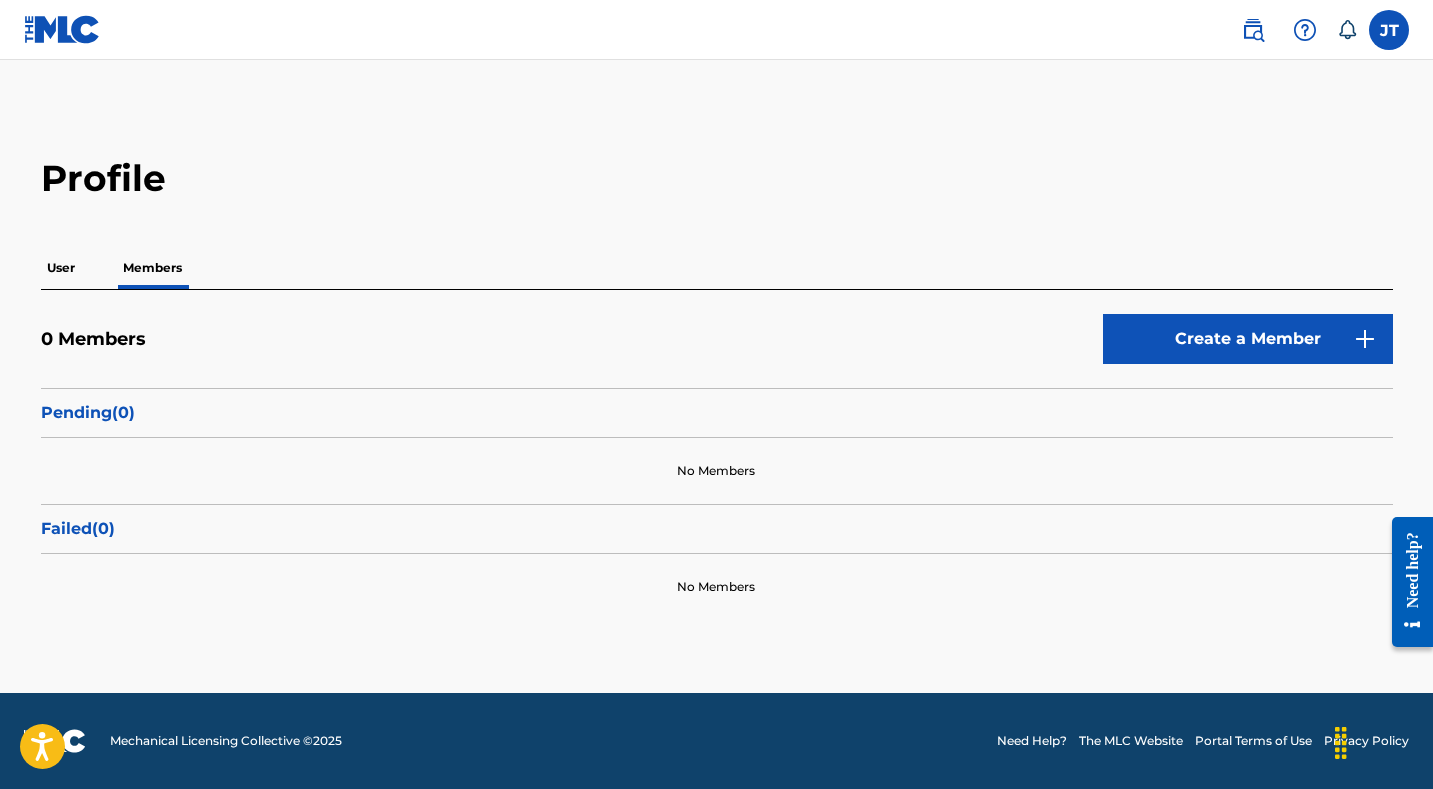 click on "Create a Member" at bounding box center (1248, 339) 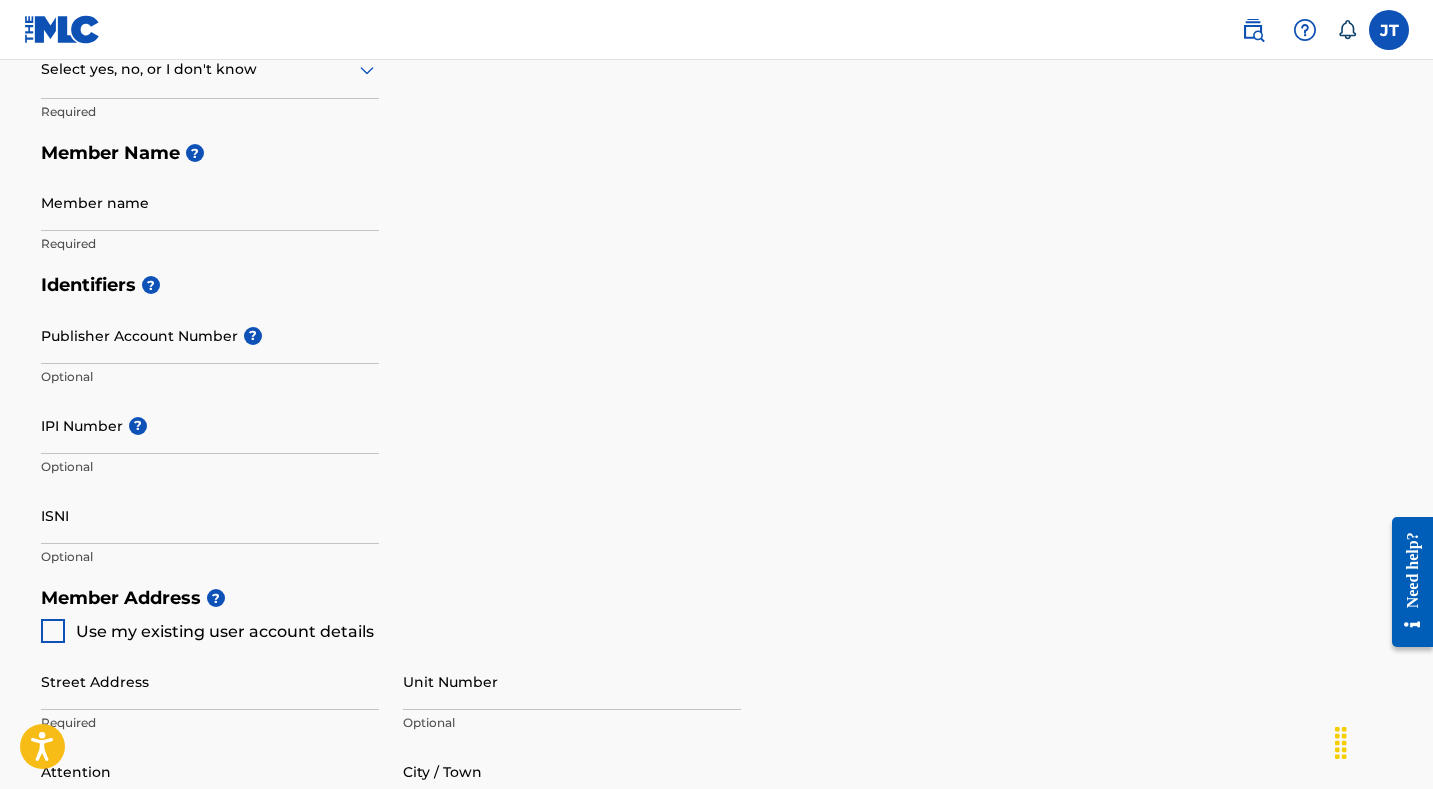 scroll, scrollTop: 356, scrollLeft: 0, axis: vertical 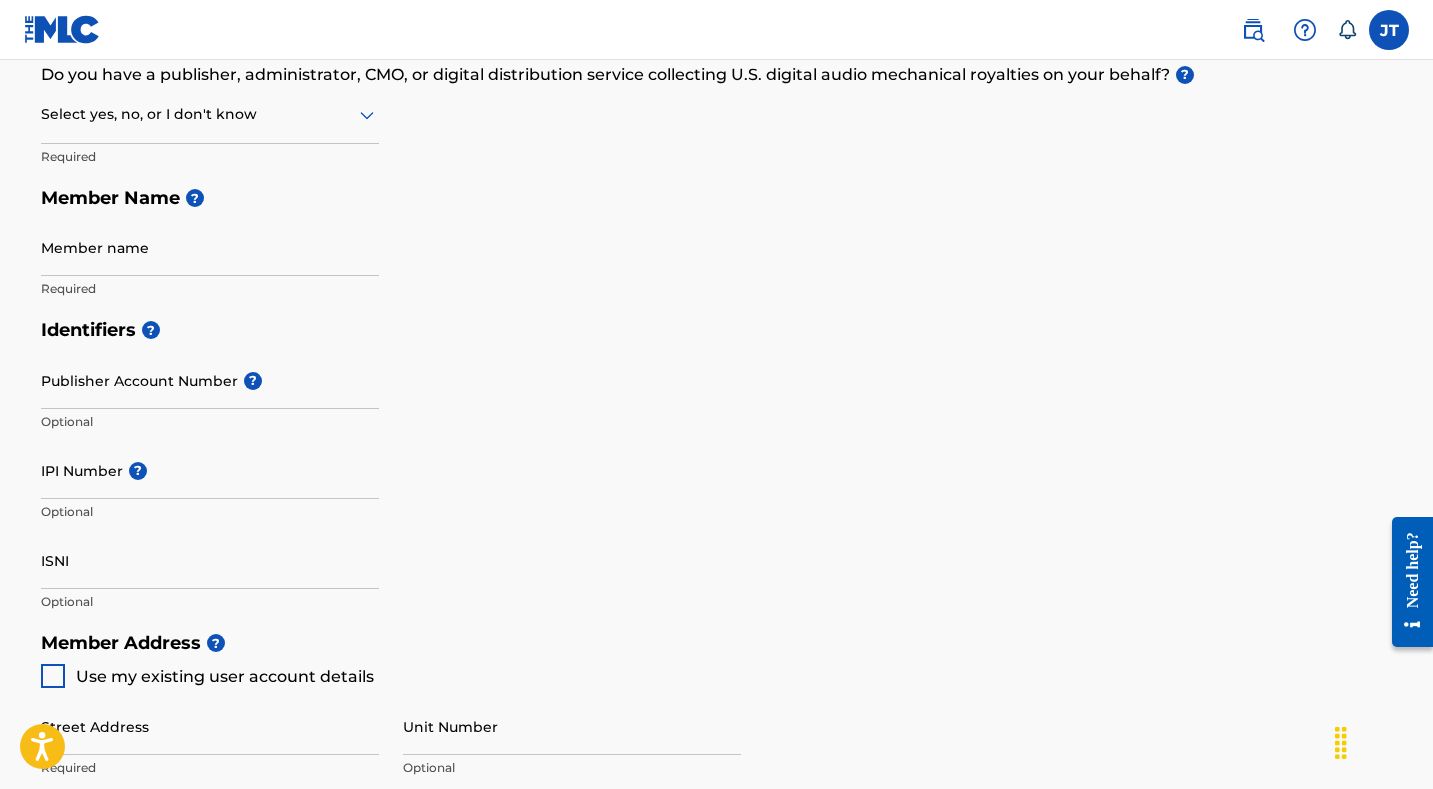click on "Member name" at bounding box center [210, 247] 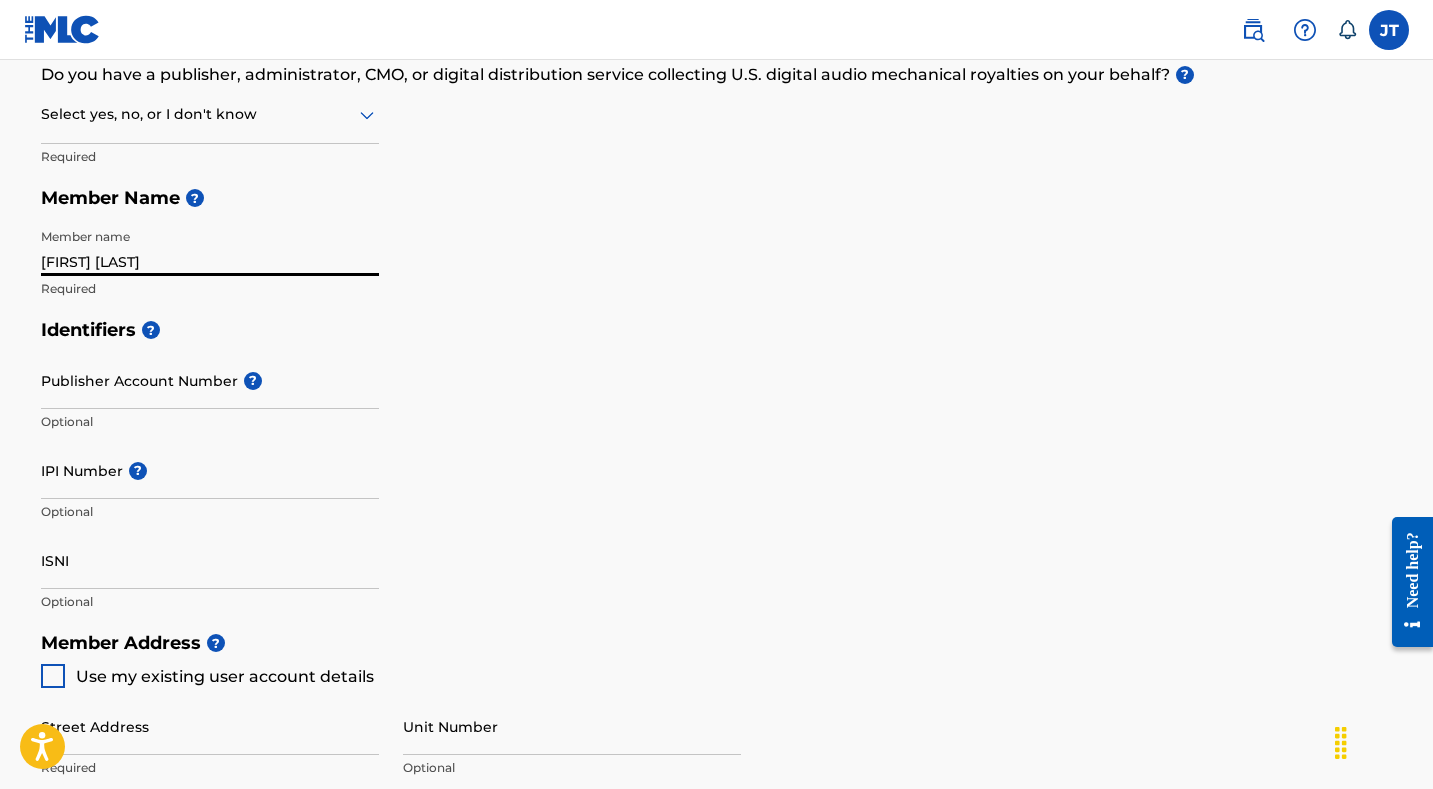 type on "[FIRST] [LAST]" 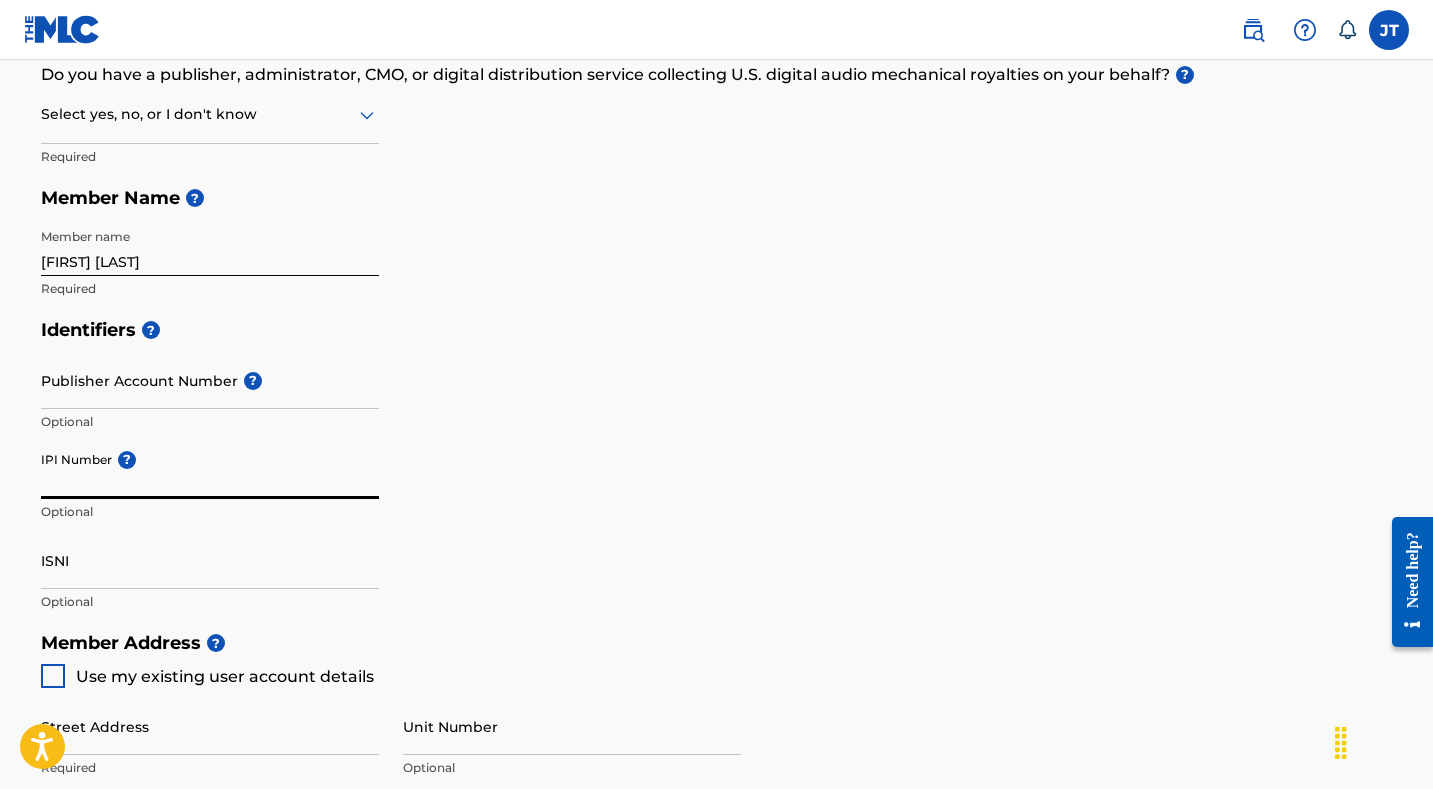 paste on "00752609728" 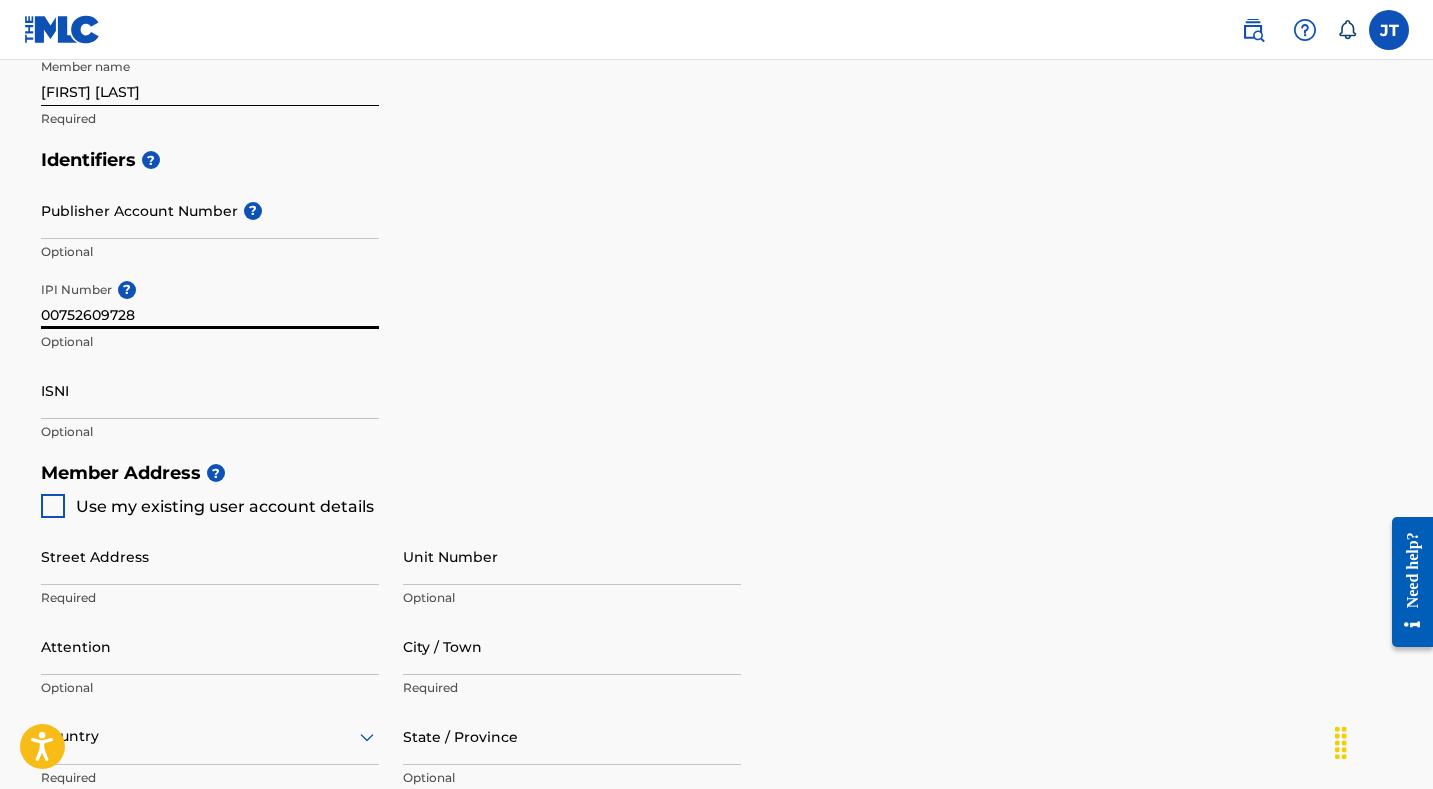 scroll, scrollTop: 527, scrollLeft: 0, axis: vertical 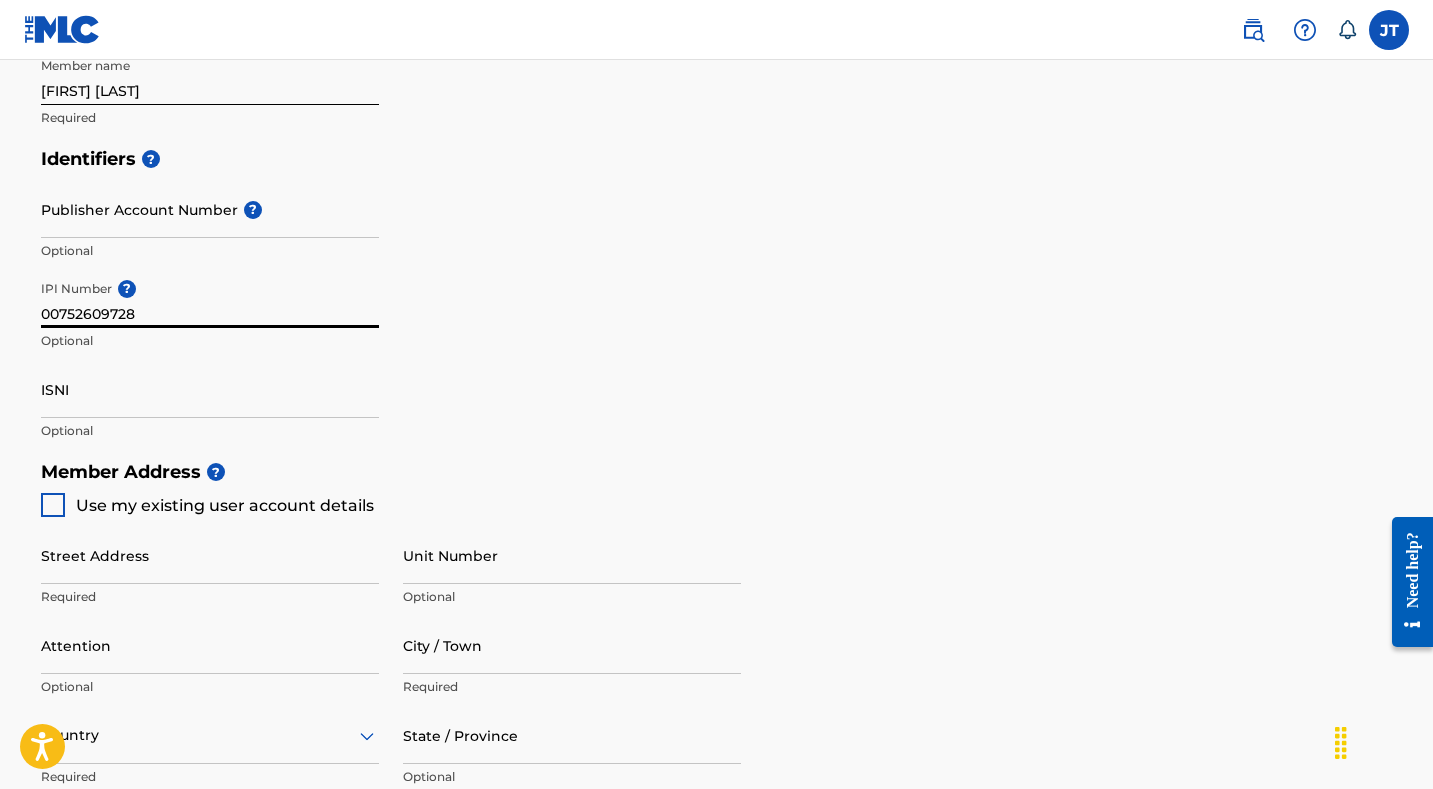 type on "00752609728" 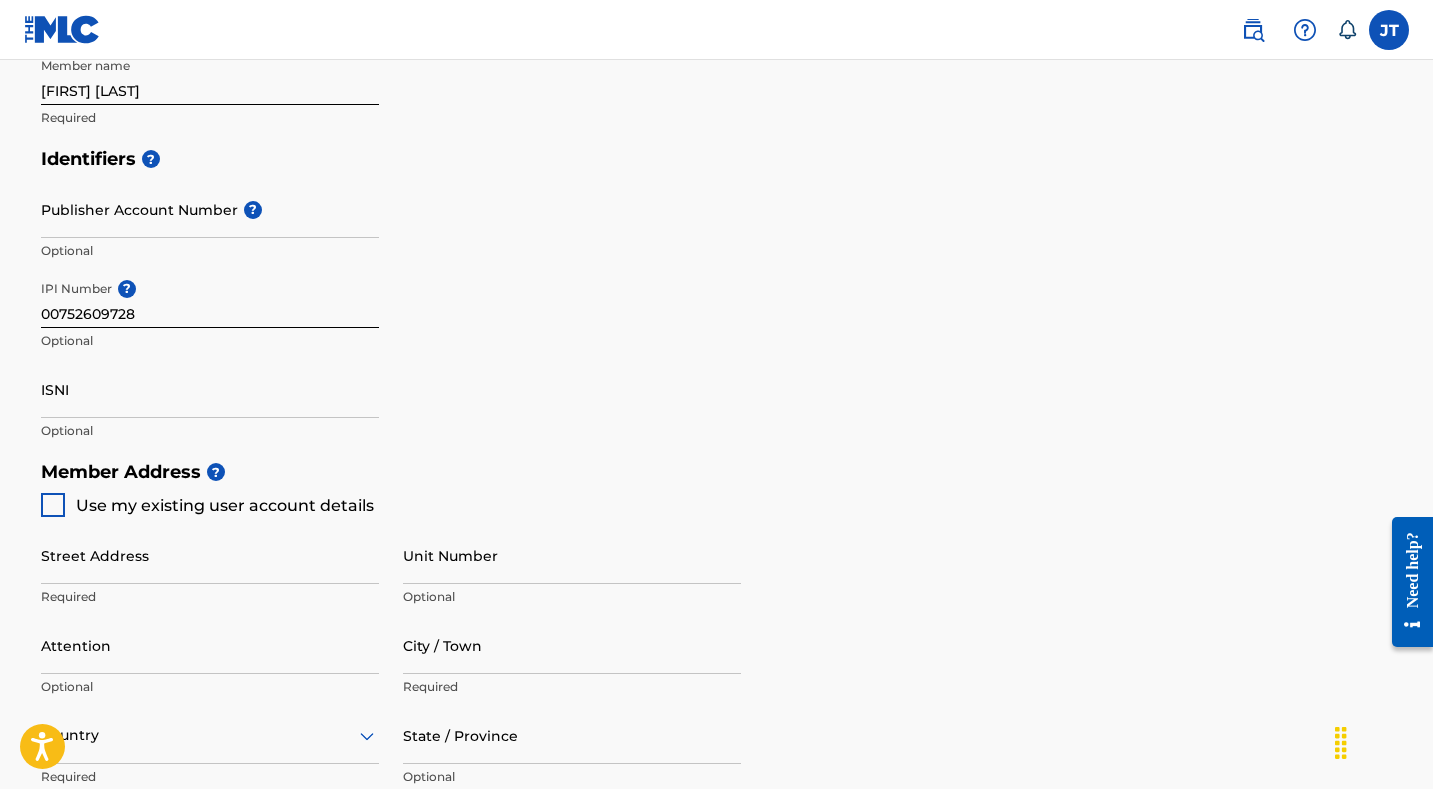 click at bounding box center [53, 505] 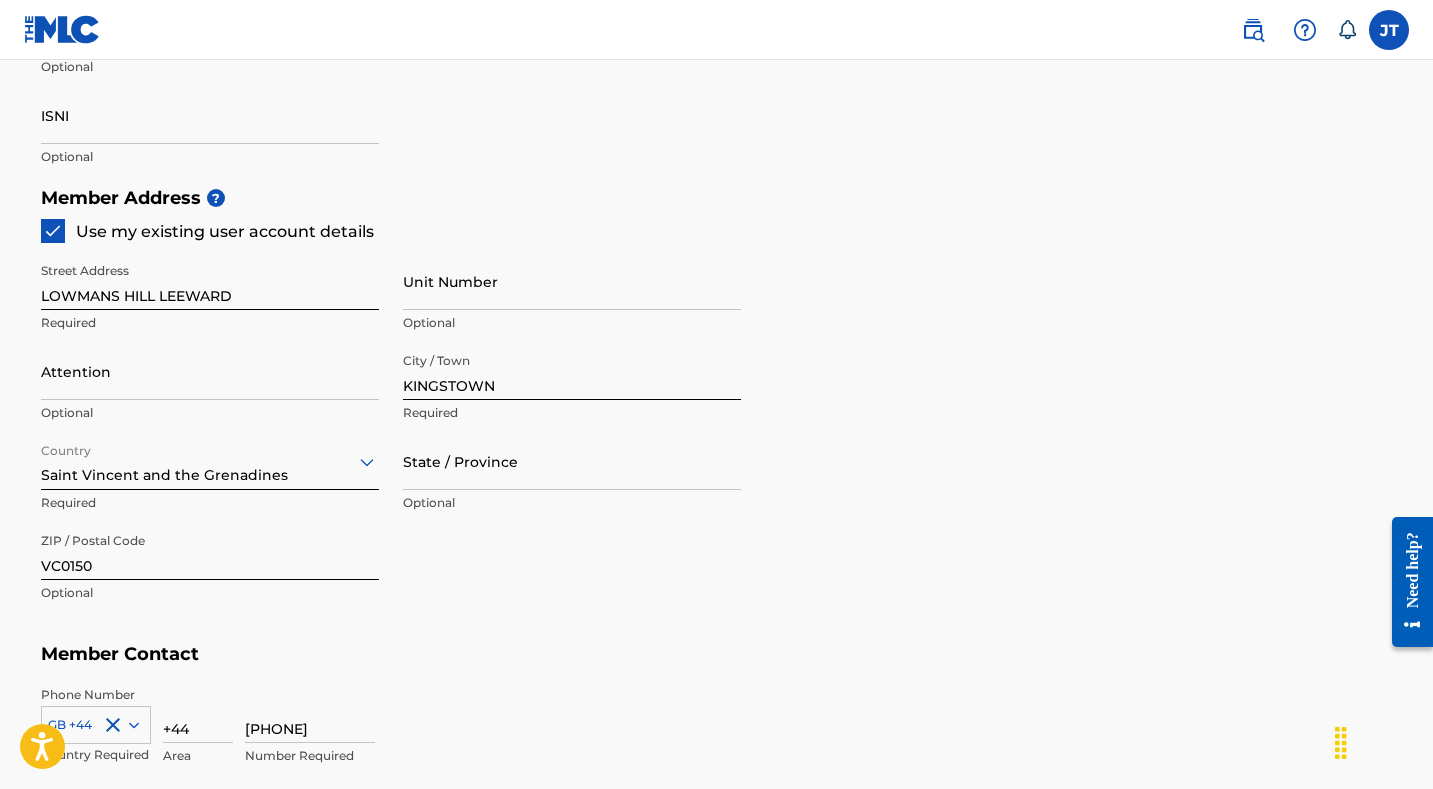 scroll, scrollTop: 807, scrollLeft: 0, axis: vertical 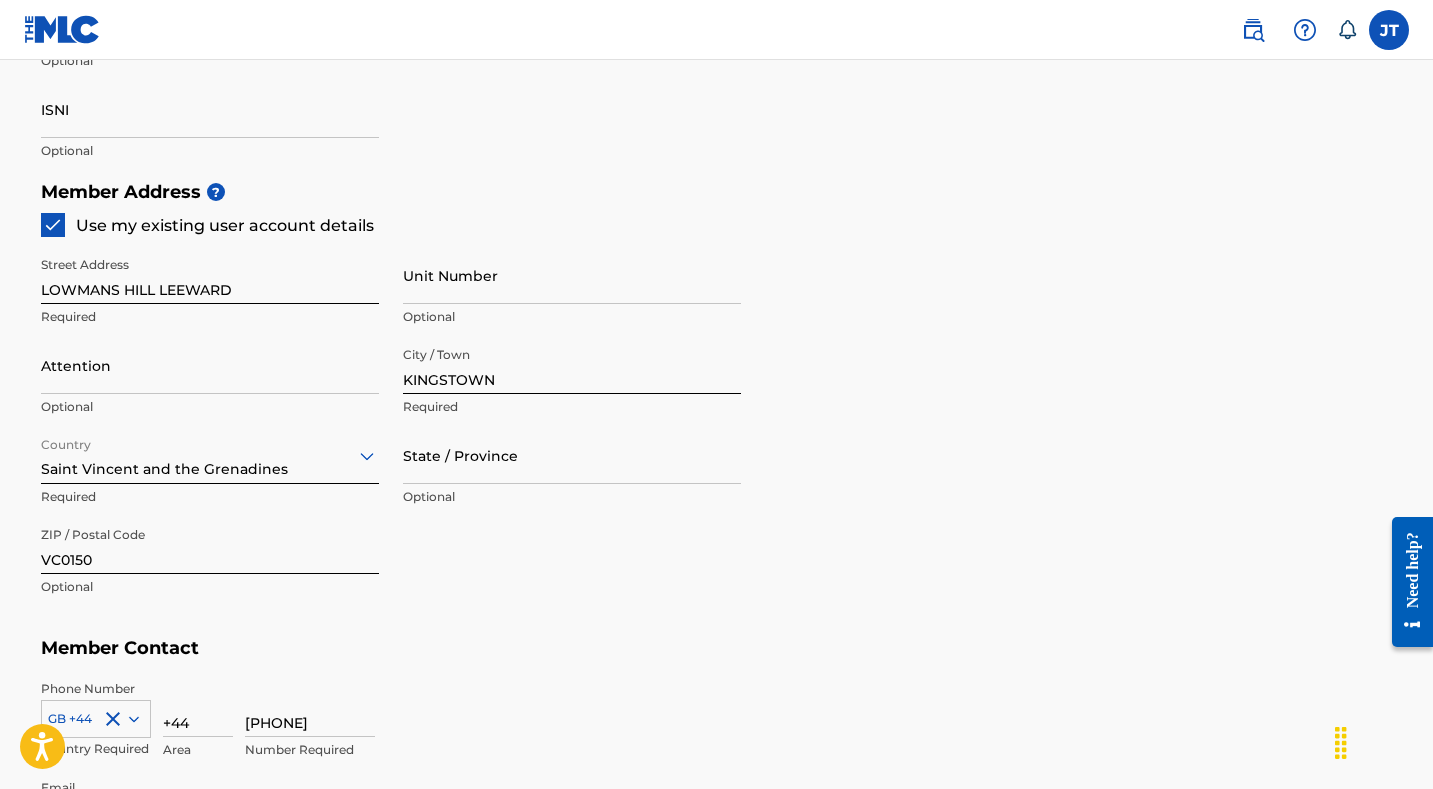 click at bounding box center (53, 225) 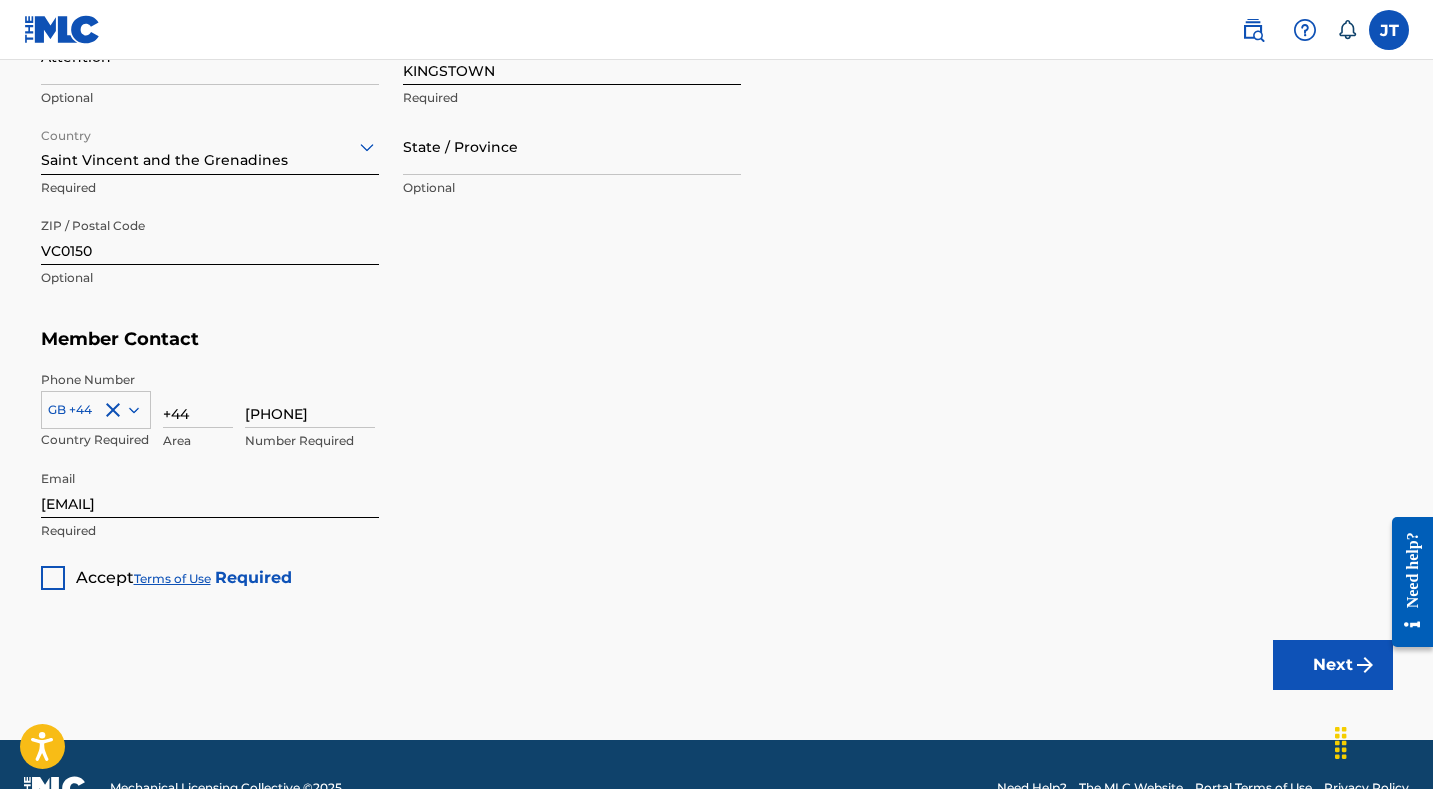scroll, scrollTop: 1121, scrollLeft: 0, axis: vertical 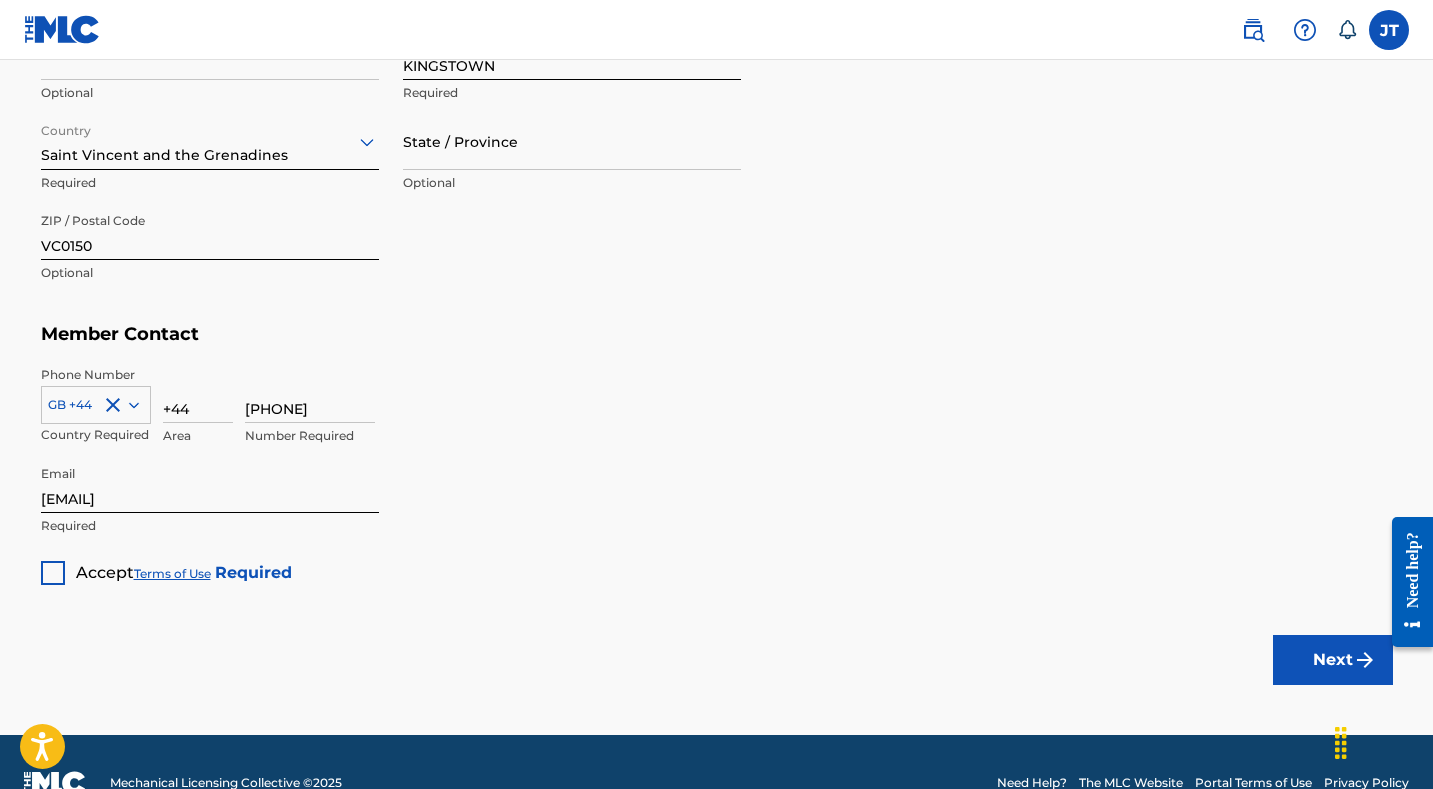 drag, startPoint x: 192, startPoint y: 405, endPoint x: 162, endPoint y: 404, distance: 30.016663 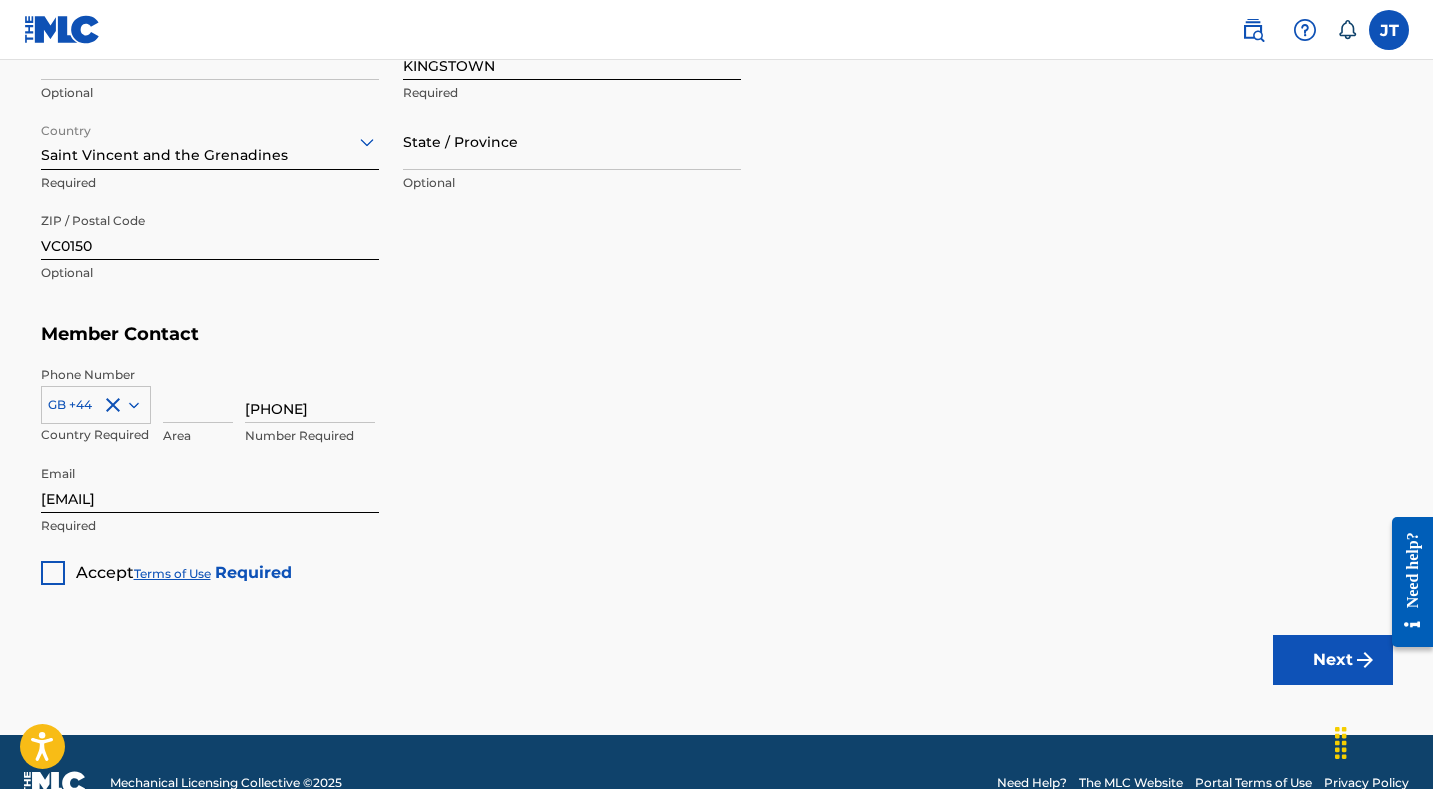 type 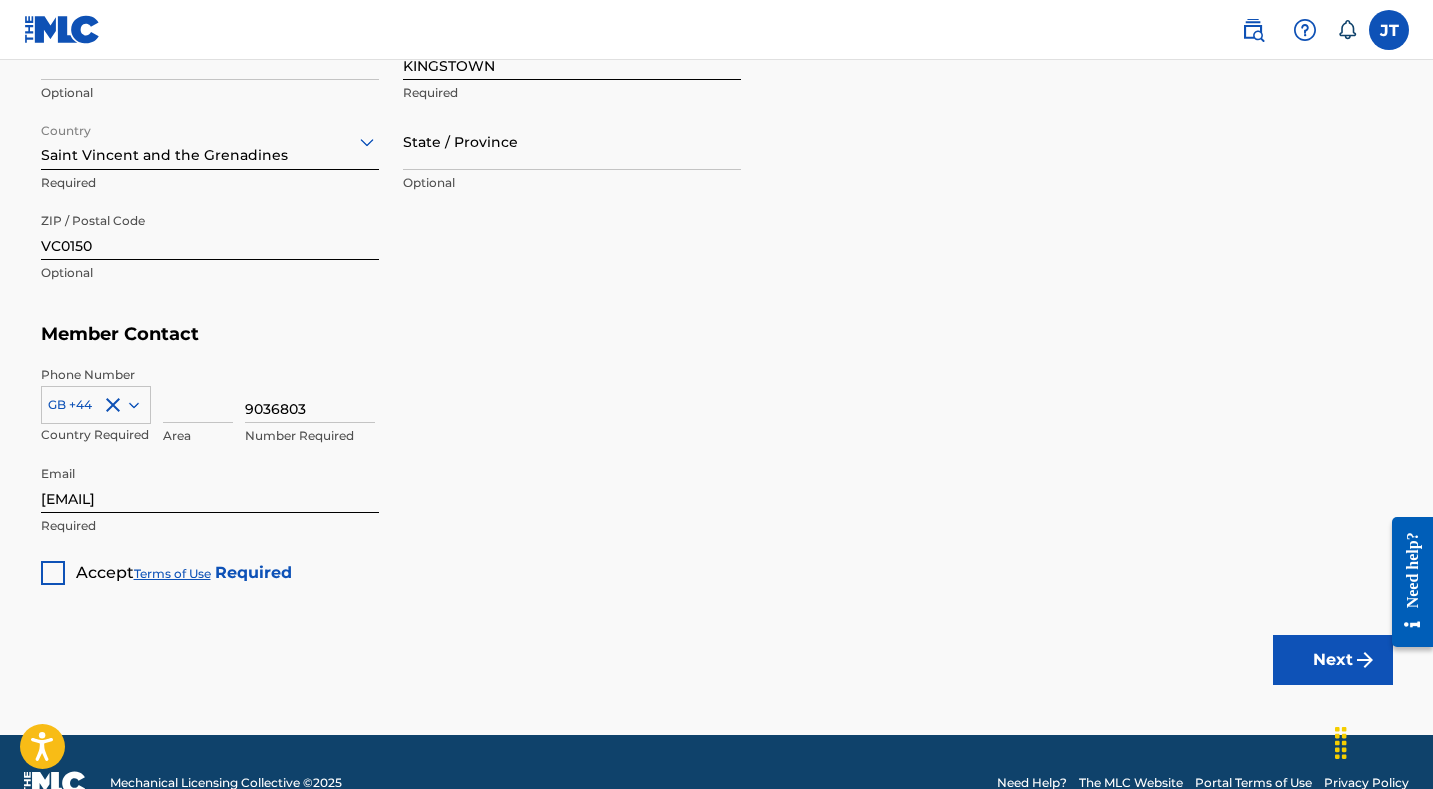 type on "9036803" 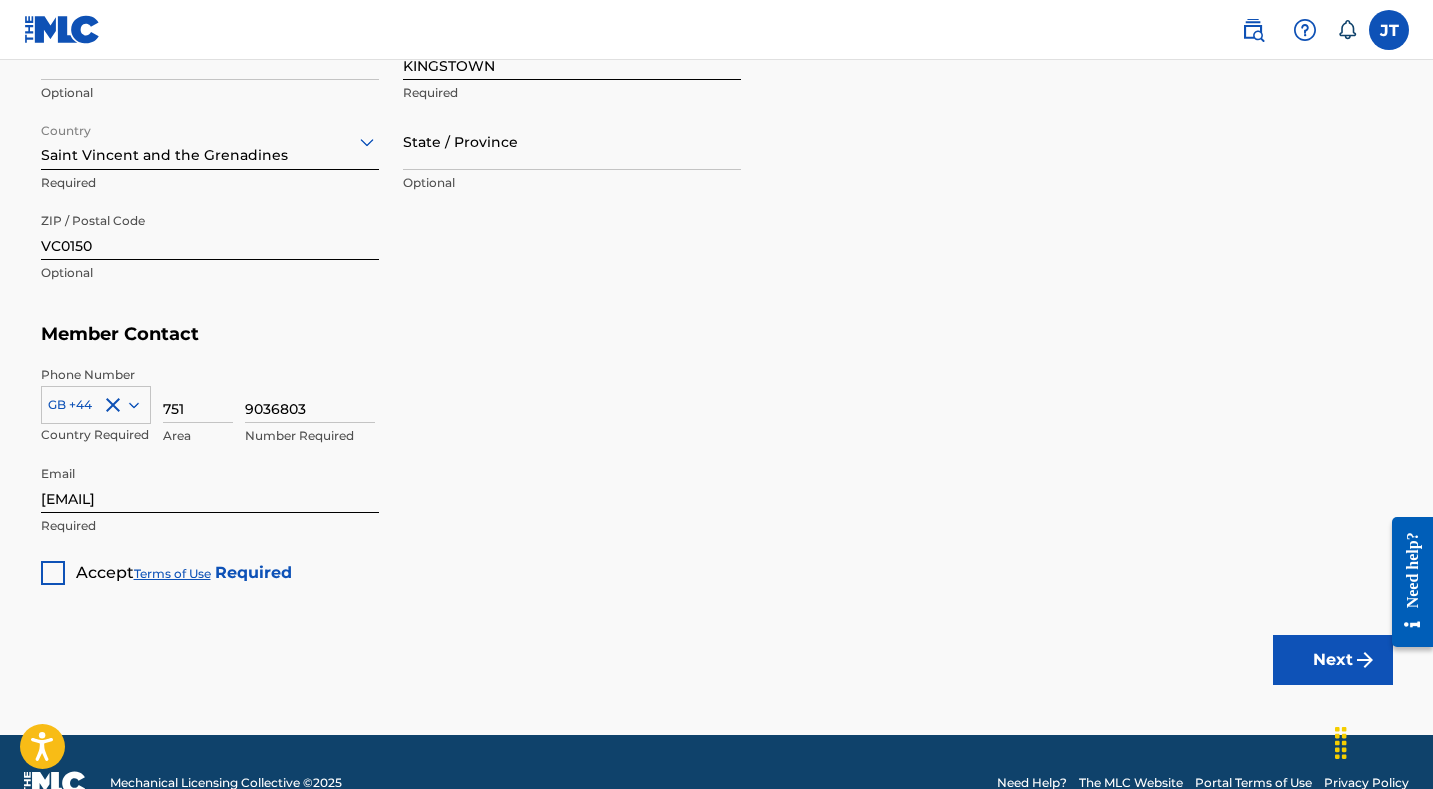 type on "751" 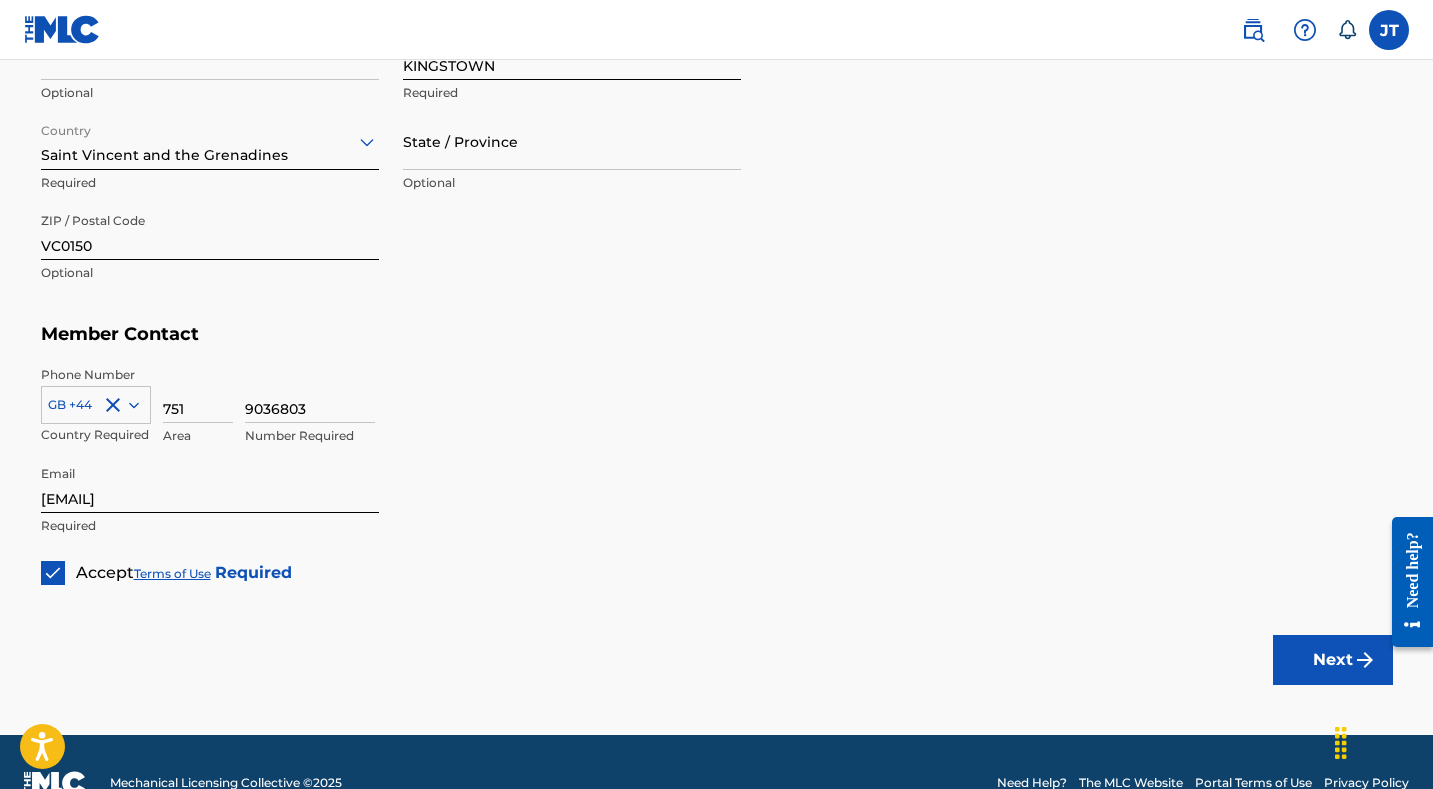 click on "Next" at bounding box center (1333, 660) 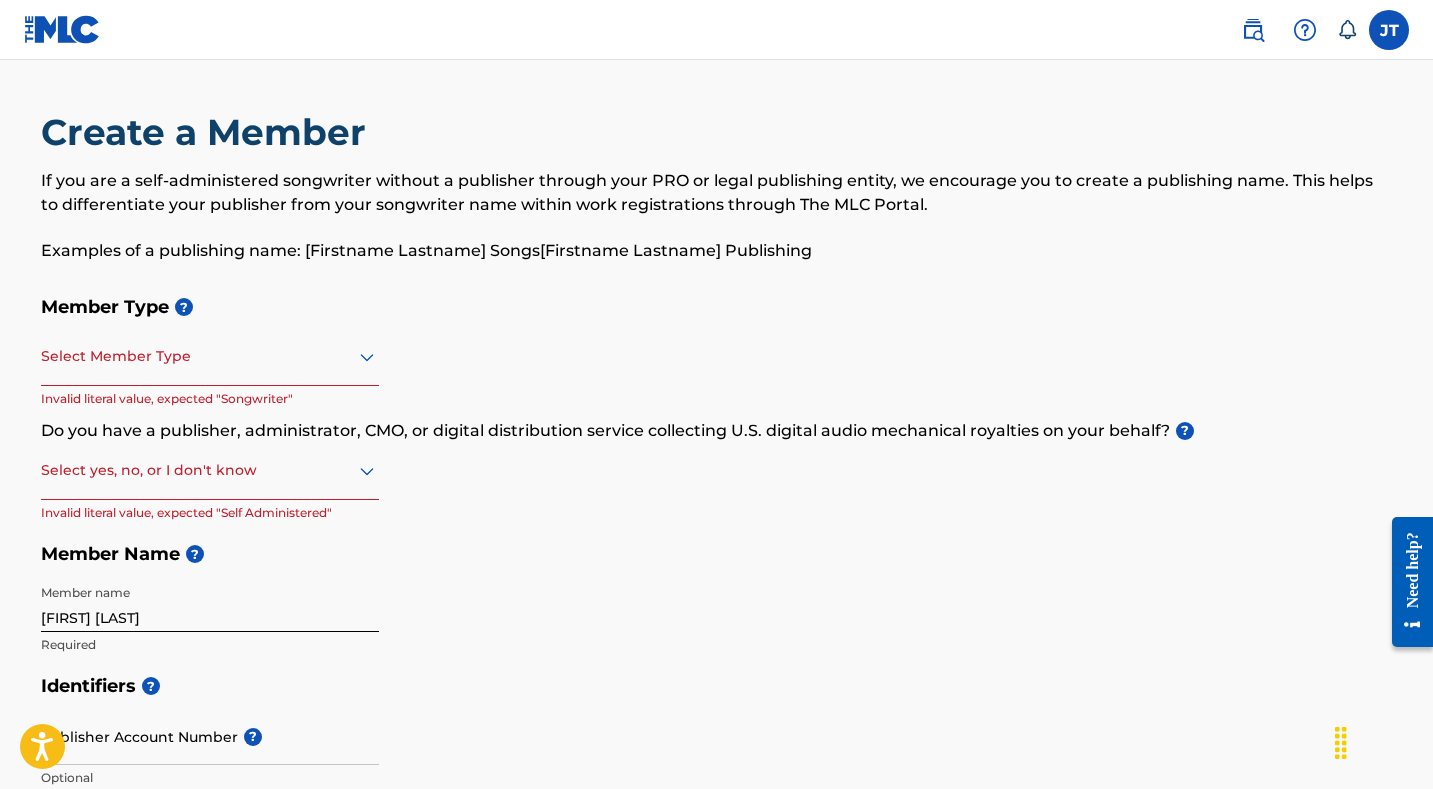 click at bounding box center [210, 356] 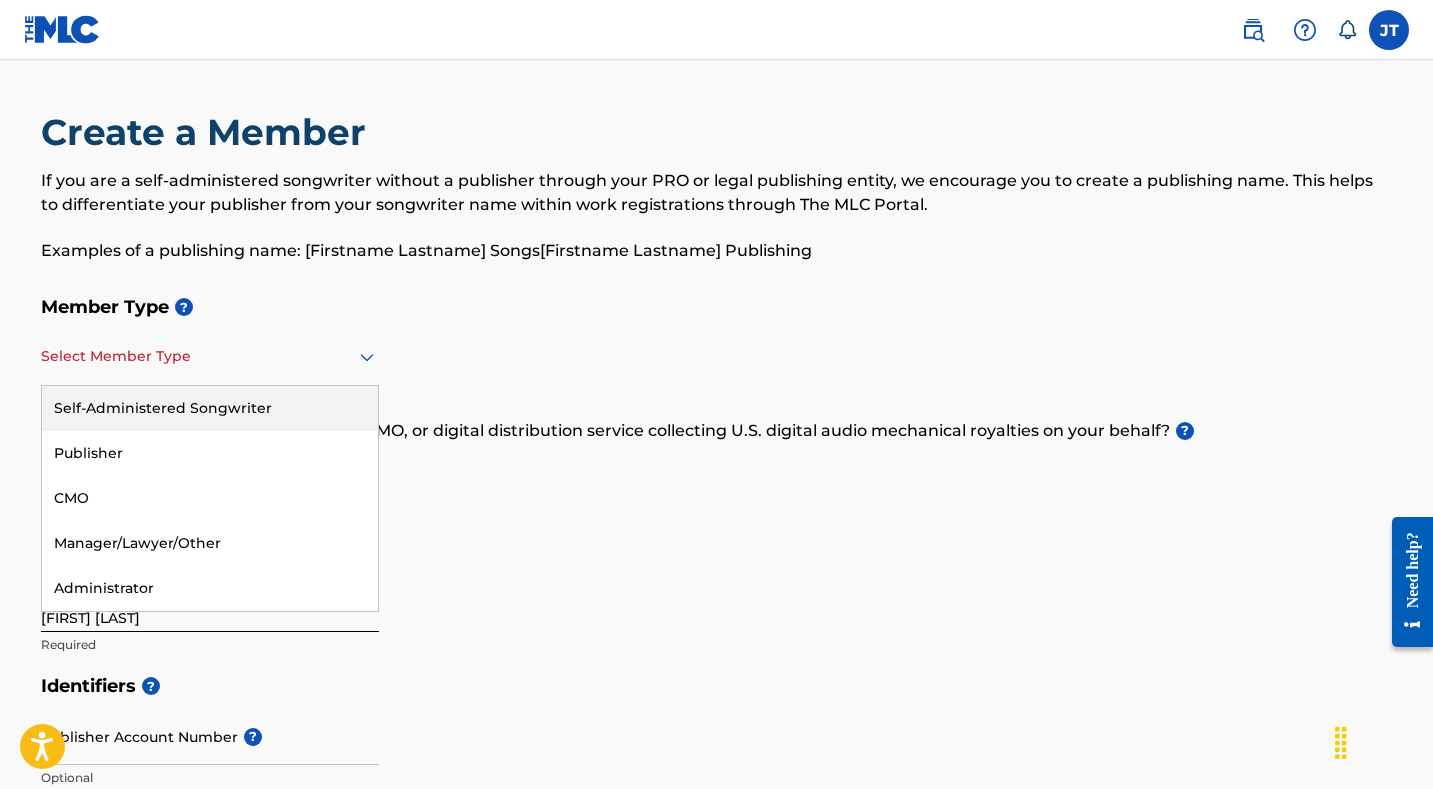 click on "Self-Administered Songwriter" at bounding box center [210, 408] 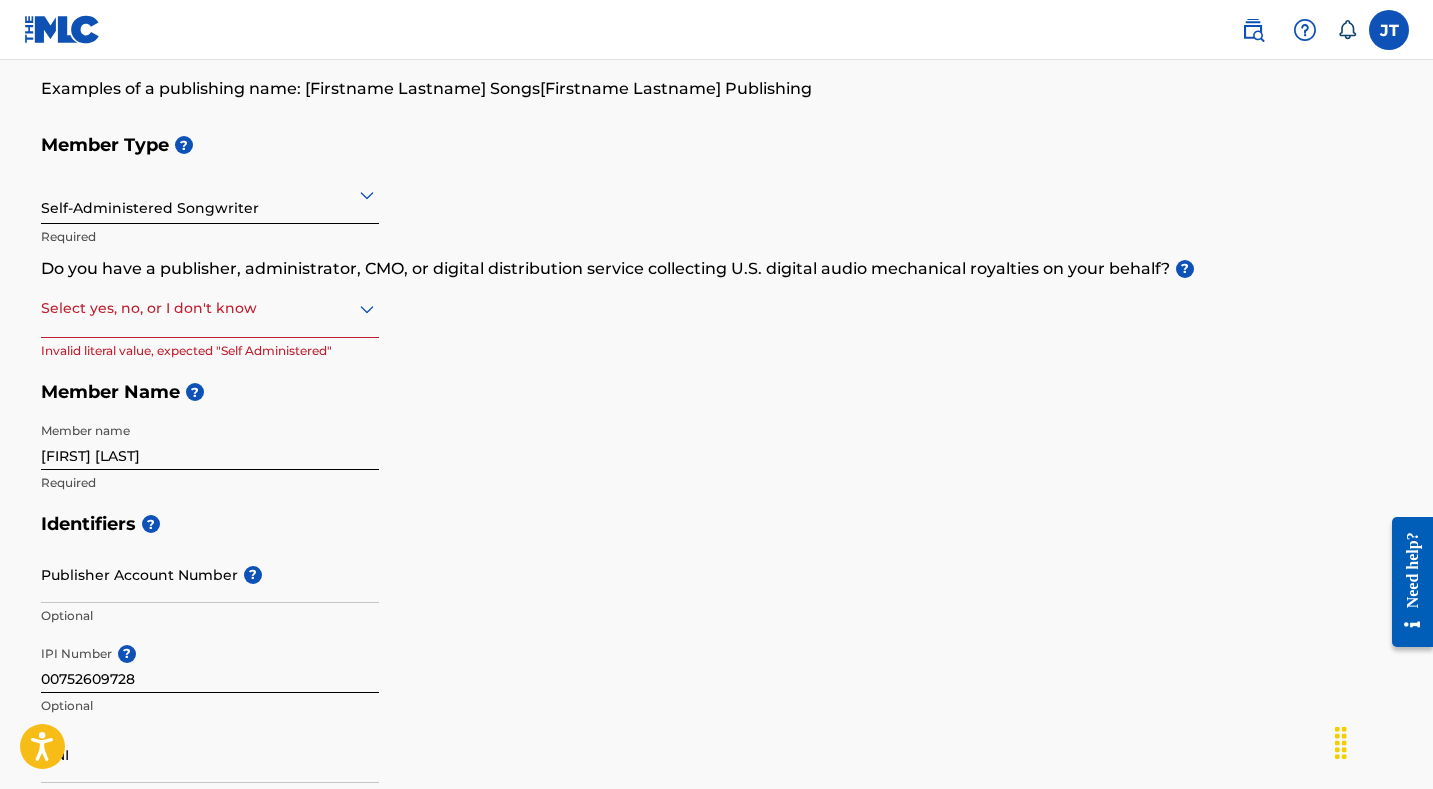 scroll, scrollTop: 167, scrollLeft: 0, axis: vertical 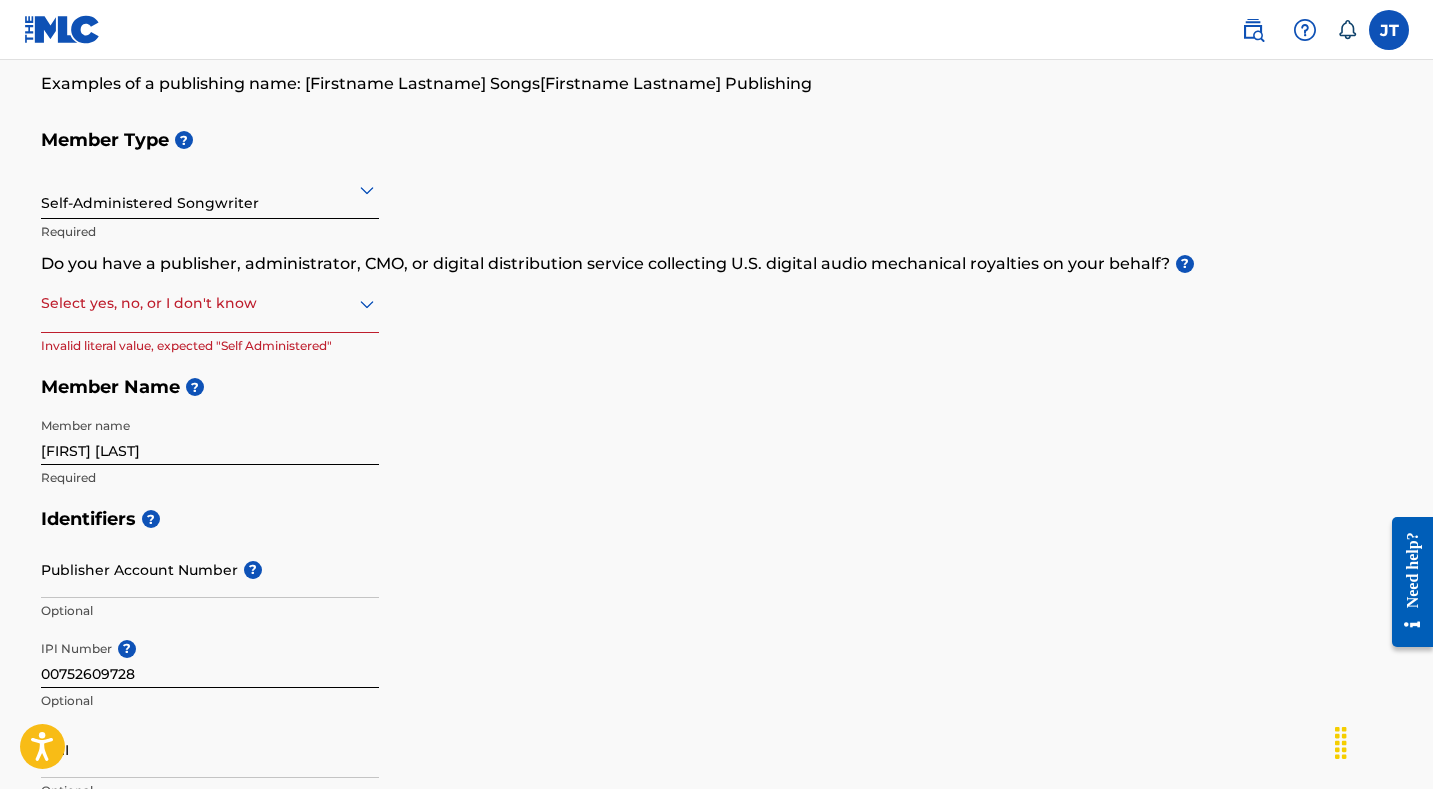 click 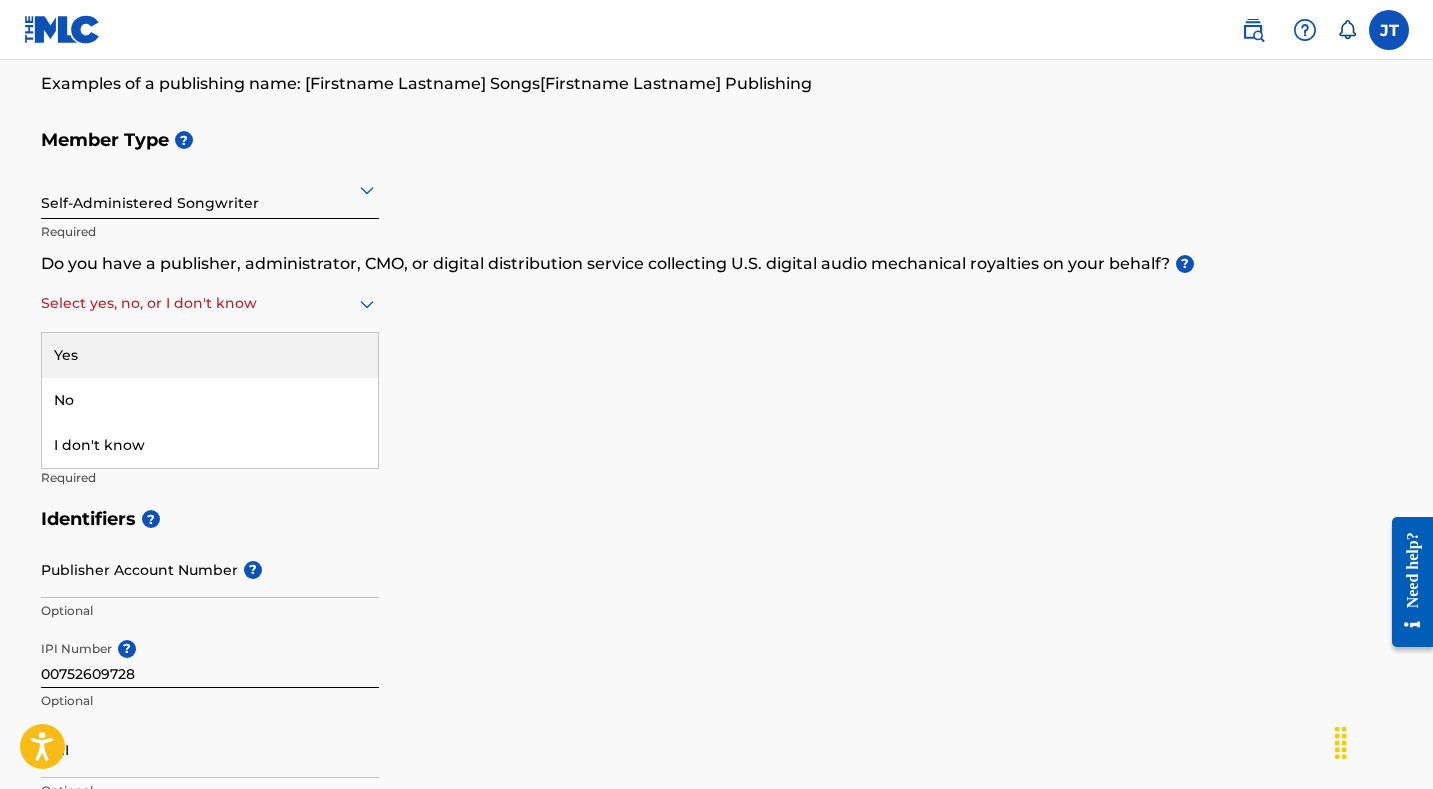 click on "Yes" at bounding box center [210, 355] 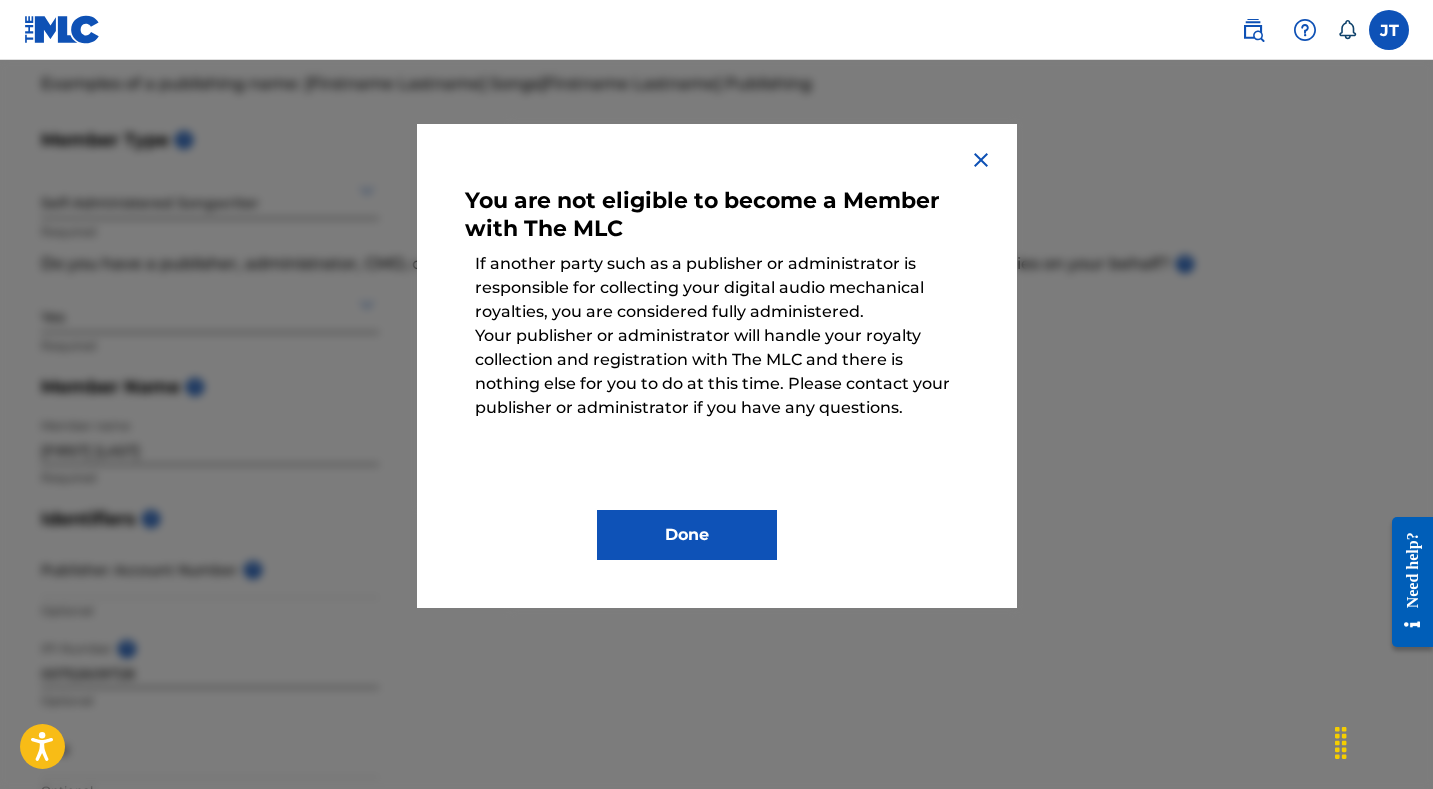 click at bounding box center (981, 160) 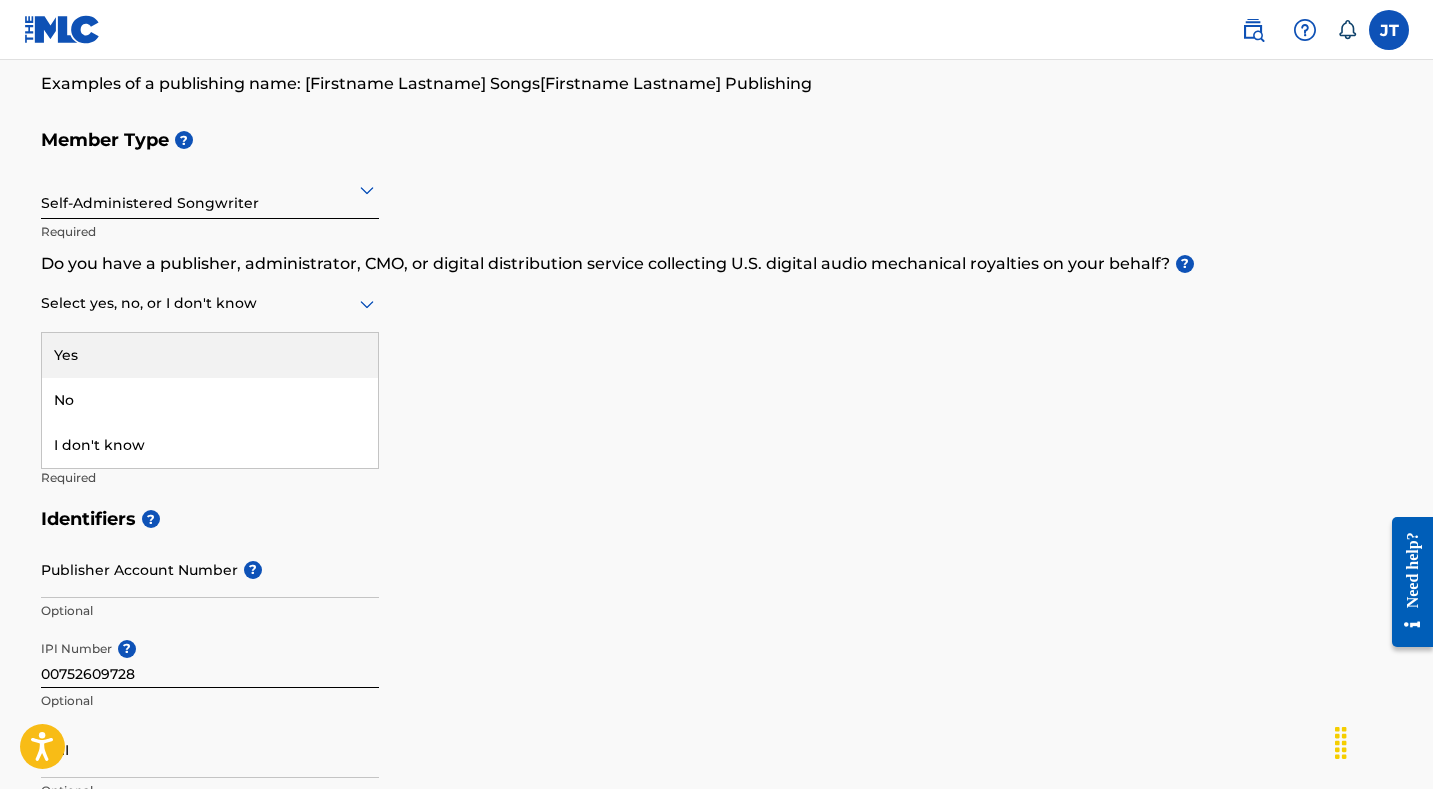 click 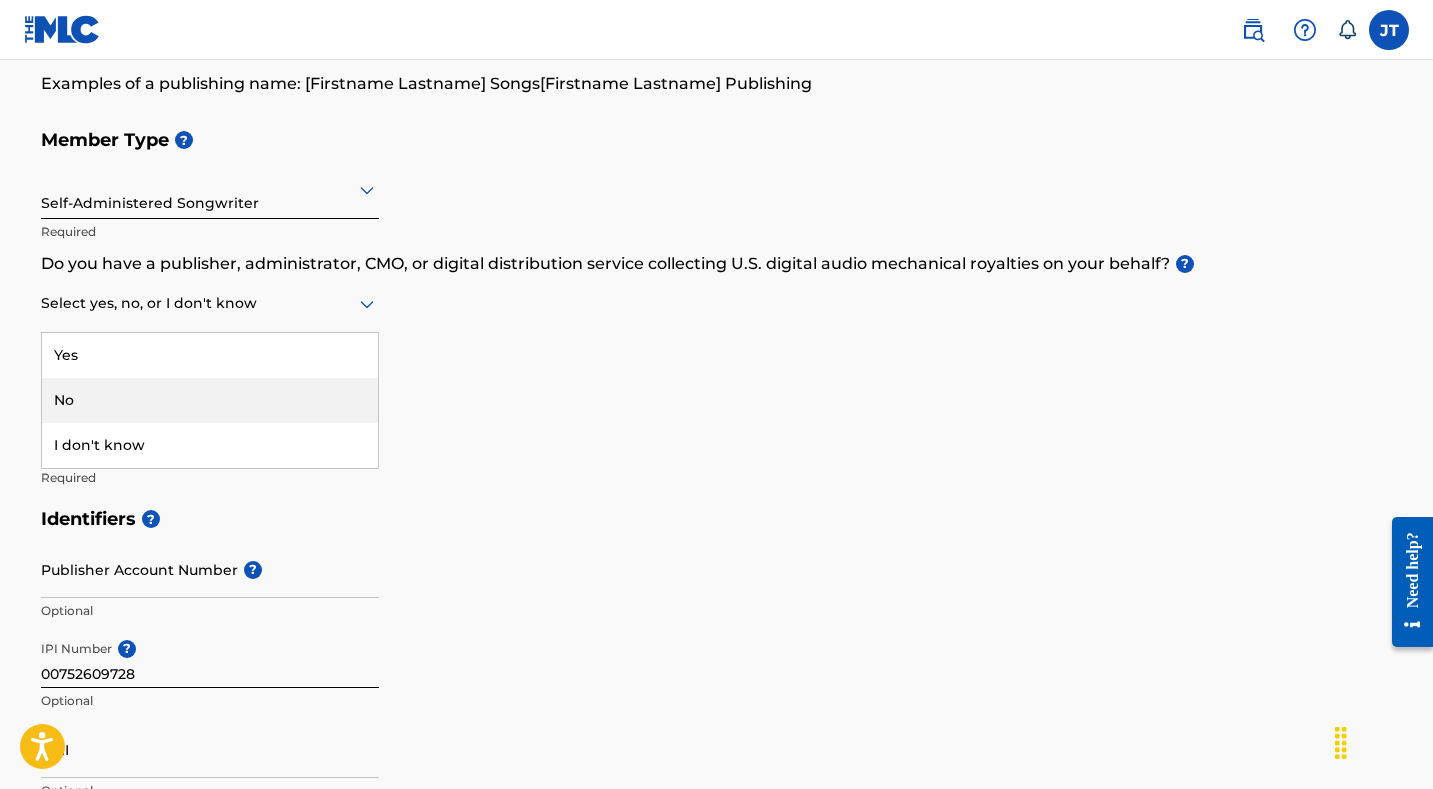 click on "No" at bounding box center [210, 400] 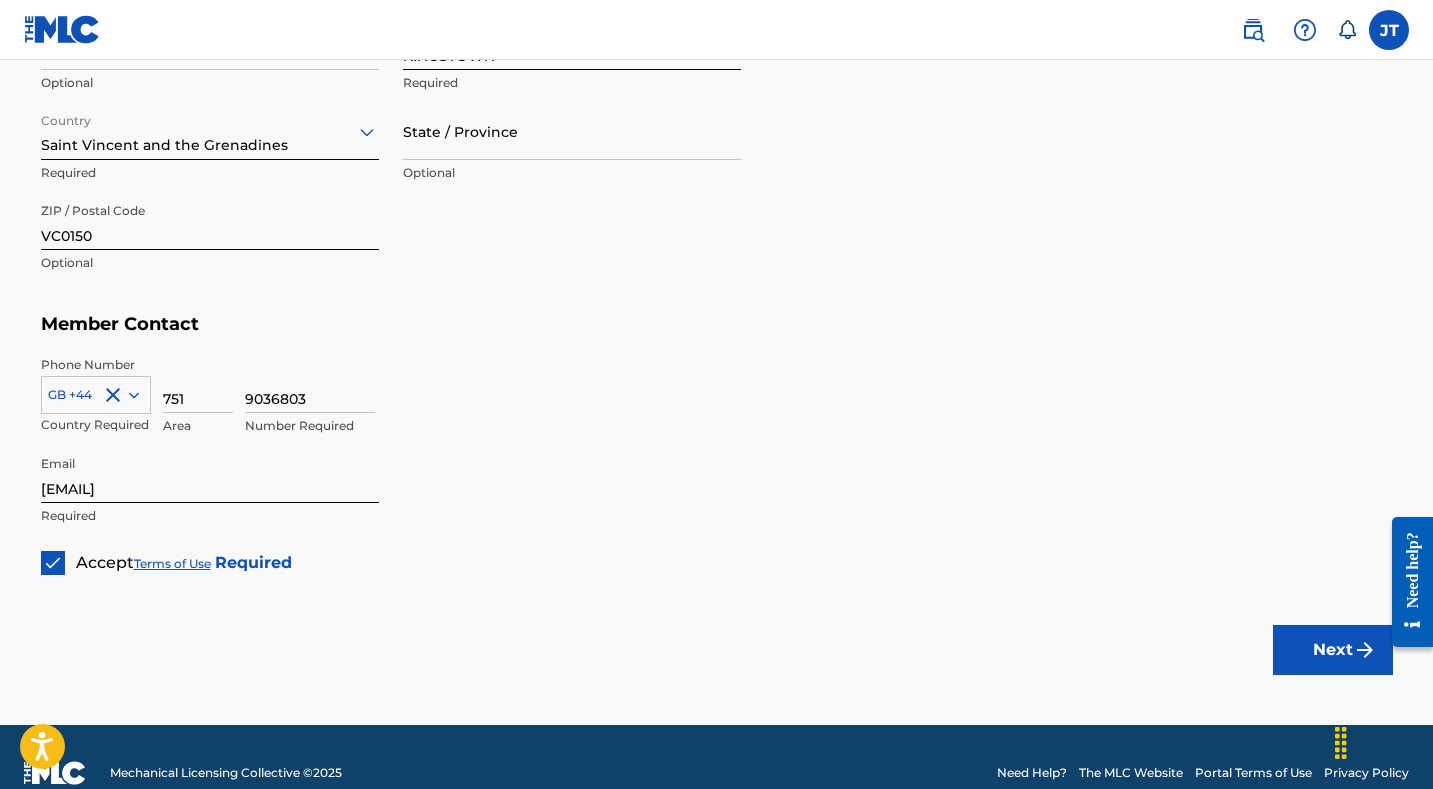 scroll, scrollTop: 1162, scrollLeft: 0, axis: vertical 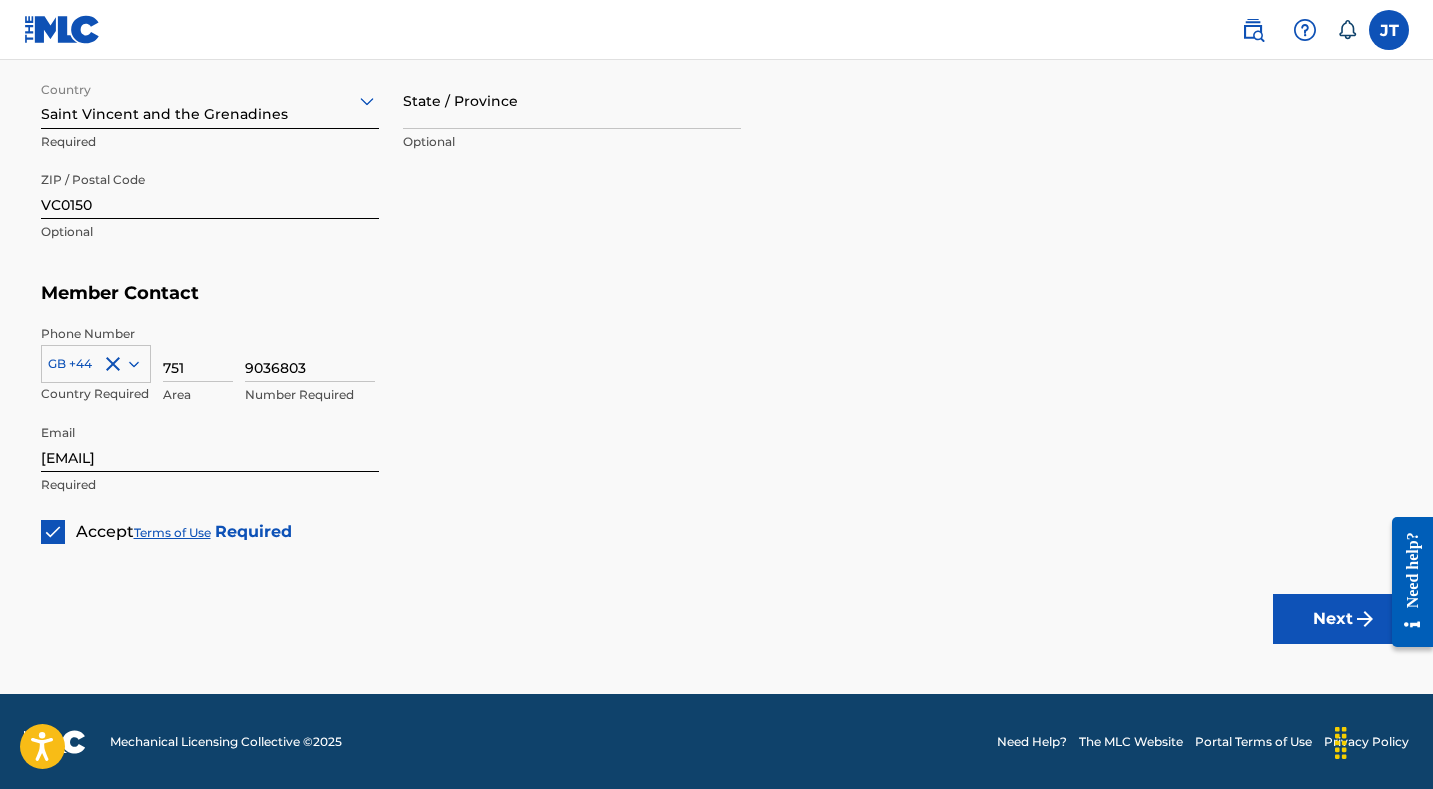 click on "Next" at bounding box center [1333, 619] 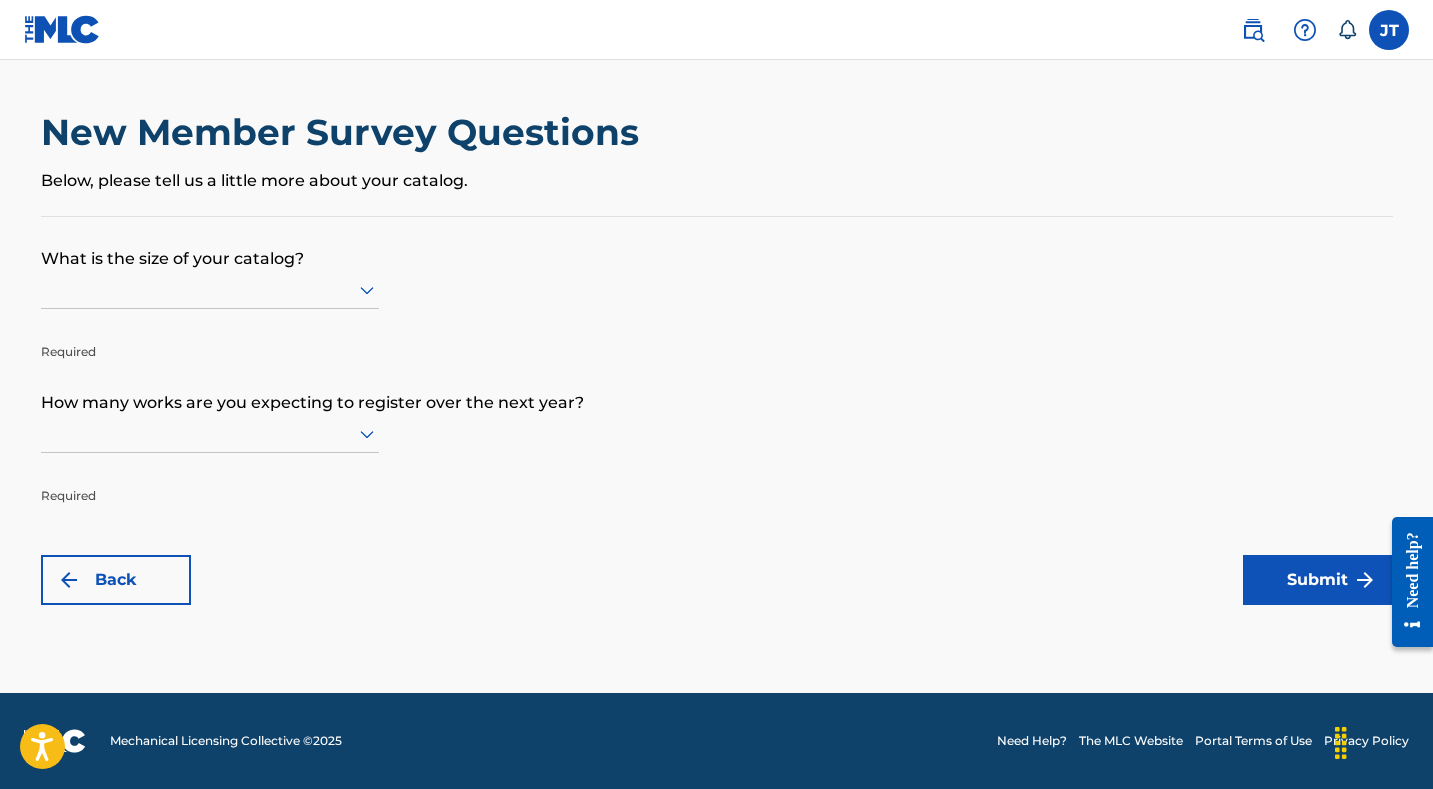 scroll, scrollTop: 0, scrollLeft: 0, axis: both 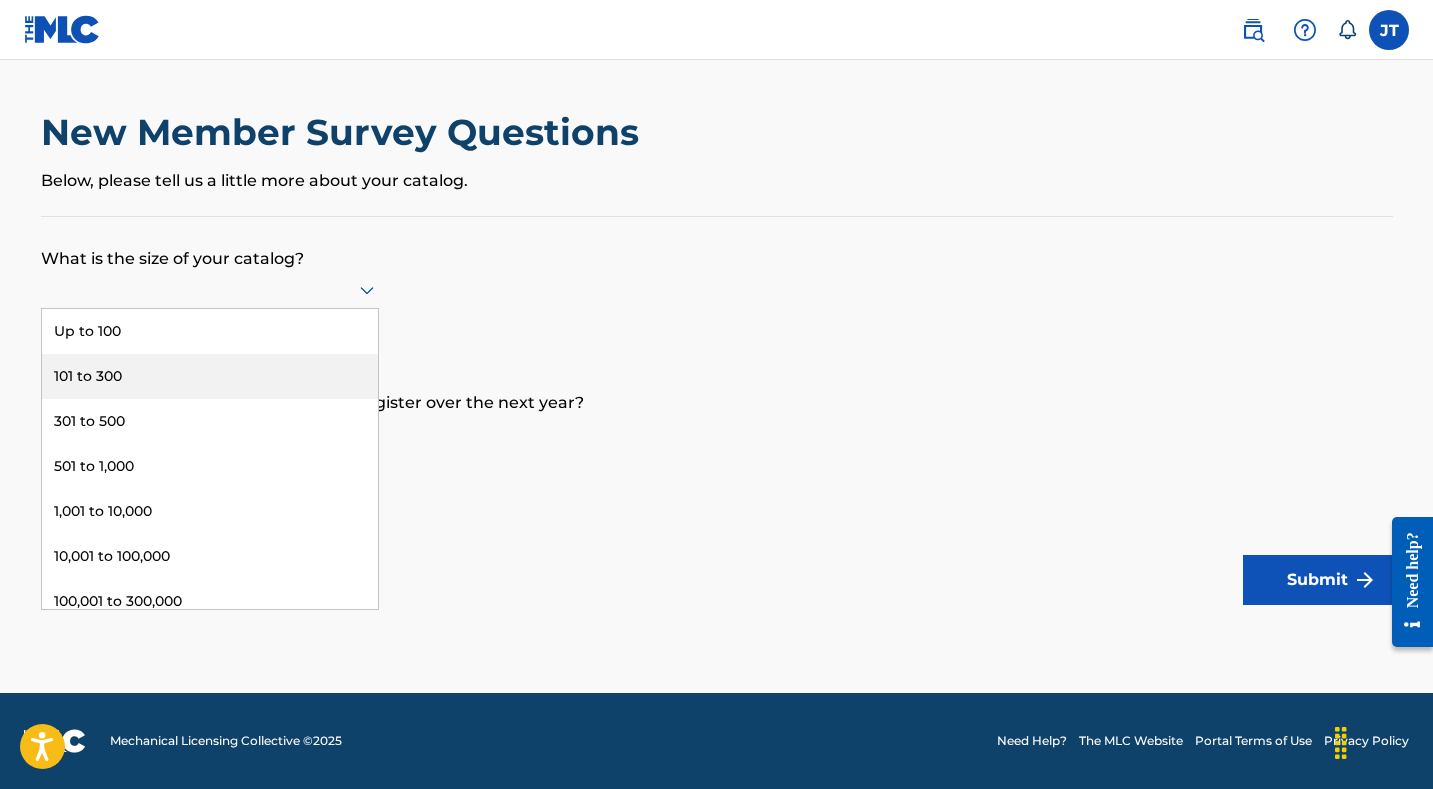 click on "101 to 300" at bounding box center (210, 376) 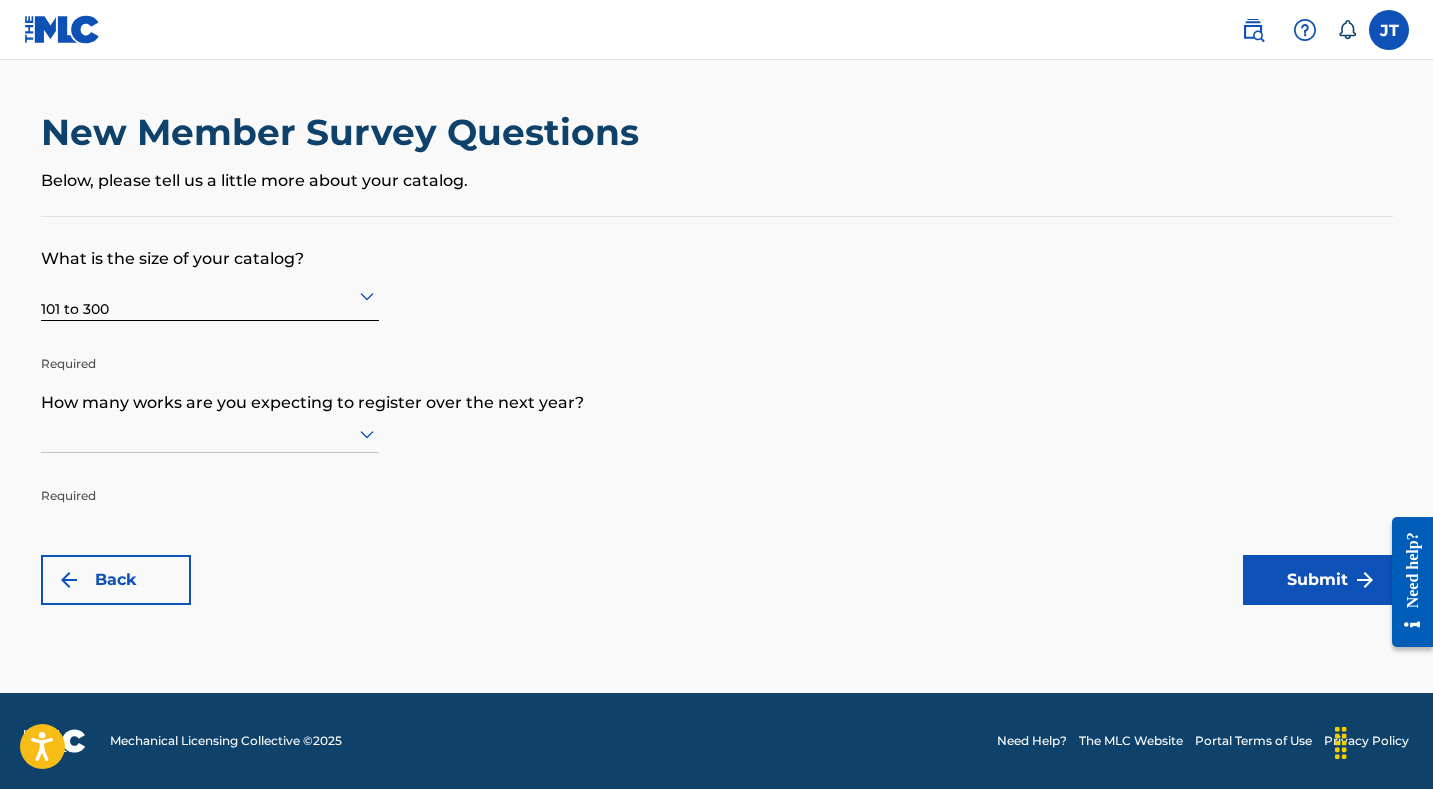click 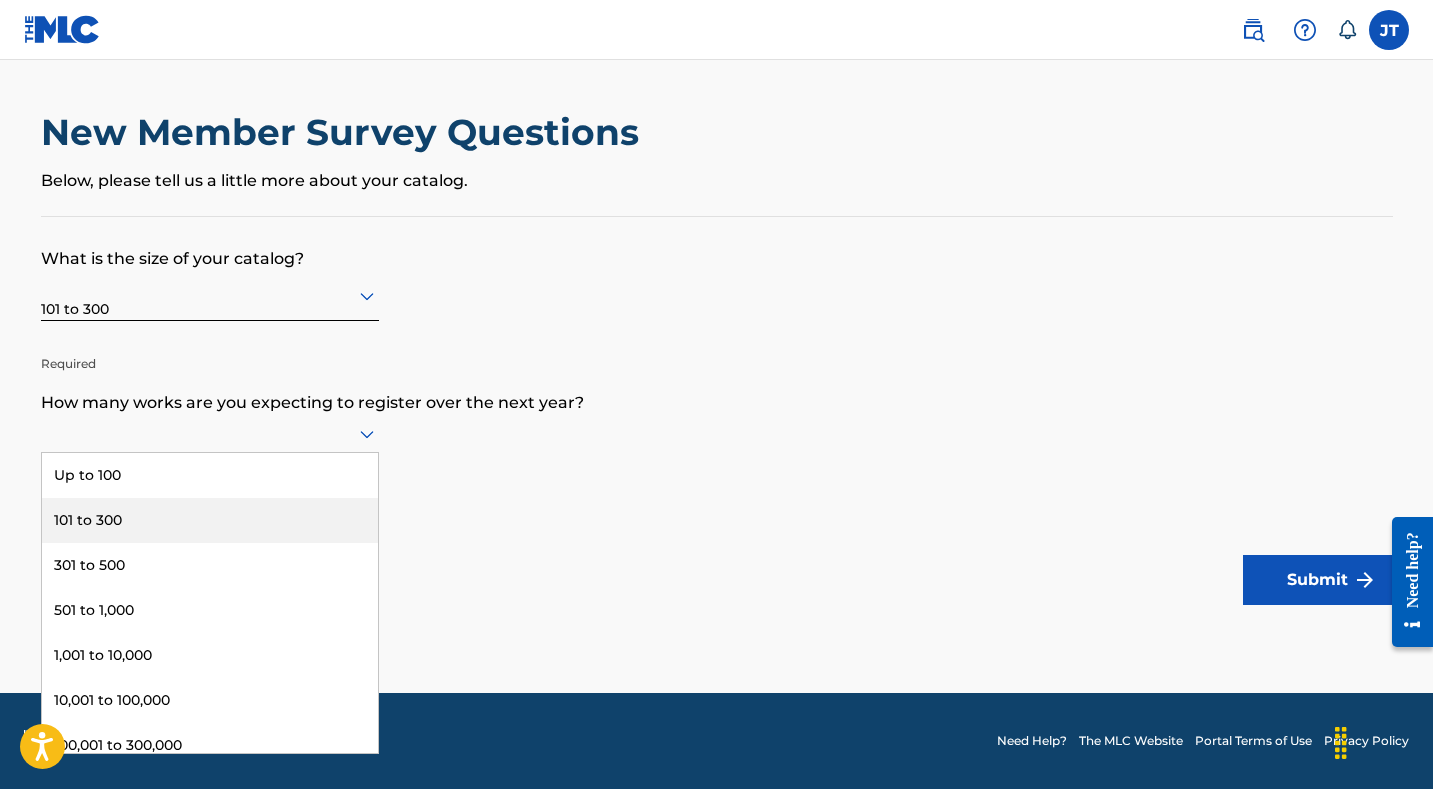 click on "101 to 300" at bounding box center (210, 520) 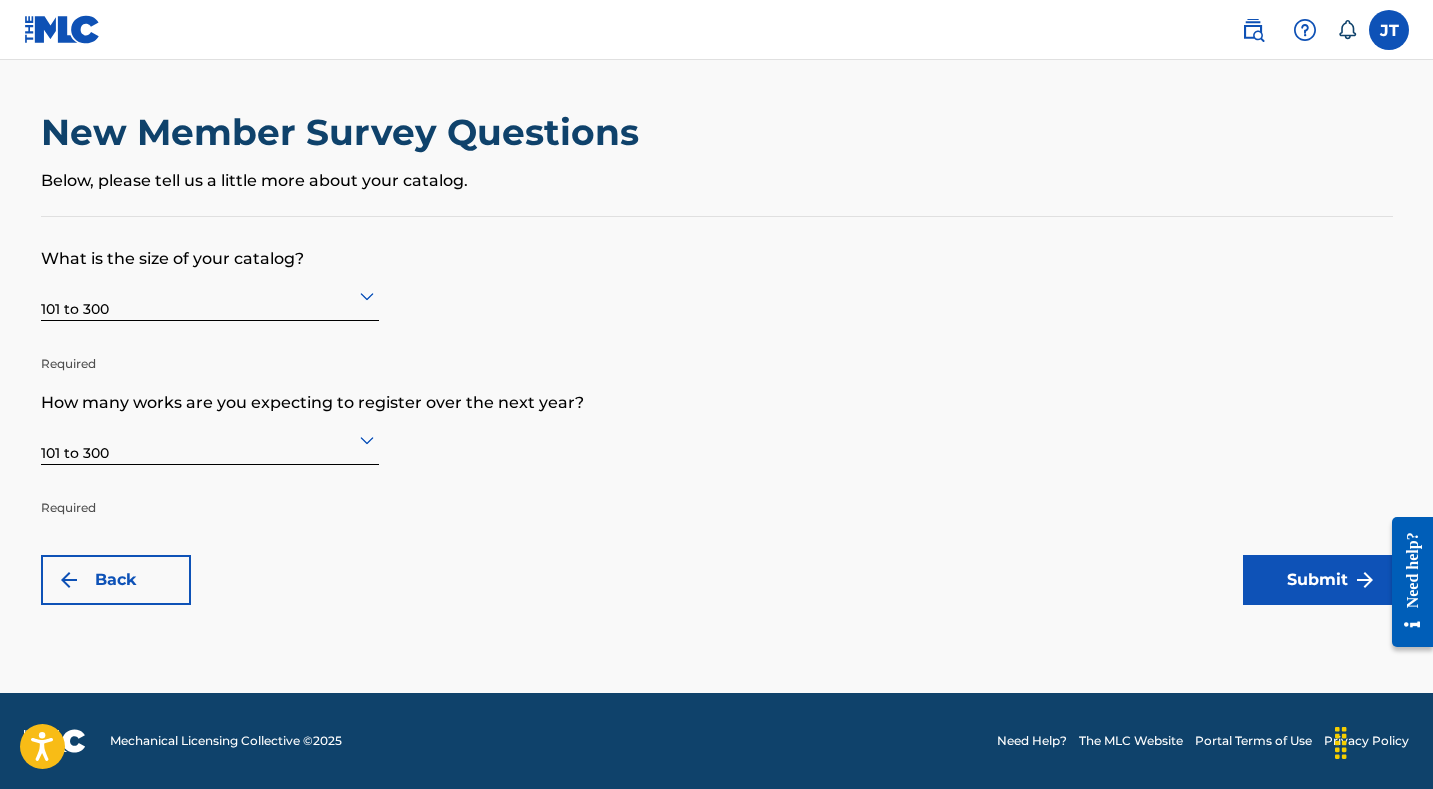 click on "Submit" at bounding box center [1318, 580] 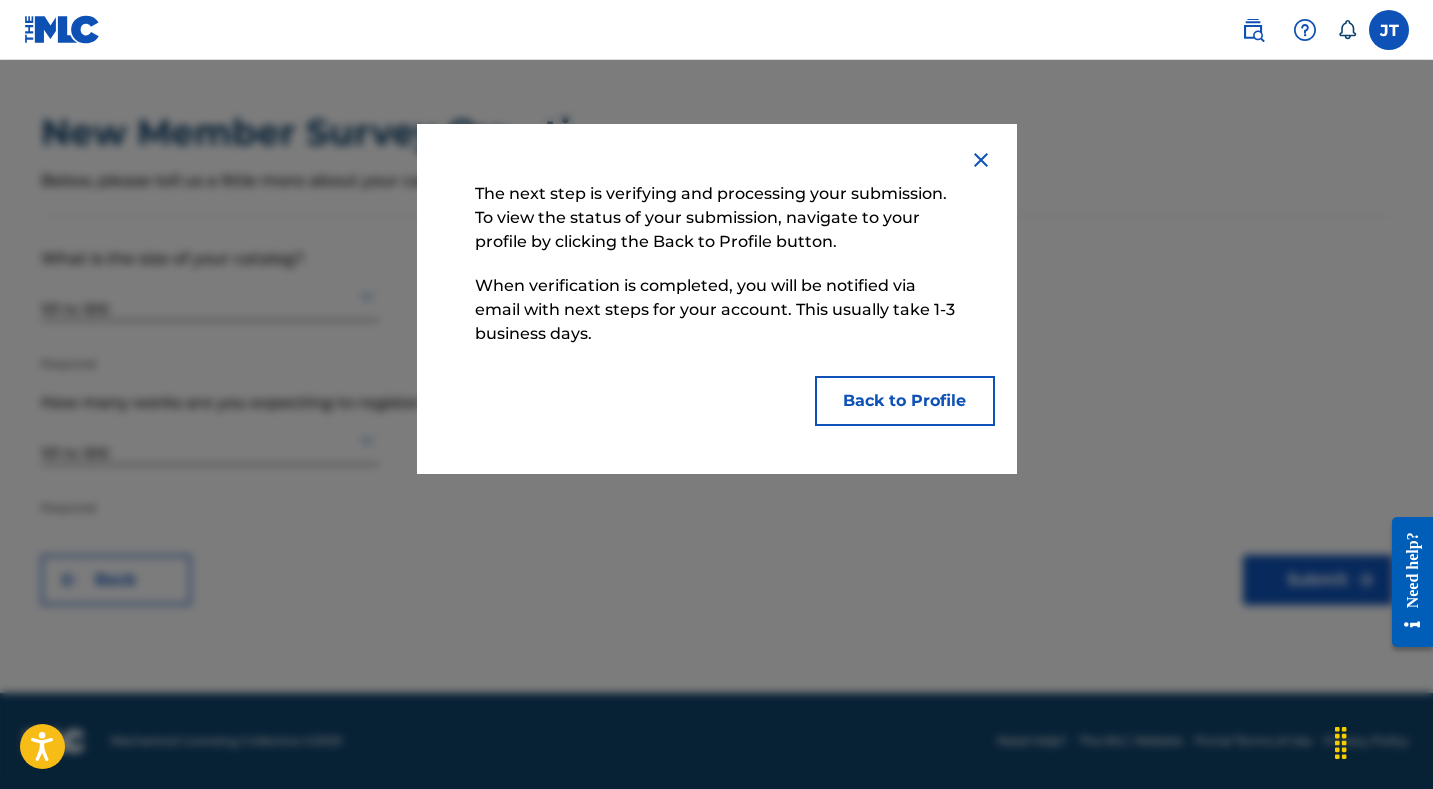click on "Back to Profile" at bounding box center (905, 401) 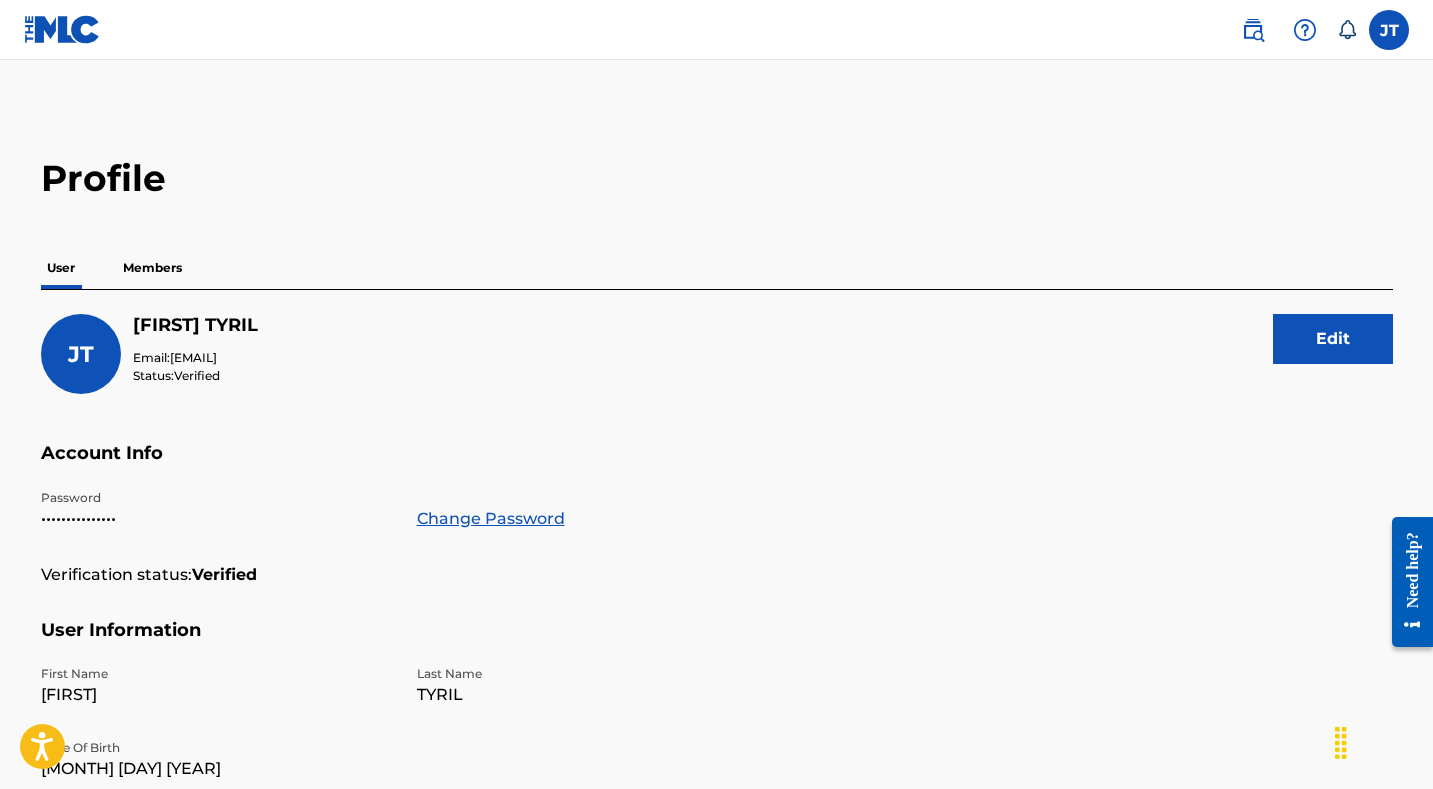 click at bounding box center (62, 29) 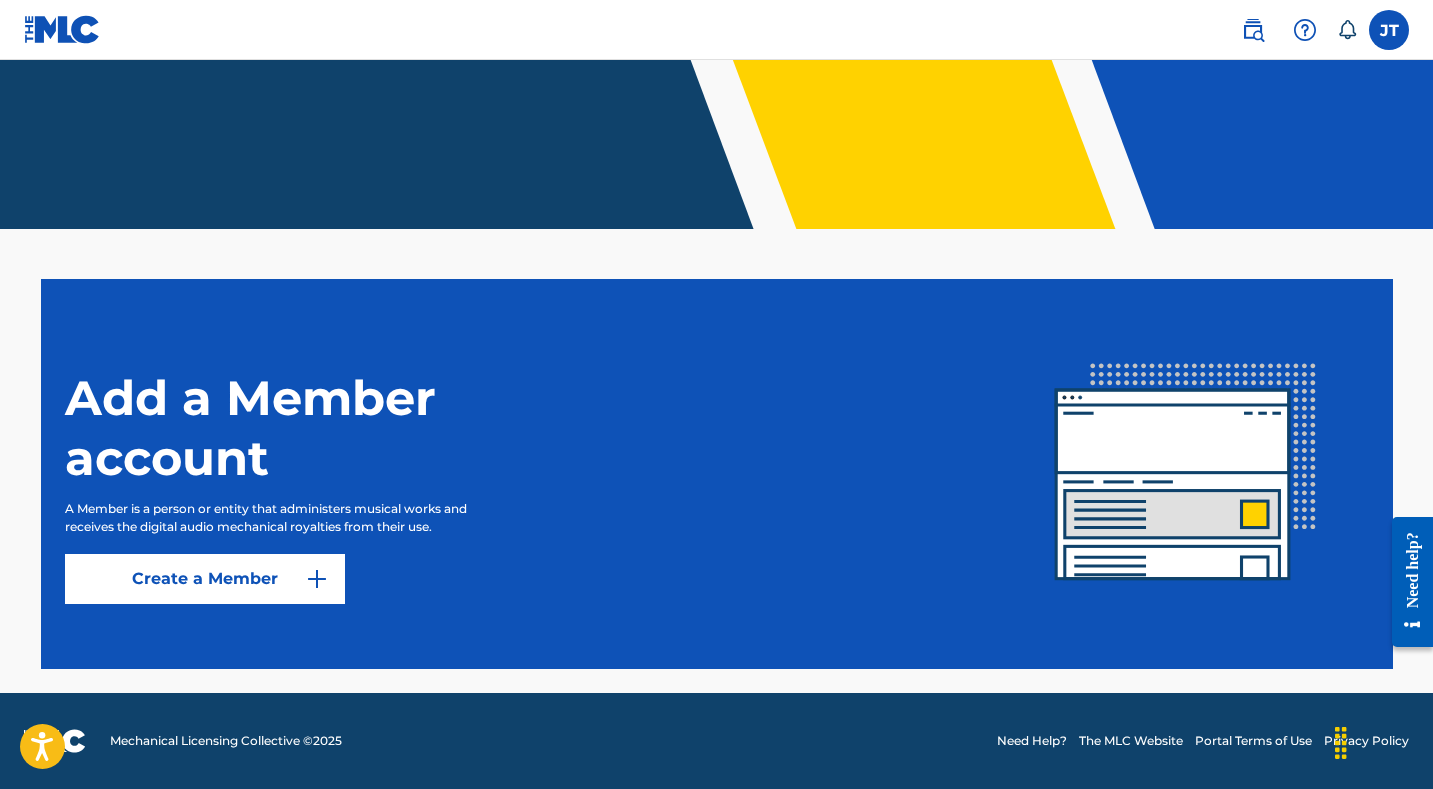 scroll, scrollTop: 0, scrollLeft: 0, axis: both 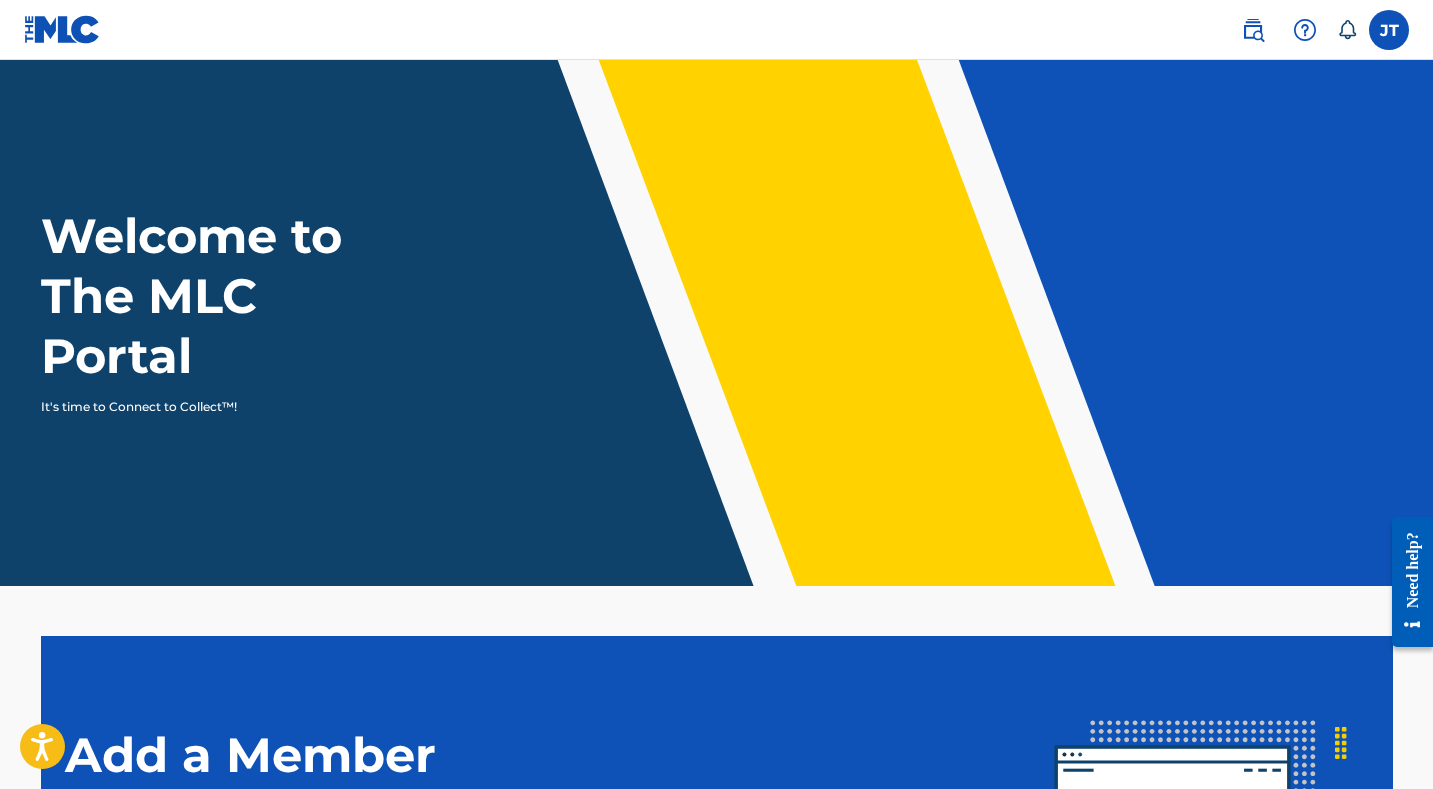 click at bounding box center [1389, 30] 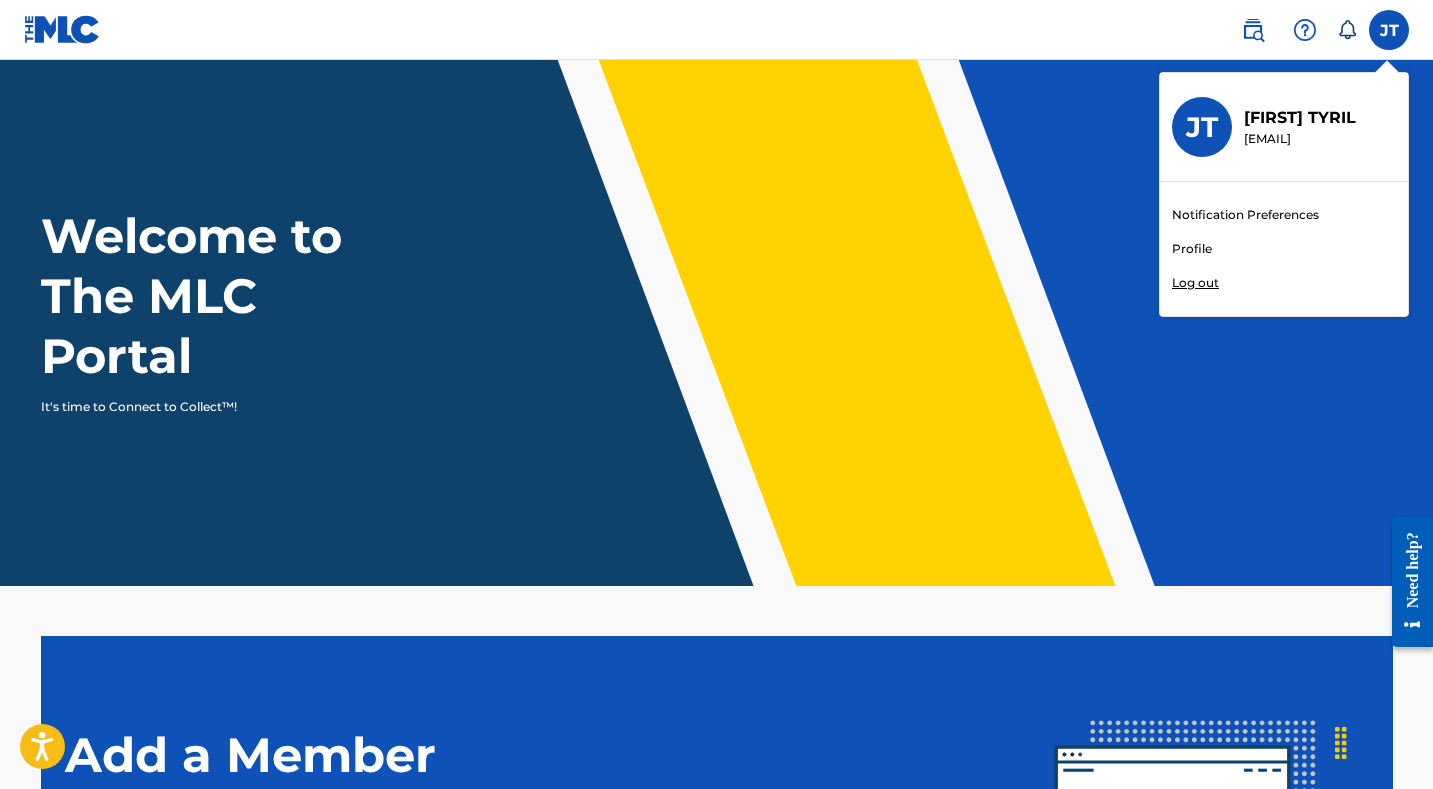 click at bounding box center [1253, 30] 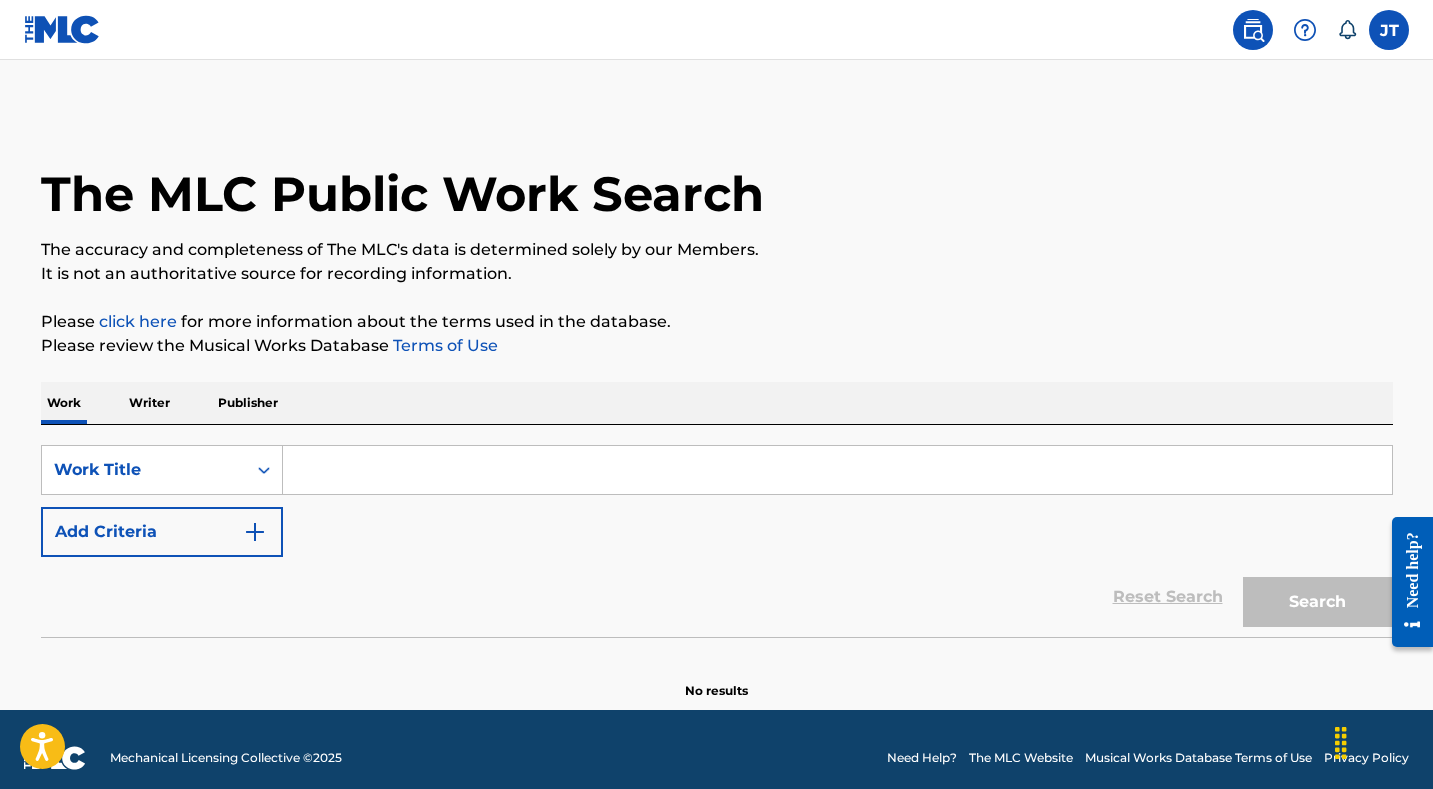 scroll, scrollTop: 17, scrollLeft: 0, axis: vertical 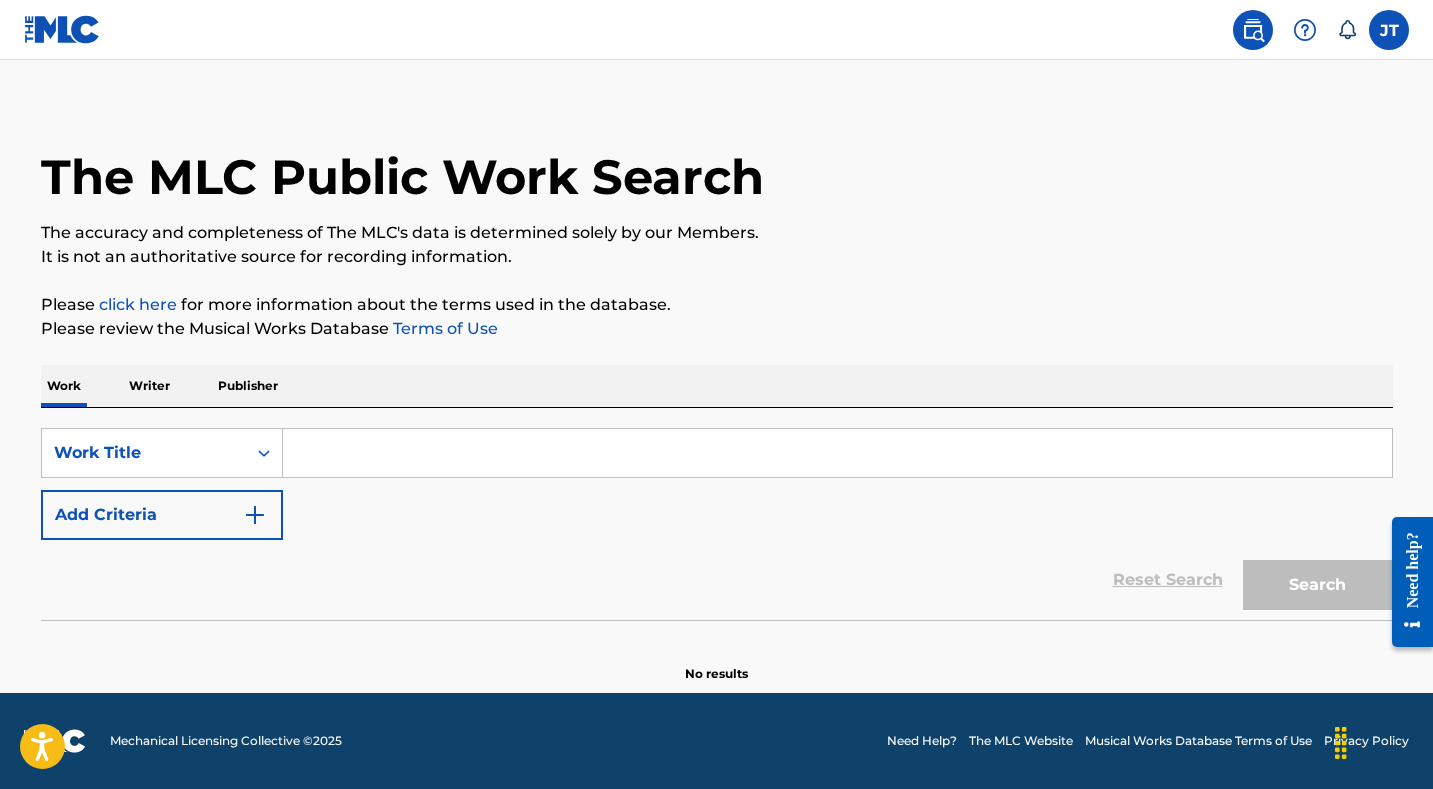 click on "Work Writer Publisher" at bounding box center (717, 386) 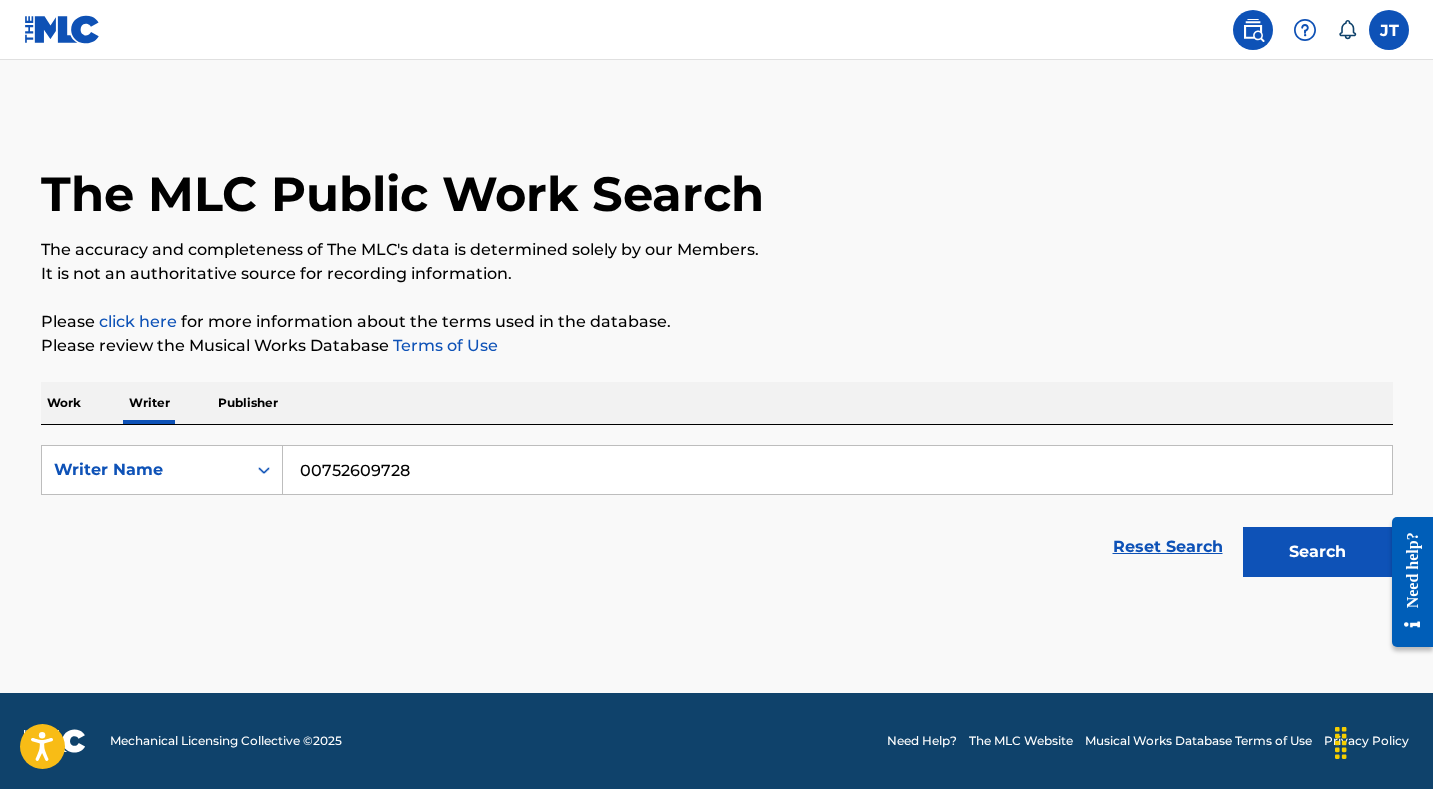 click on "Work Writer Publisher" at bounding box center (717, 403) 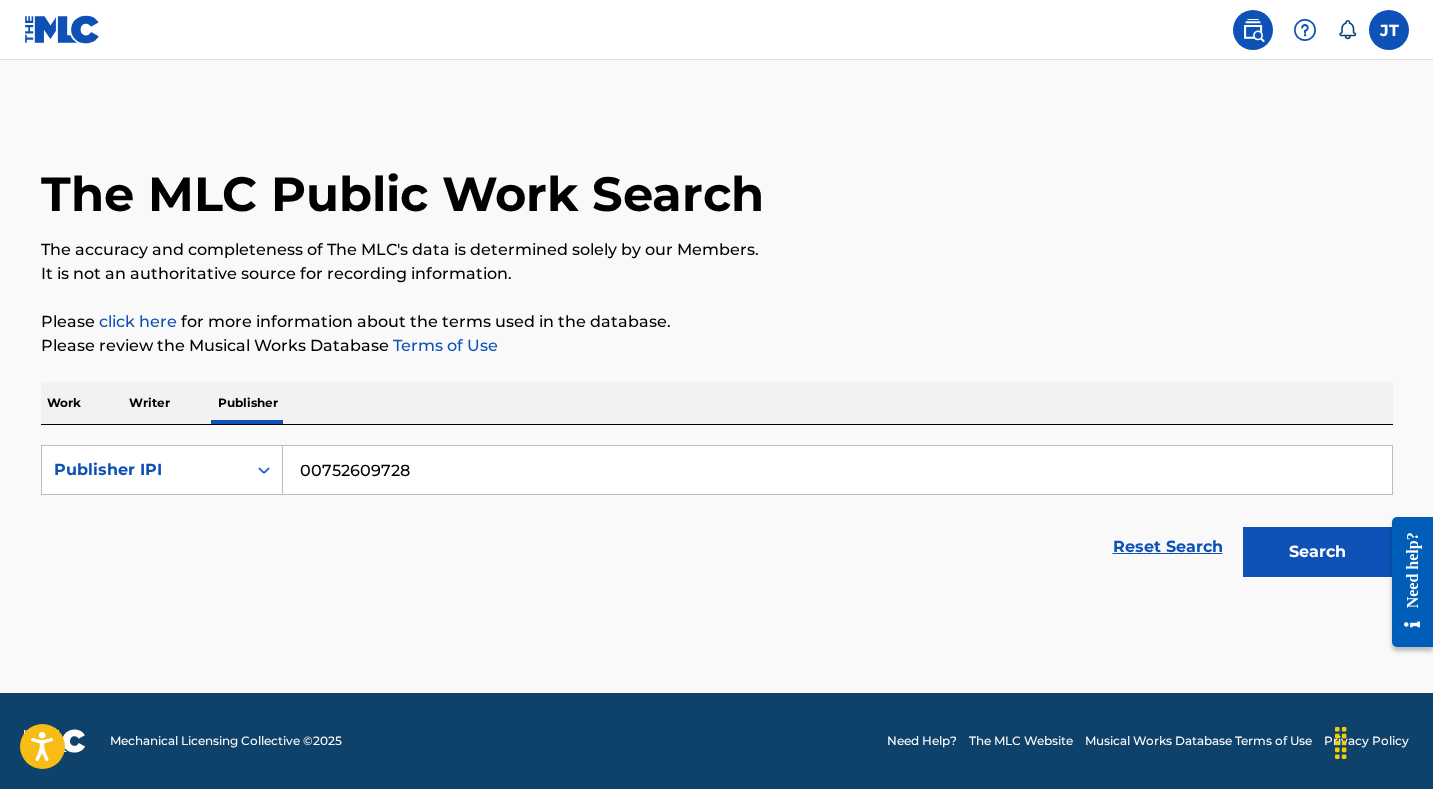 click on "Writer" at bounding box center (149, 403) 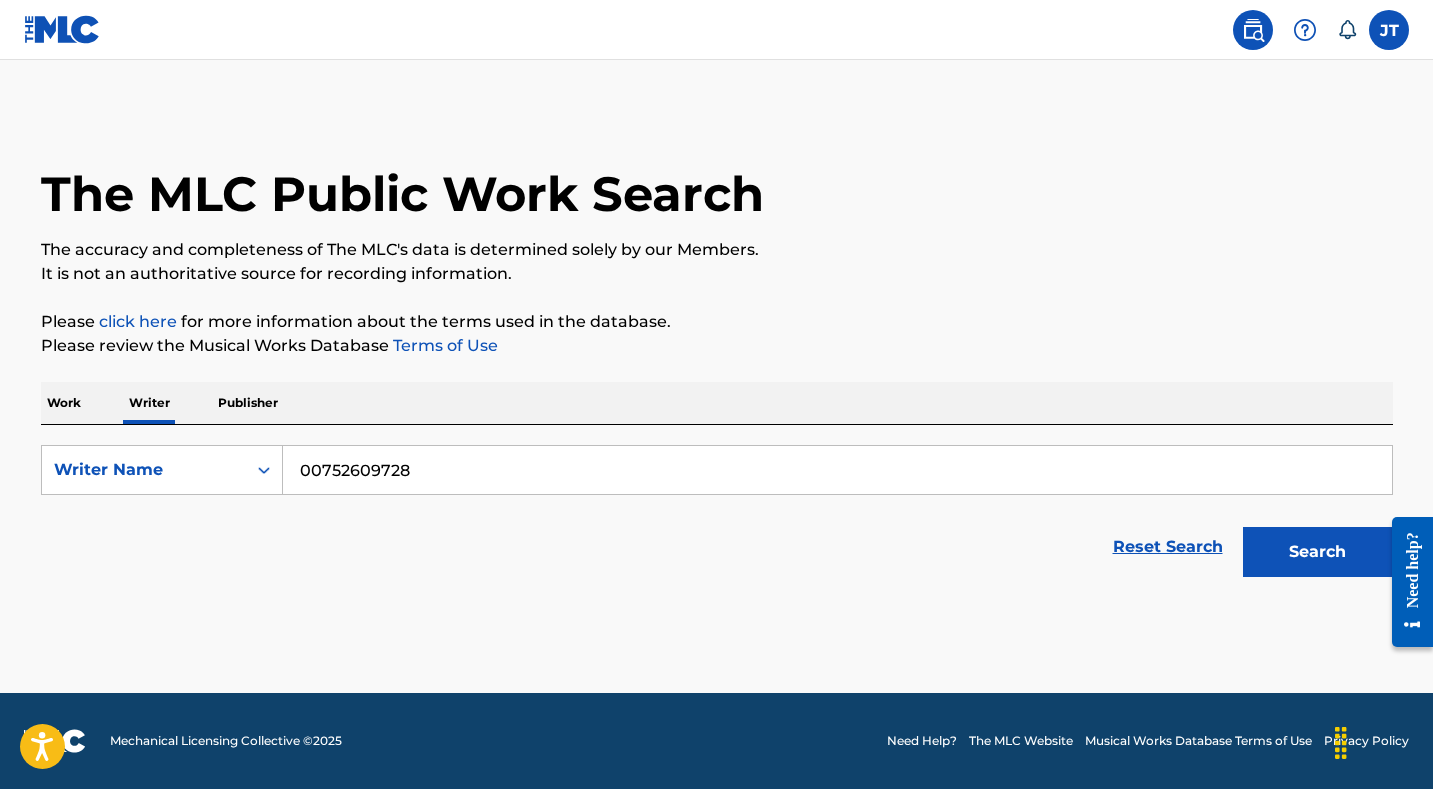 click on "Work Writer Publisher" at bounding box center (717, 403) 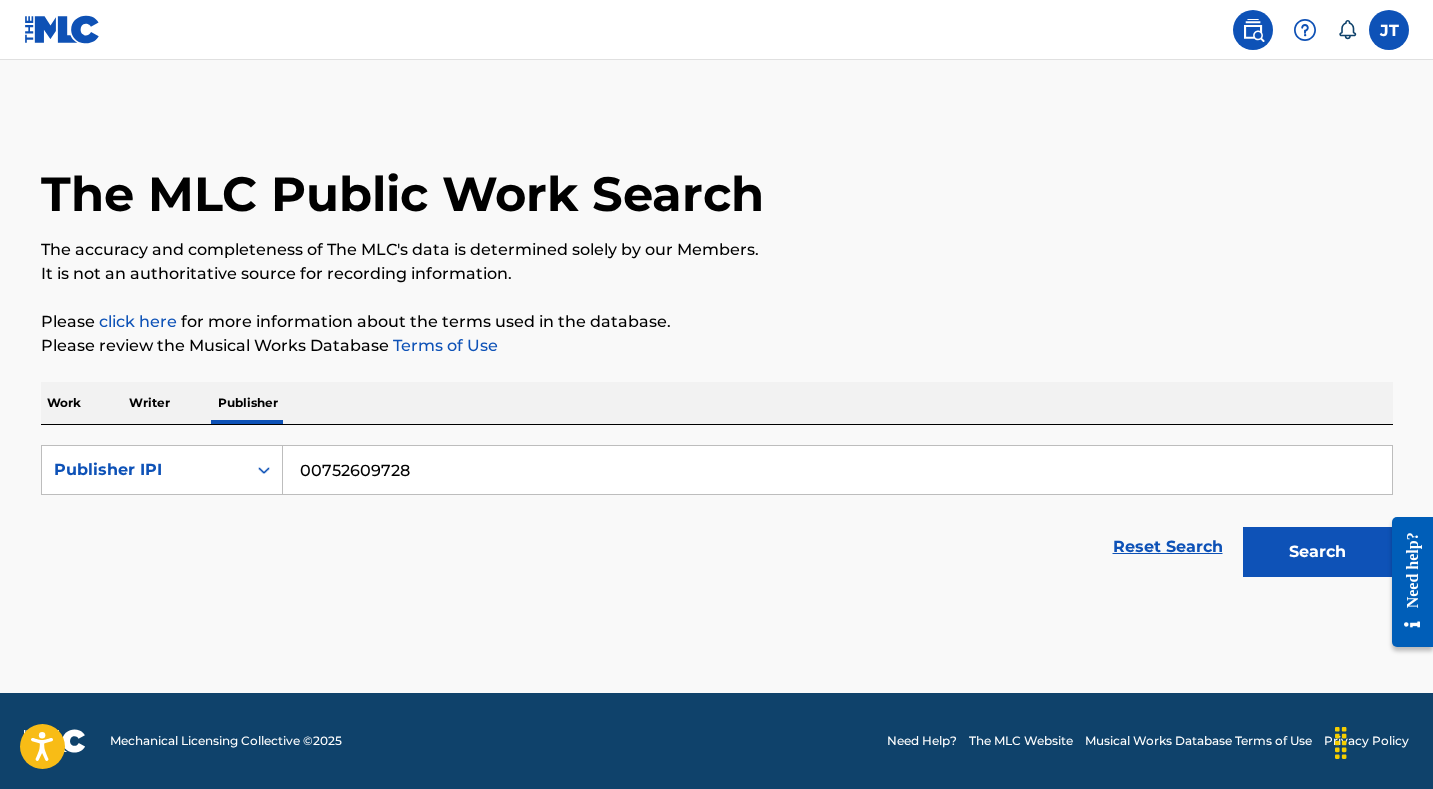 click on "Reset Search" at bounding box center (1168, 547) 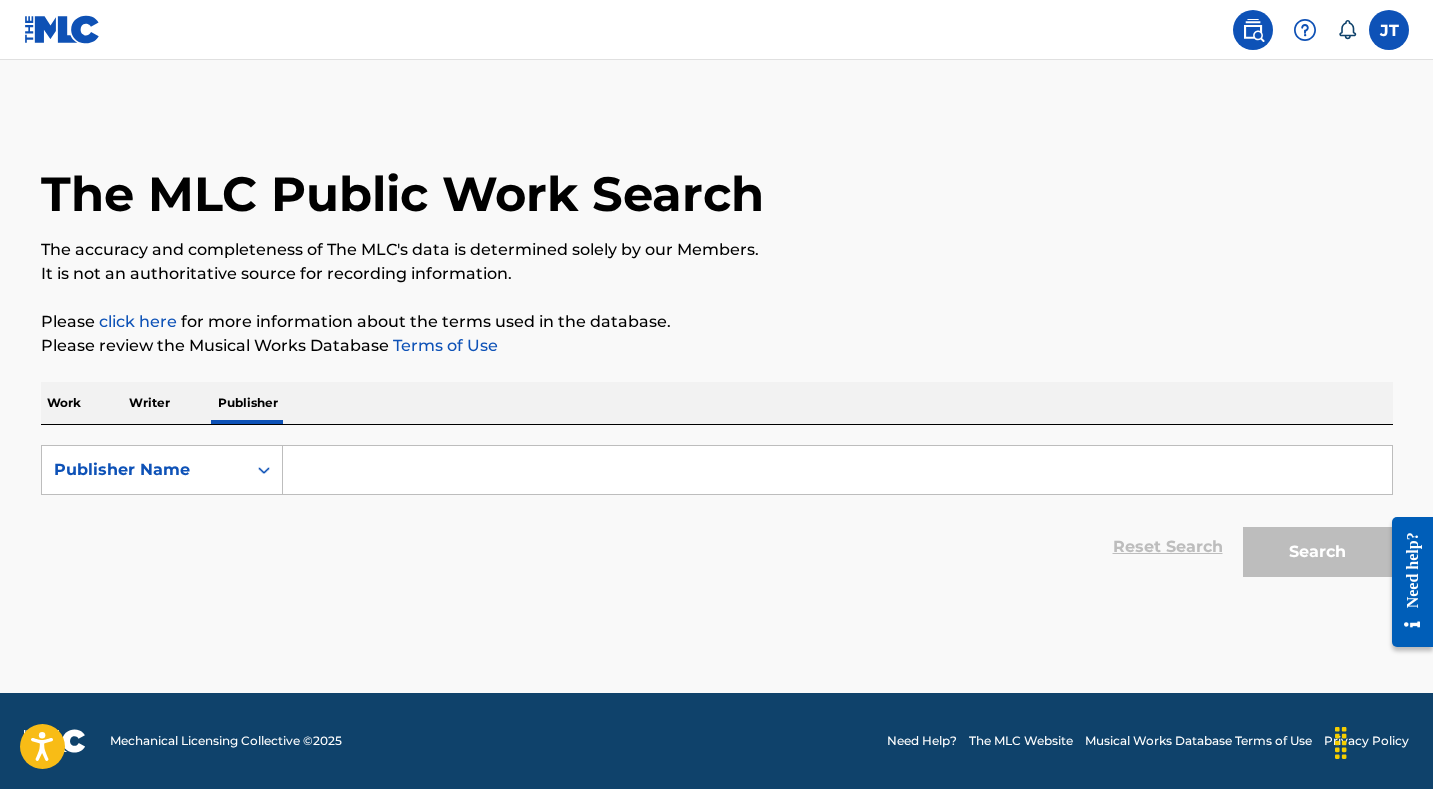 click on "click here" at bounding box center [138, 321] 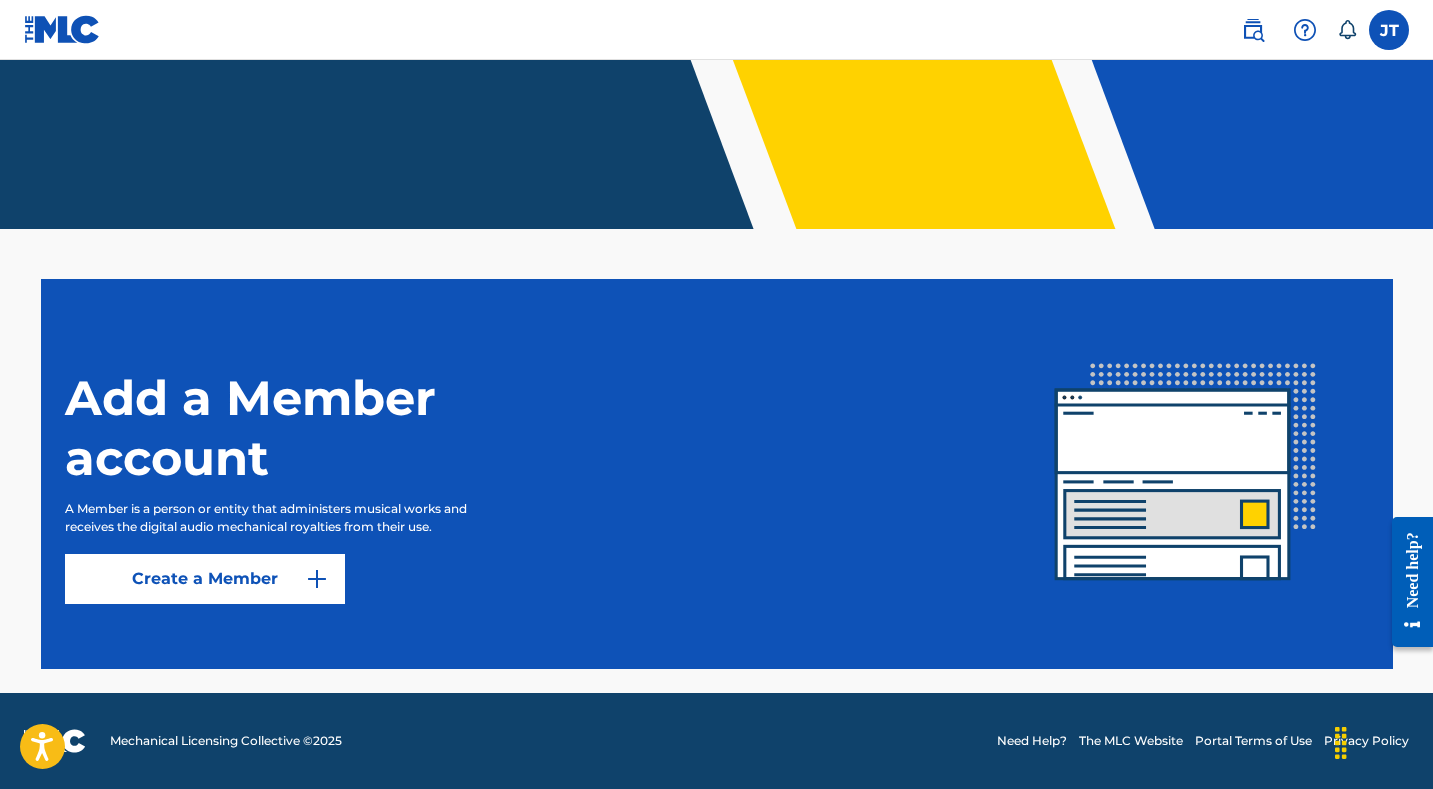 scroll, scrollTop: 0, scrollLeft: 0, axis: both 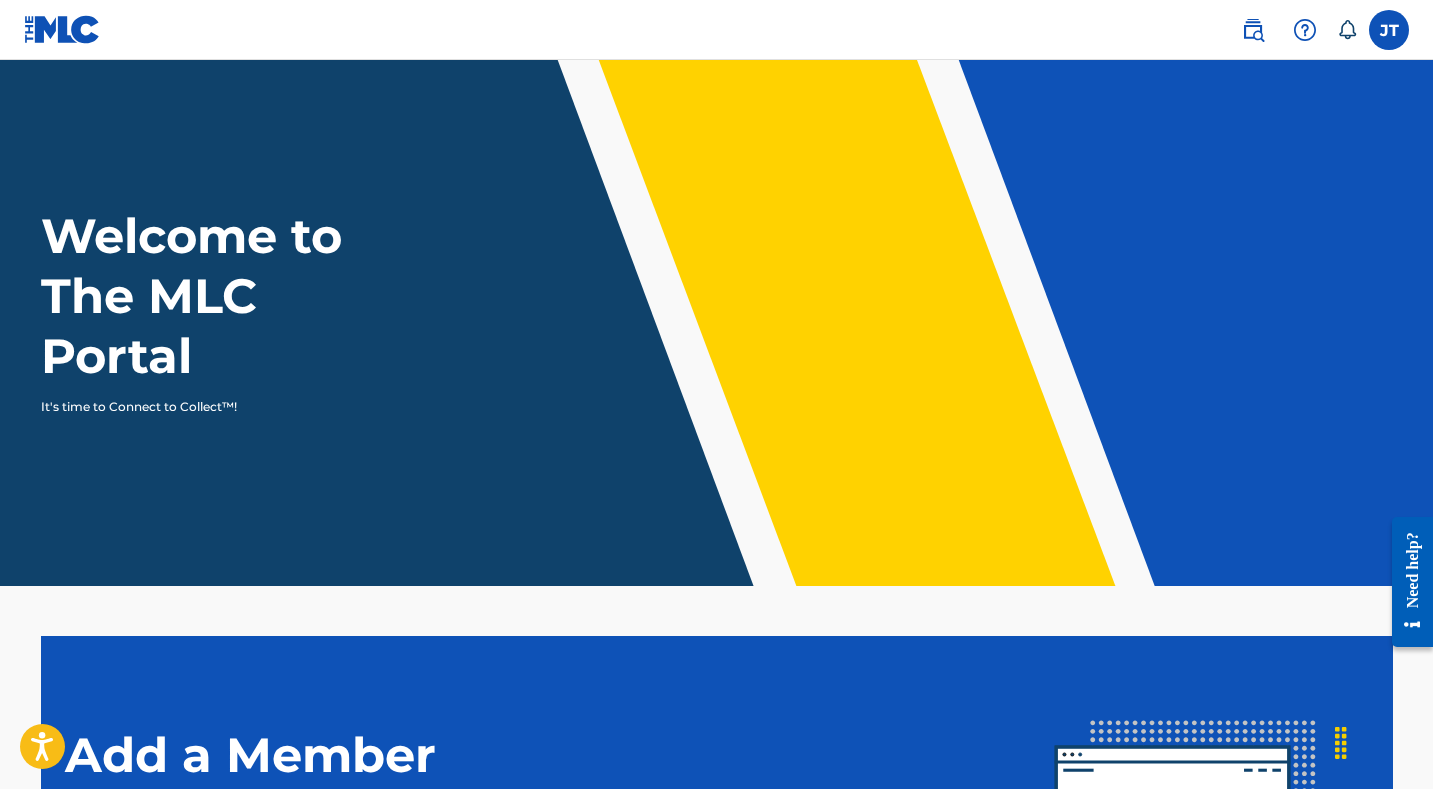 click at bounding box center [1389, 30] 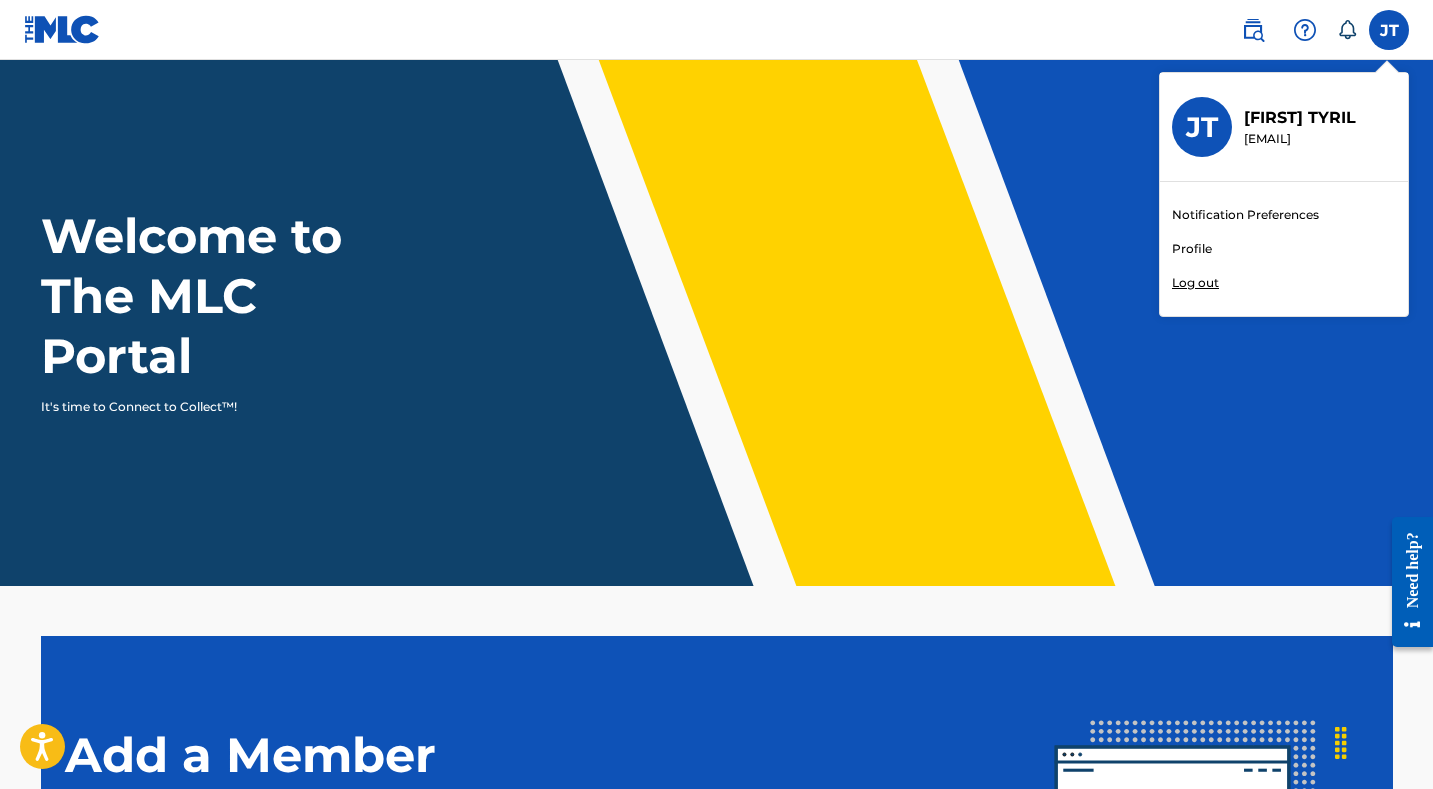 click on "Notification Preferences" at bounding box center (1245, 215) 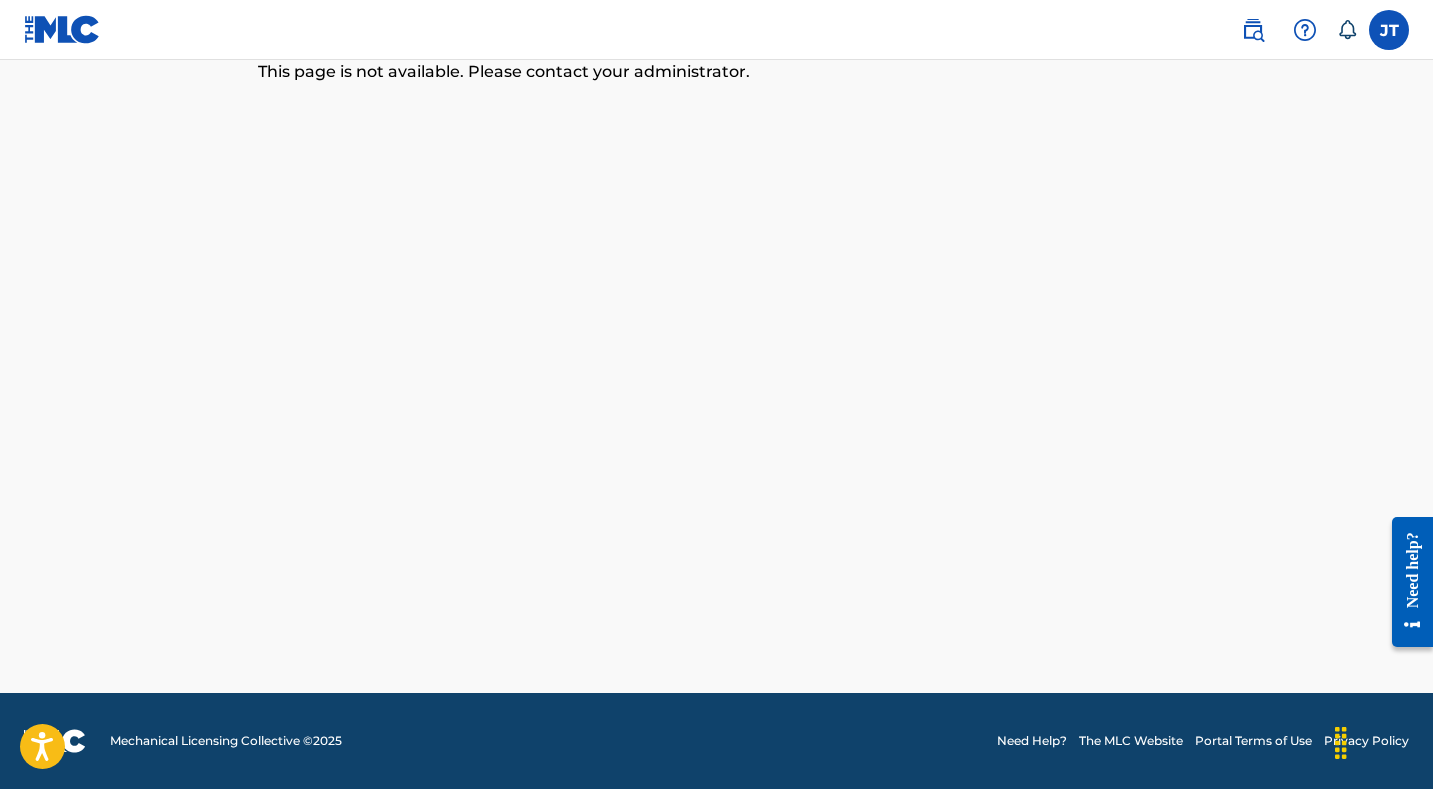 click at bounding box center [1389, 30] 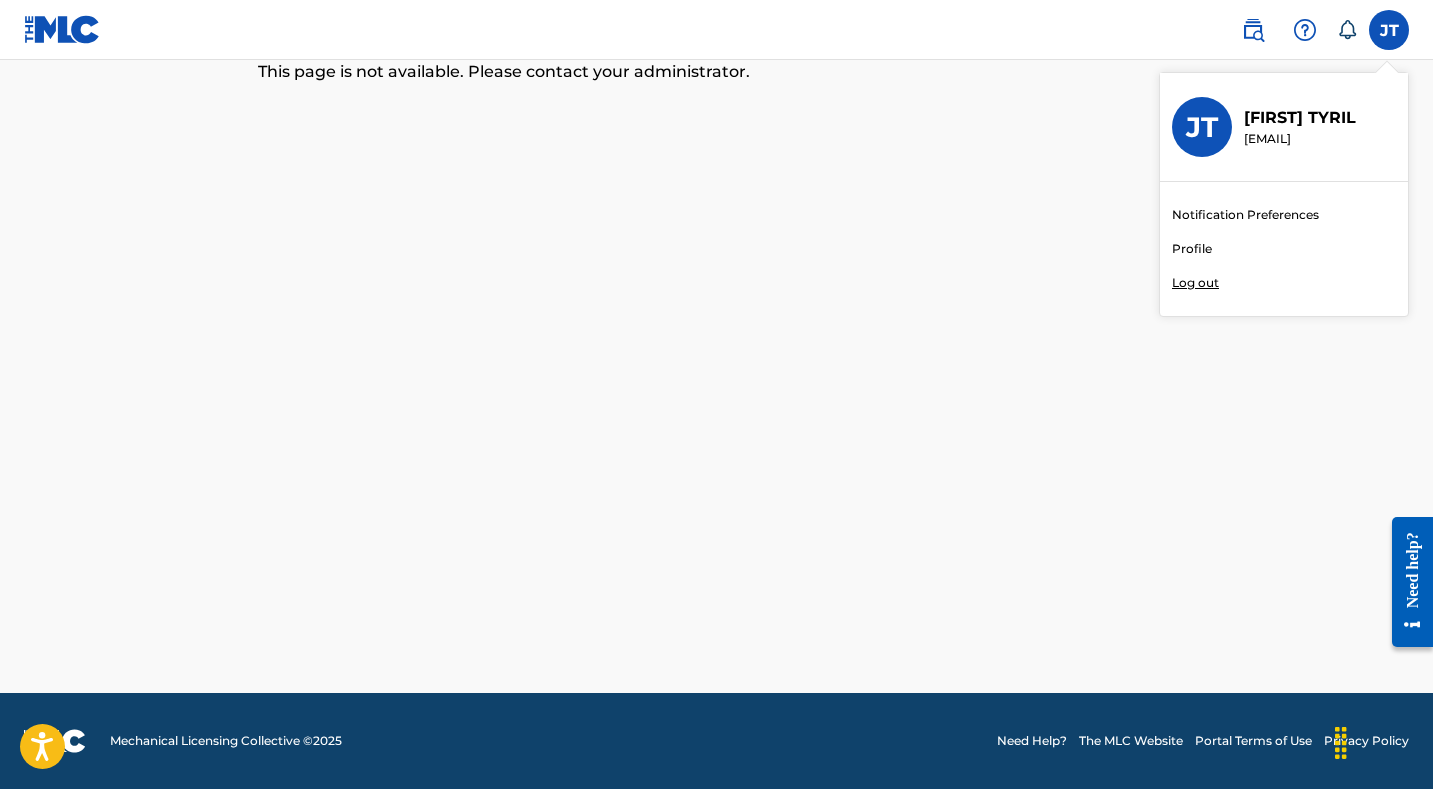 click on "This page is not available. Please contact your administrator." at bounding box center [716, 376] 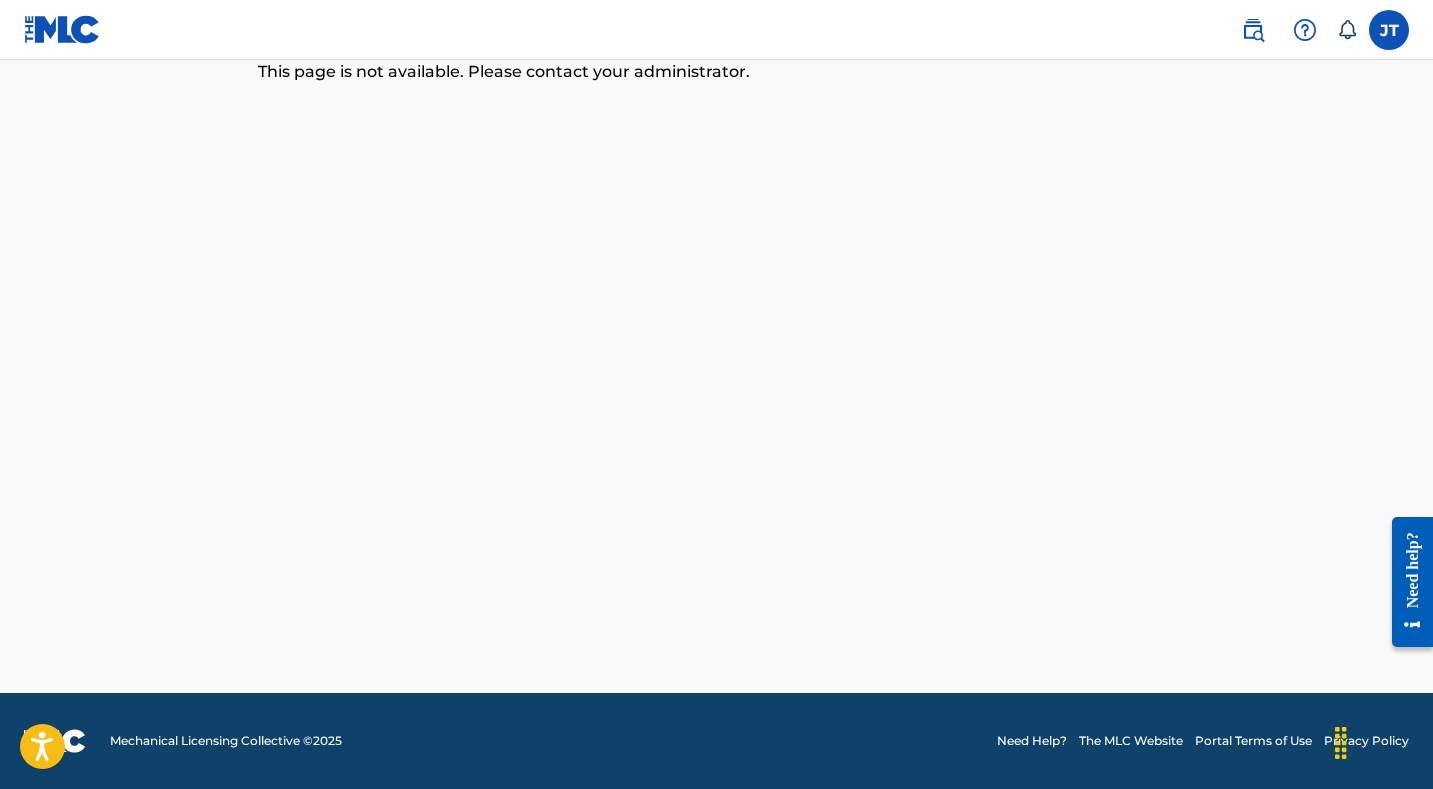 click at bounding box center (62, 29) 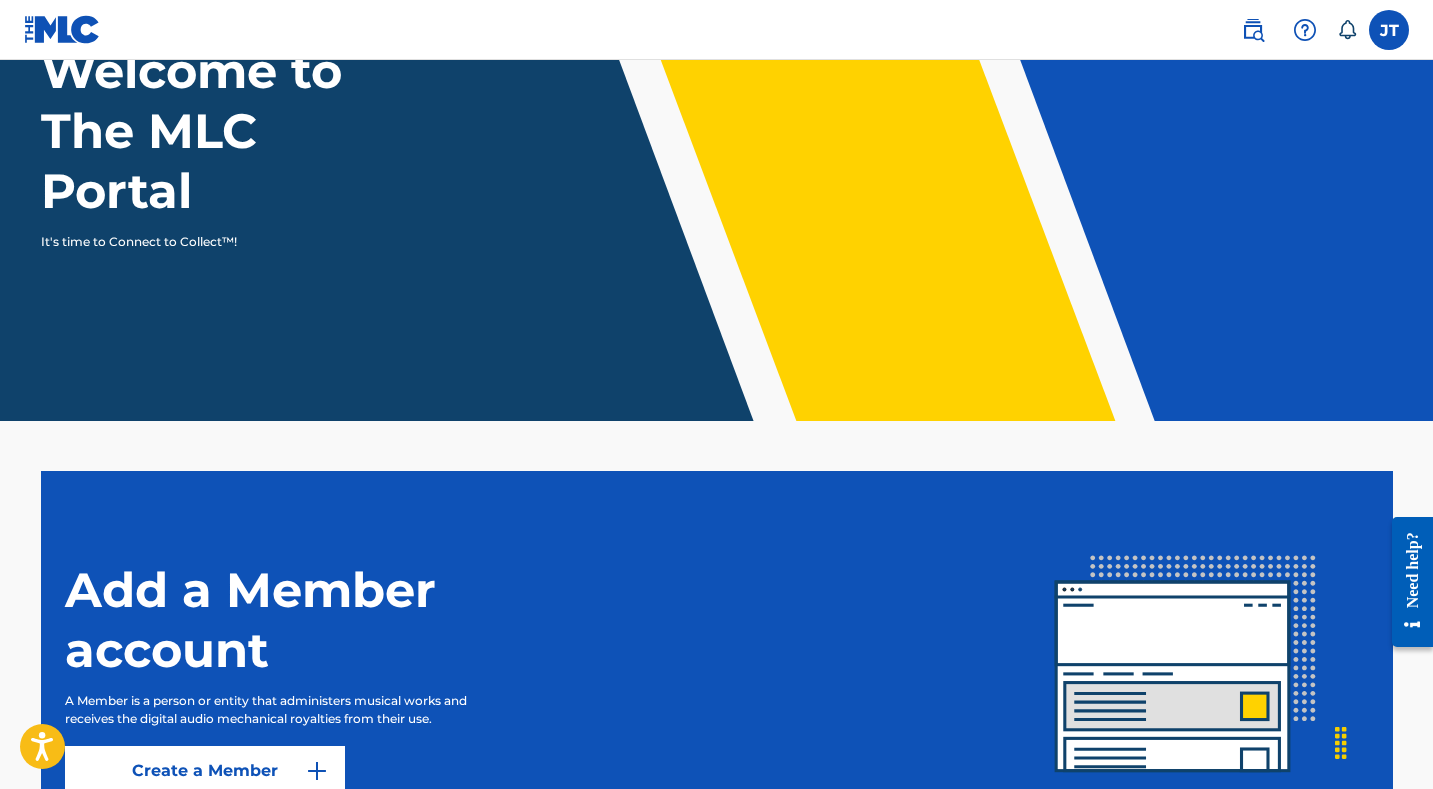 scroll, scrollTop: 186, scrollLeft: 0, axis: vertical 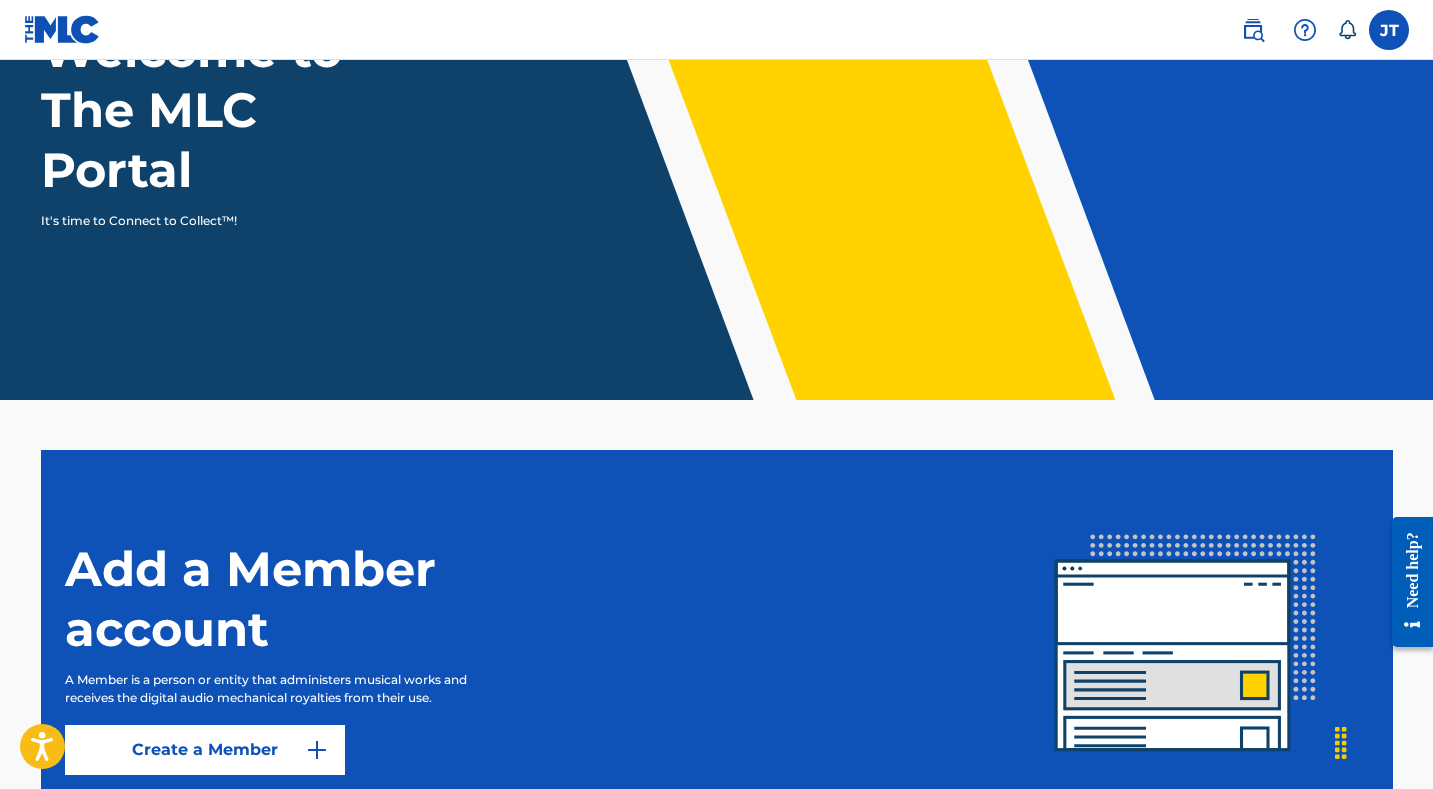 click at bounding box center (1383, 741) 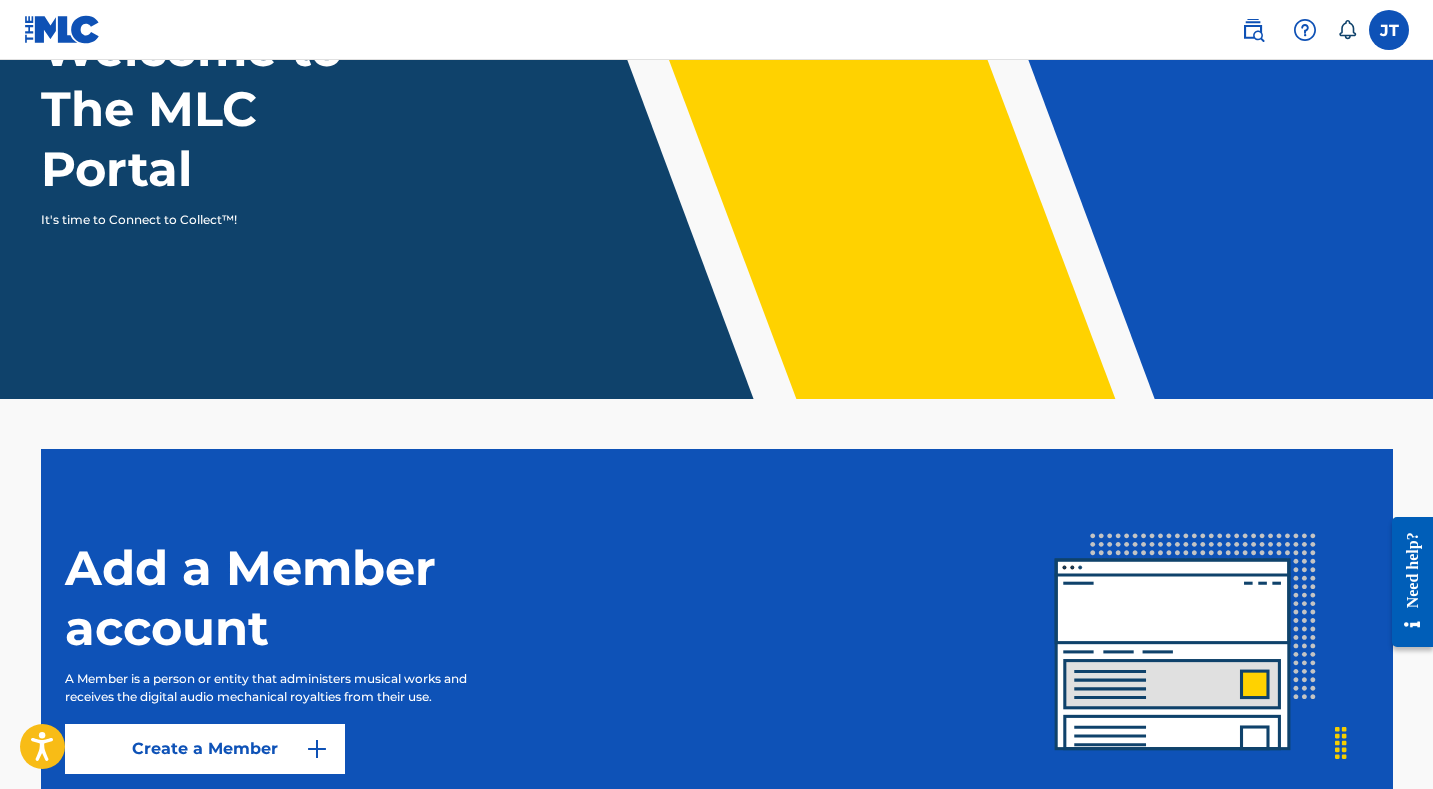 scroll, scrollTop: 35, scrollLeft: 0, axis: vertical 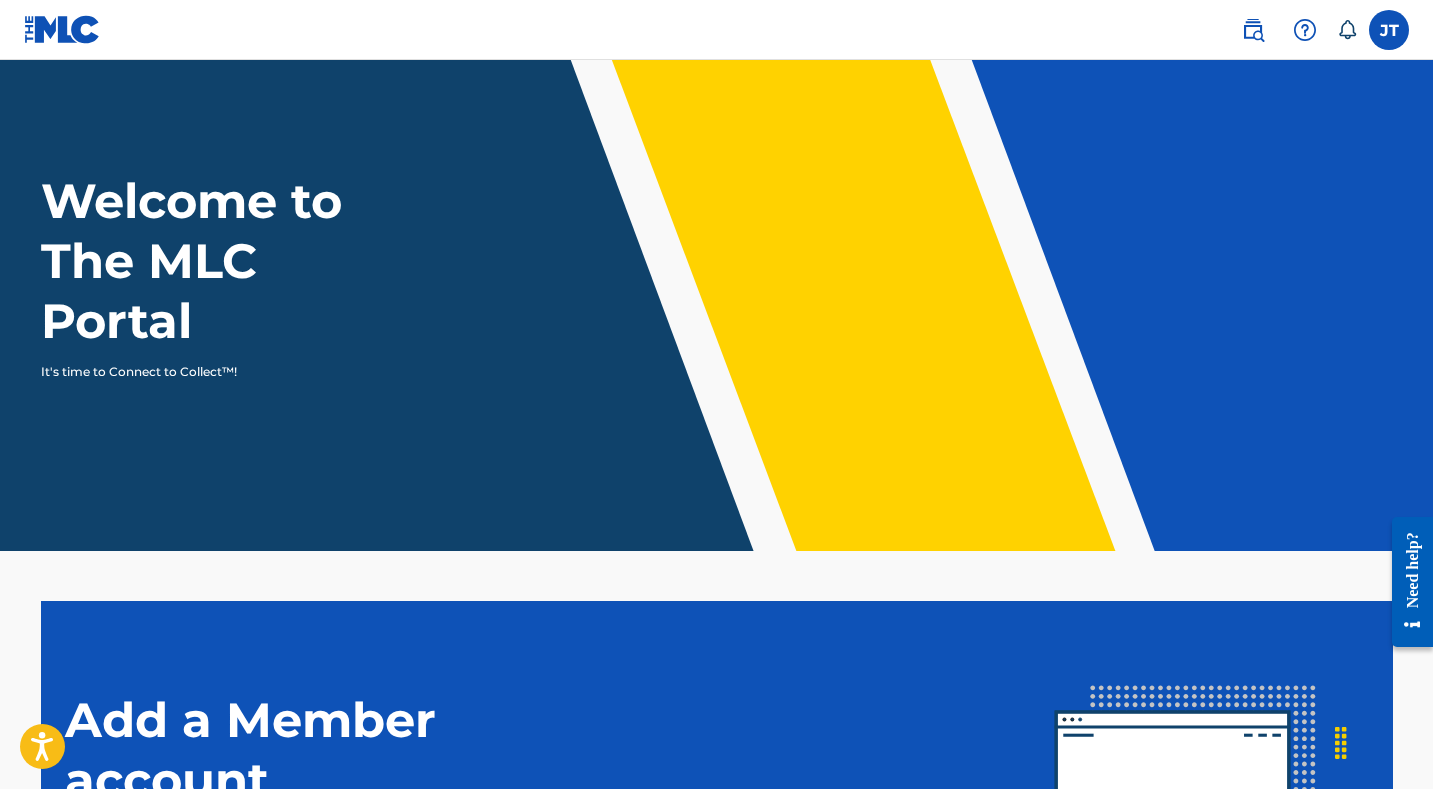 click on "Welcome to The MLC Portal" at bounding box center (228, 261) 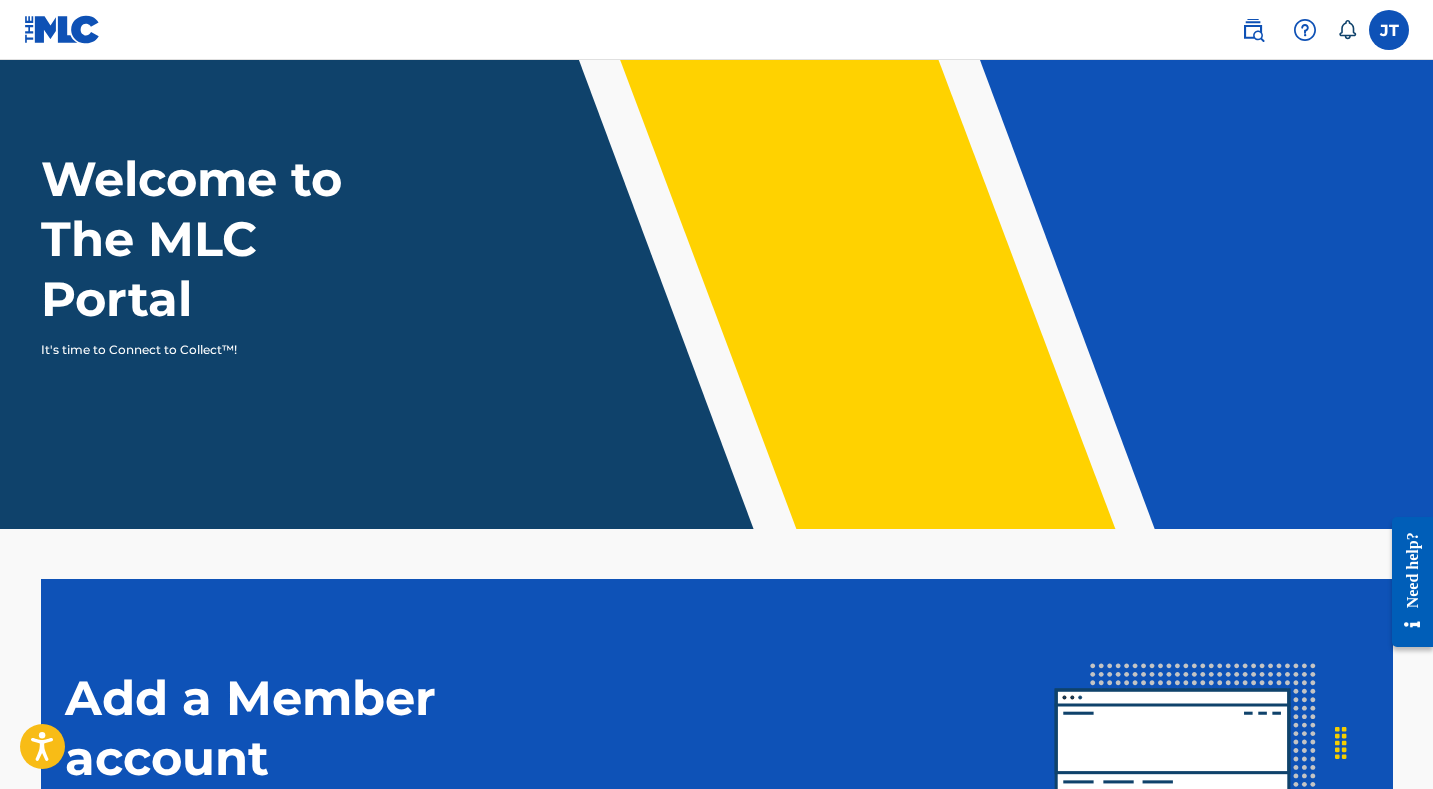 scroll, scrollTop: 0, scrollLeft: 0, axis: both 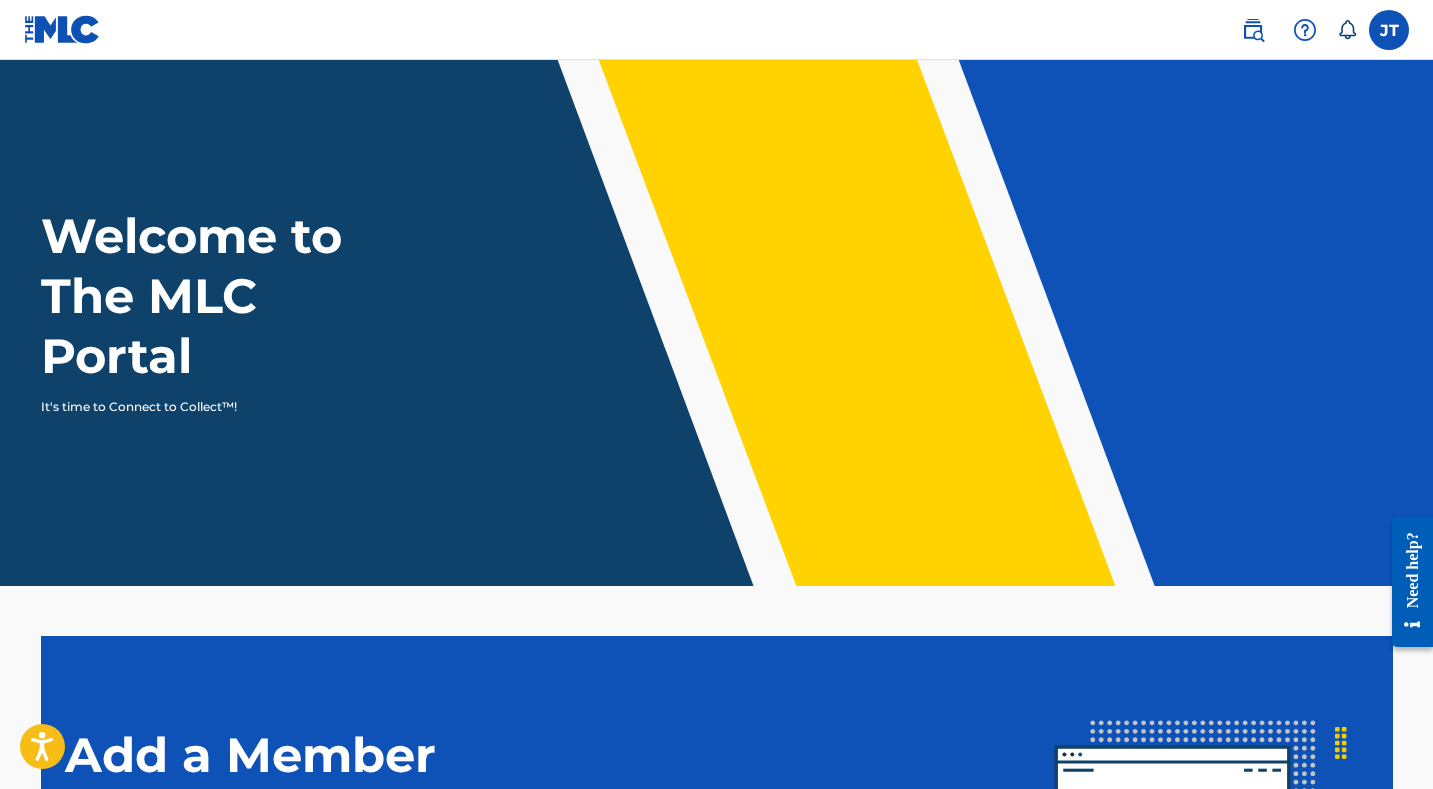 click at bounding box center (1253, 30) 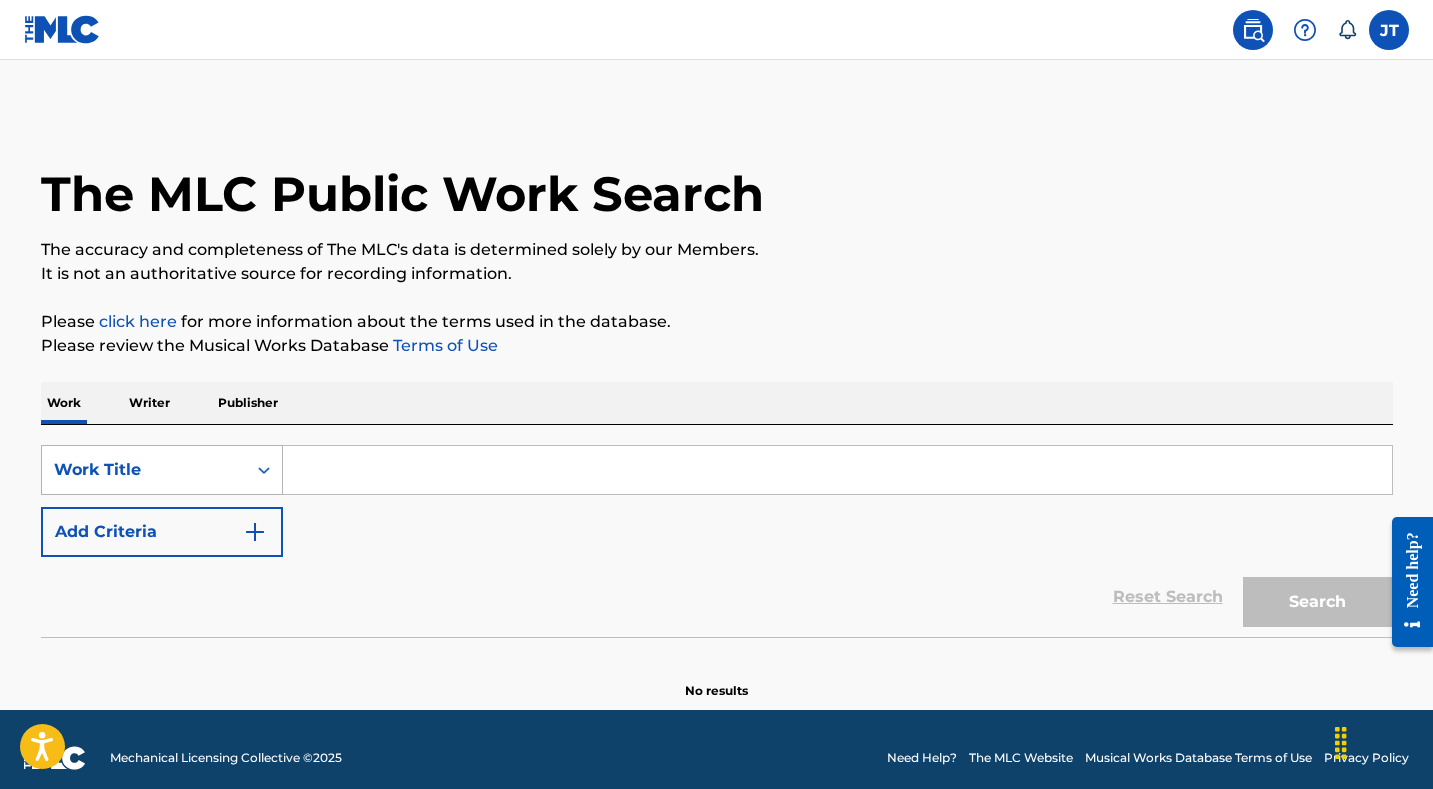 click 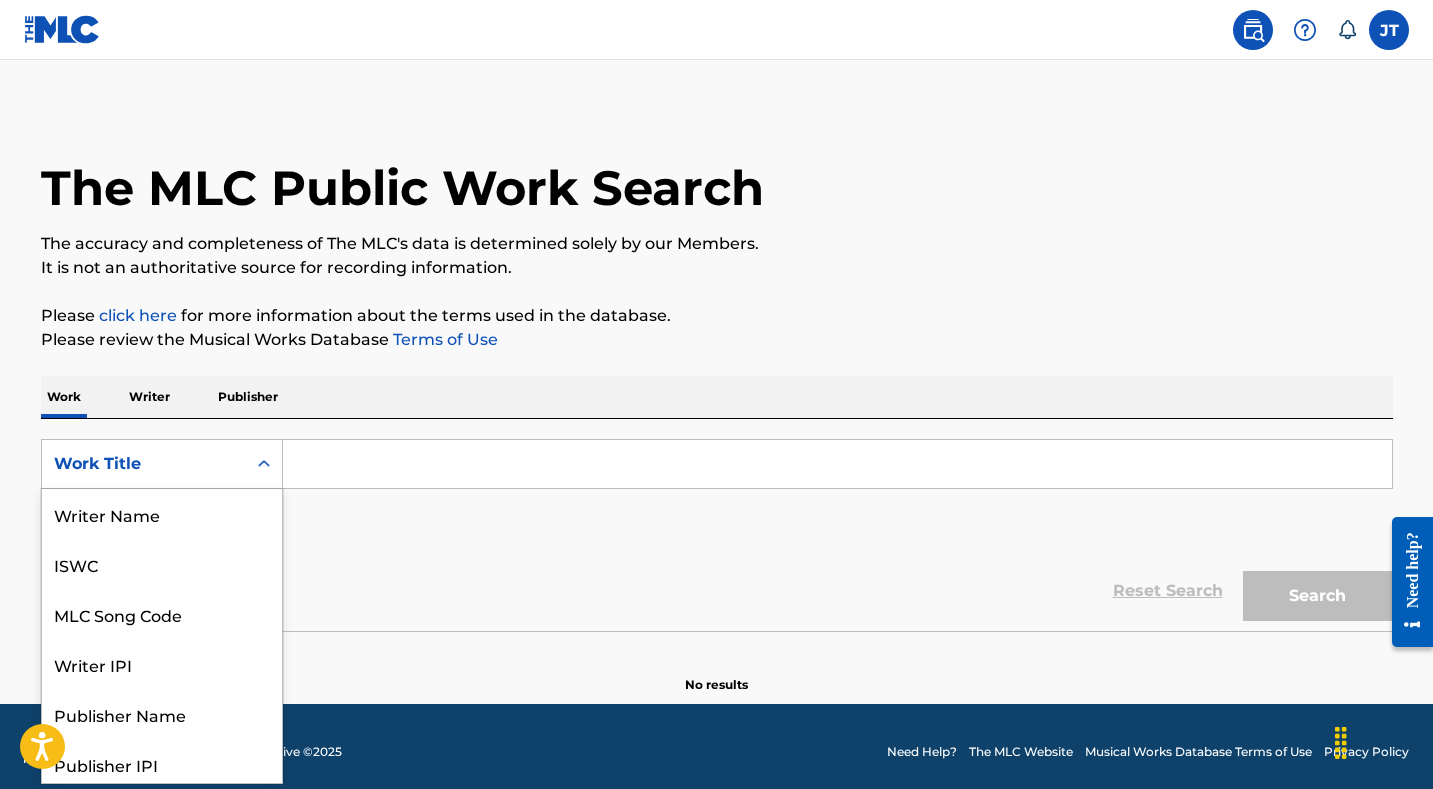 scroll, scrollTop: 6, scrollLeft: 0, axis: vertical 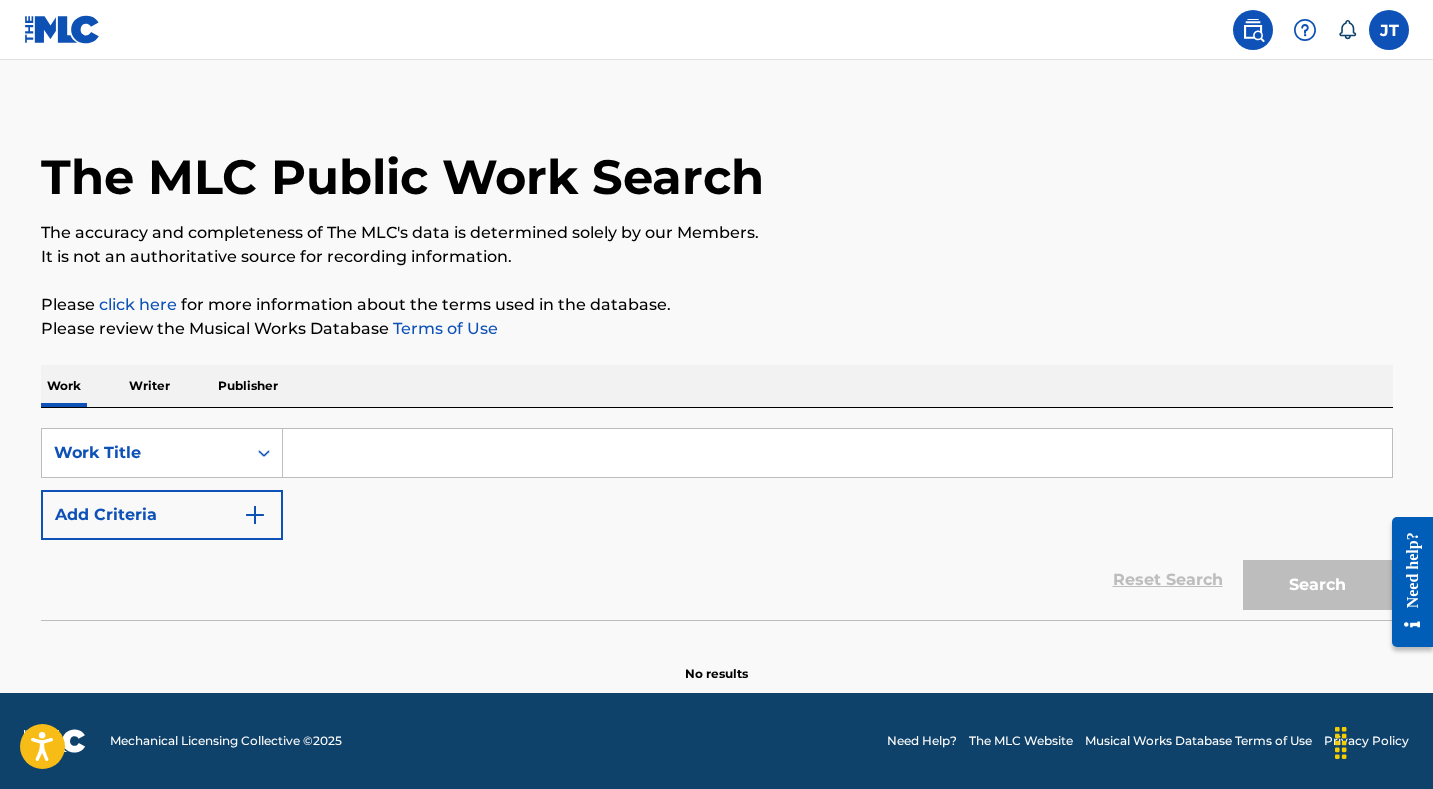 click 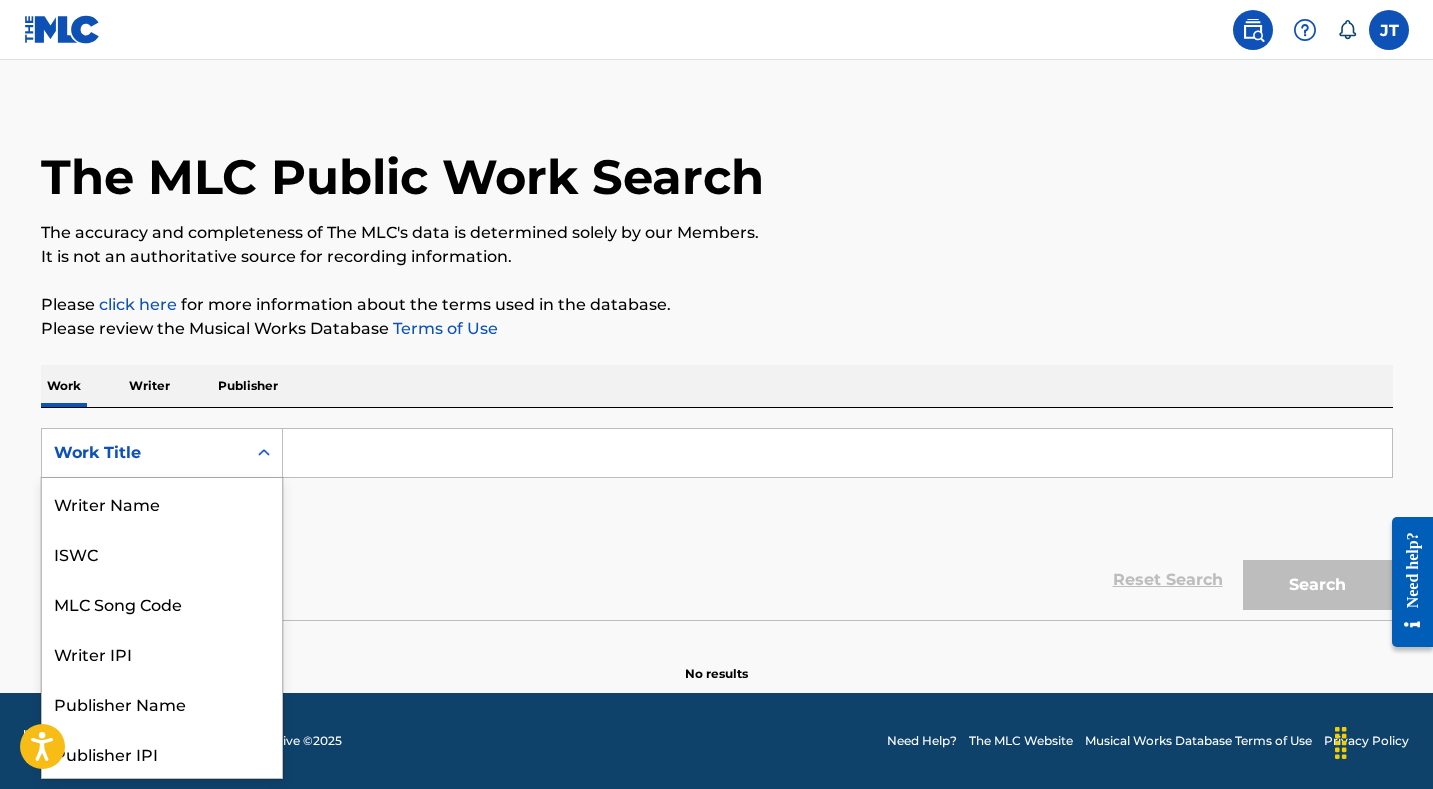 scroll, scrollTop: 100, scrollLeft: 0, axis: vertical 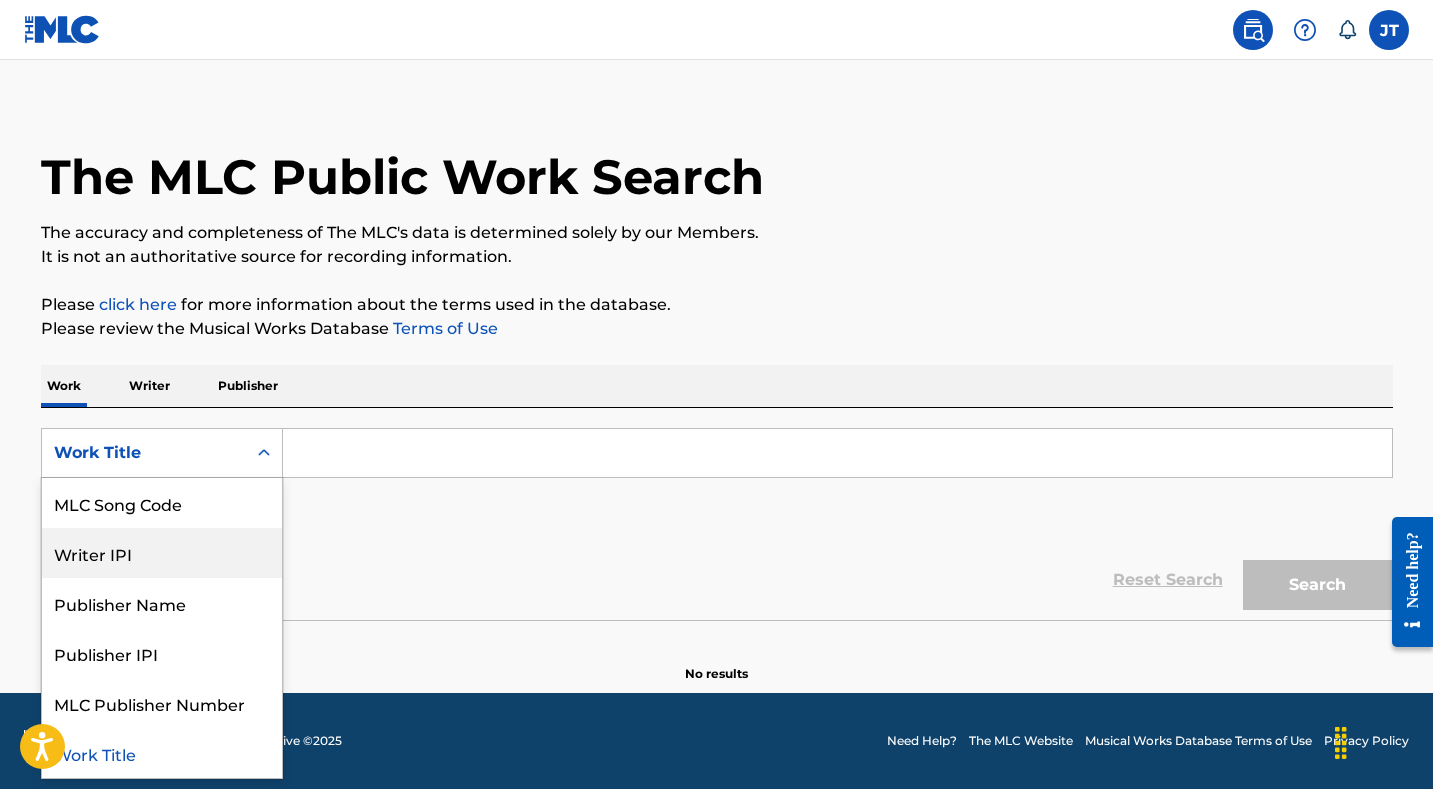 click on "Writer IPI" at bounding box center [162, 553] 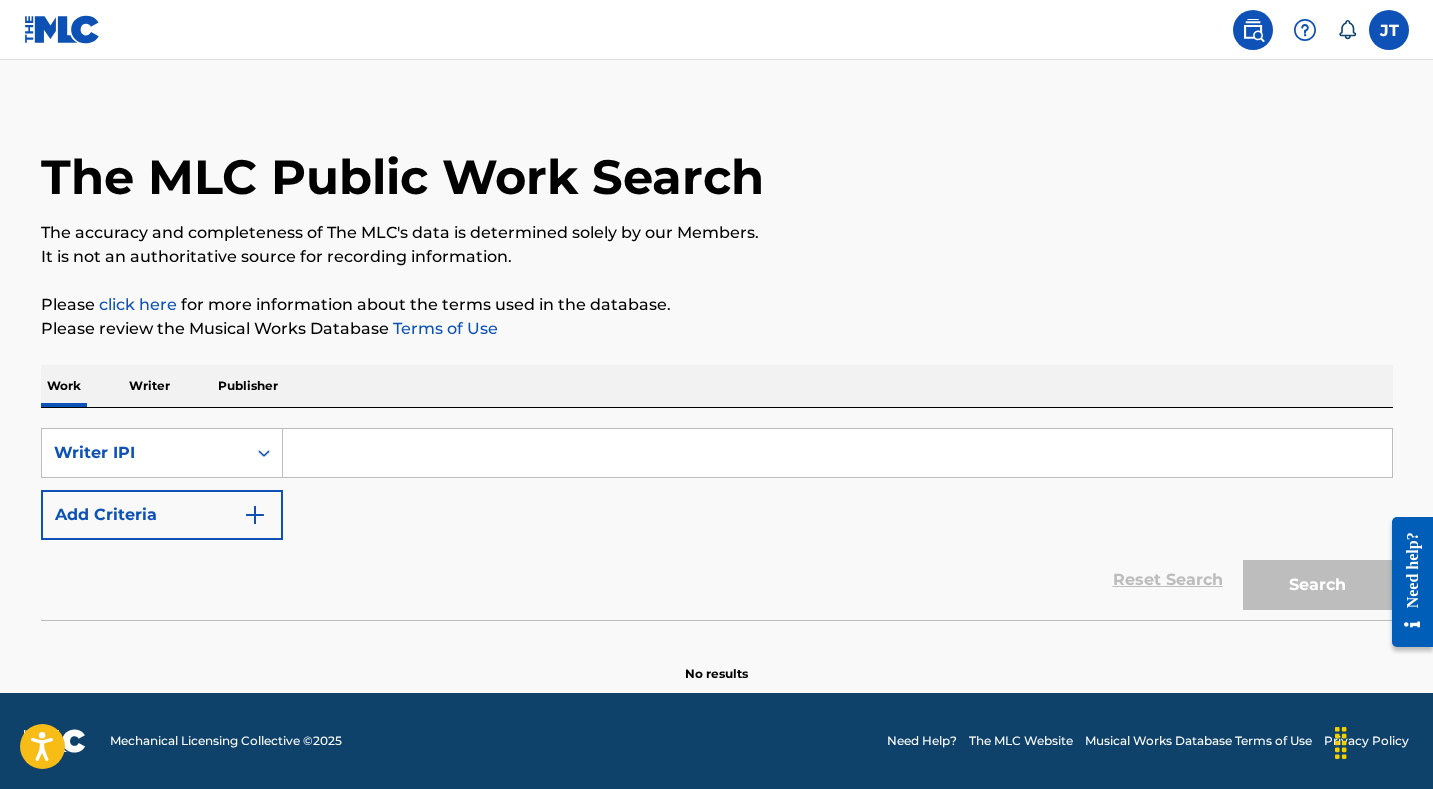 click at bounding box center (837, 453) 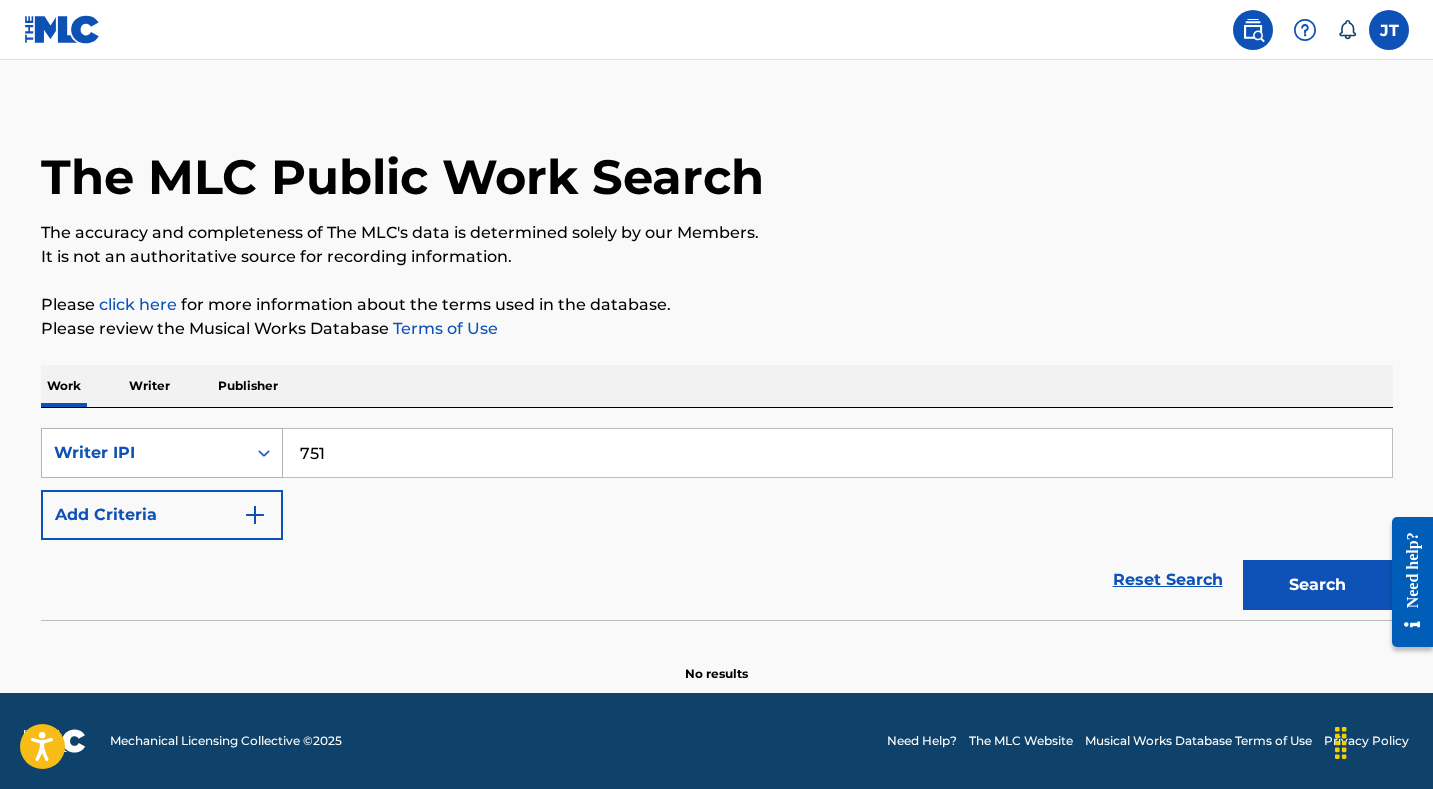 drag, startPoint x: 390, startPoint y: 448, endPoint x: 181, endPoint y: 439, distance: 209.1937 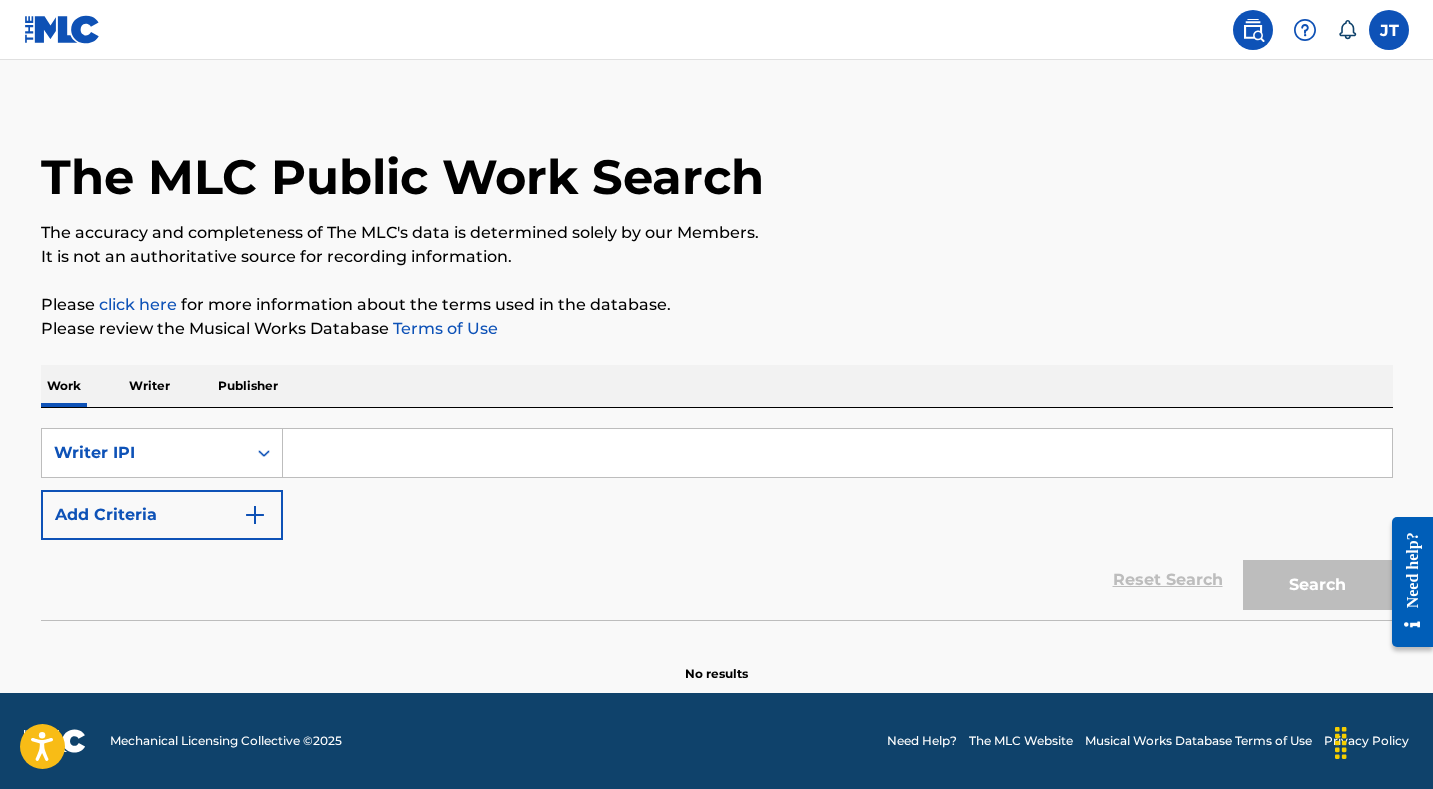 click on "Writer" at bounding box center (149, 386) 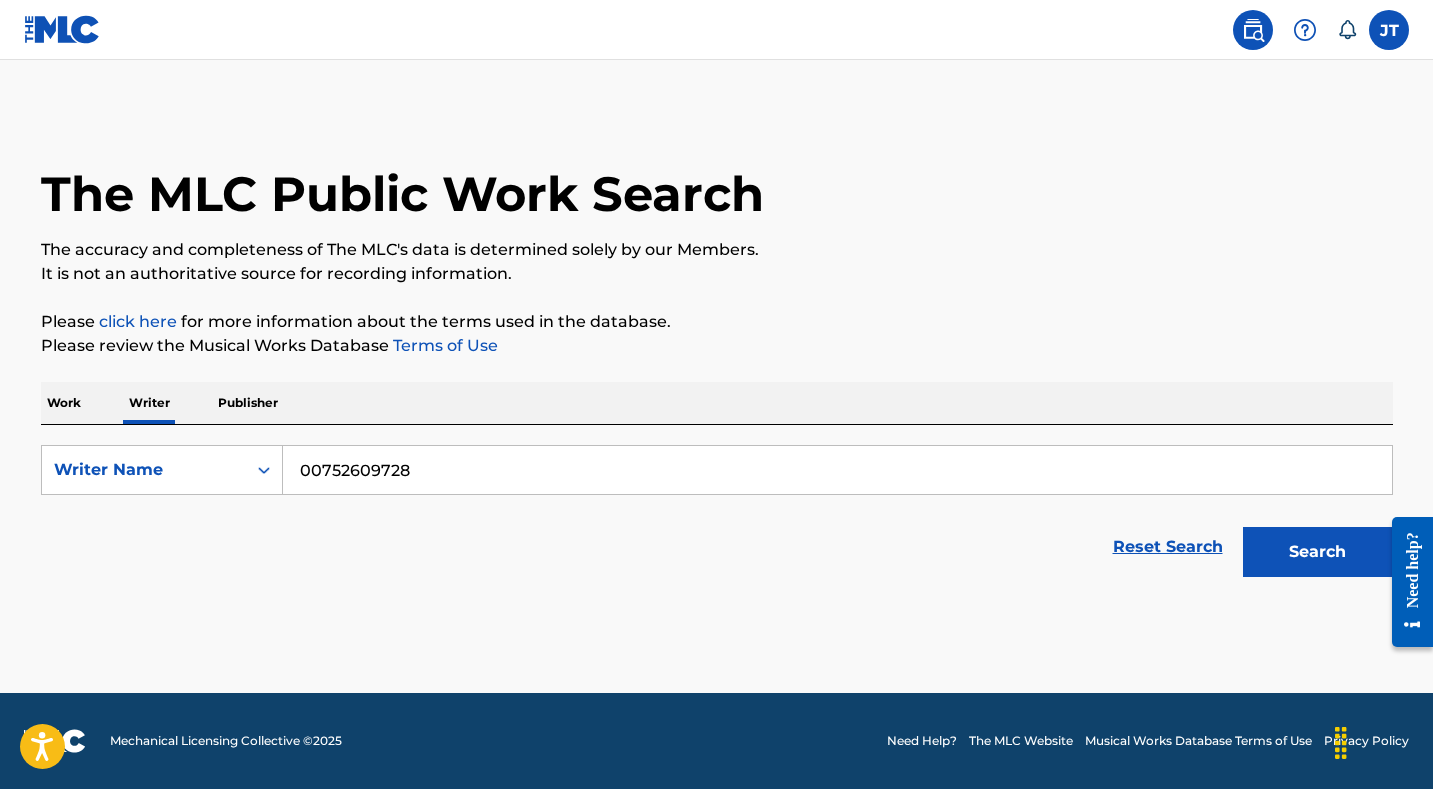 click on "Search" at bounding box center (1318, 552) 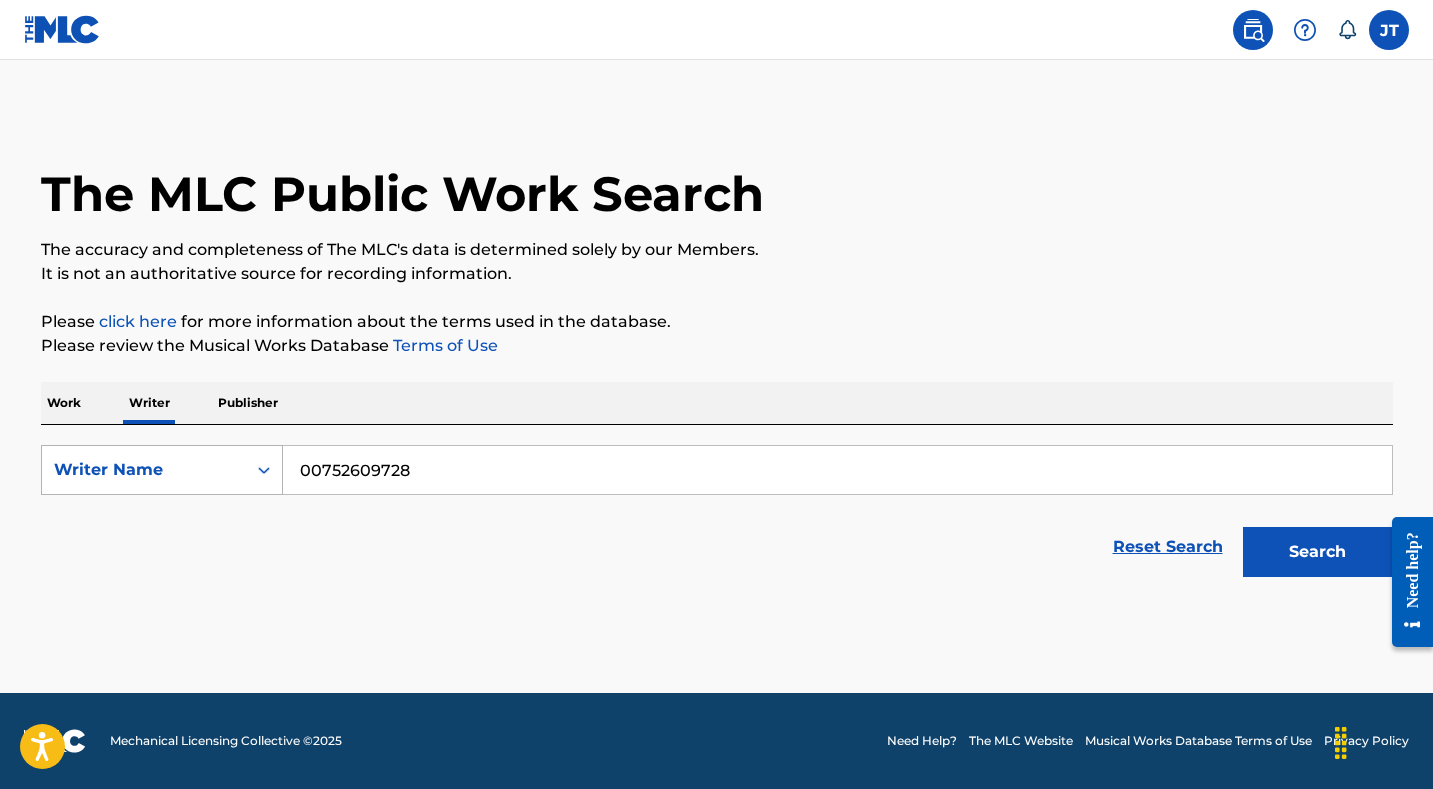 click on "Writer Name" at bounding box center (144, 470) 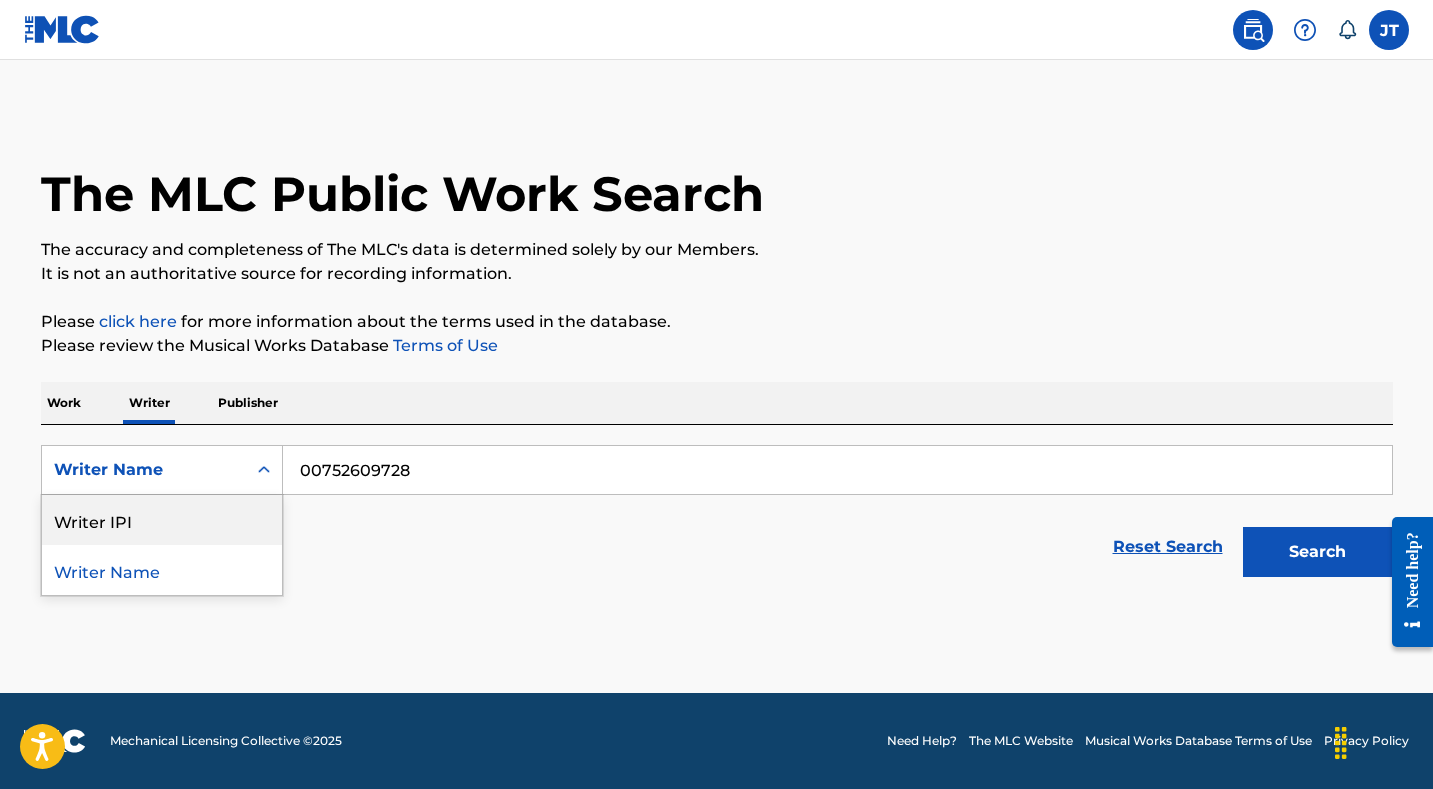 click on "00752609728" at bounding box center [837, 470] 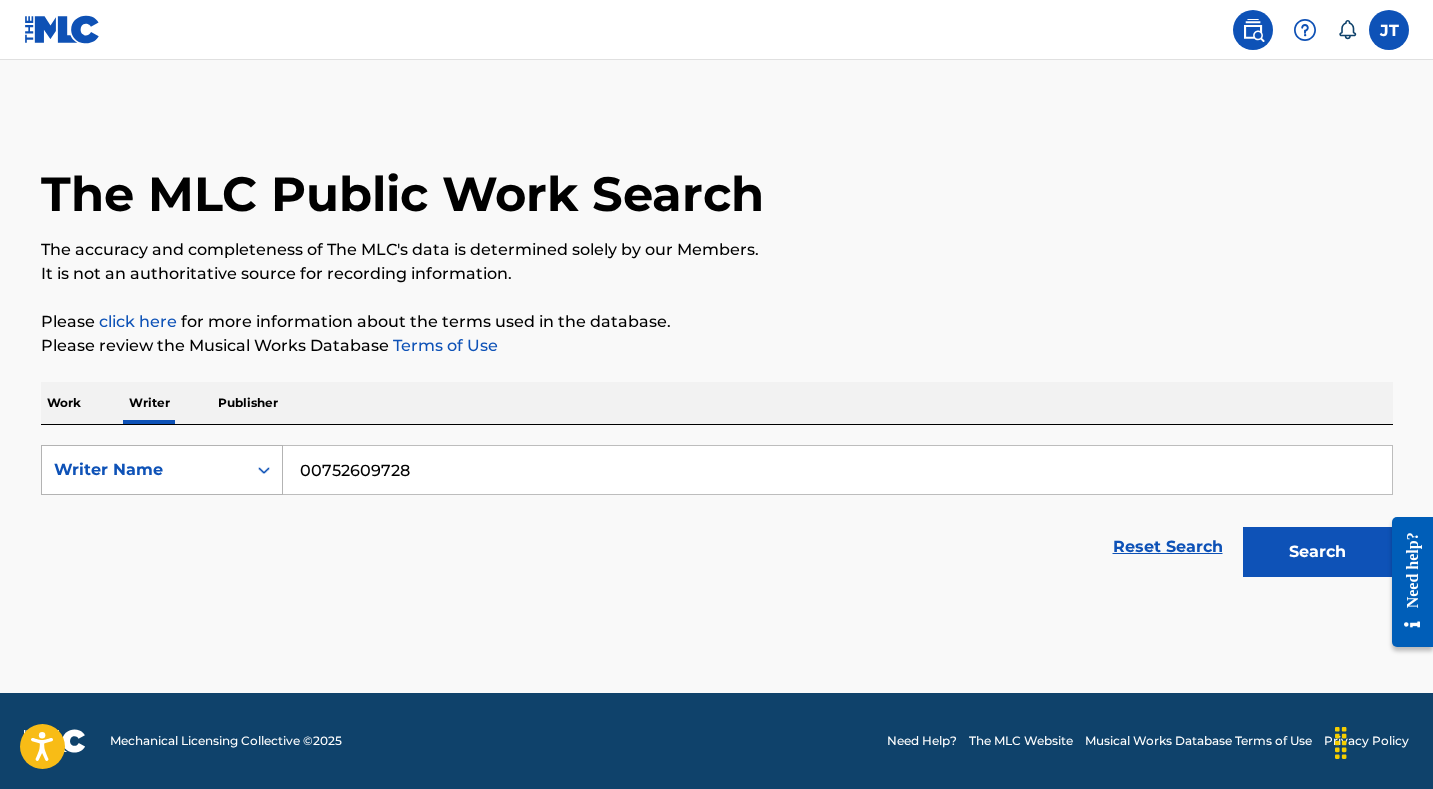 click on "Writer Name" at bounding box center (144, 470) 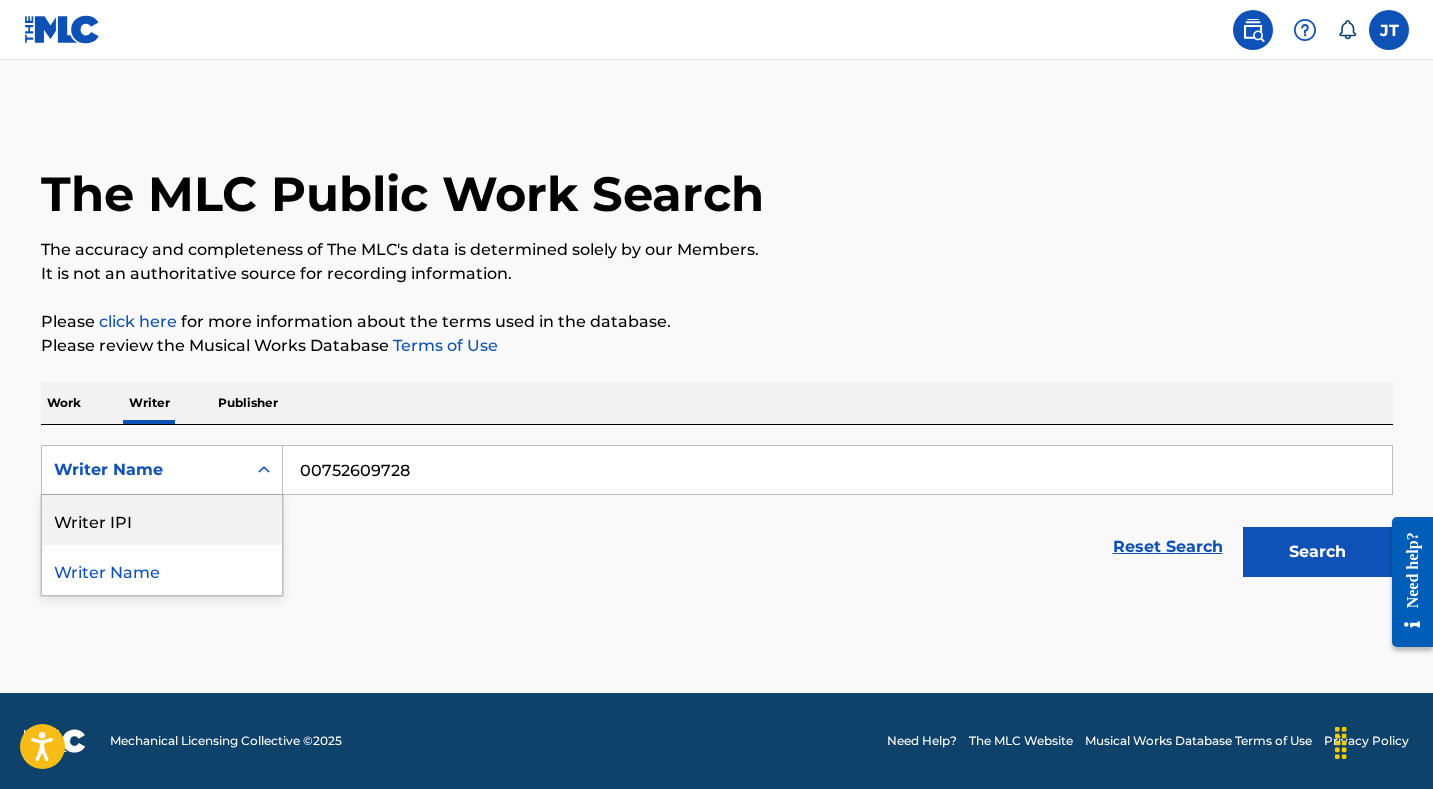 click on "Writer IPI" at bounding box center [162, 520] 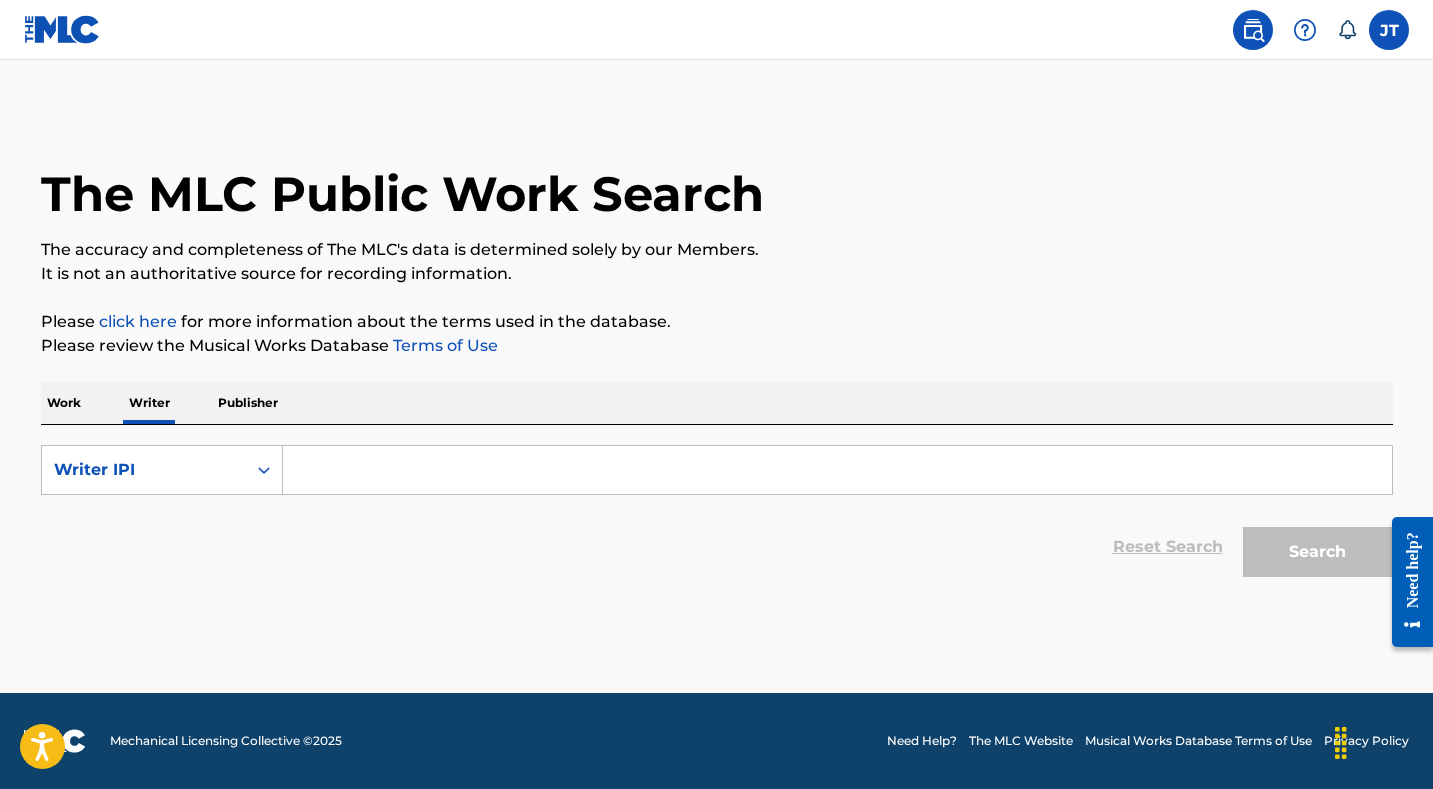 click at bounding box center (837, 470) 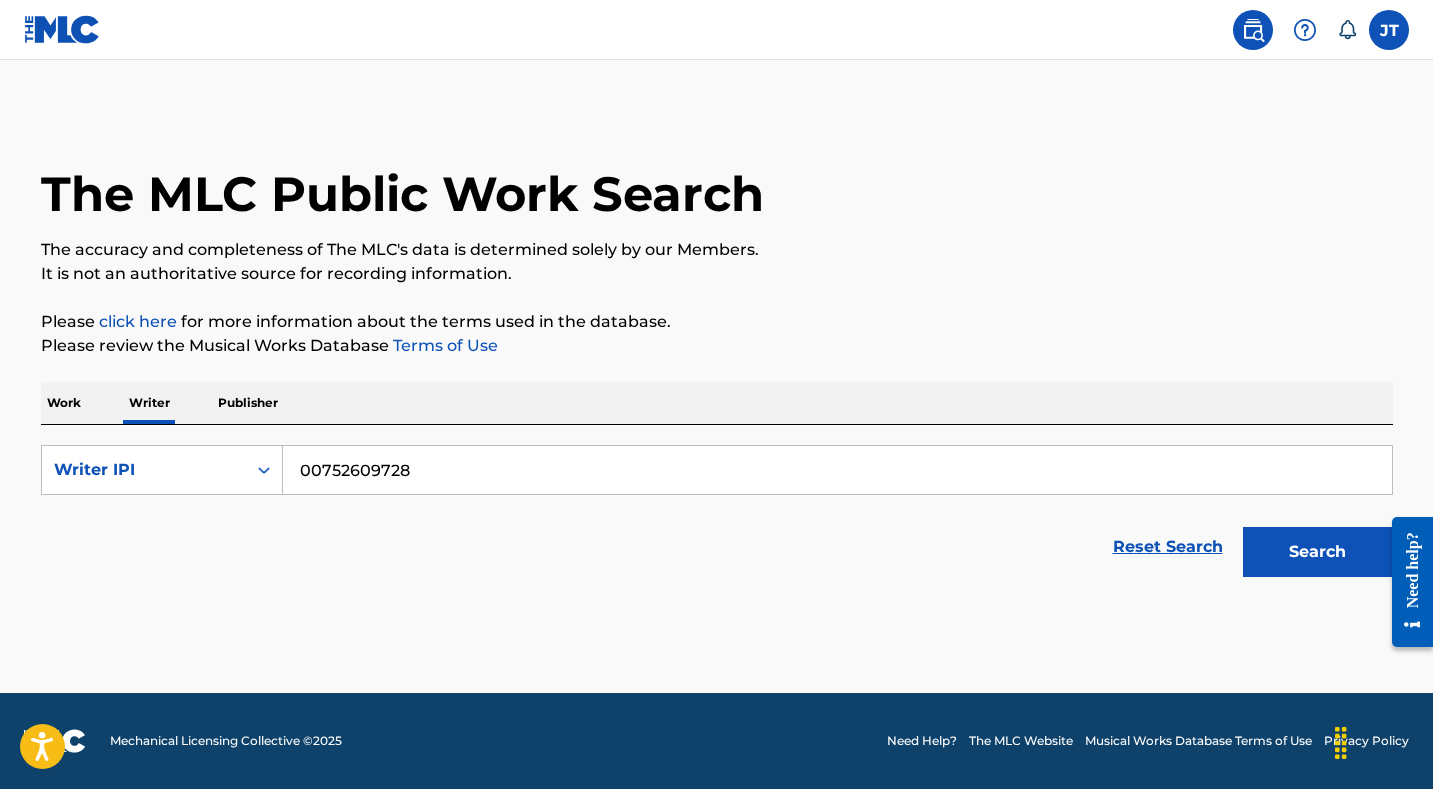 type on "00752609728" 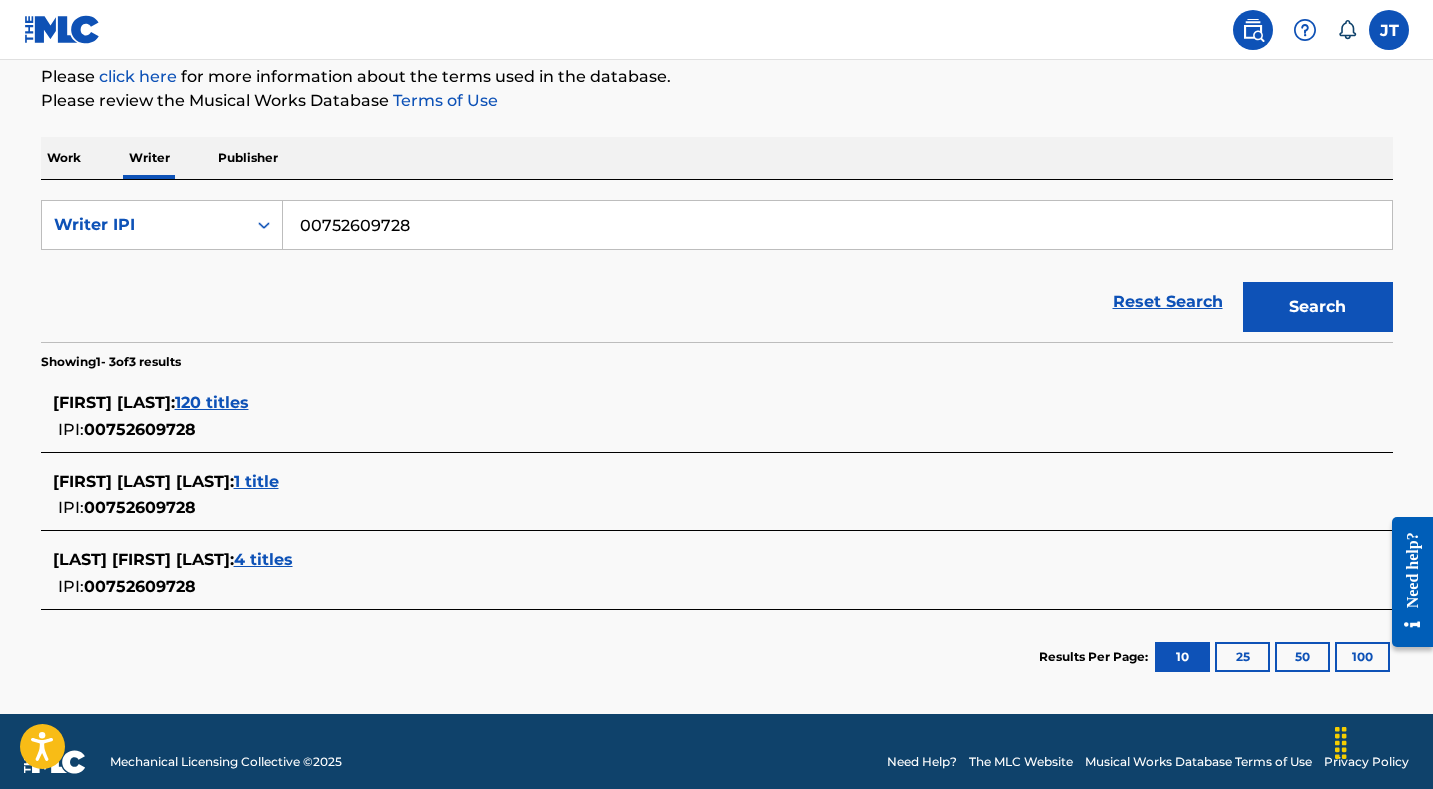 scroll, scrollTop: 265, scrollLeft: 0, axis: vertical 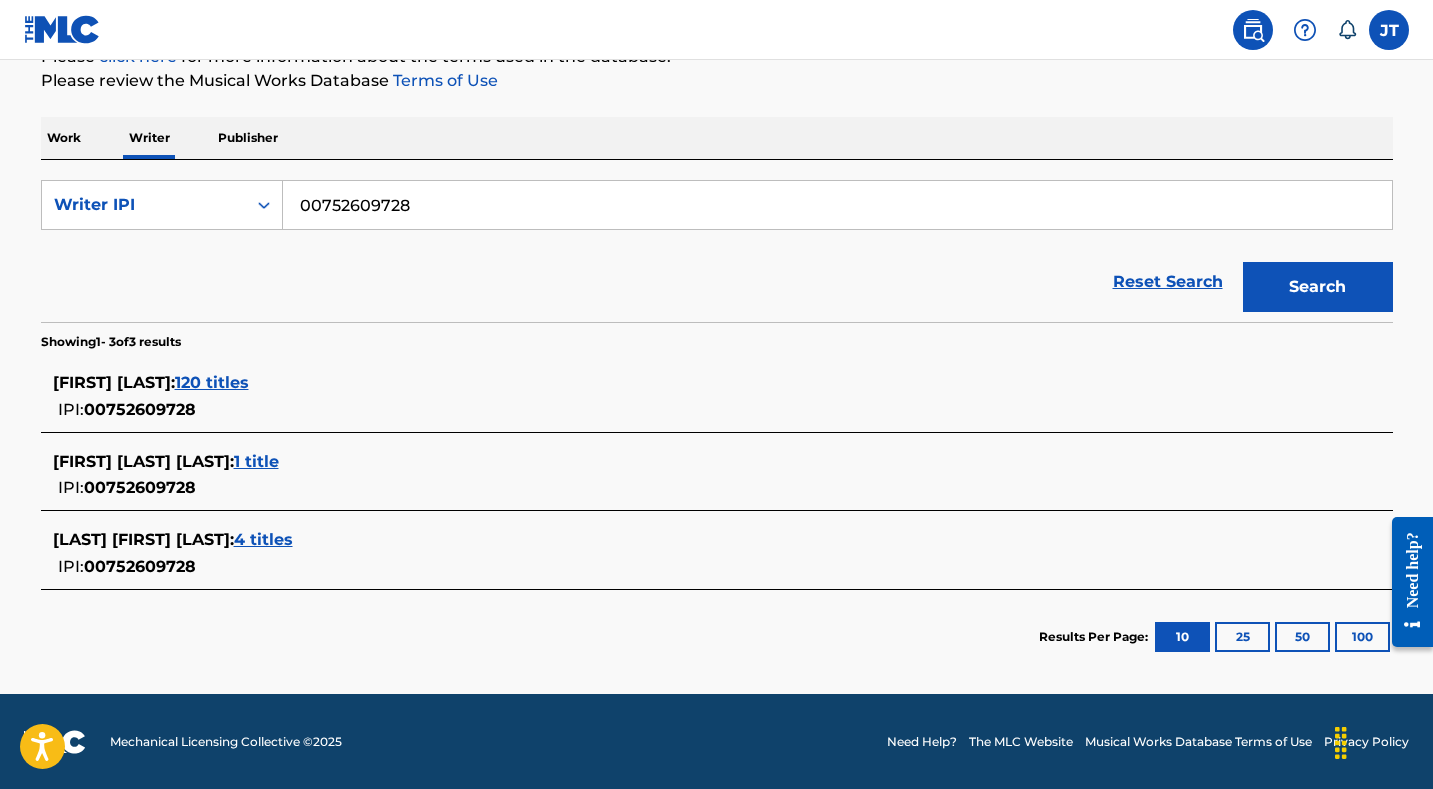 click on "120 titles" at bounding box center (212, 382) 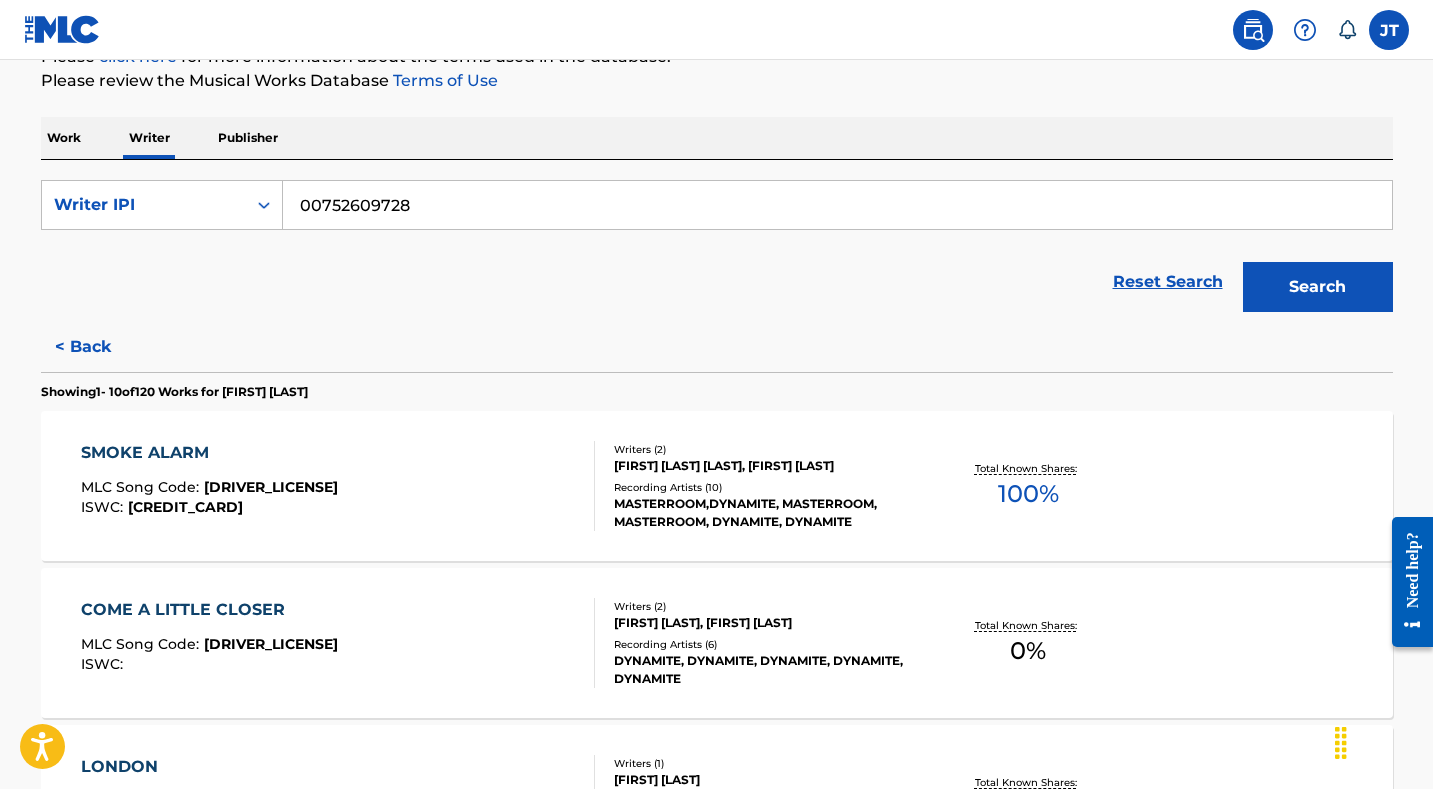 click on "100 %" at bounding box center [1028, 494] 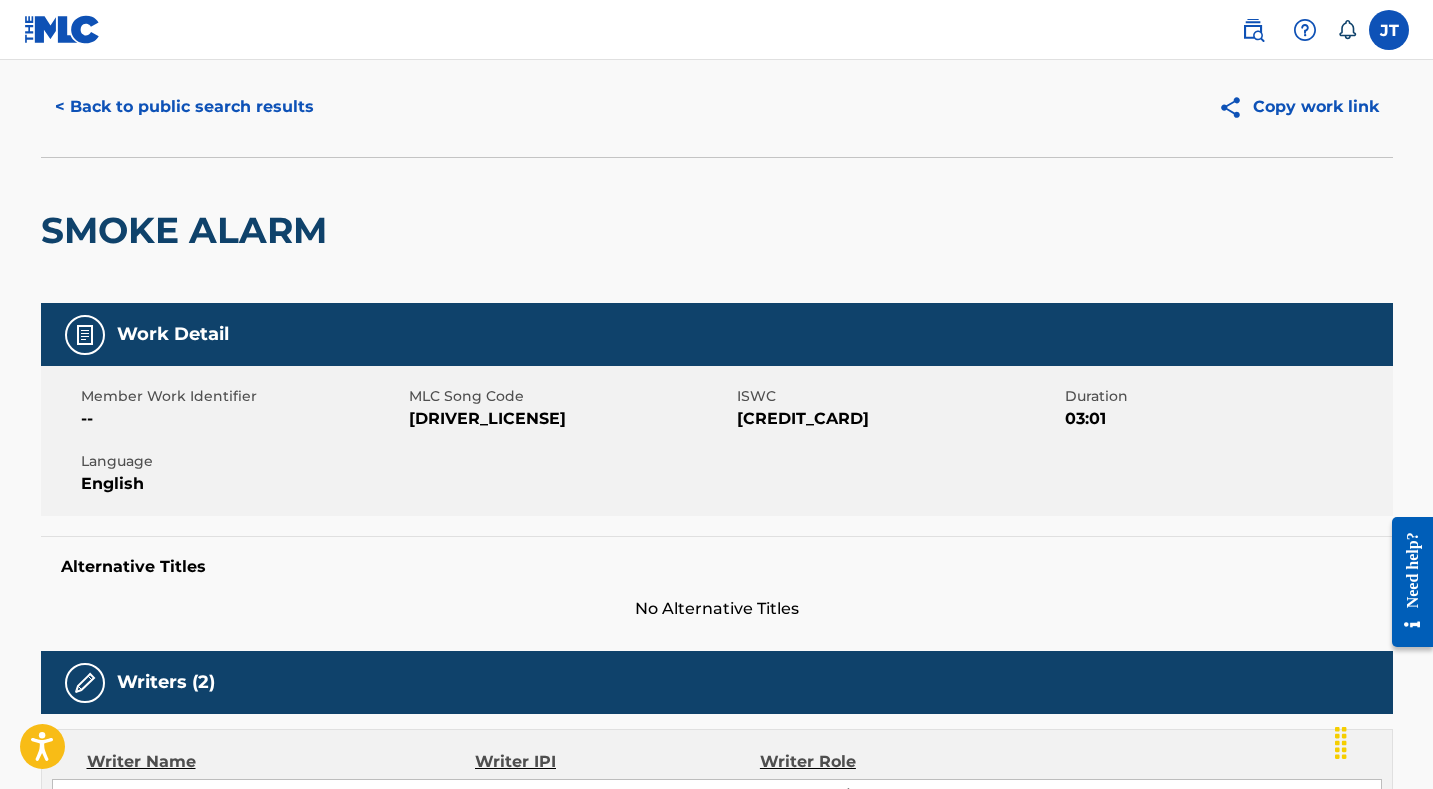 scroll, scrollTop: 0, scrollLeft: 0, axis: both 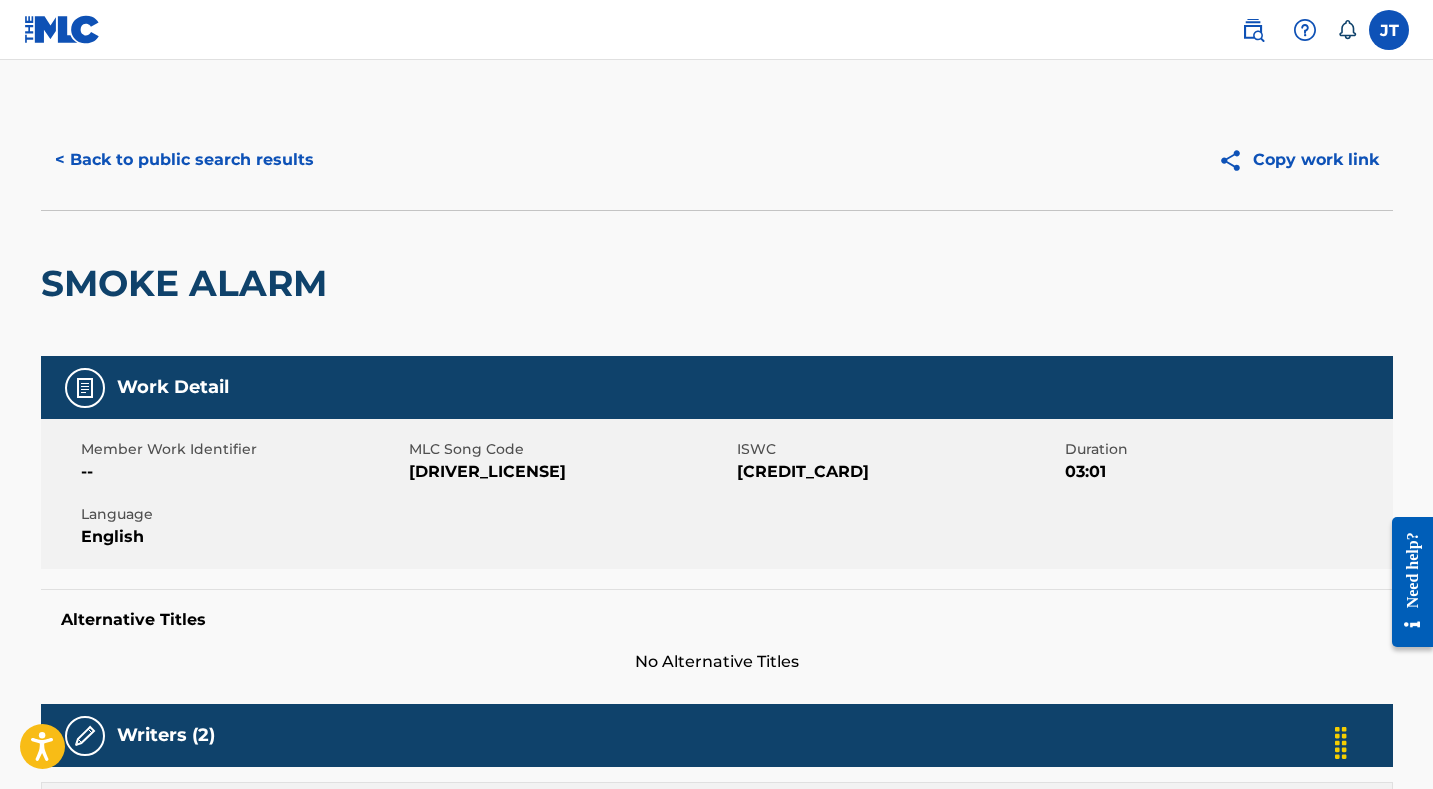 click at bounding box center [85, 388] 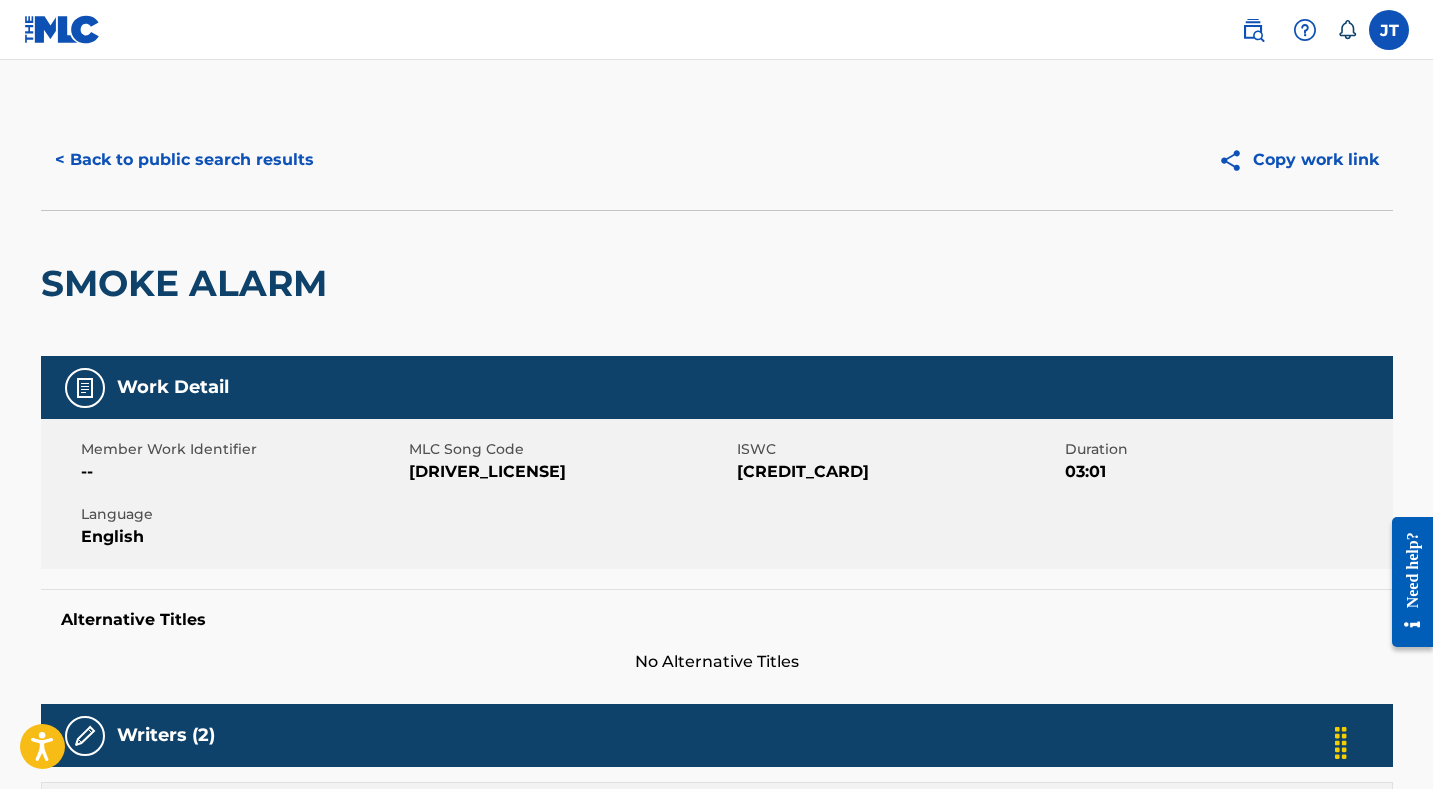 click at bounding box center (85, 736) 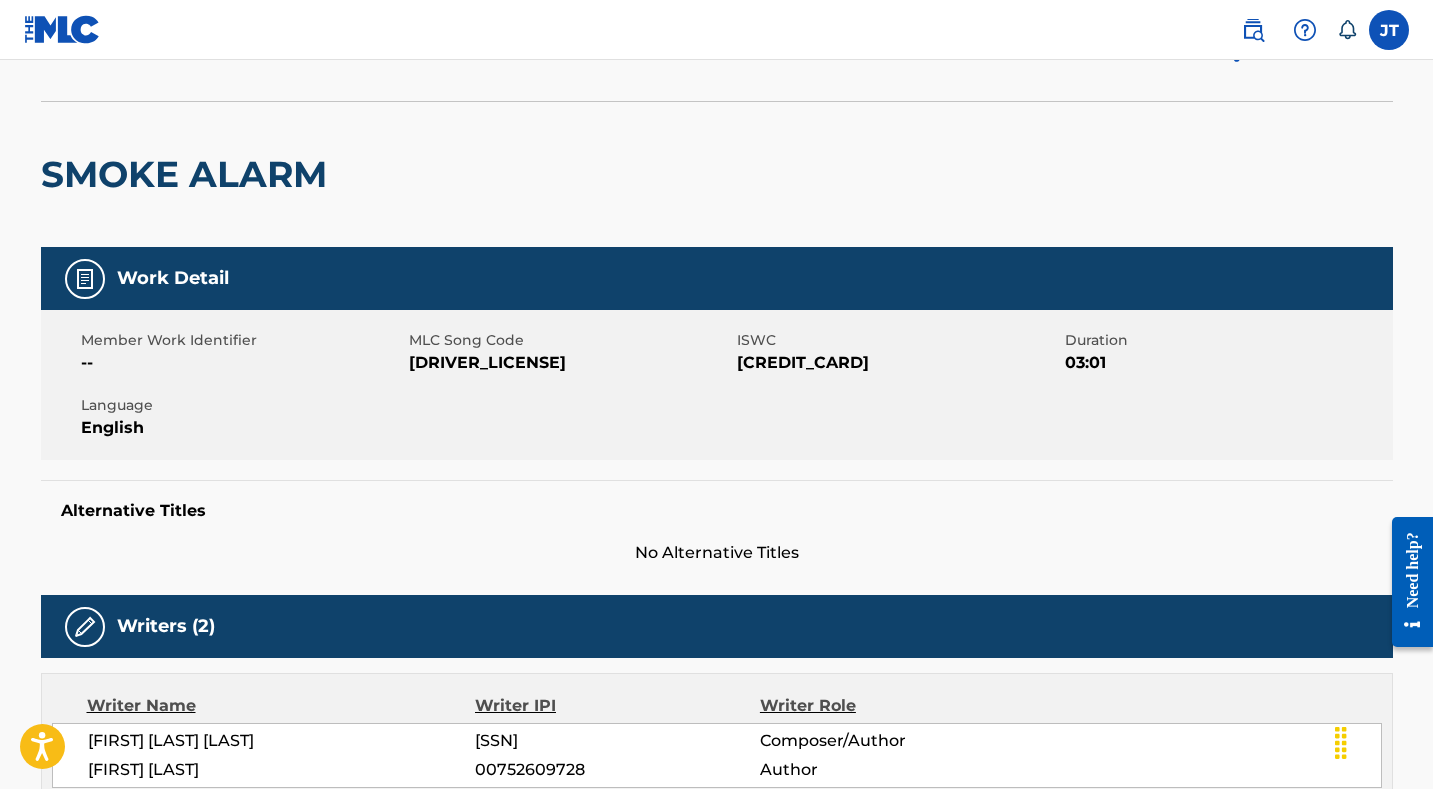 scroll, scrollTop: 0, scrollLeft: 0, axis: both 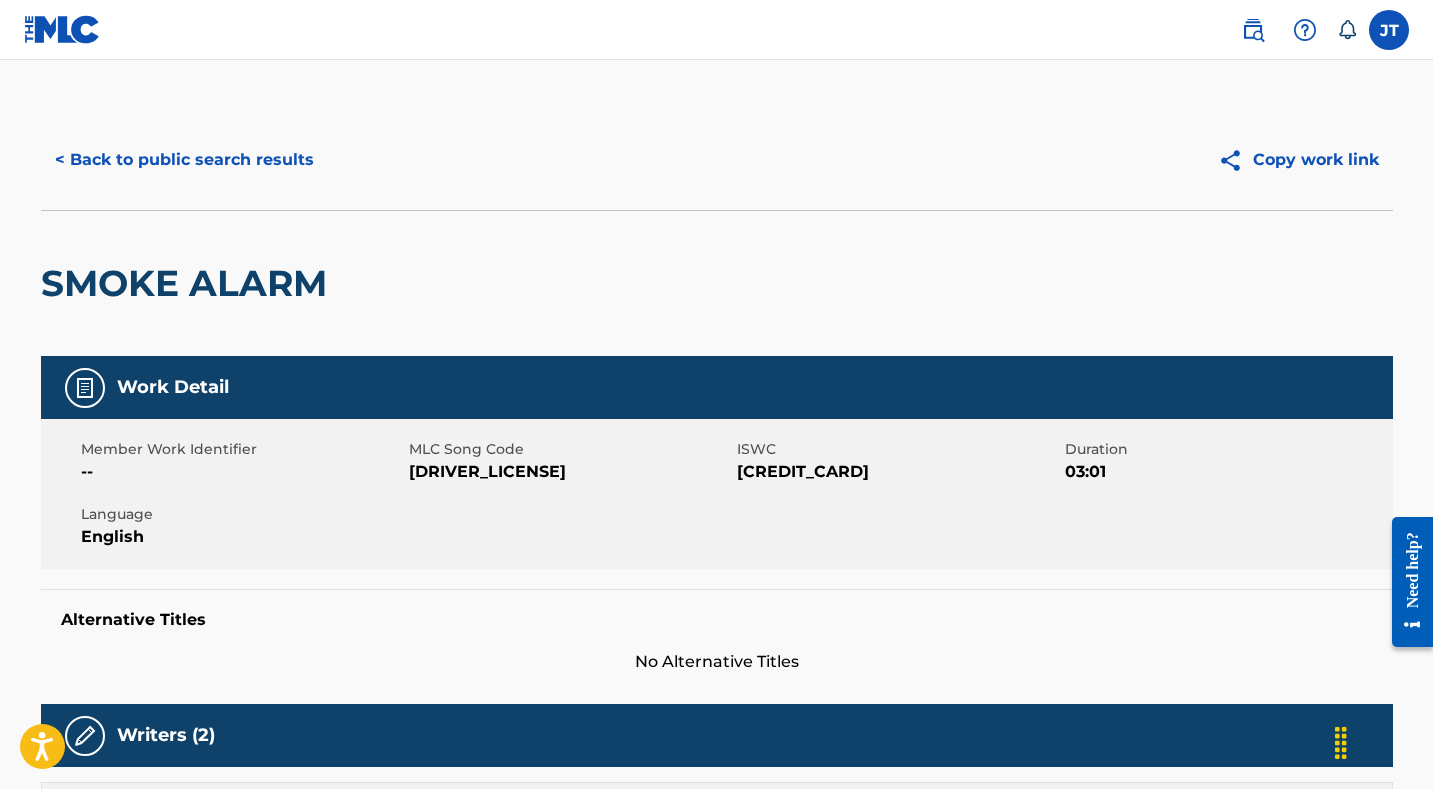 click on "< Back to public search results" at bounding box center [184, 160] 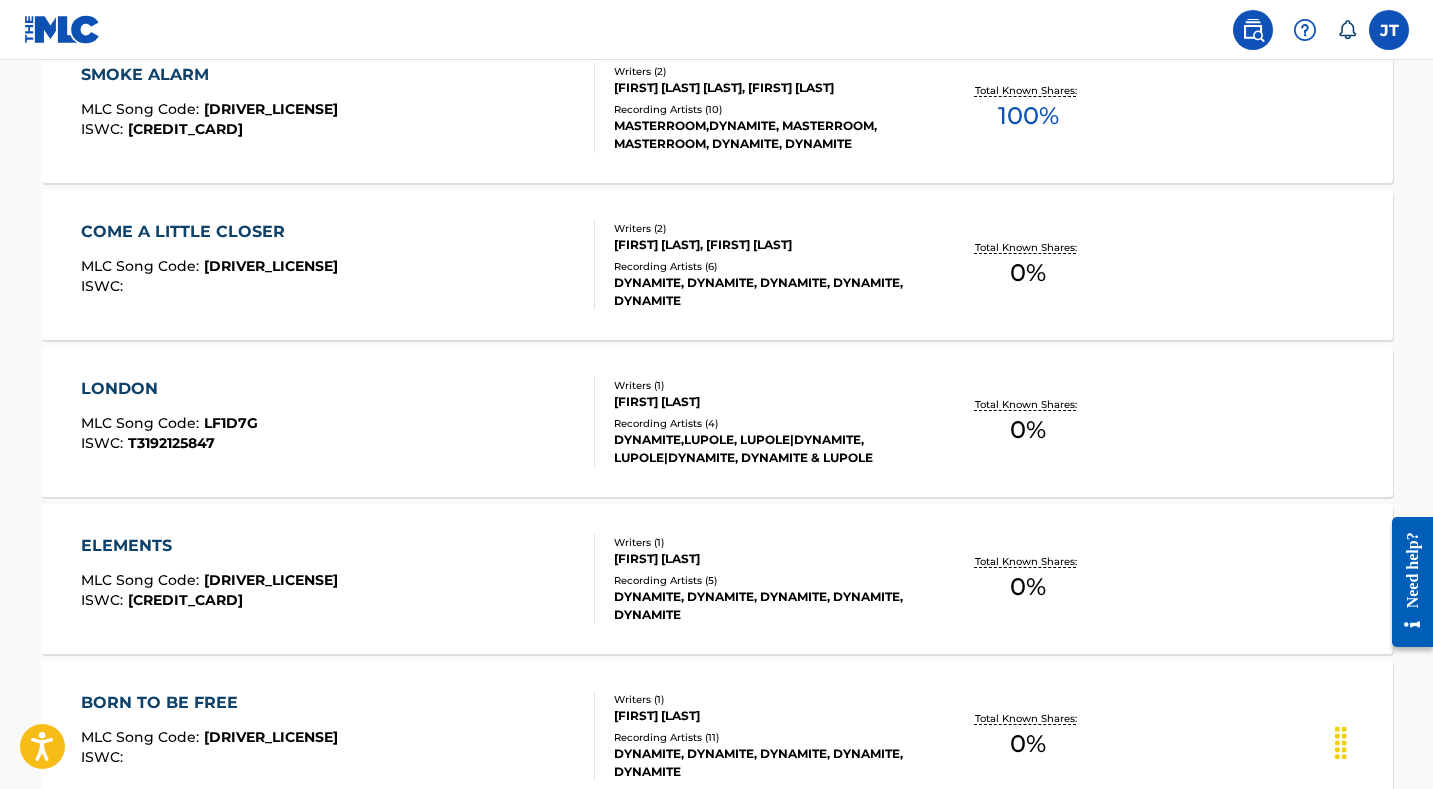 scroll, scrollTop: 633, scrollLeft: 0, axis: vertical 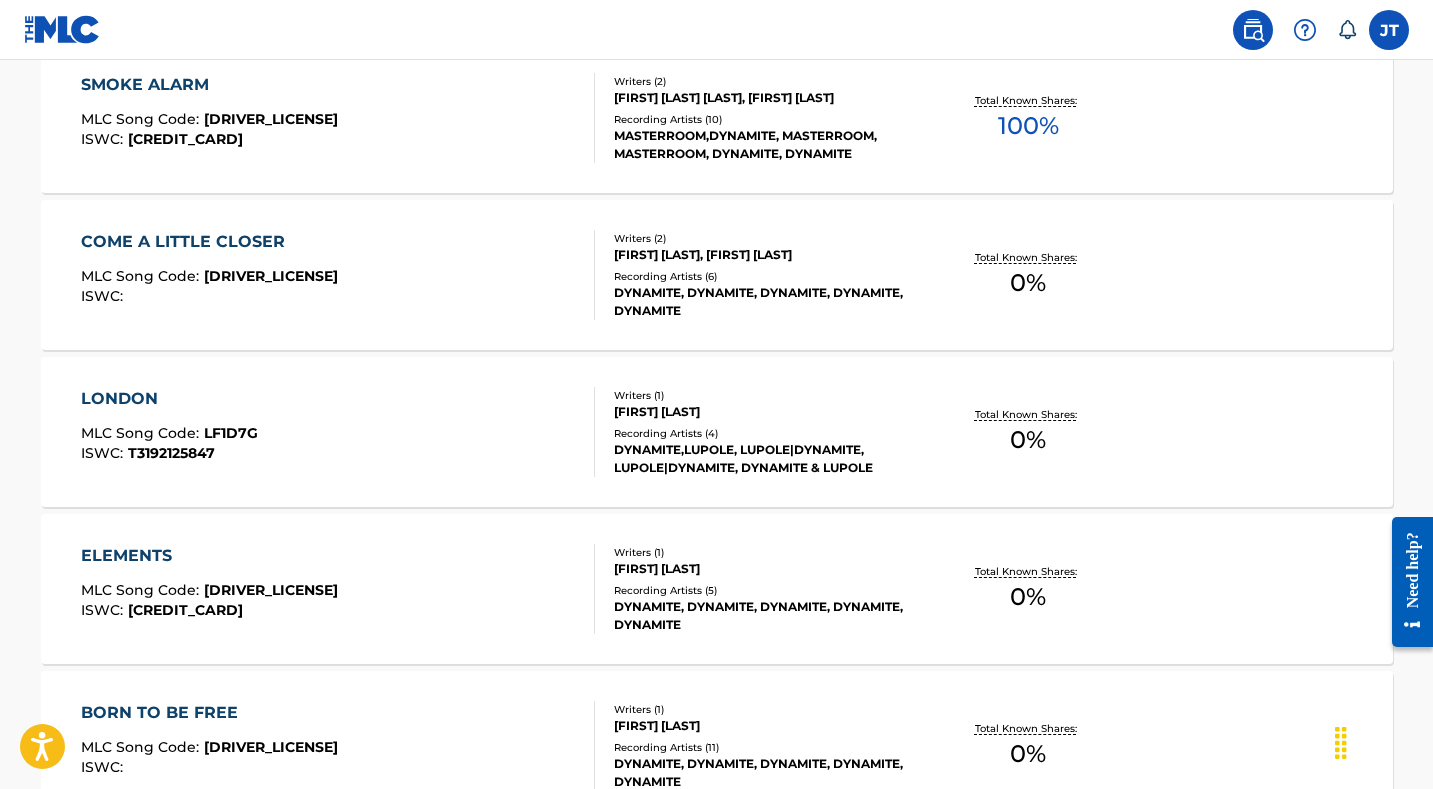 click on "Total Known Shares: 0 %" at bounding box center [1028, 275] 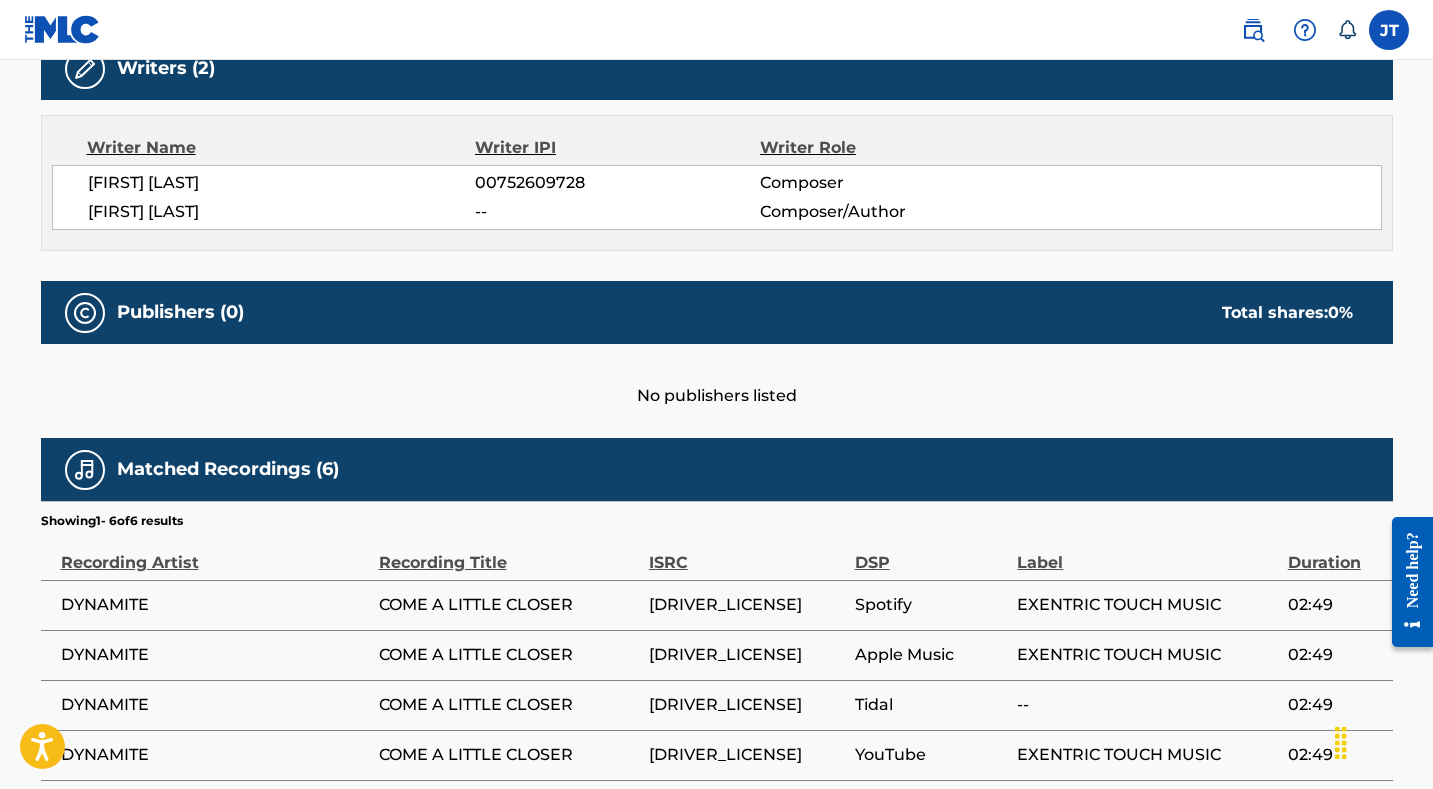 scroll, scrollTop: 0, scrollLeft: 0, axis: both 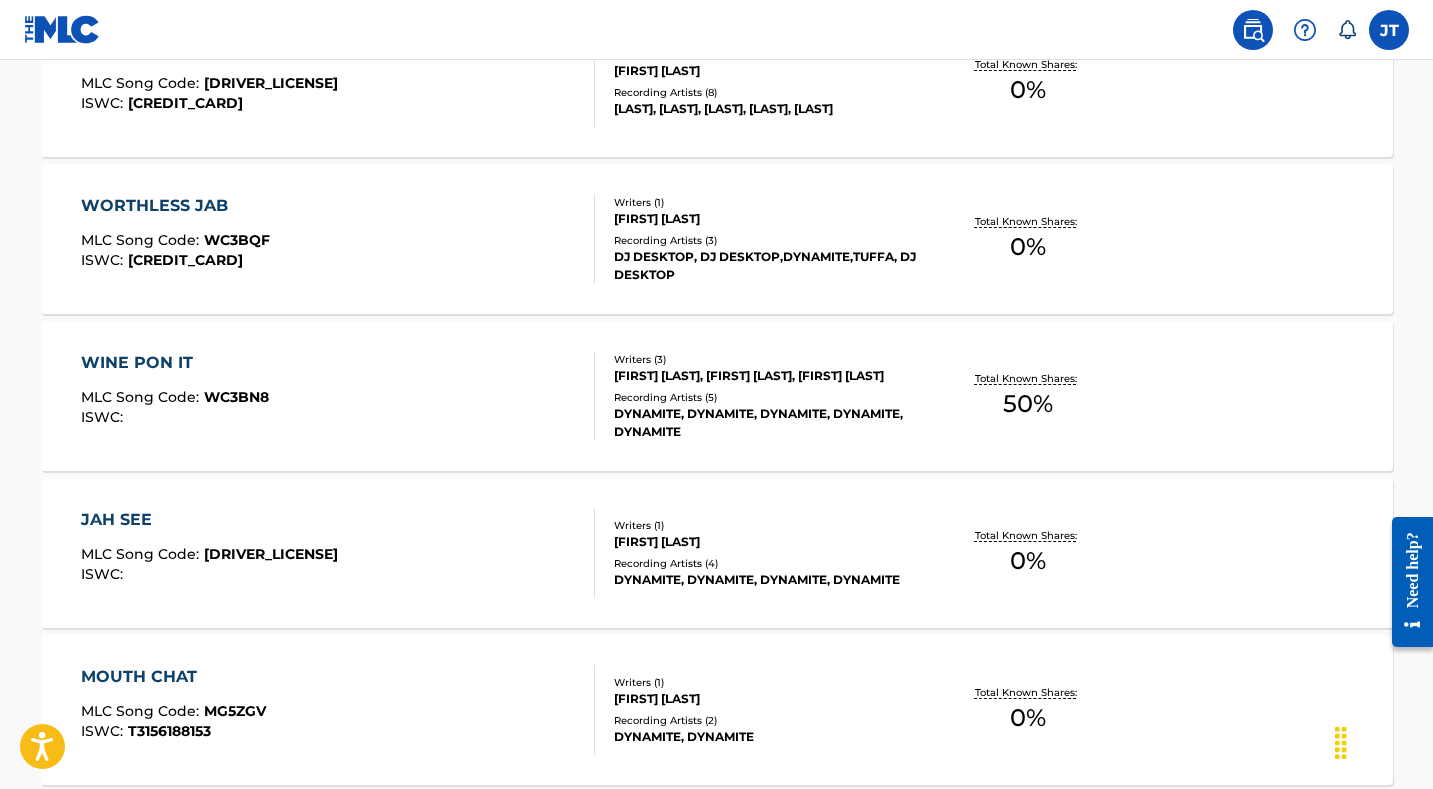 click on "WC3BN8" at bounding box center [236, 397] 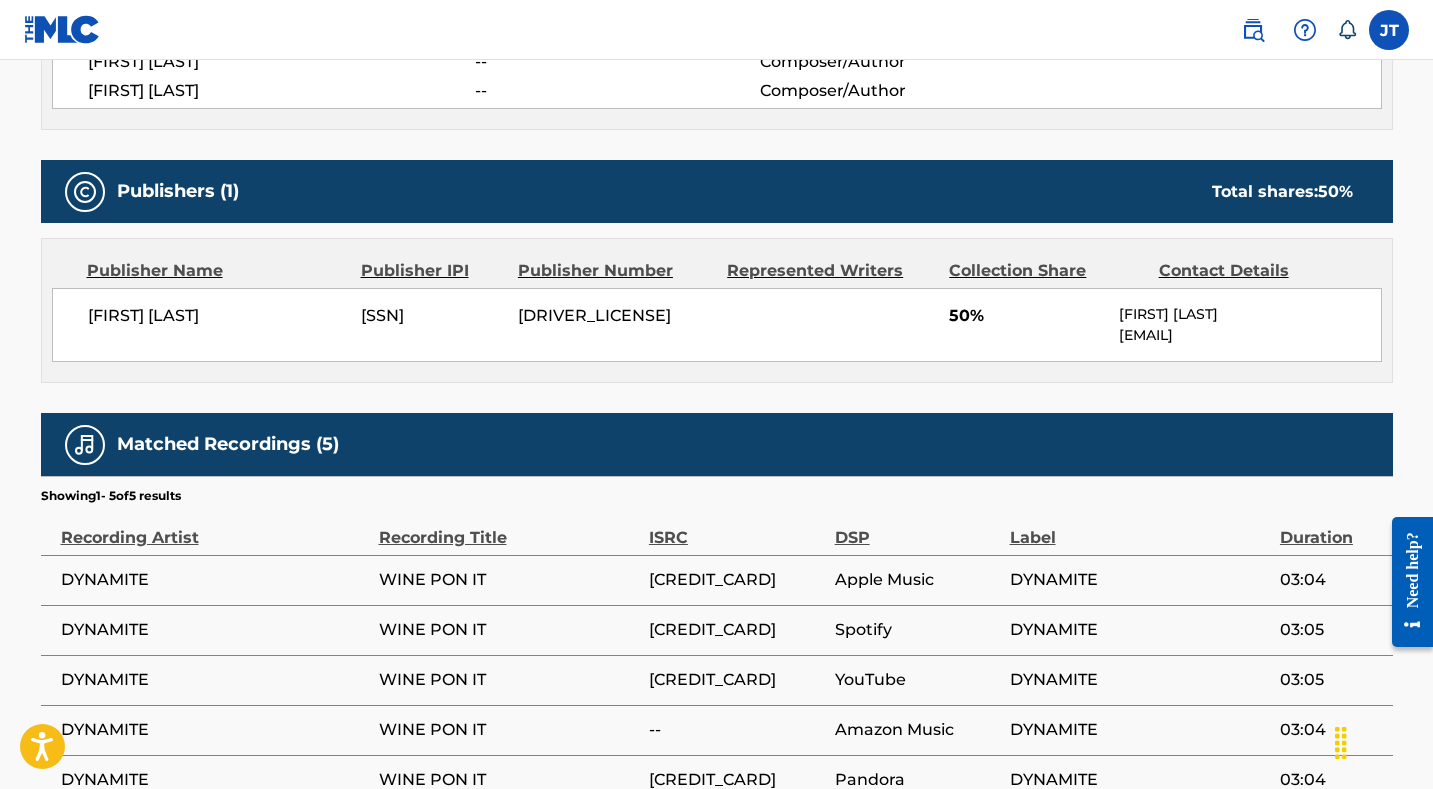 scroll, scrollTop: 957, scrollLeft: 0, axis: vertical 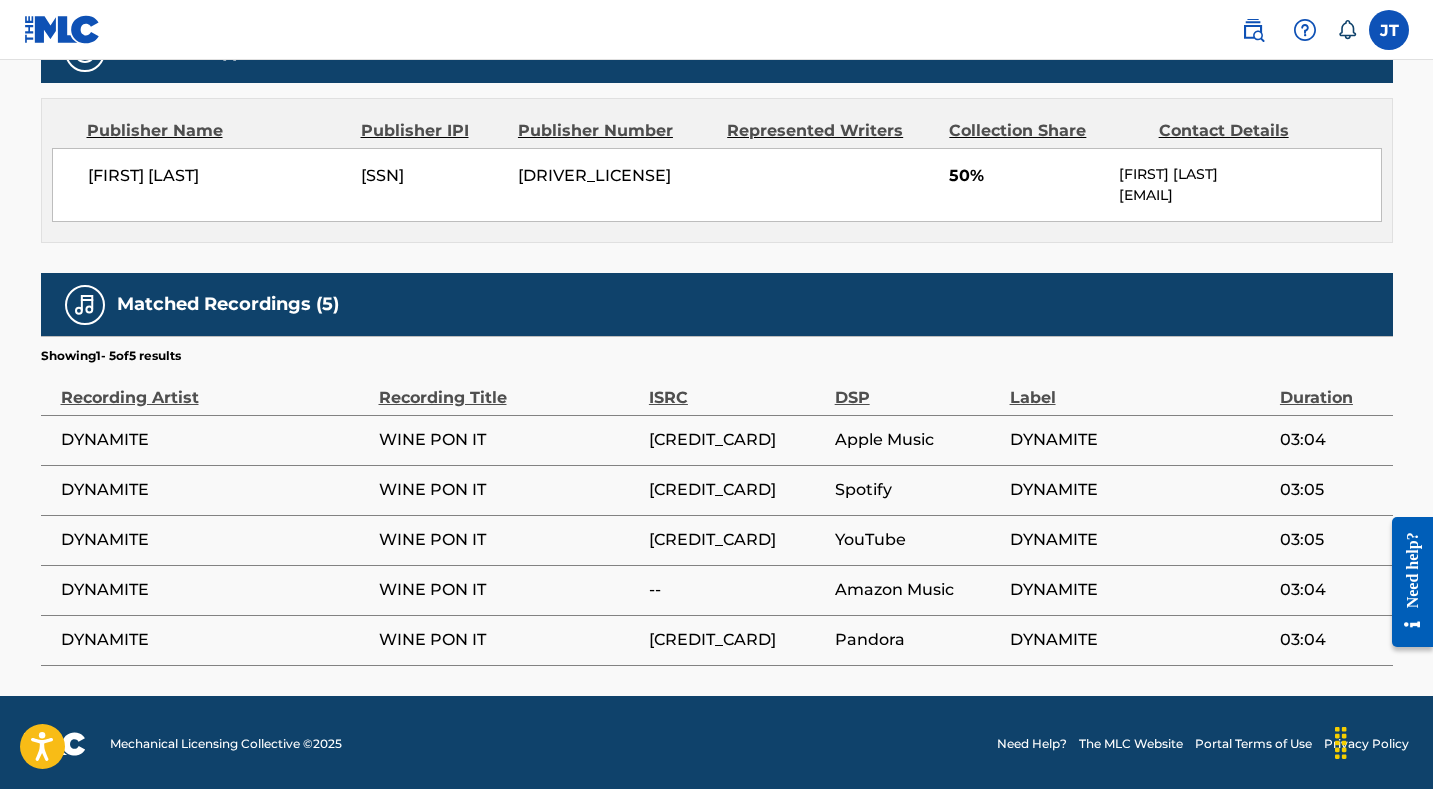 click at bounding box center (1305, 30) 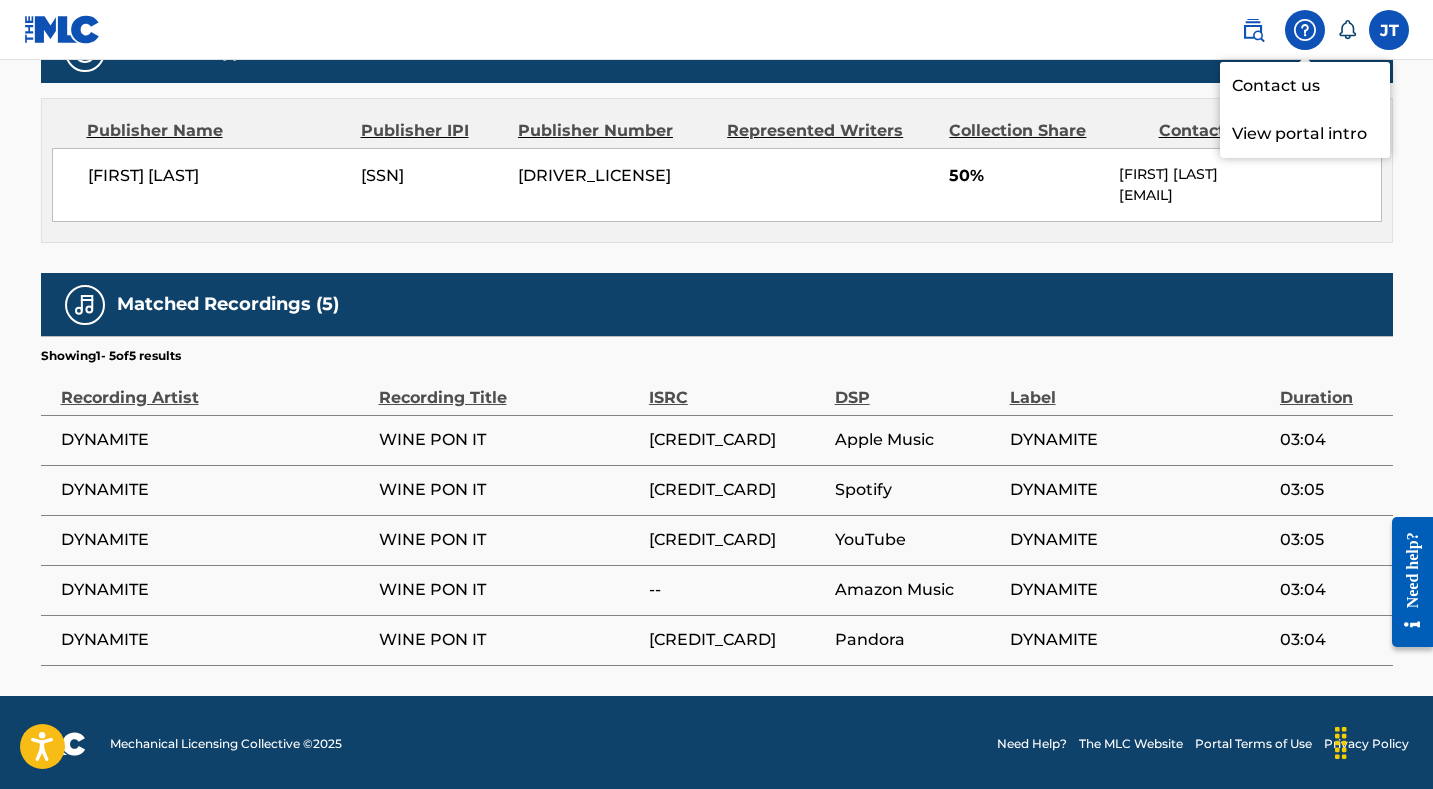 click on "View portal intro" at bounding box center (1305, 134) 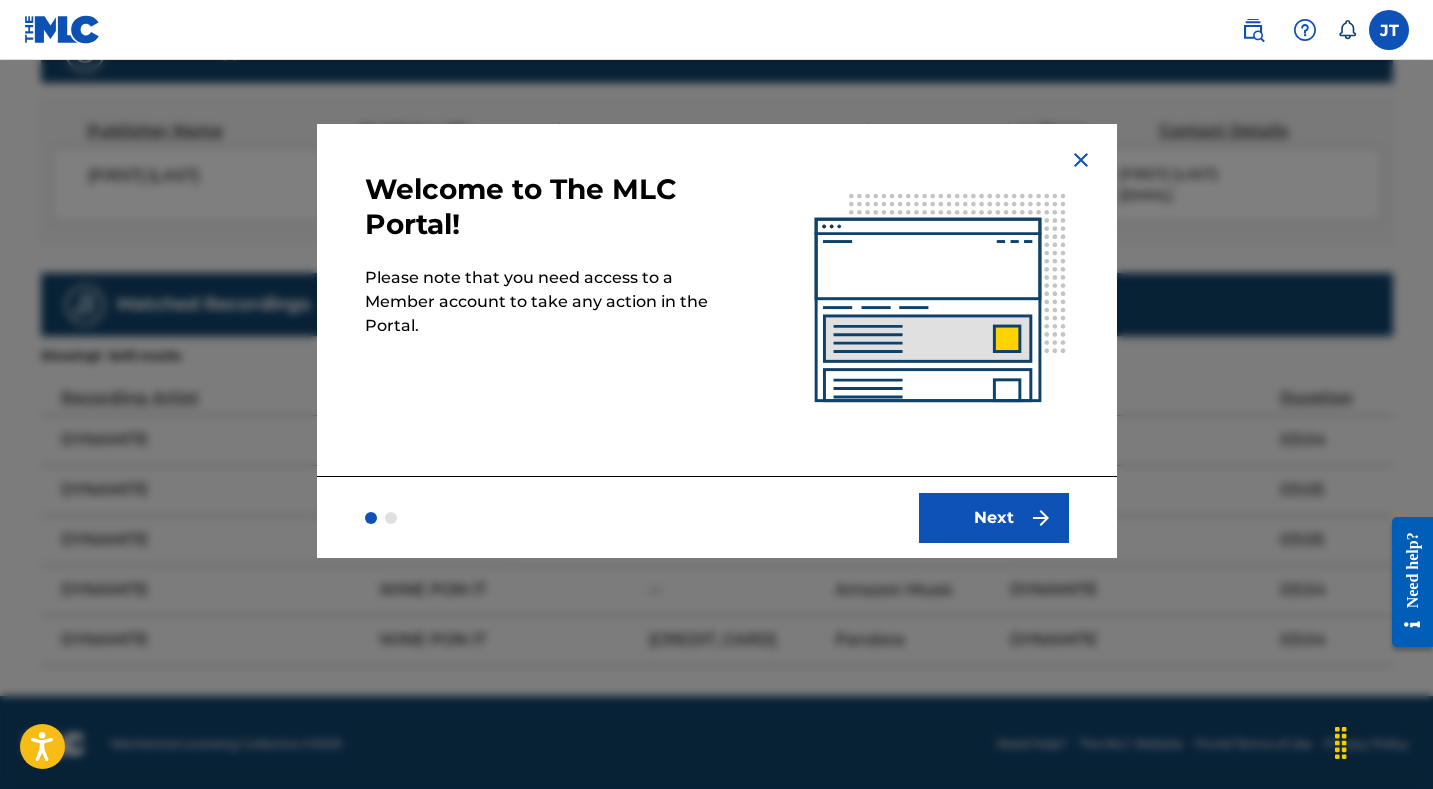 click at bounding box center [1041, 518] 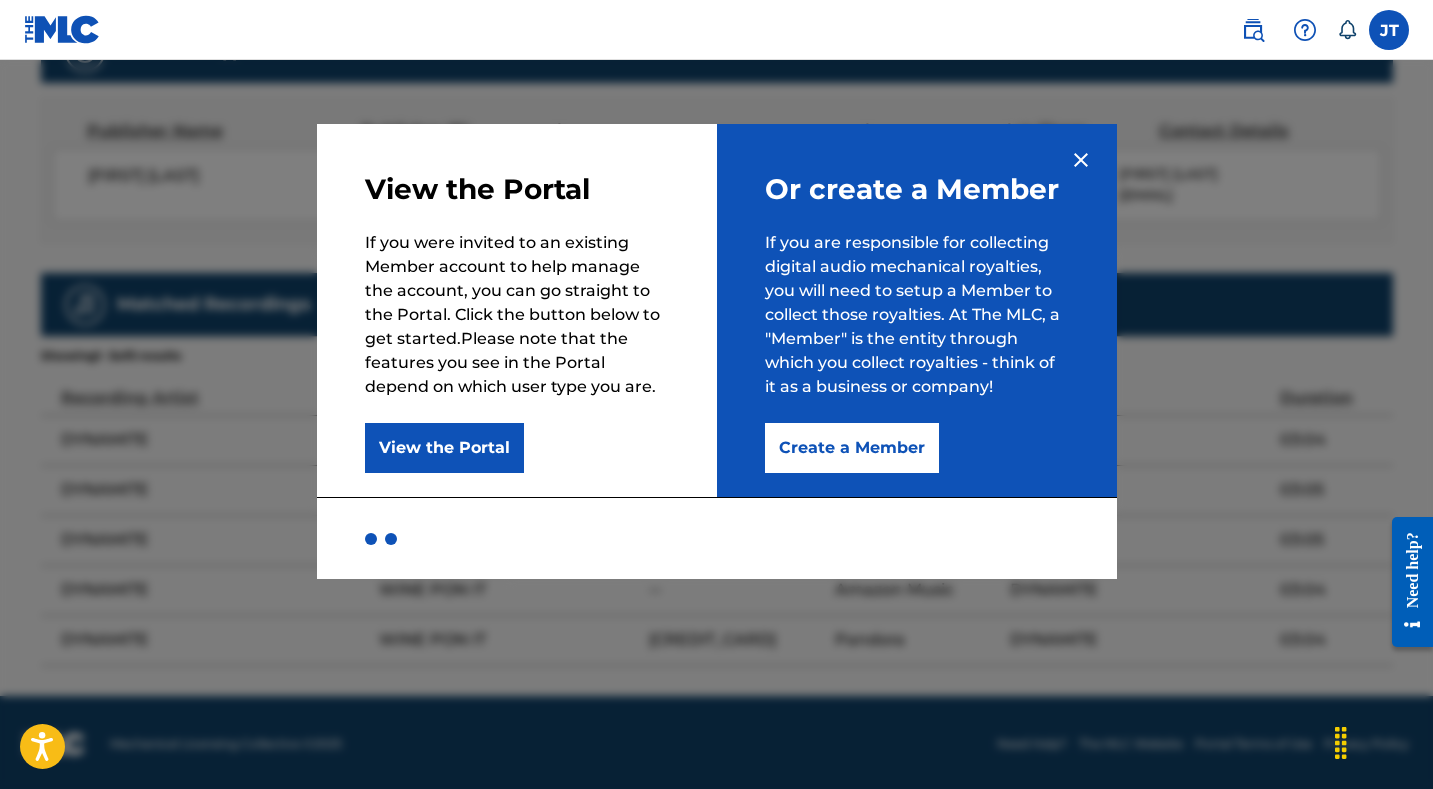 click on "View the Portal" at bounding box center [444, 448] 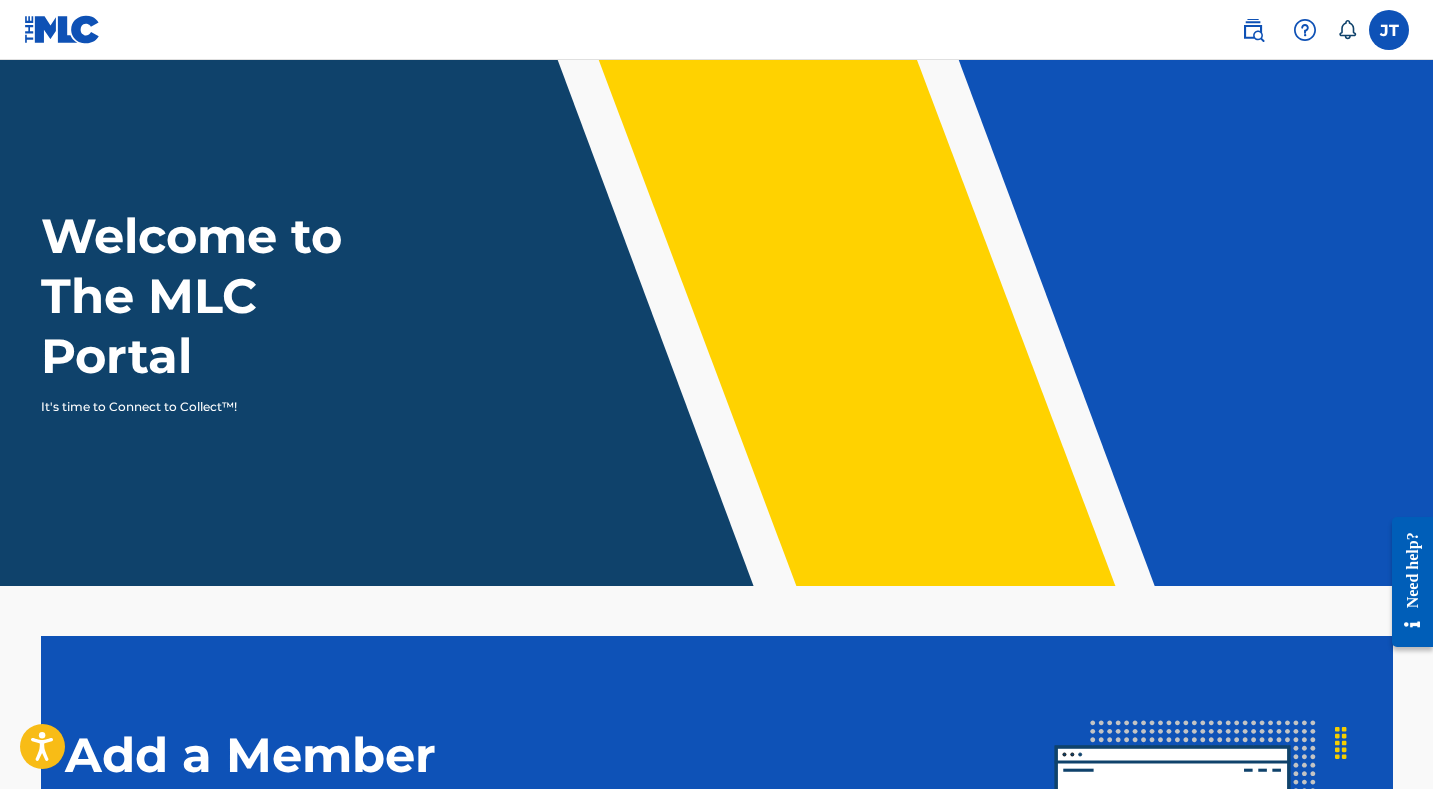 click on "Welcome to The MLC Portal" at bounding box center [228, 296] 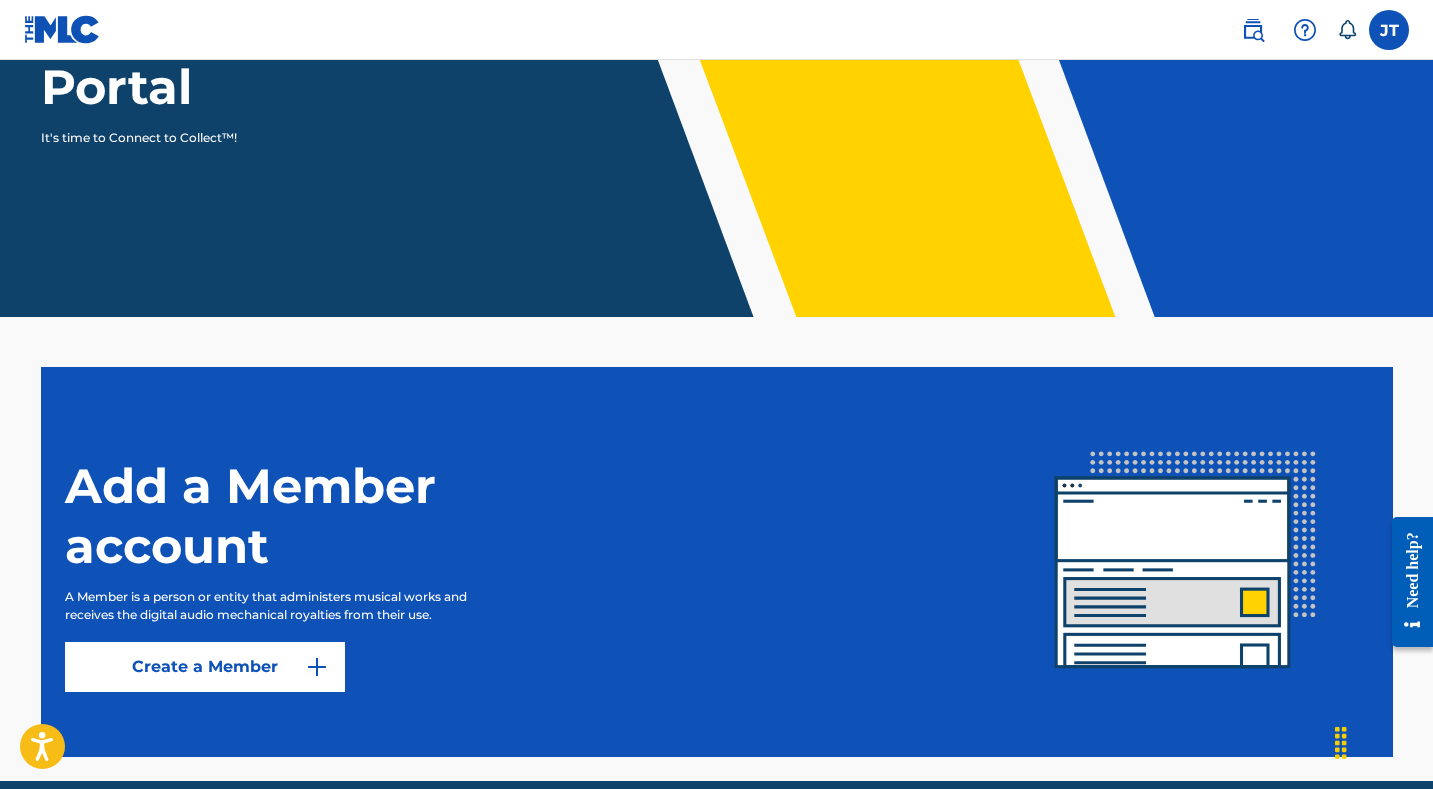 scroll, scrollTop: 357, scrollLeft: 0, axis: vertical 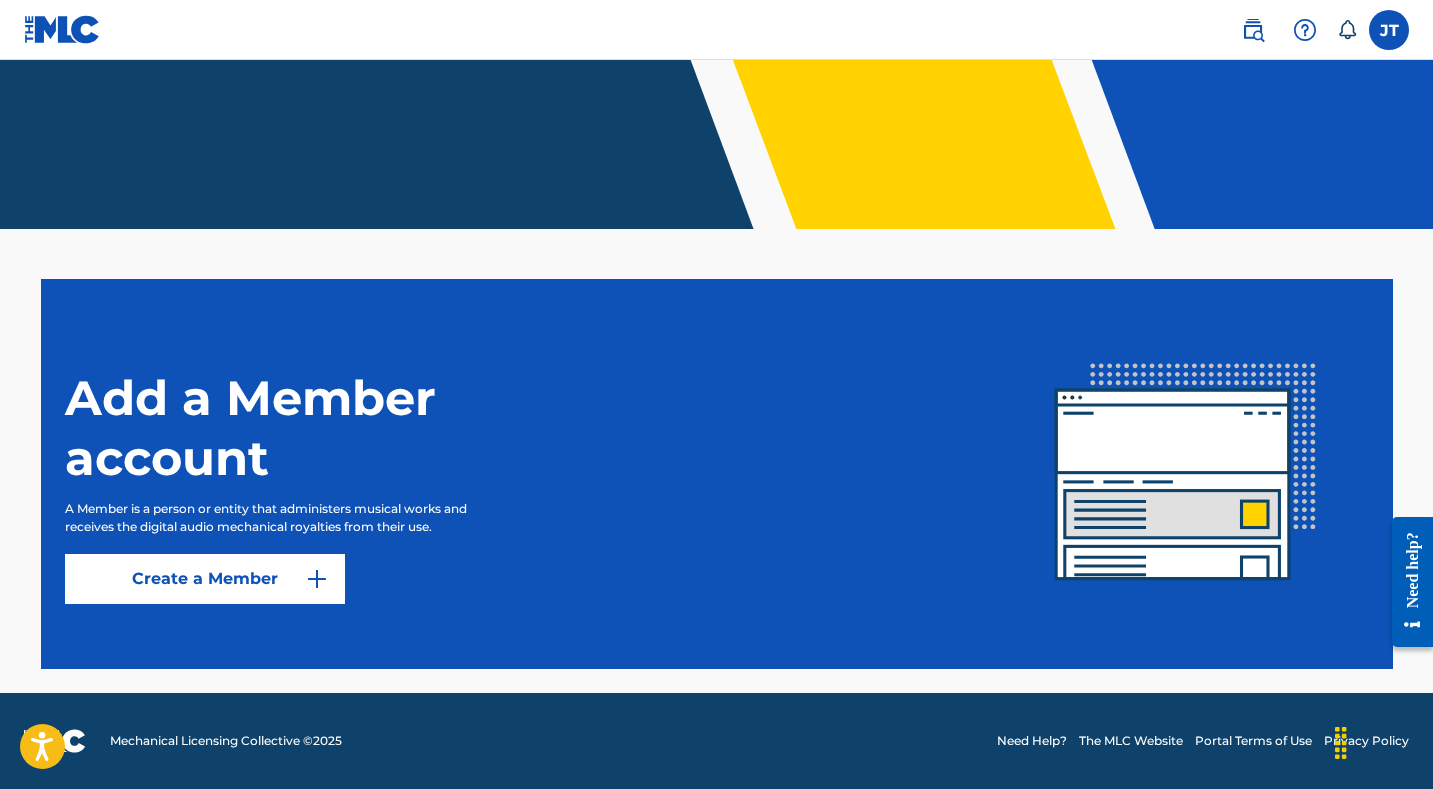 click at bounding box center (1186, 474) 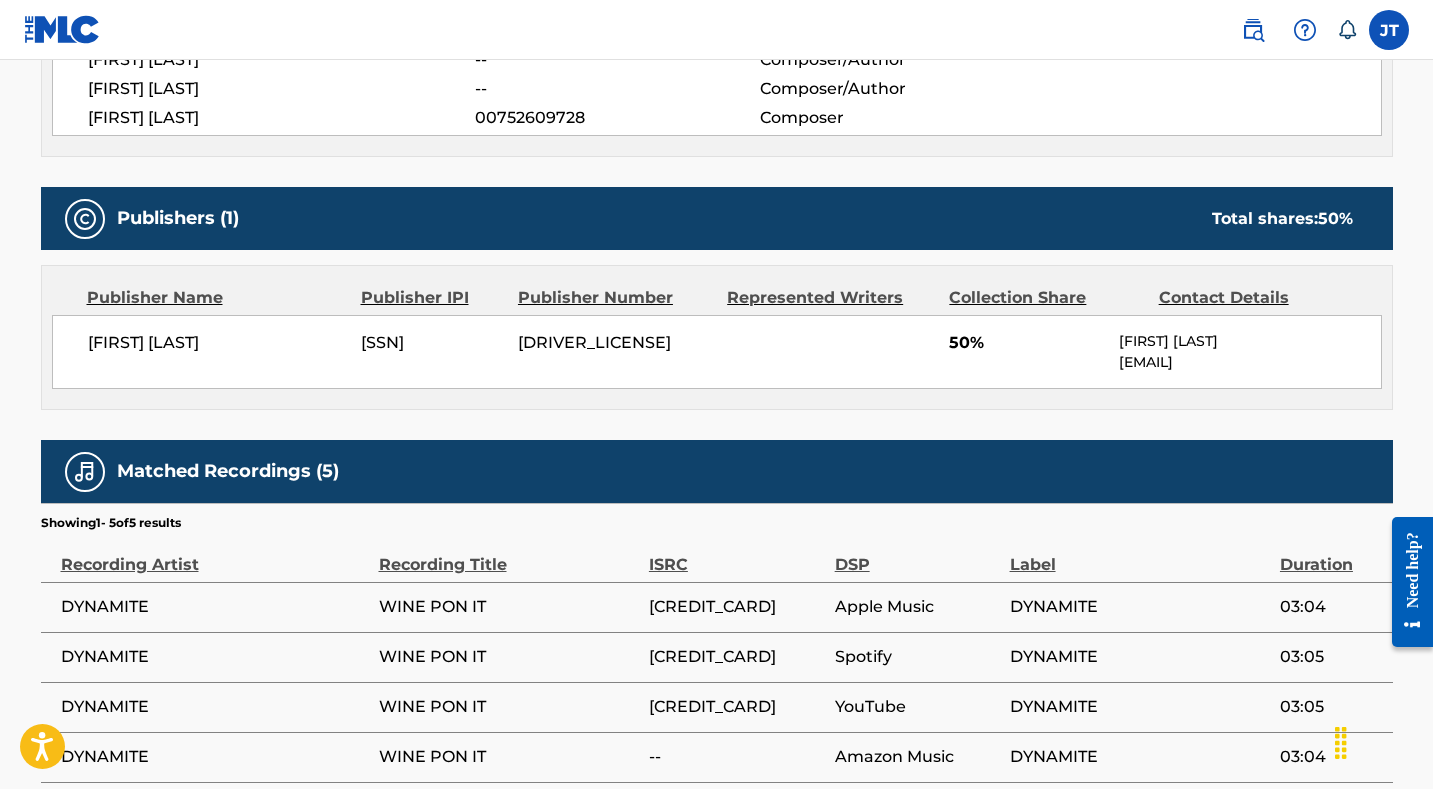 scroll, scrollTop: 774, scrollLeft: 0, axis: vertical 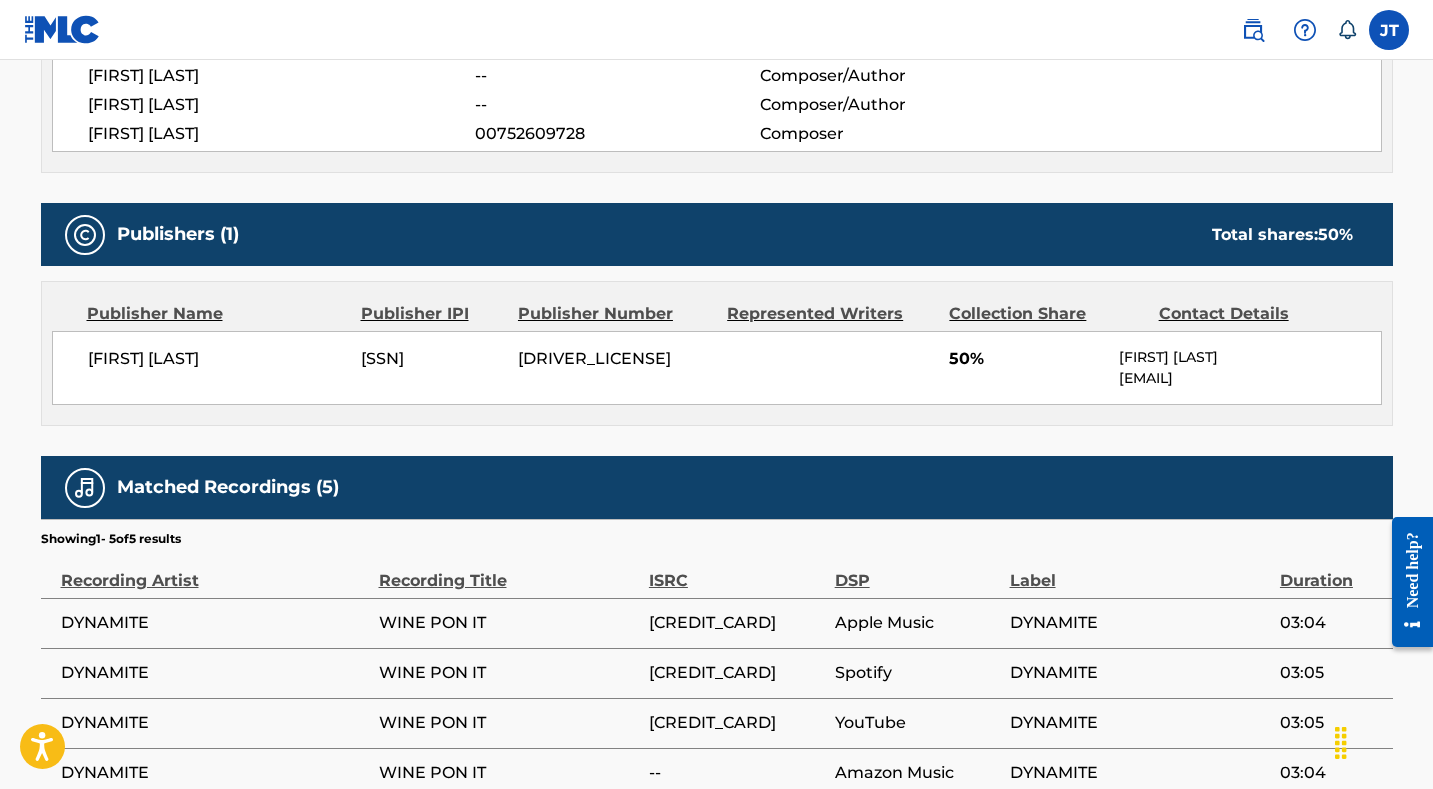 click on "Matched Recordings   (5)" at bounding box center [228, 487] 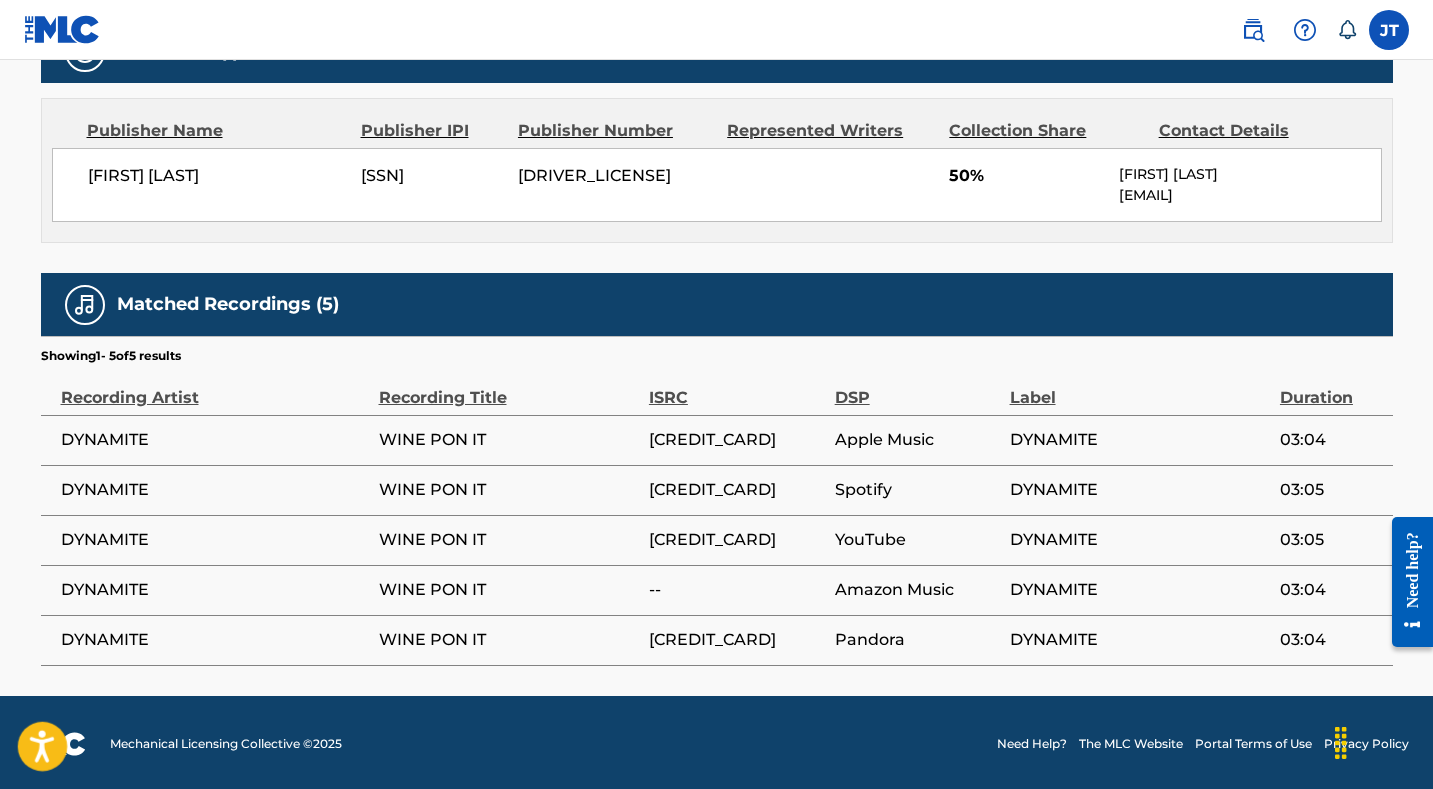 click at bounding box center [43, 747] 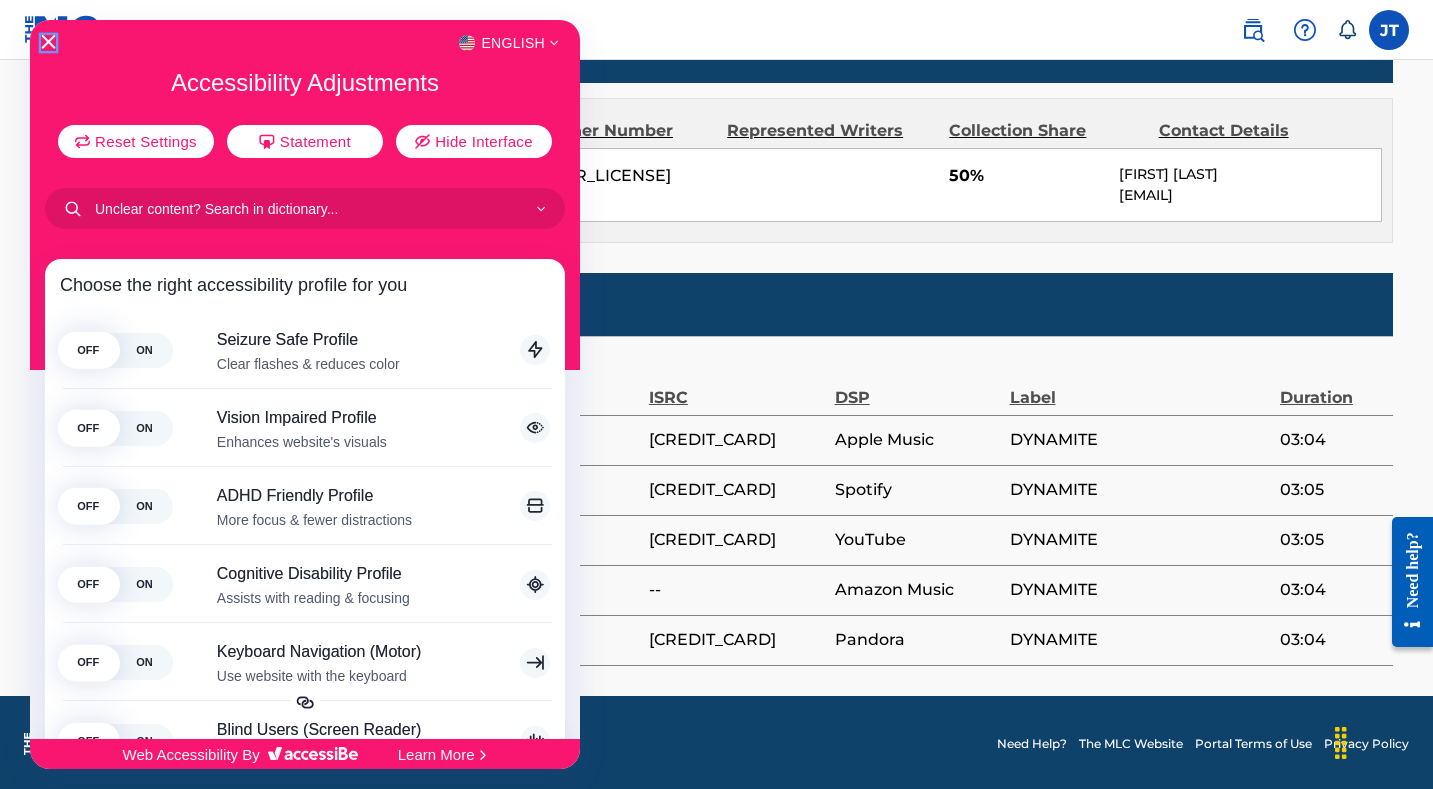 click 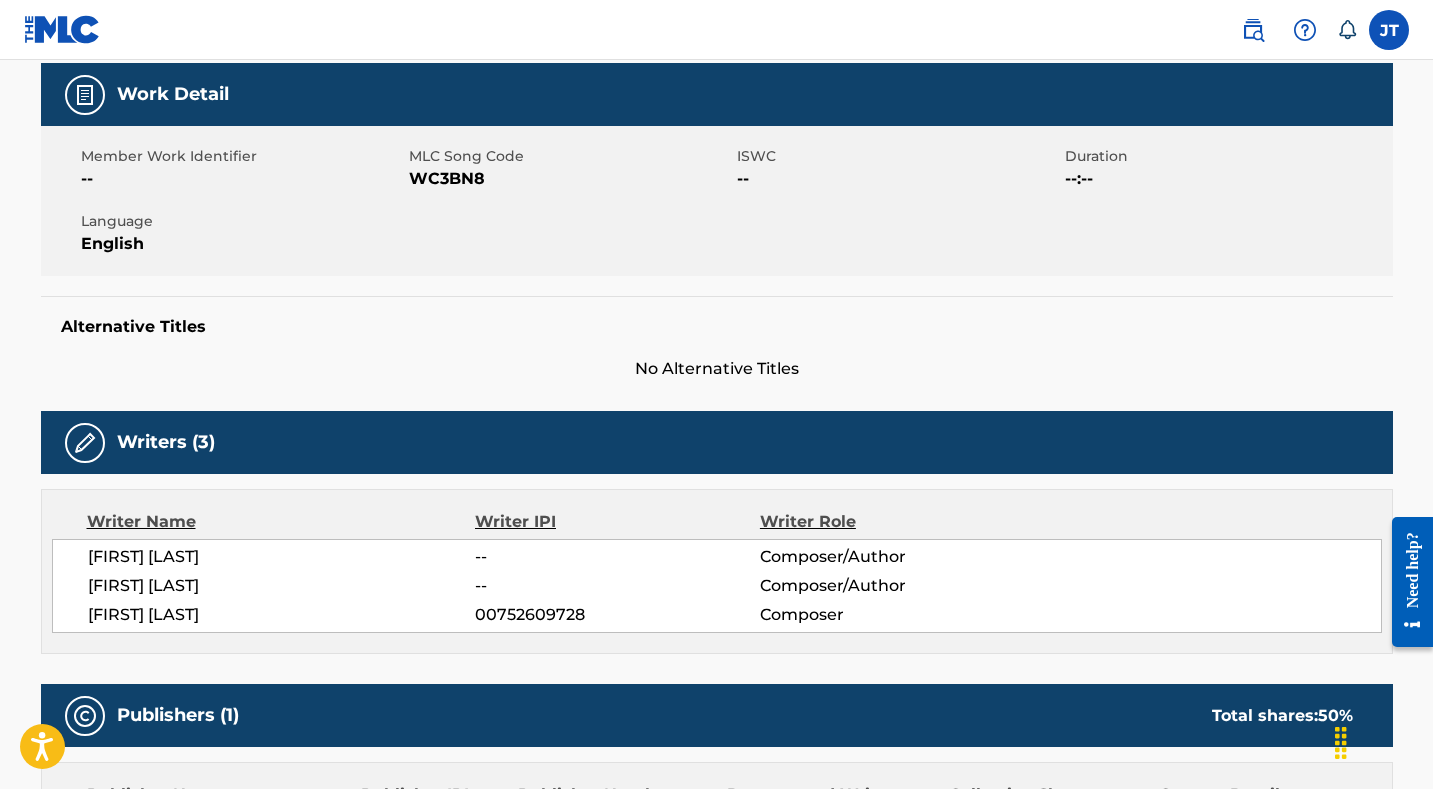 scroll, scrollTop: 0, scrollLeft: 0, axis: both 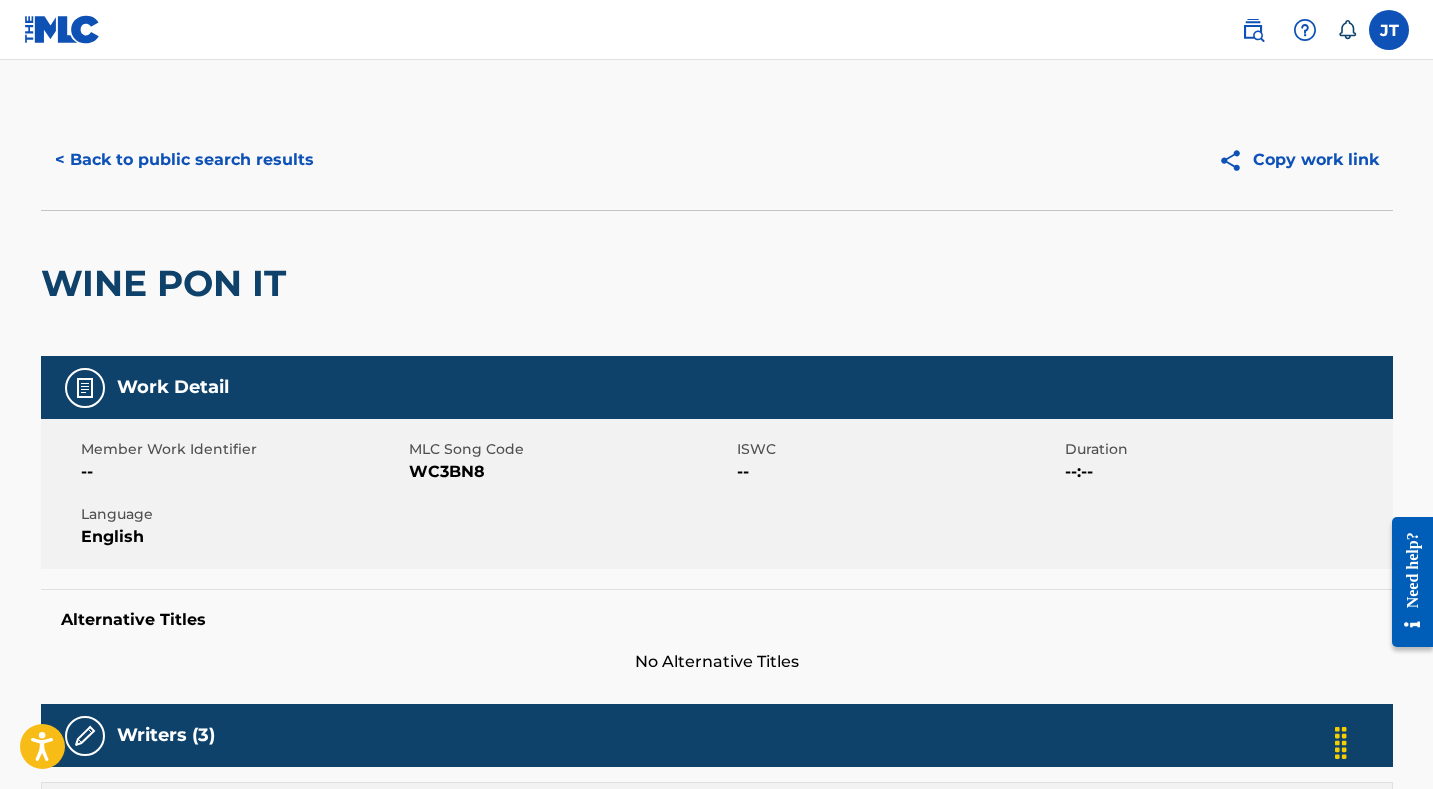 click at bounding box center [1253, 30] 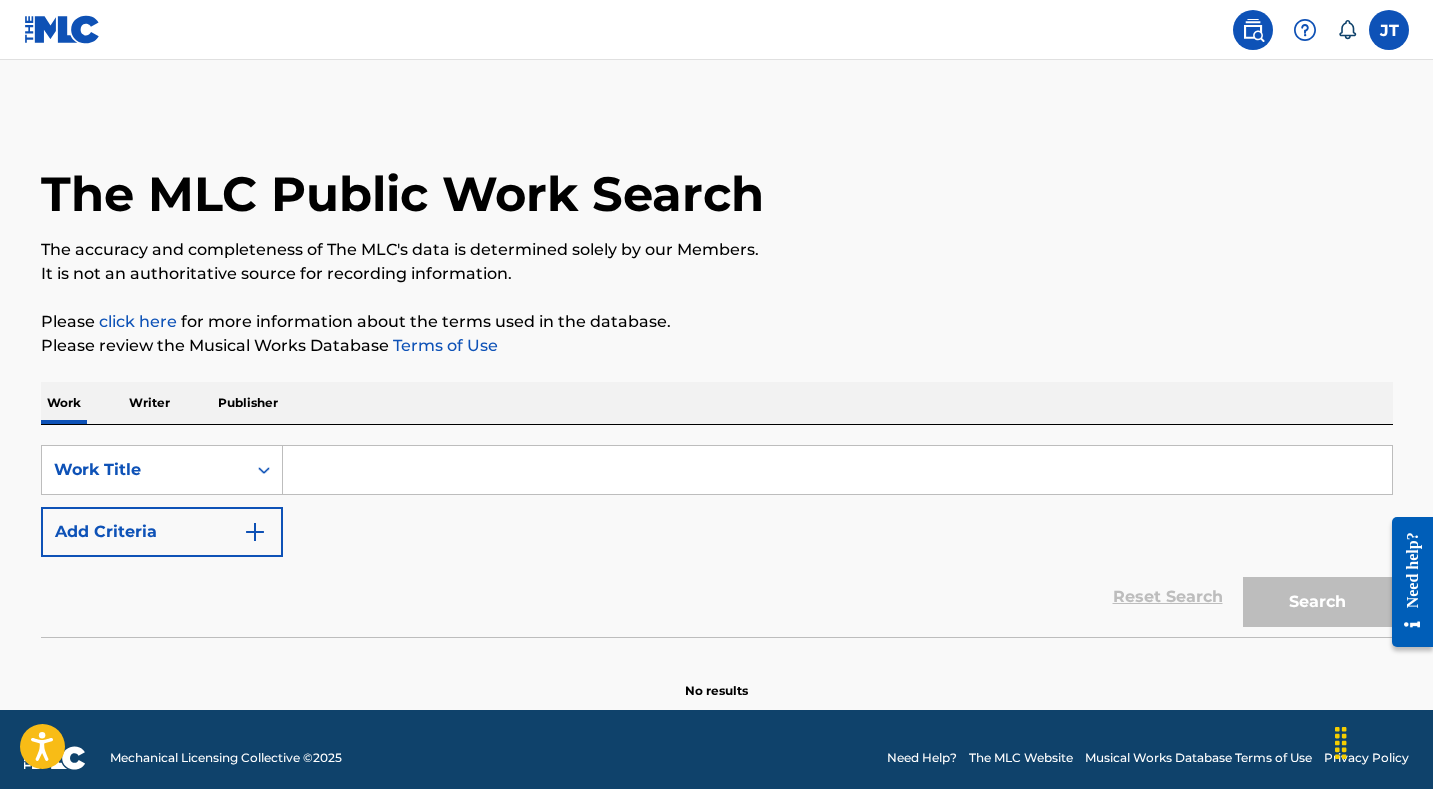 scroll, scrollTop: 17, scrollLeft: 0, axis: vertical 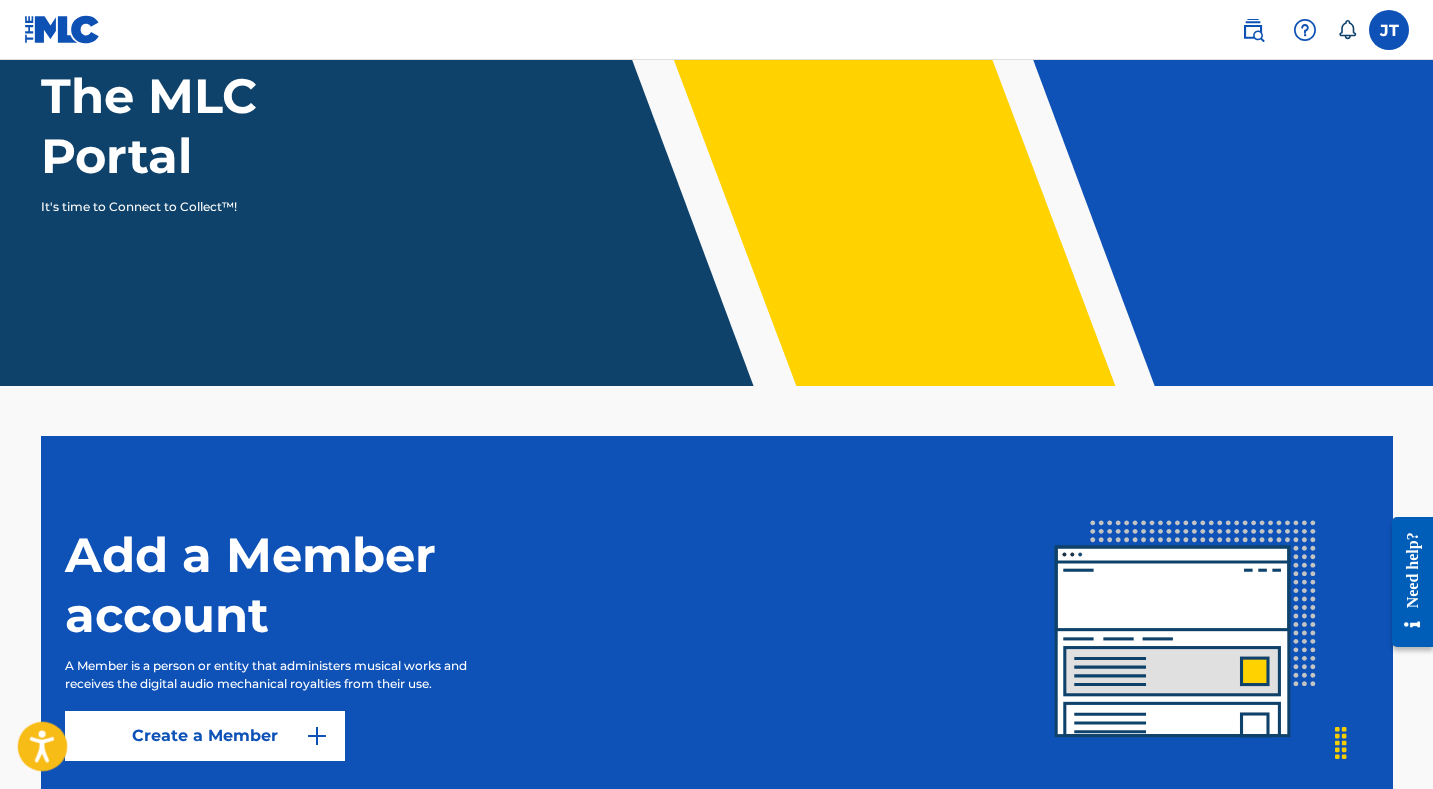 click 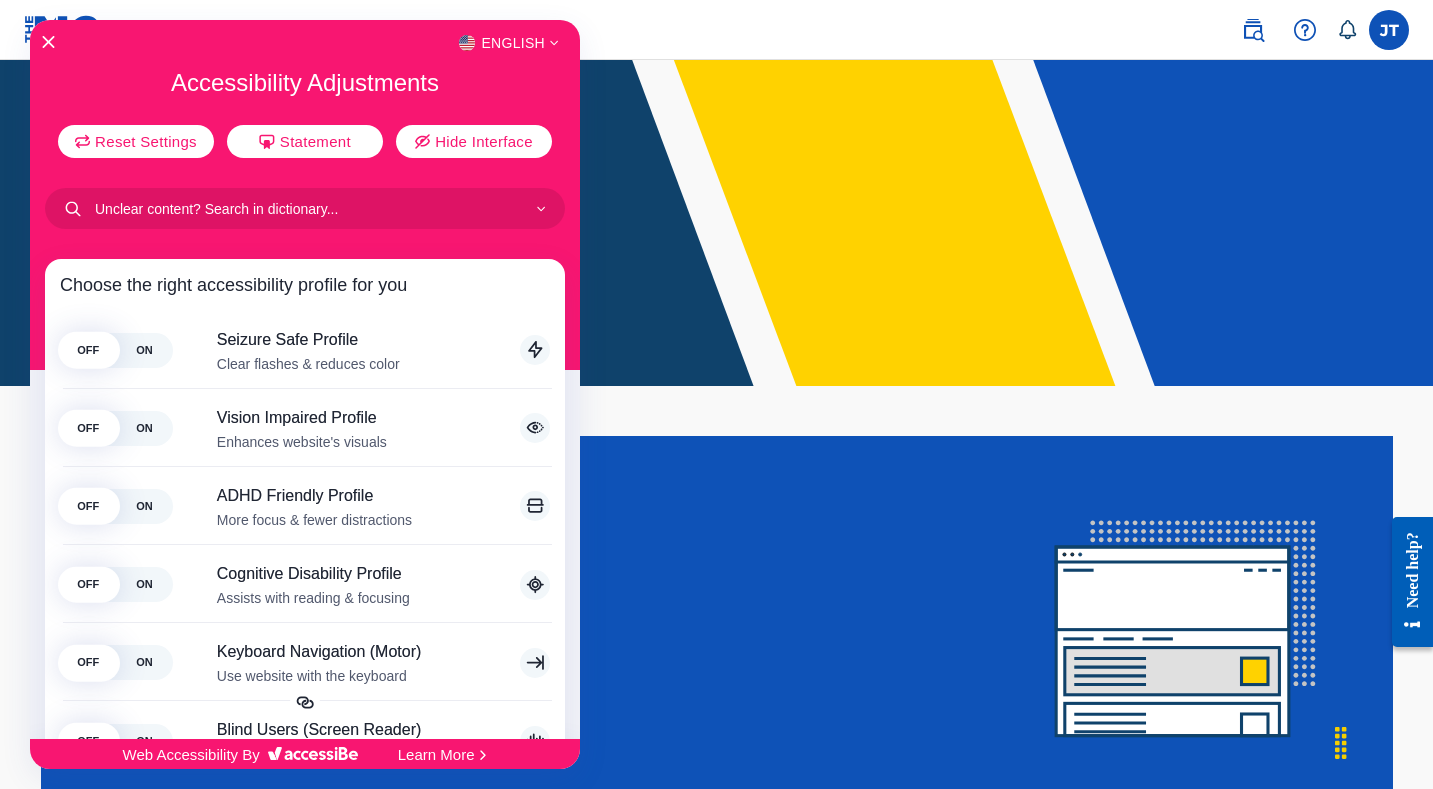 click on "Web Accessibility By Learn More" at bounding box center [305, 1114] 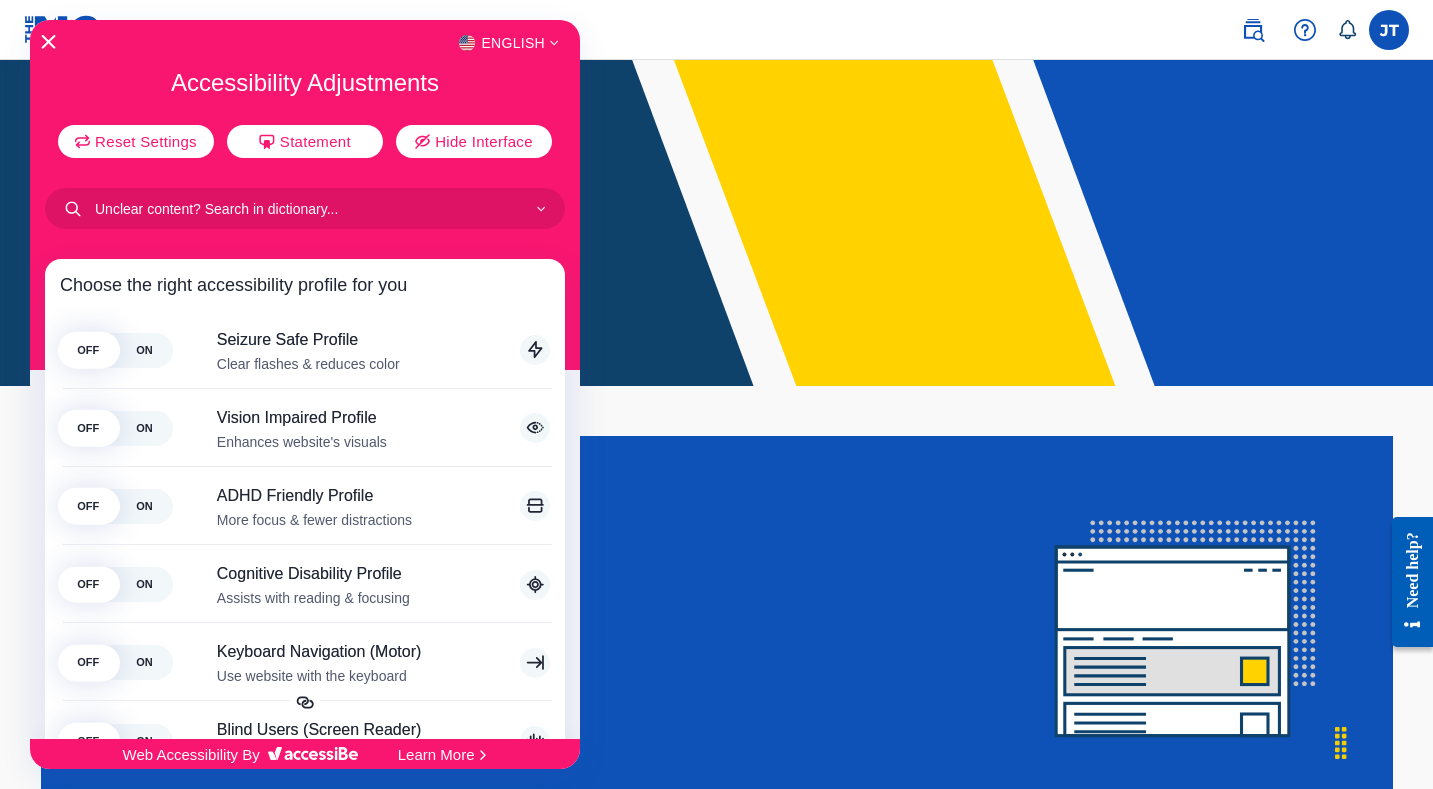 click 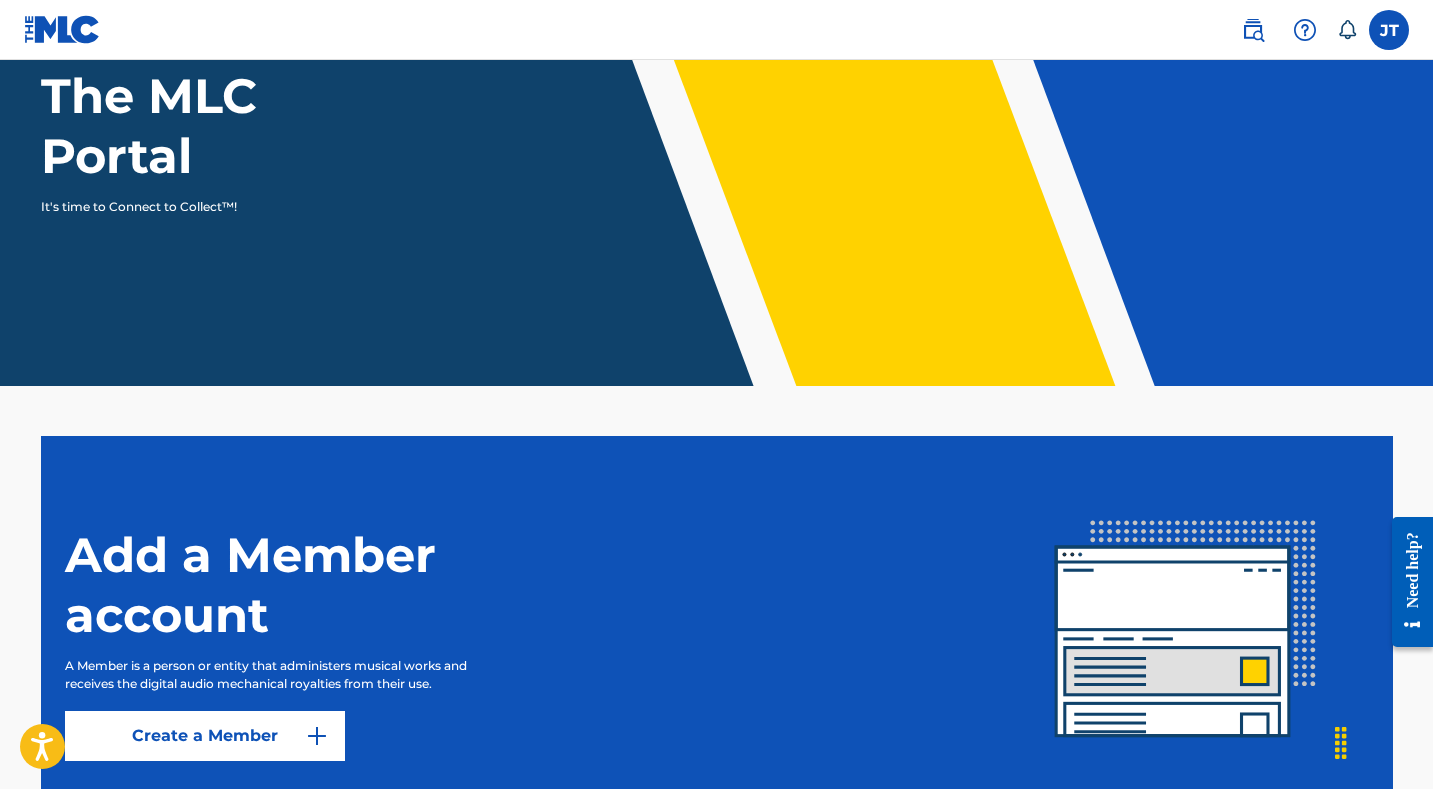 scroll, scrollTop: 357, scrollLeft: 0, axis: vertical 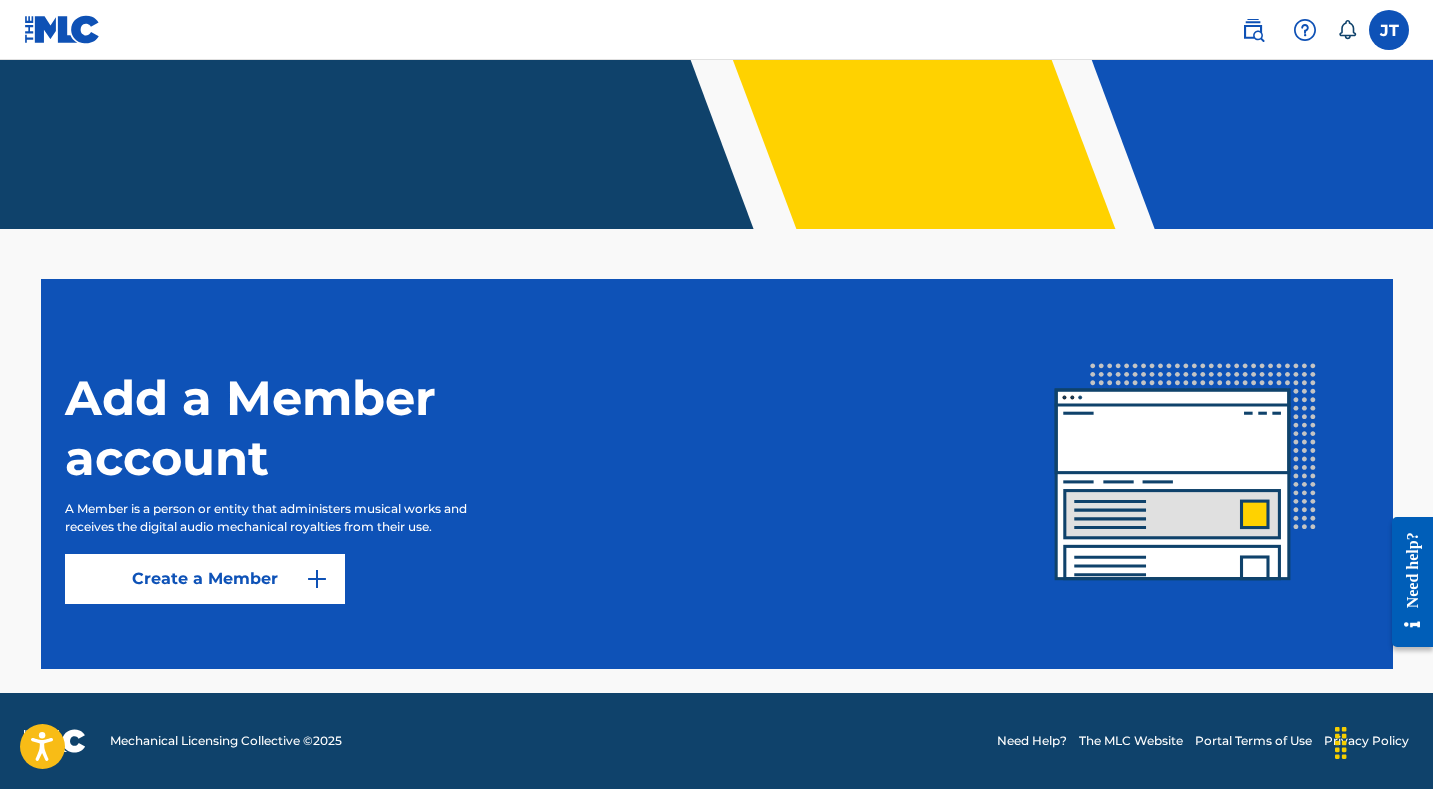 click on "Portal Terms of Use" at bounding box center (1253, 741) 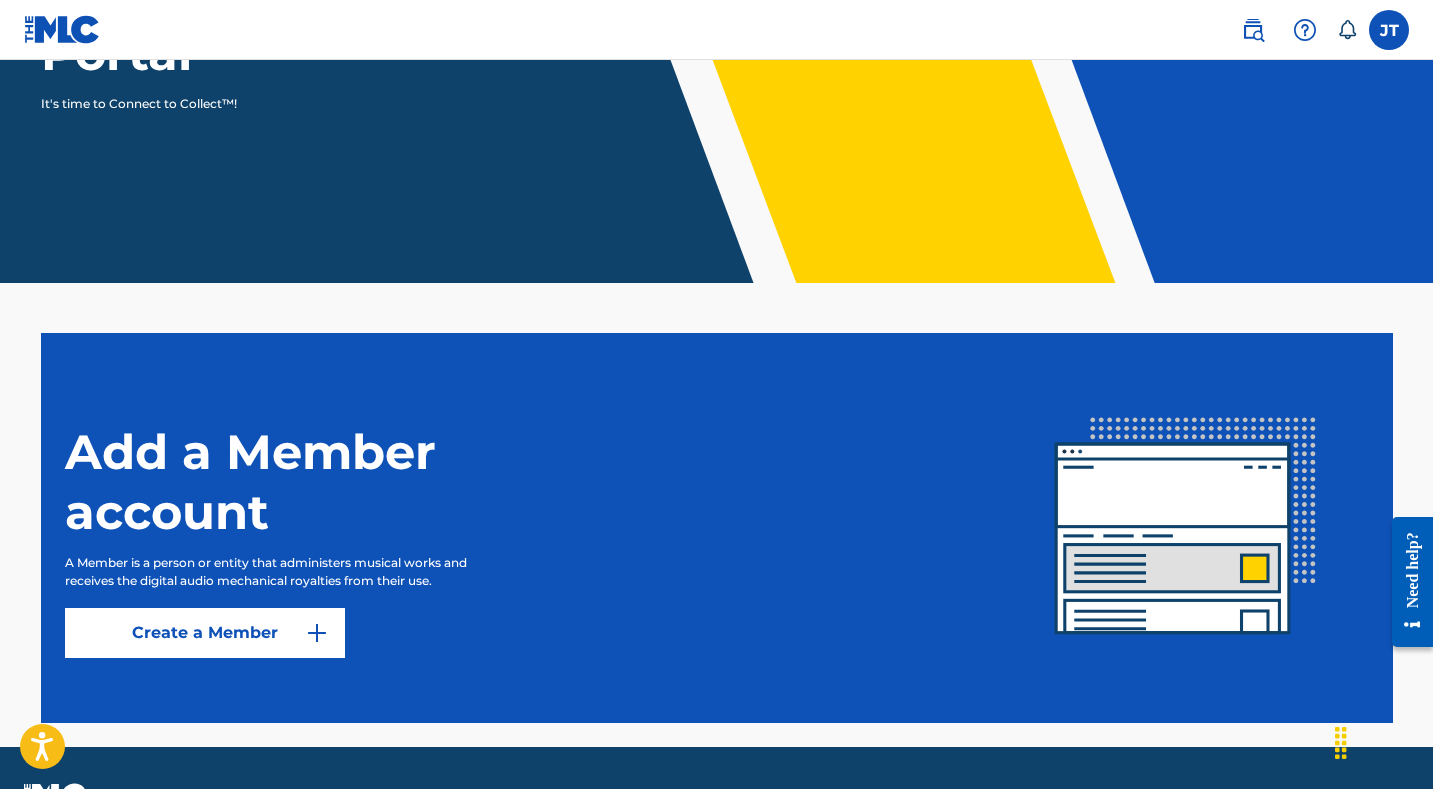 scroll, scrollTop: 357, scrollLeft: 0, axis: vertical 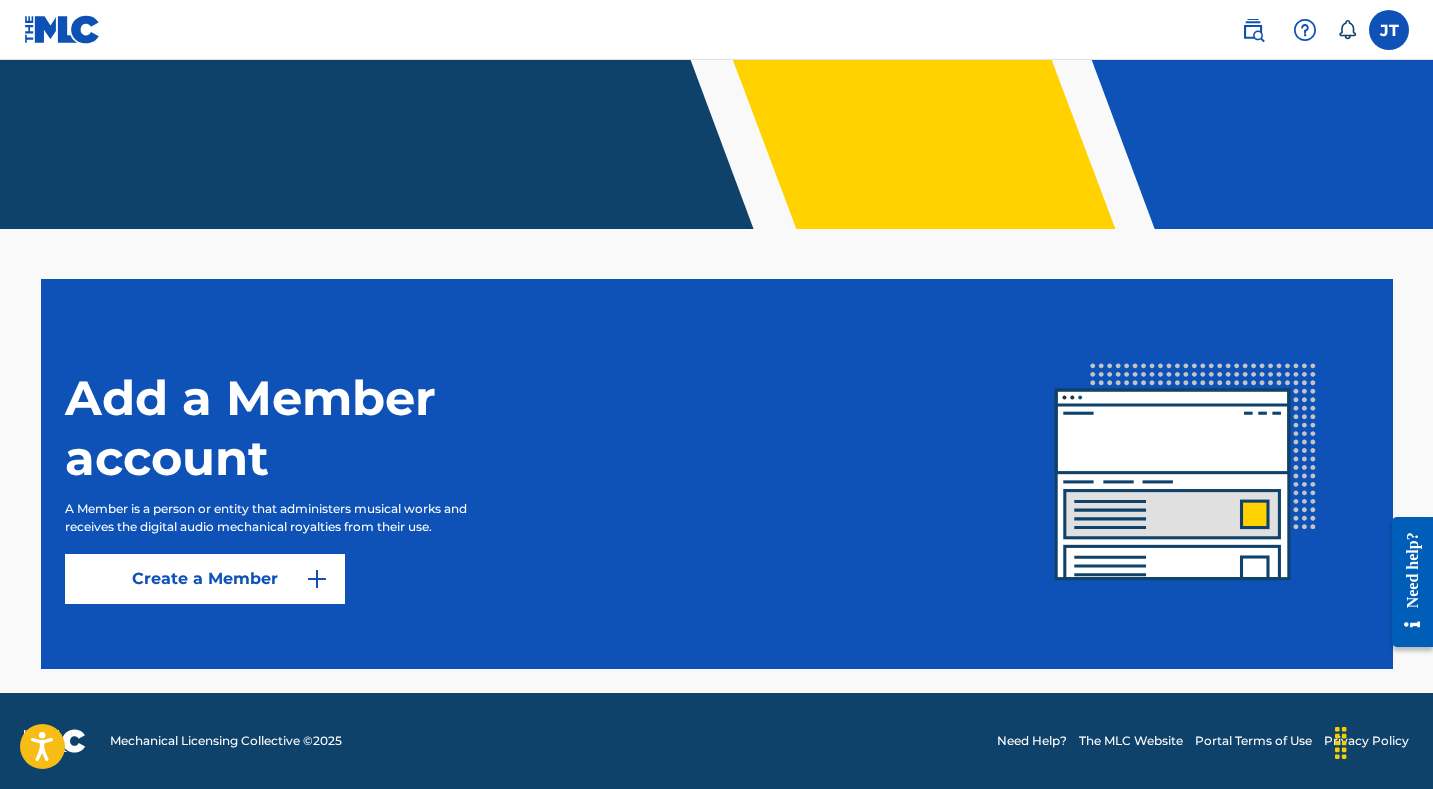 click at bounding box center (1186, 474) 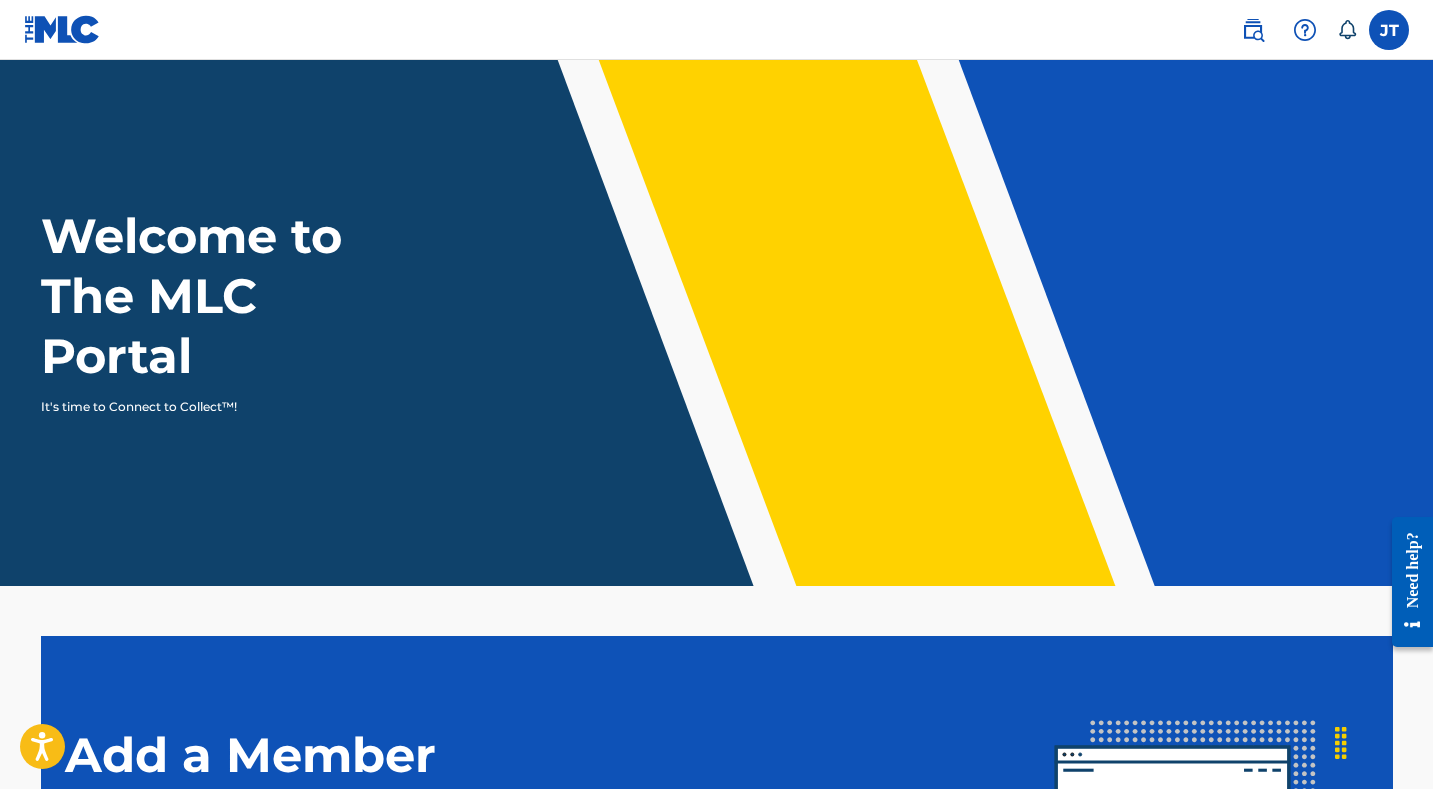 click at bounding box center (1253, 30) 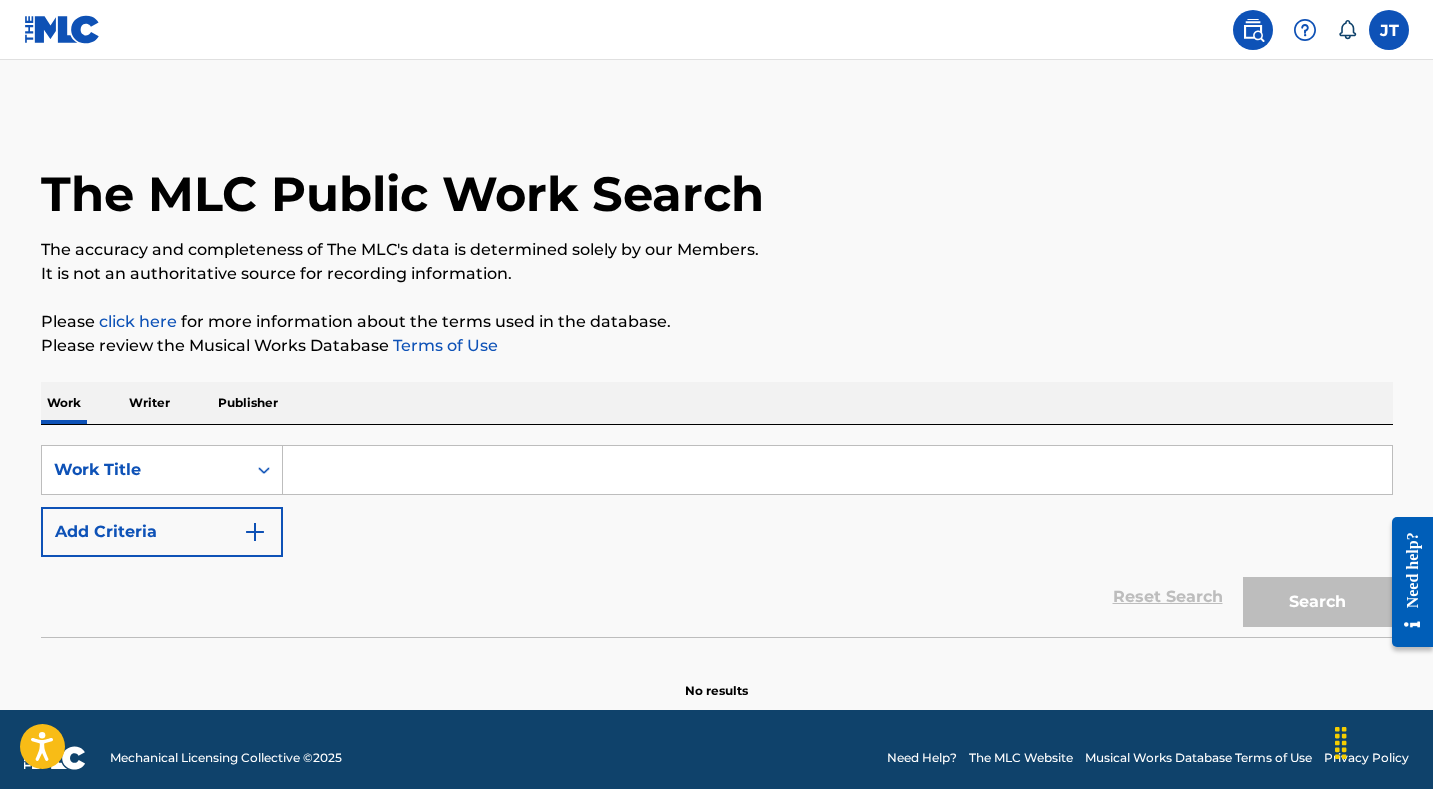 click at bounding box center [255, 532] 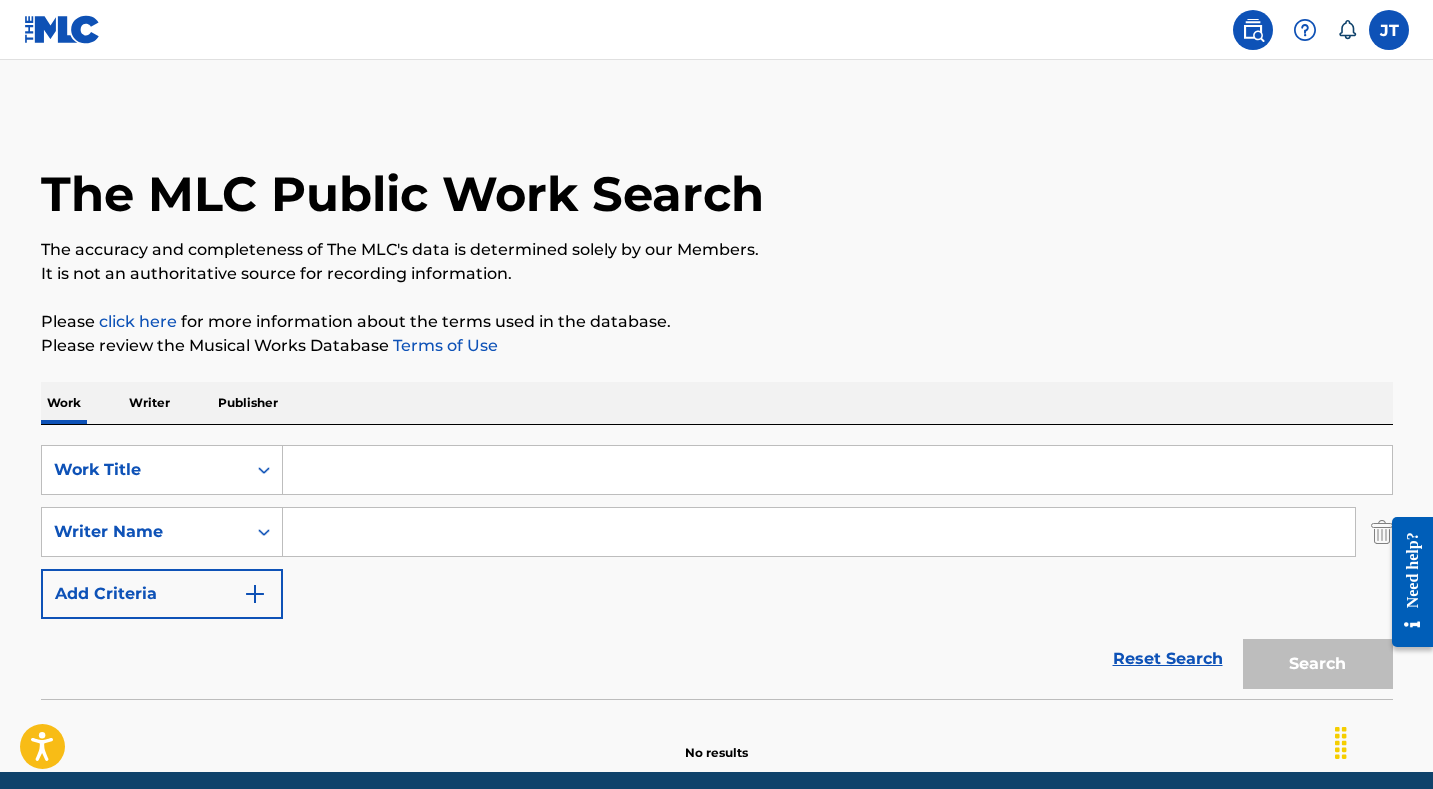 scroll, scrollTop: 79, scrollLeft: 0, axis: vertical 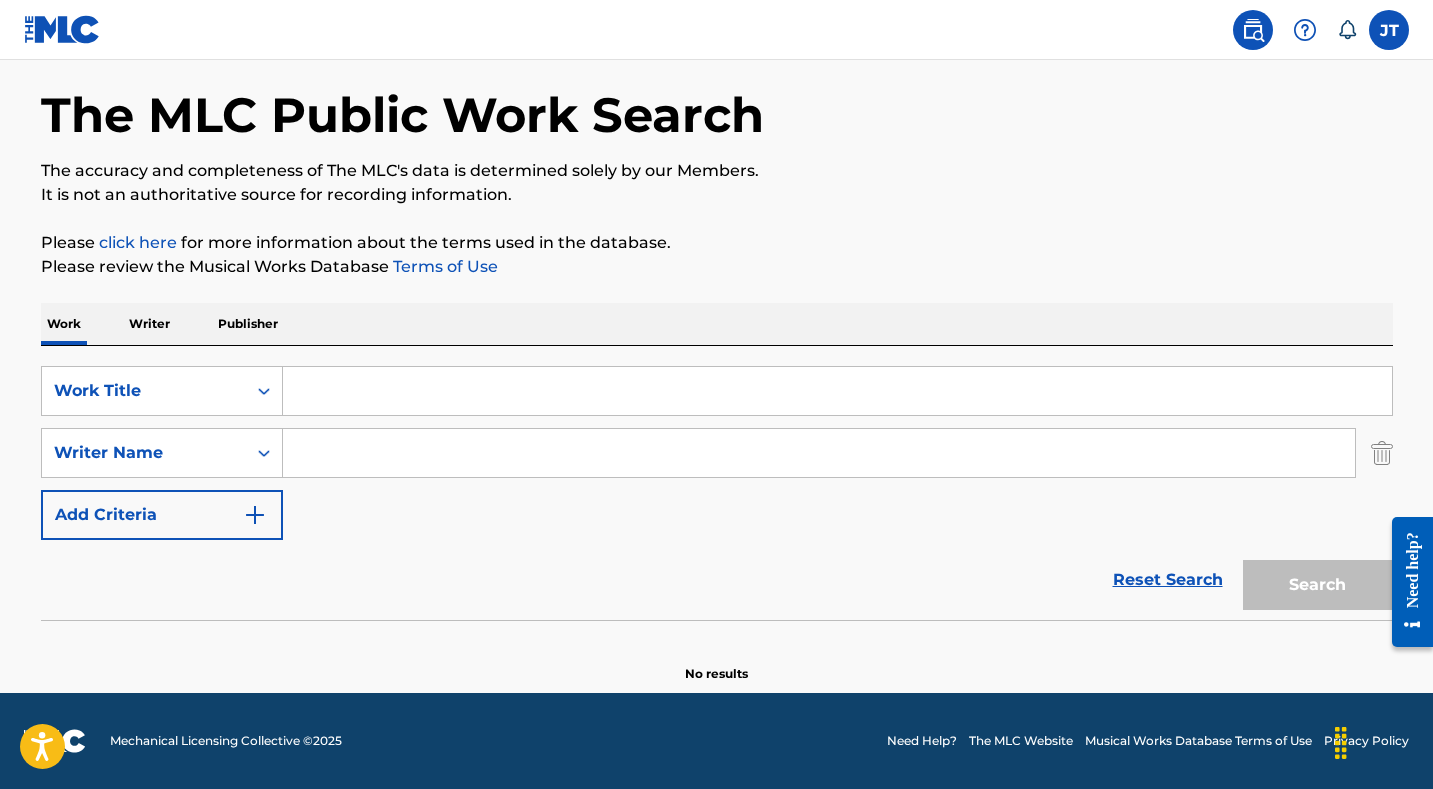 click on "Writer" at bounding box center [149, 324] 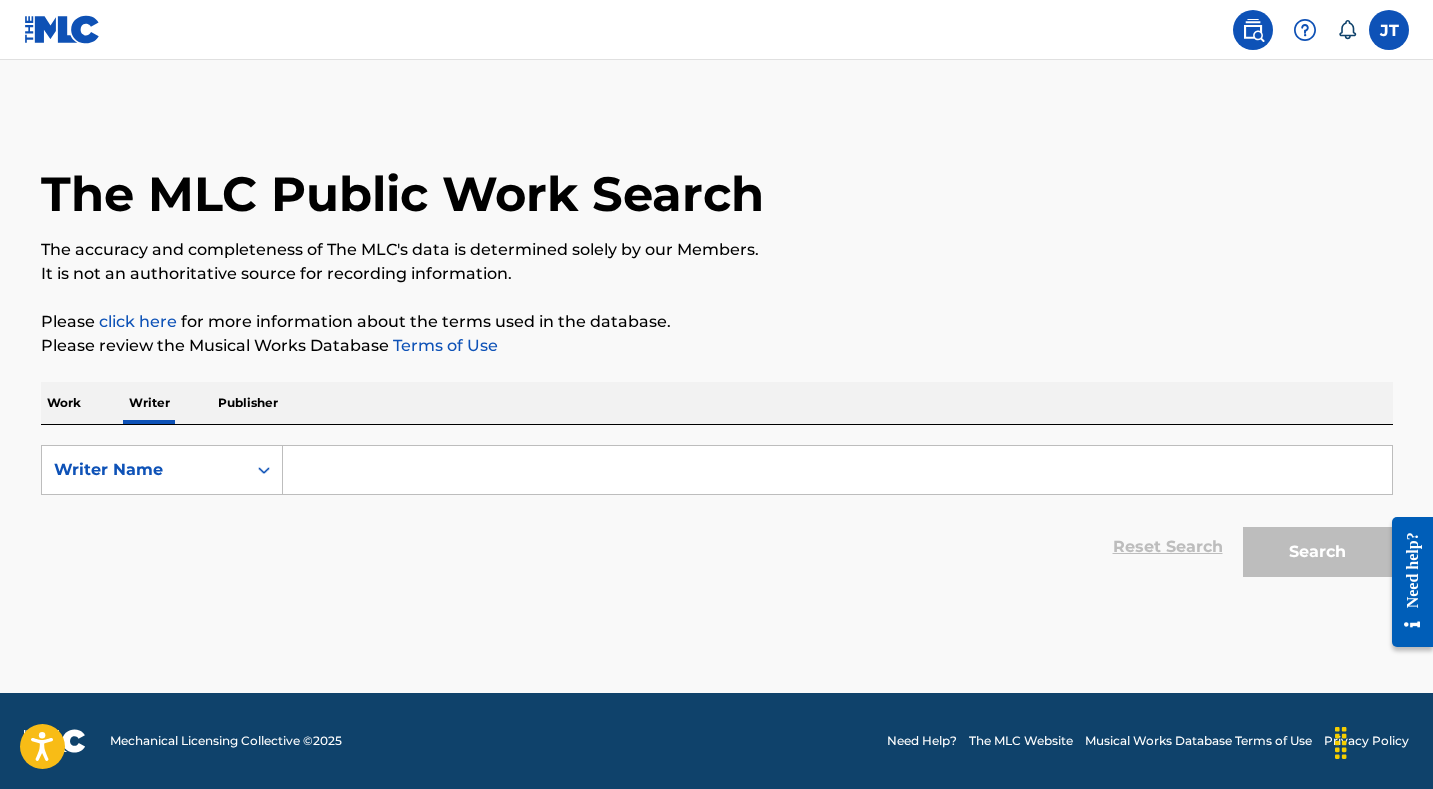 scroll, scrollTop: 0, scrollLeft: 0, axis: both 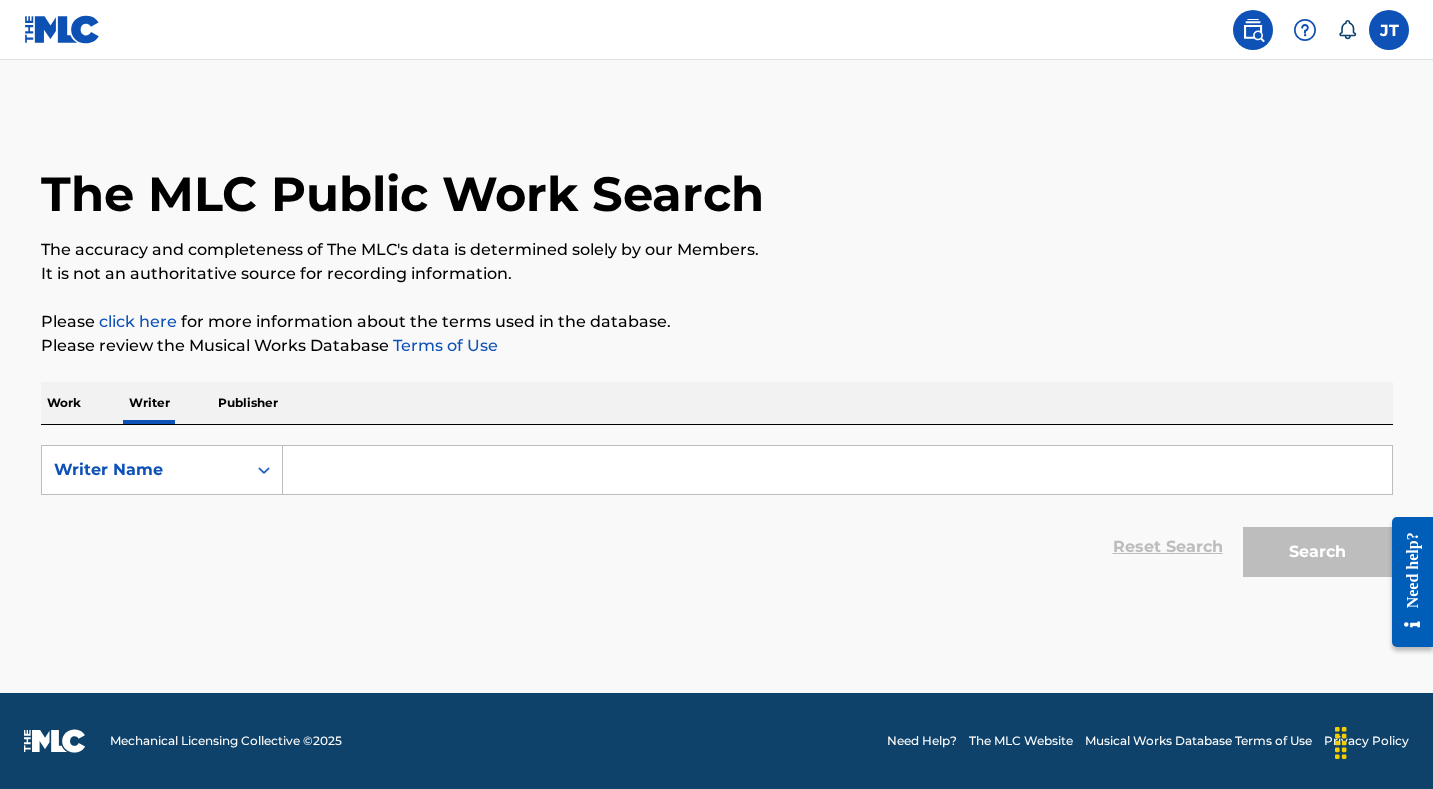 click at bounding box center [837, 470] 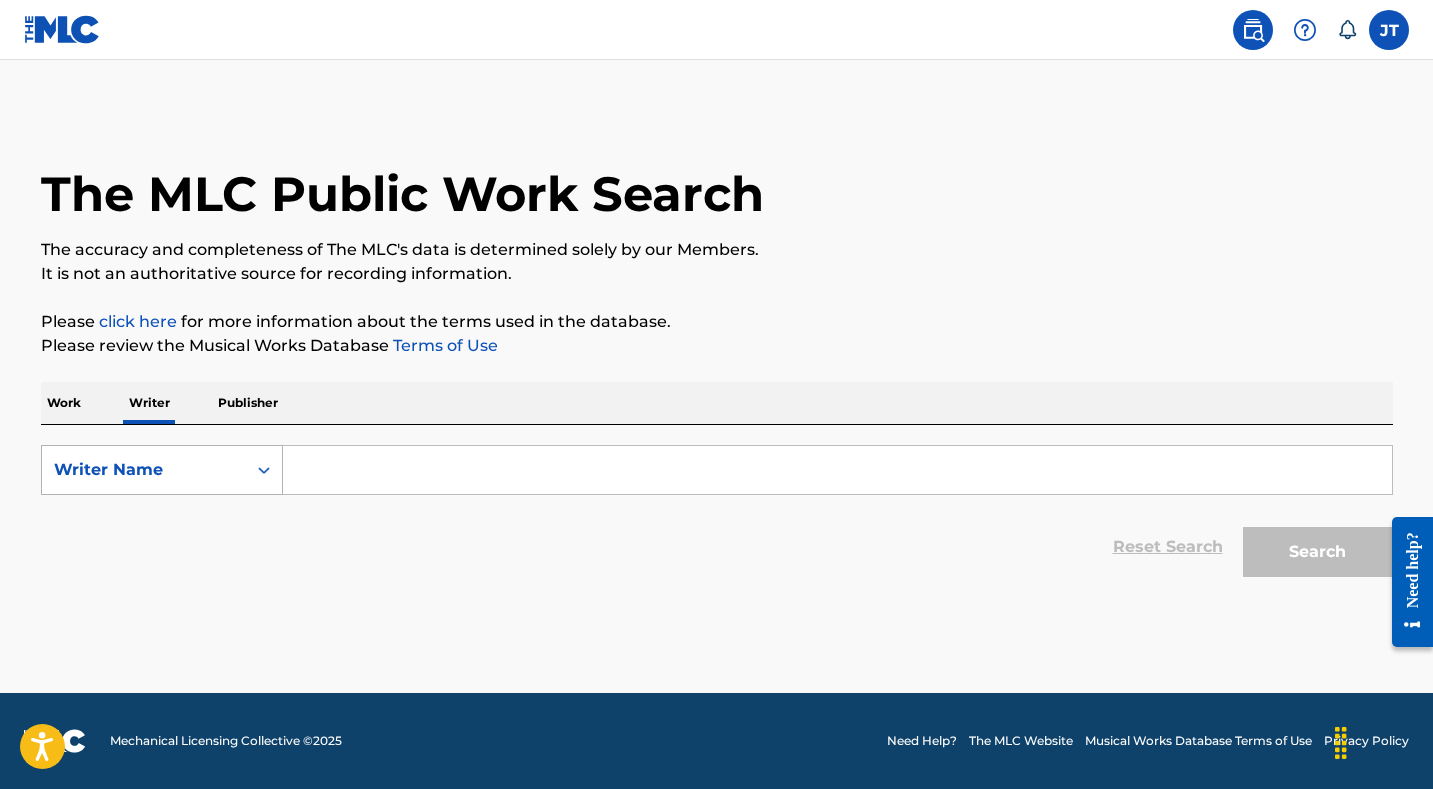 click at bounding box center (264, 470) 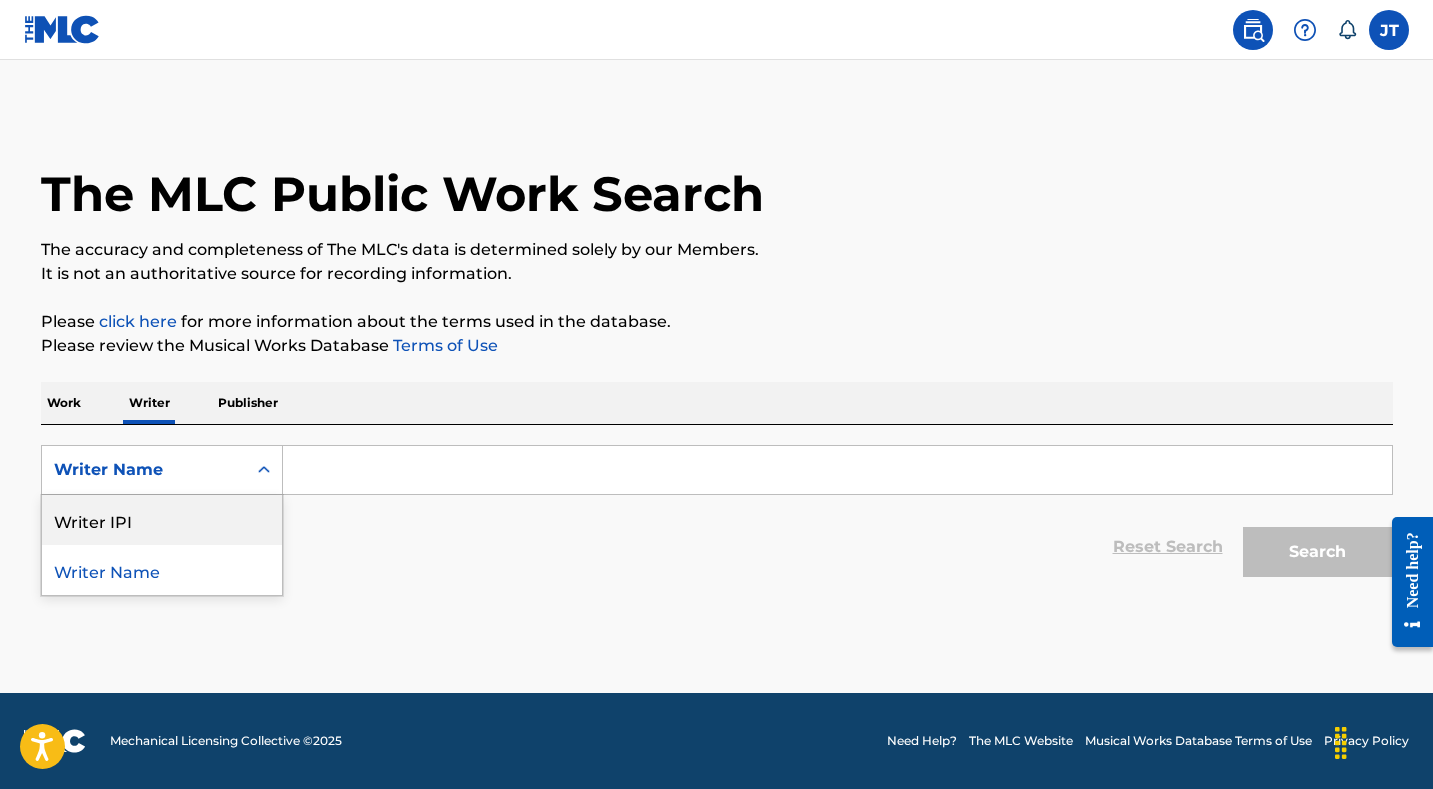 click on "Writer IPI" at bounding box center [162, 520] 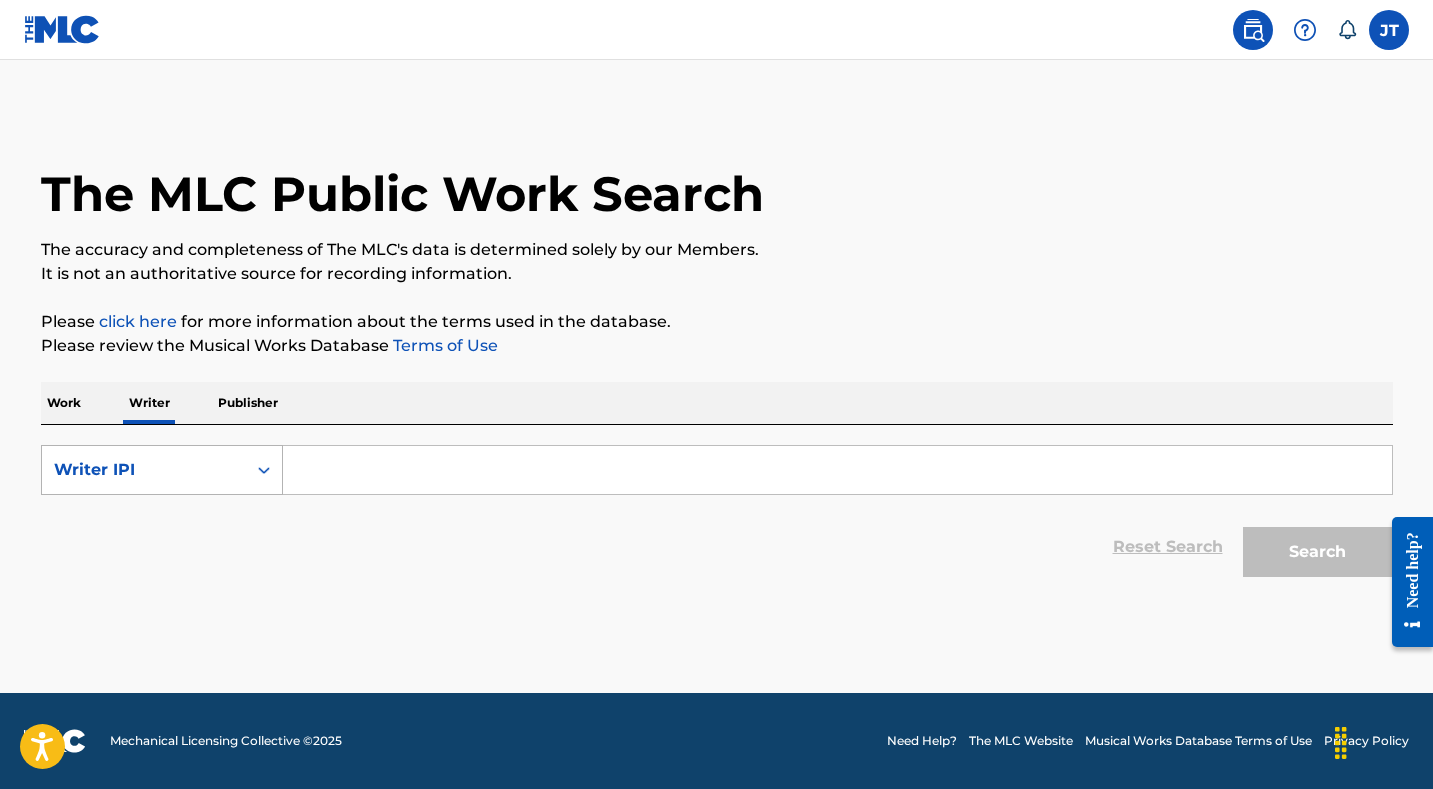 click at bounding box center [264, 470] 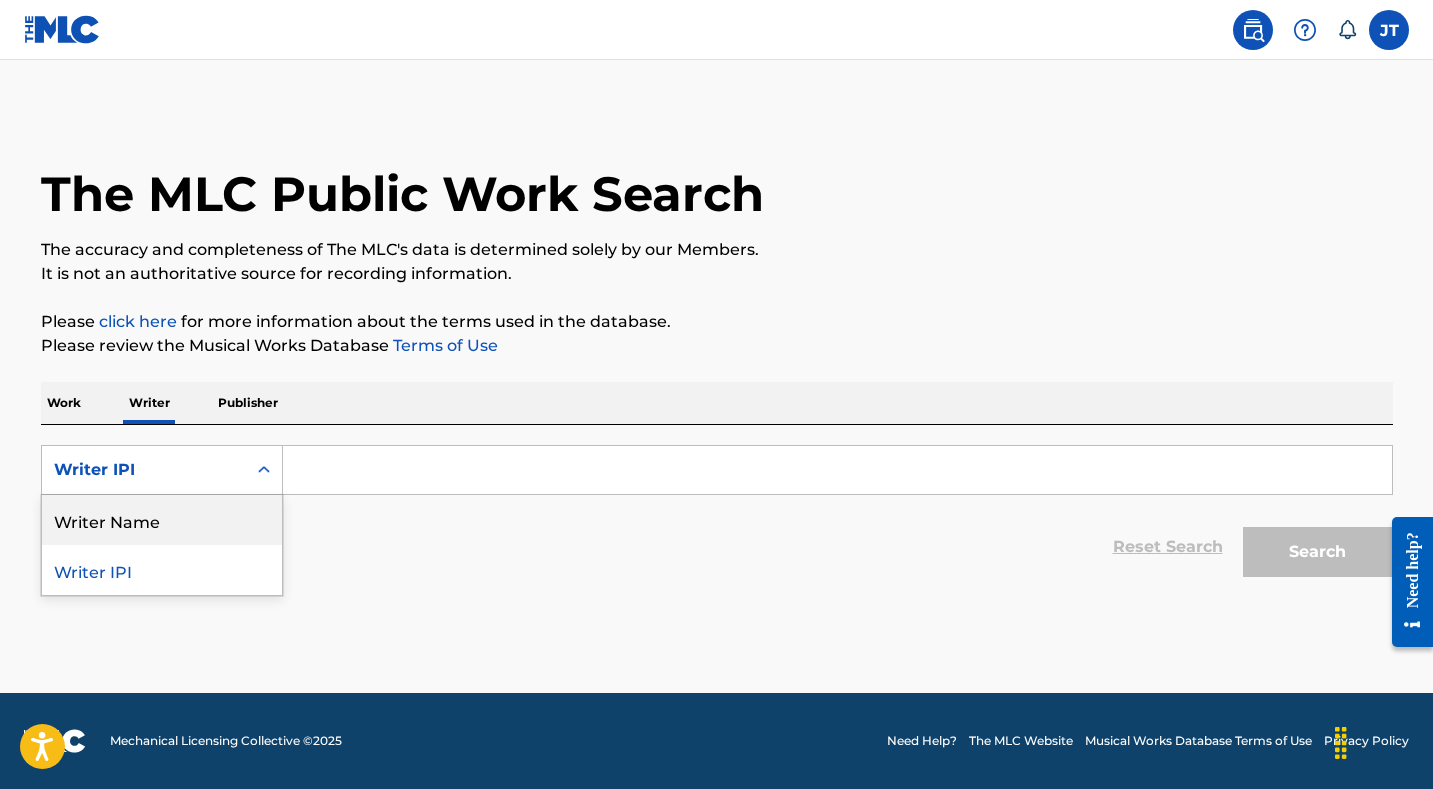 click on "Writer Name" at bounding box center (162, 520) 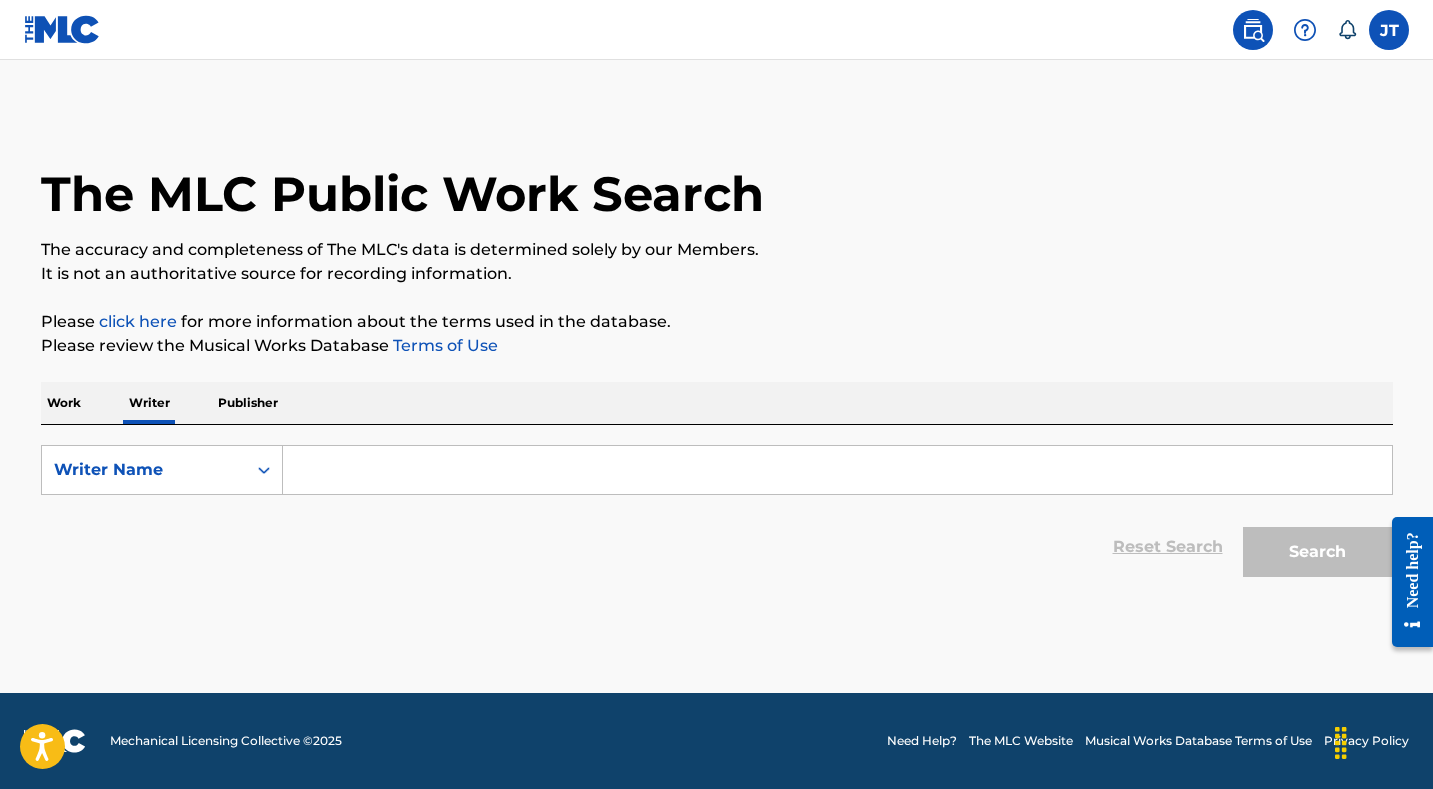 click on "Publisher" at bounding box center (248, 403) 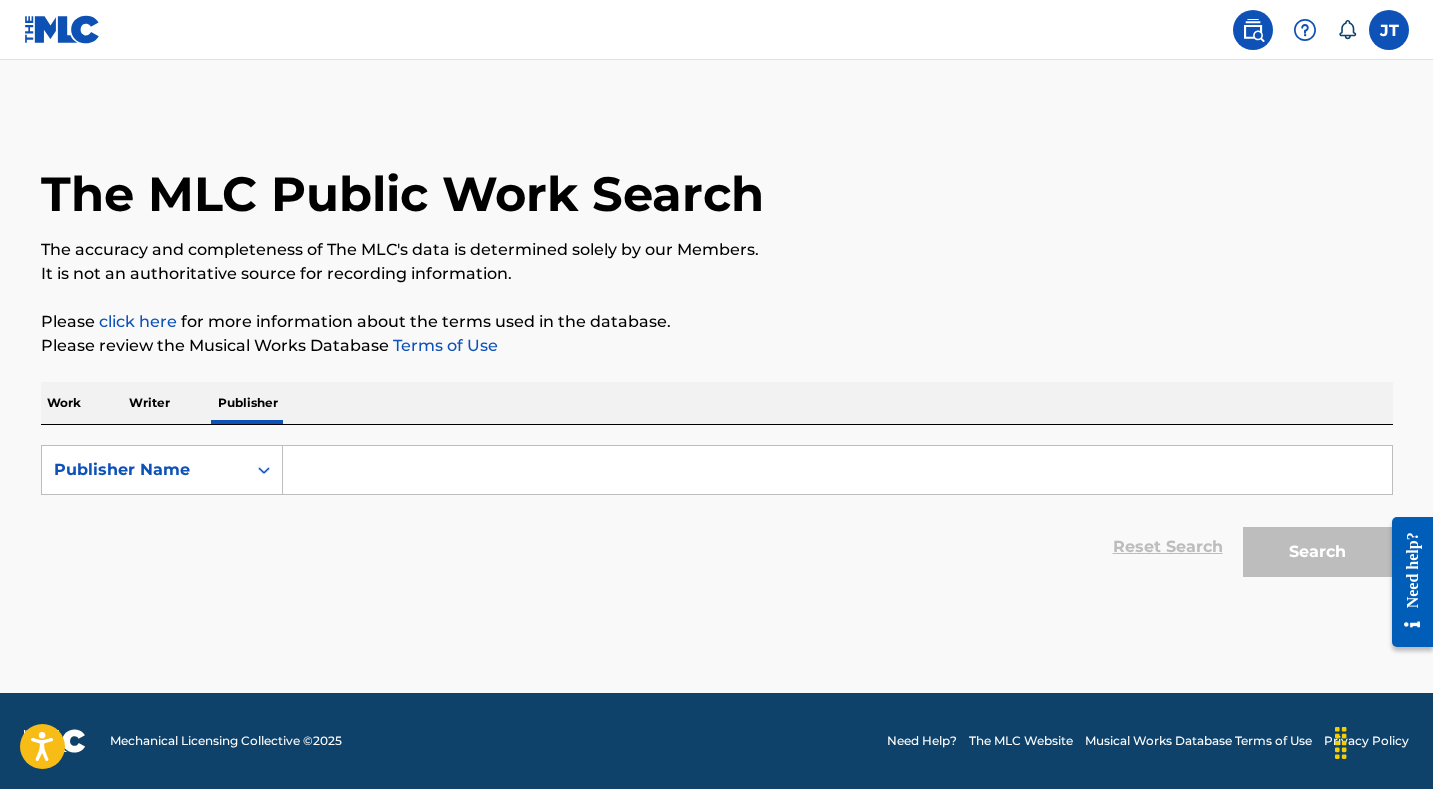 click on "Work" at bounding box center (64, 403) 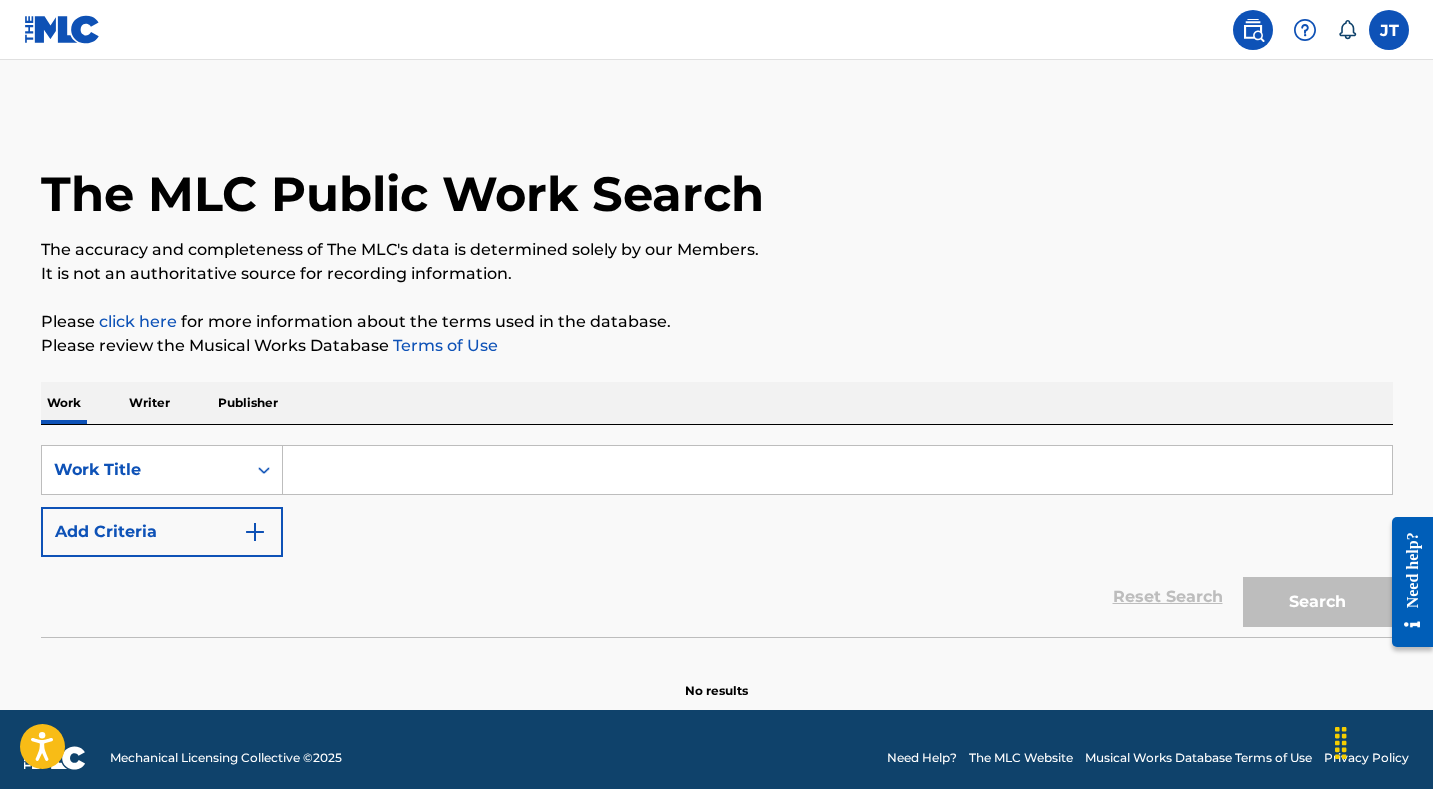 click on "Work Writer Publisher" at bounding box center (717, 403) 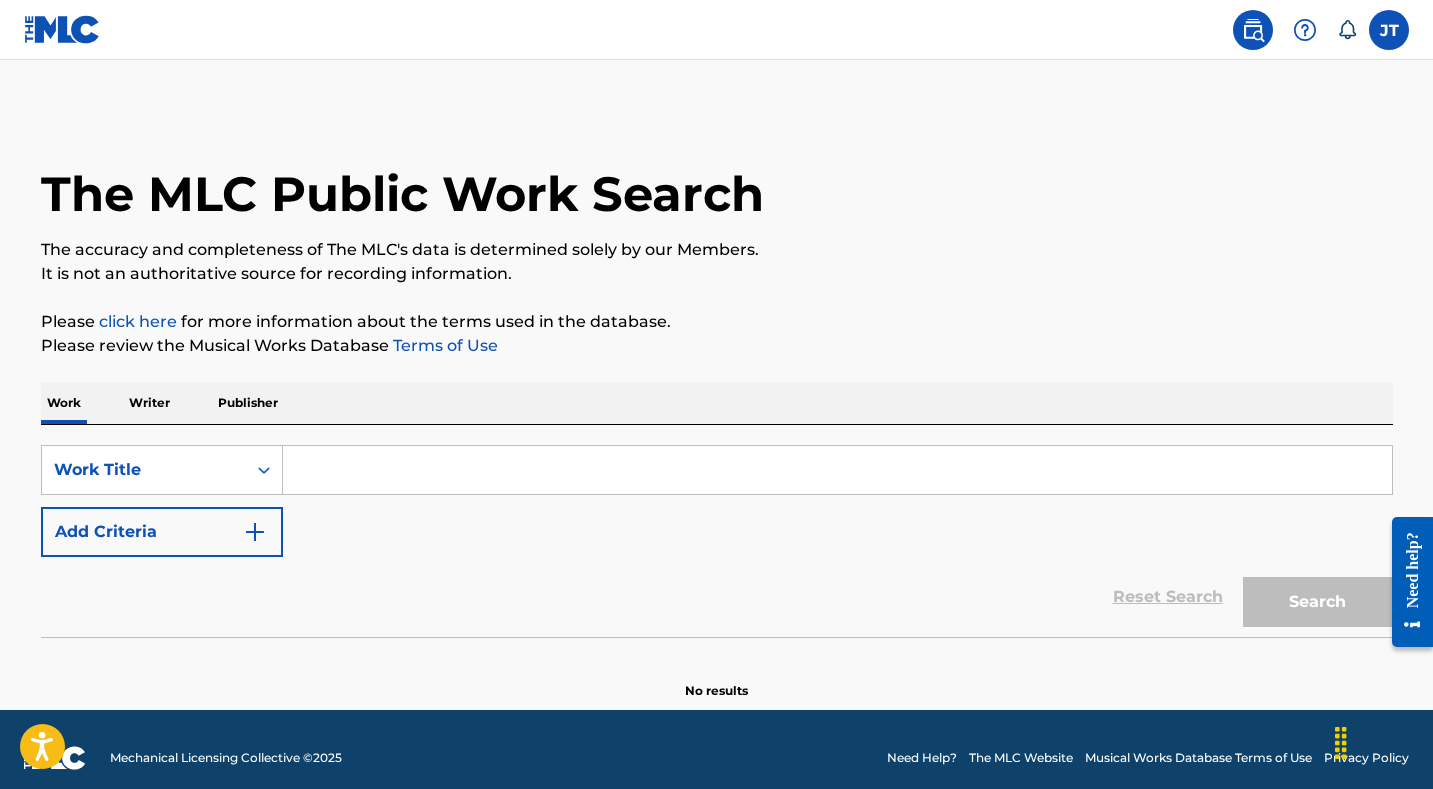 click at bounding box center (837, 470) 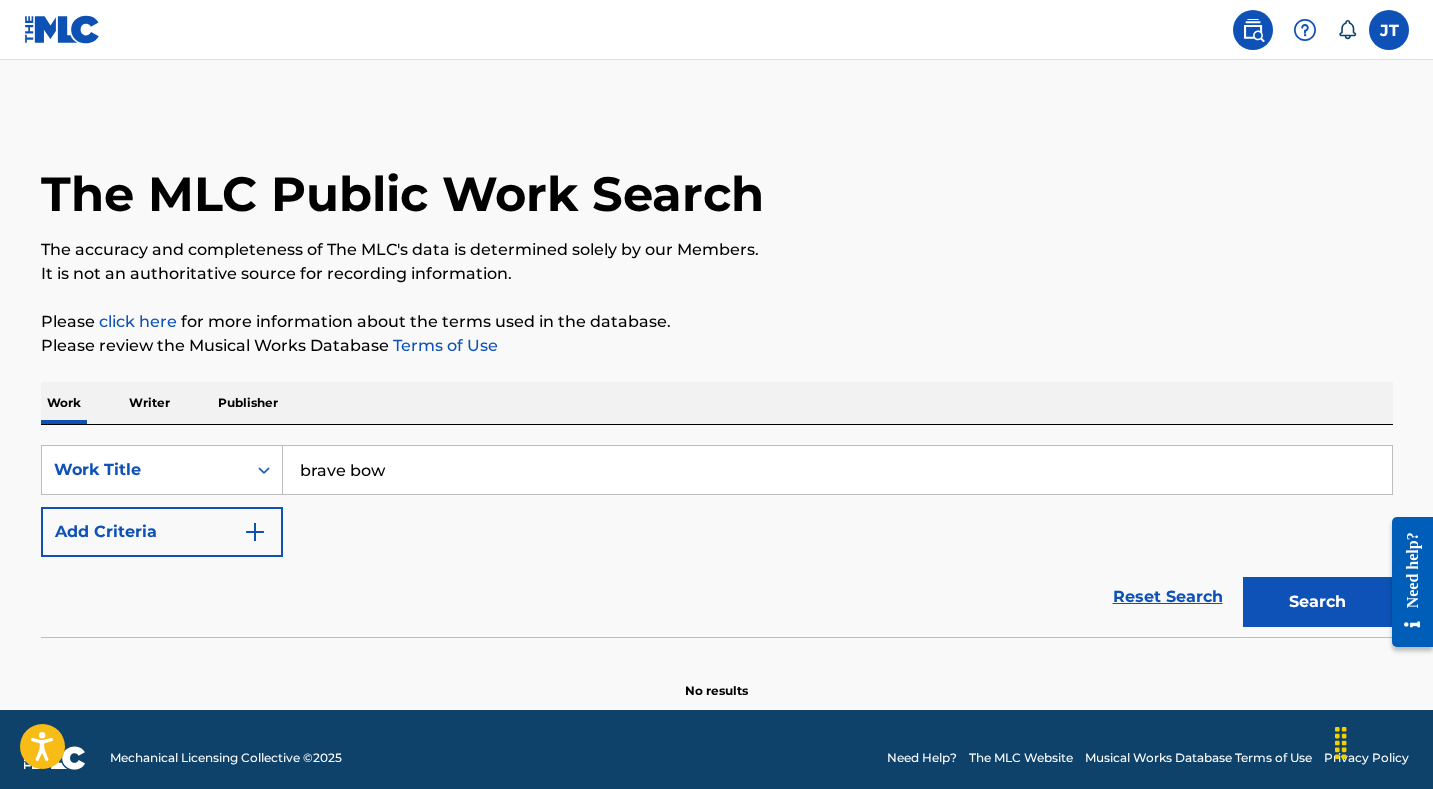 drag, startPoint x: 400, startPoint y: 472, endPoint x: 360, endPoint y: 471, distance: 40.012497 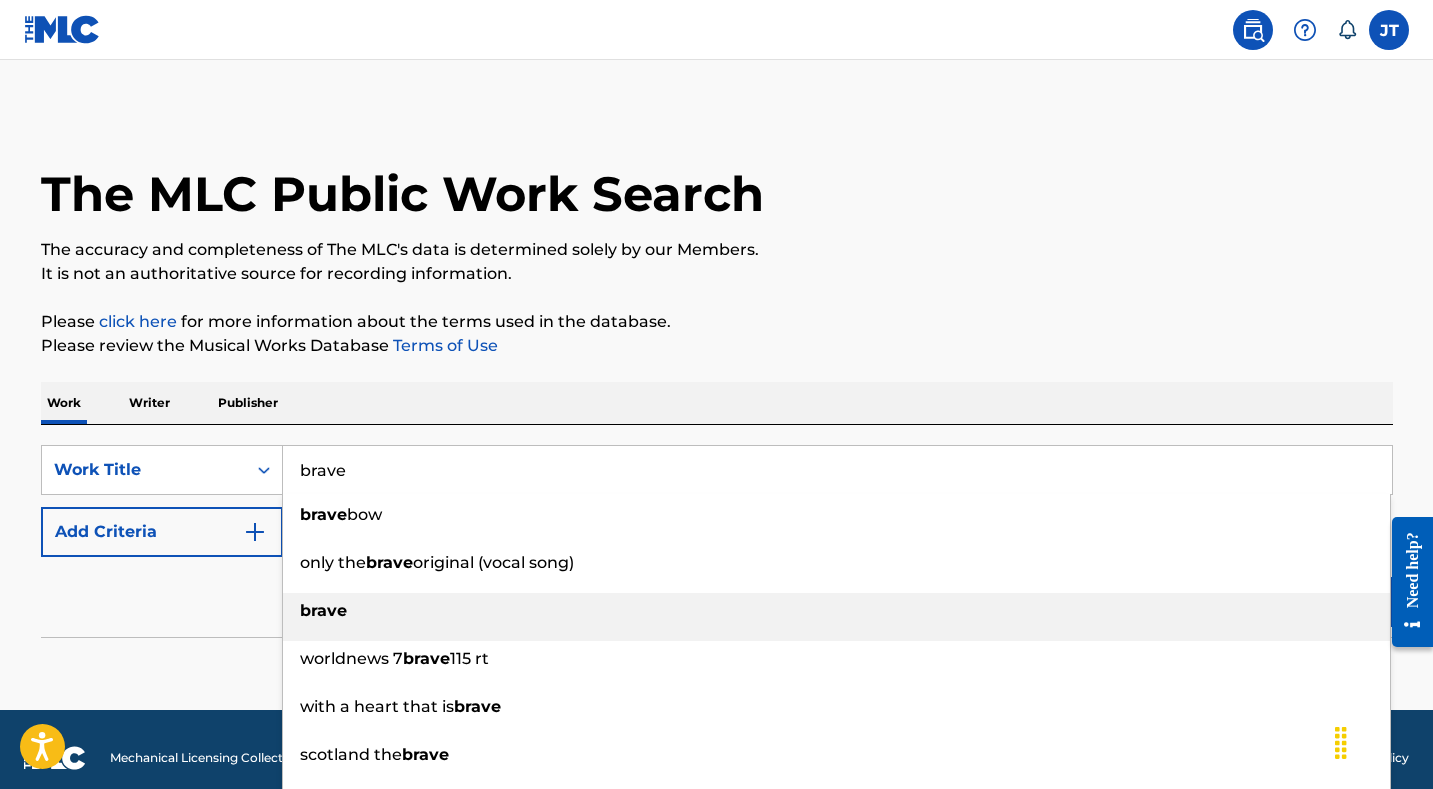 click on "brave" at bounding box center [836, 611] 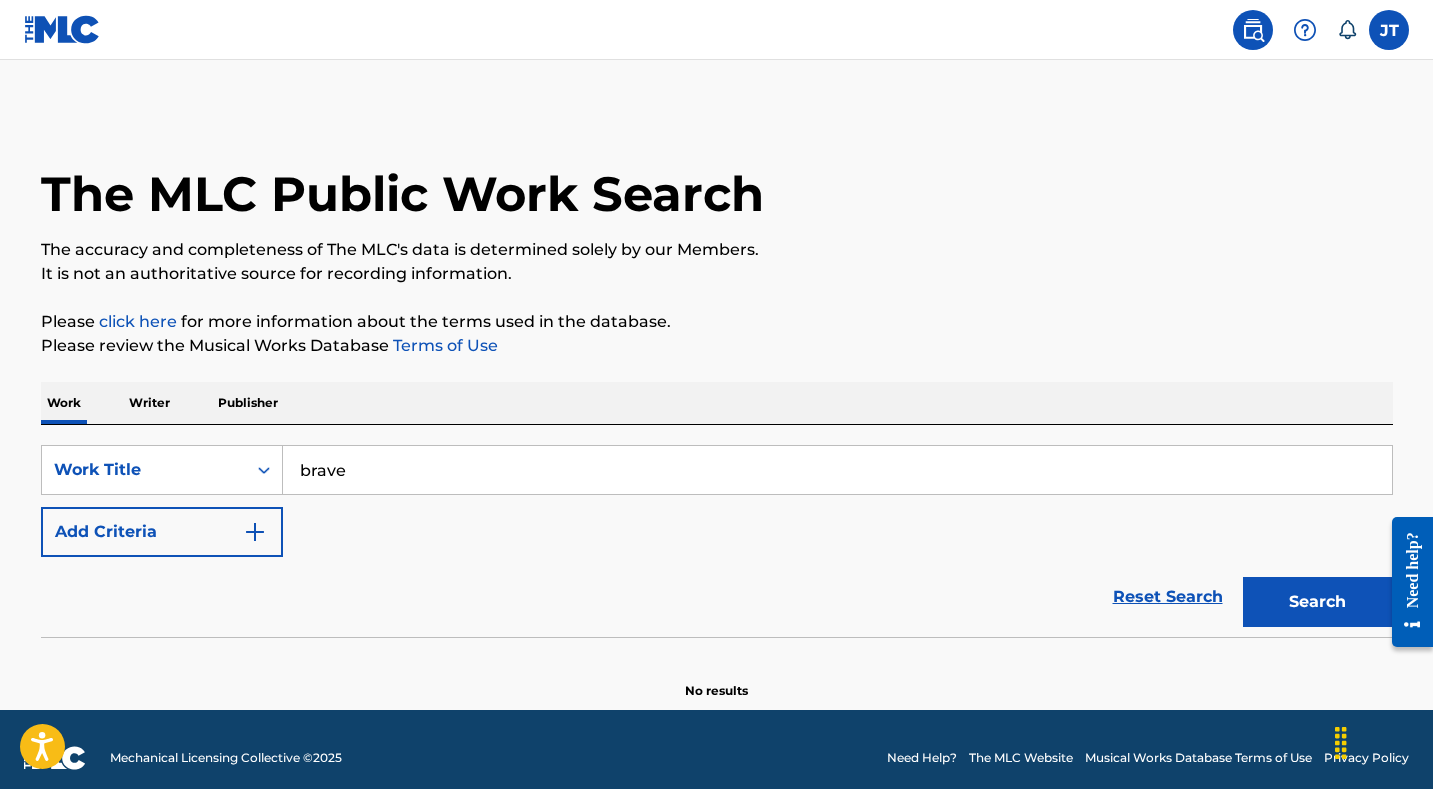 click on "Search" at bounding box center (1318, 602) 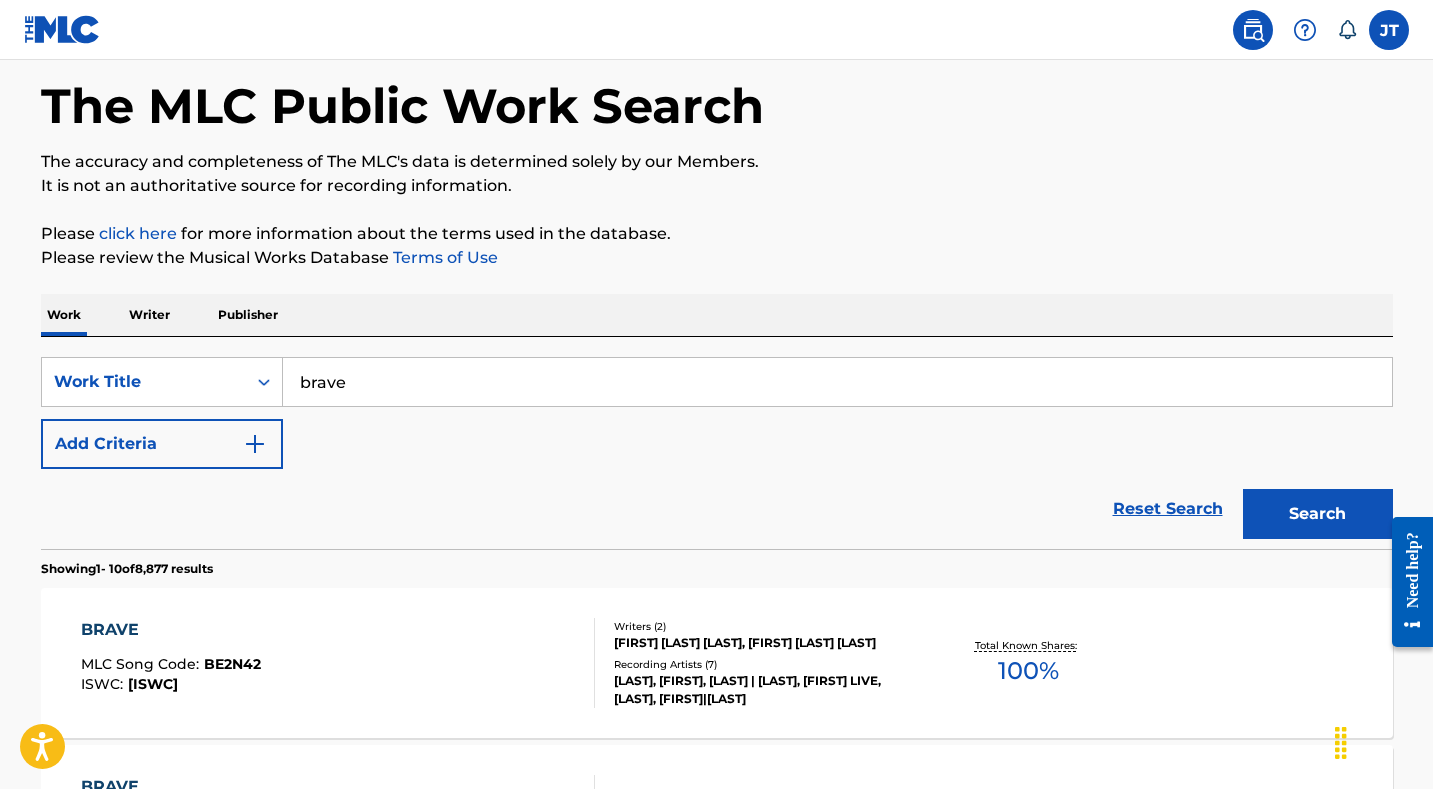 scroll, scrollTop: 87, scrollLeft: 0, axis: vertical 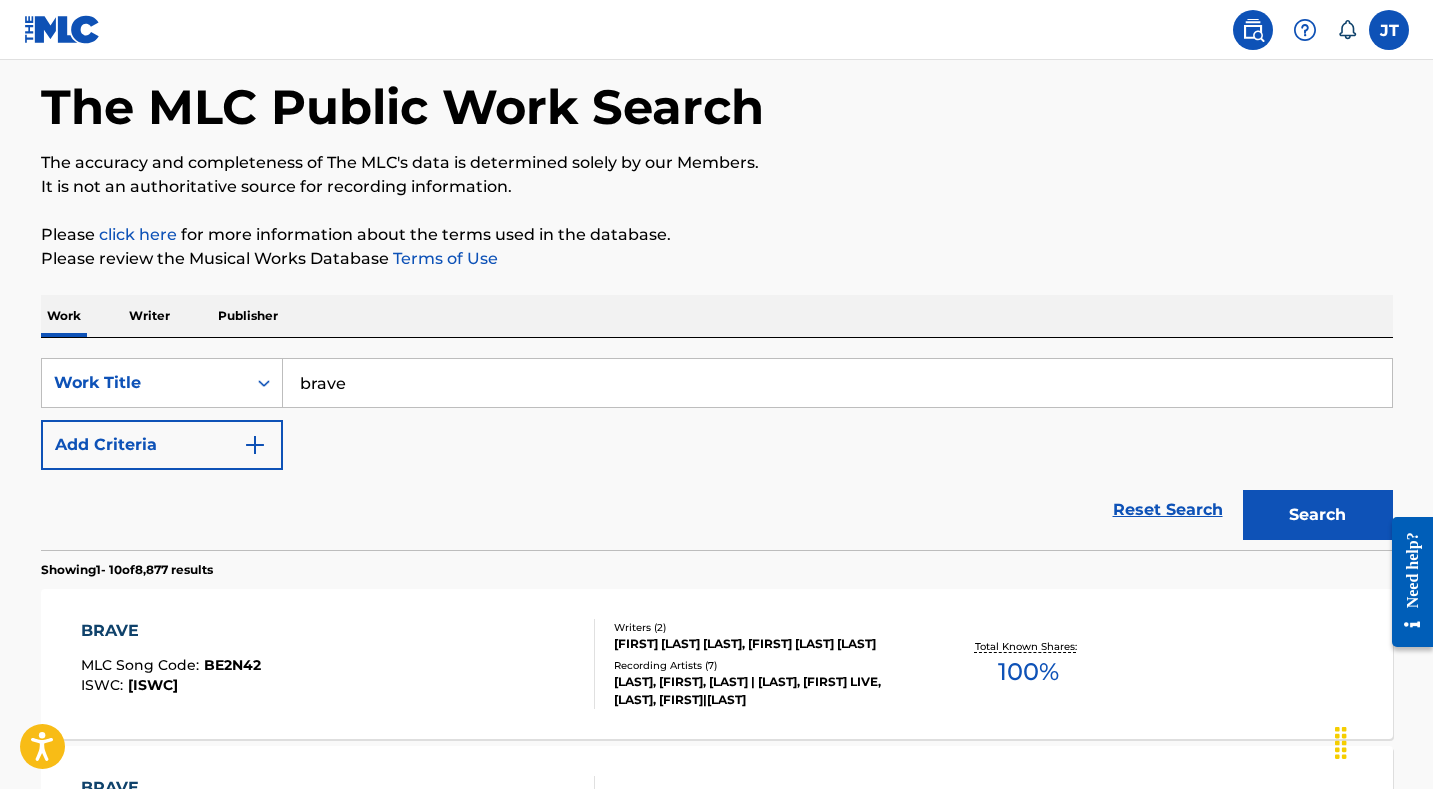 click on "Add Criteria" at bounding box center [162, 445] 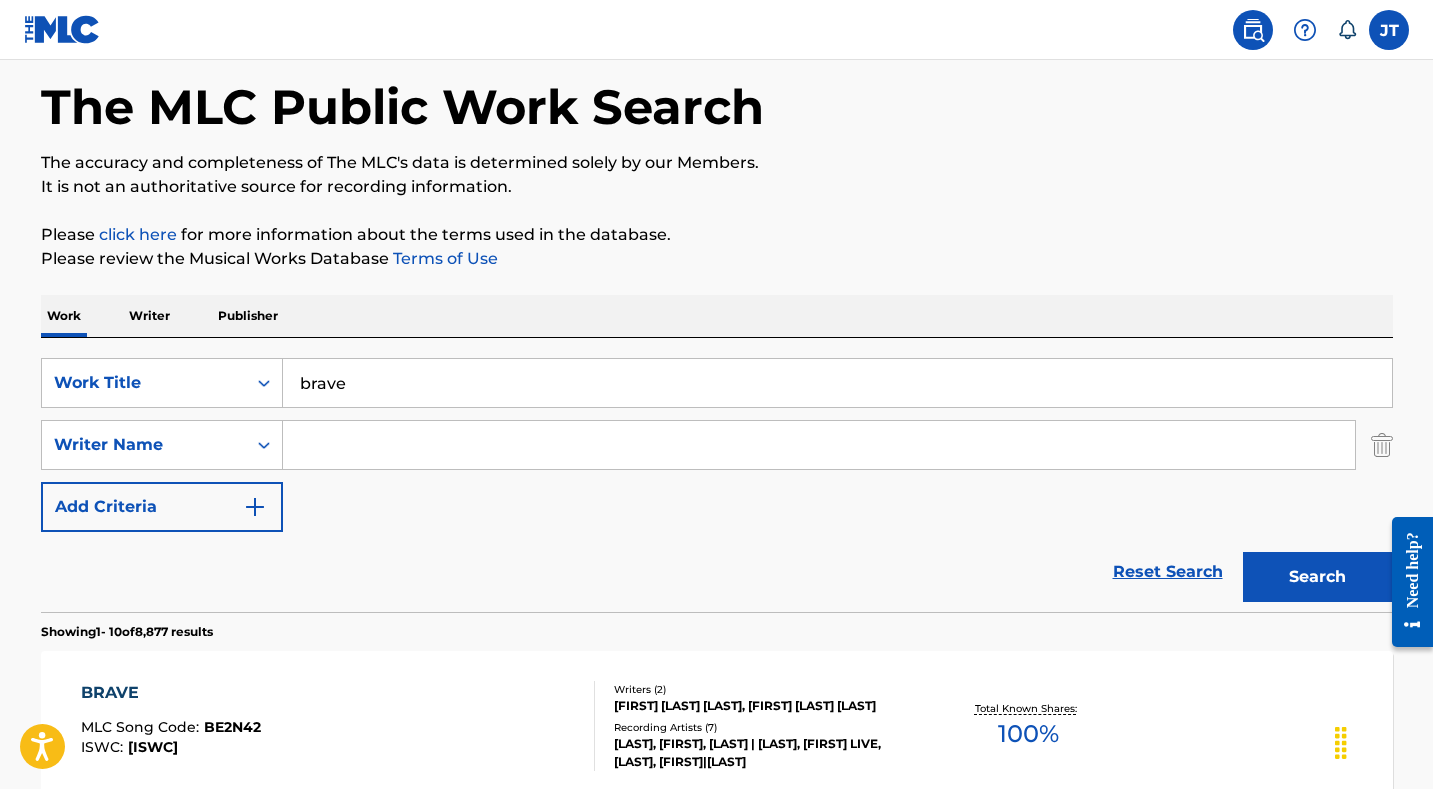 click at bounding box center (819, 445) 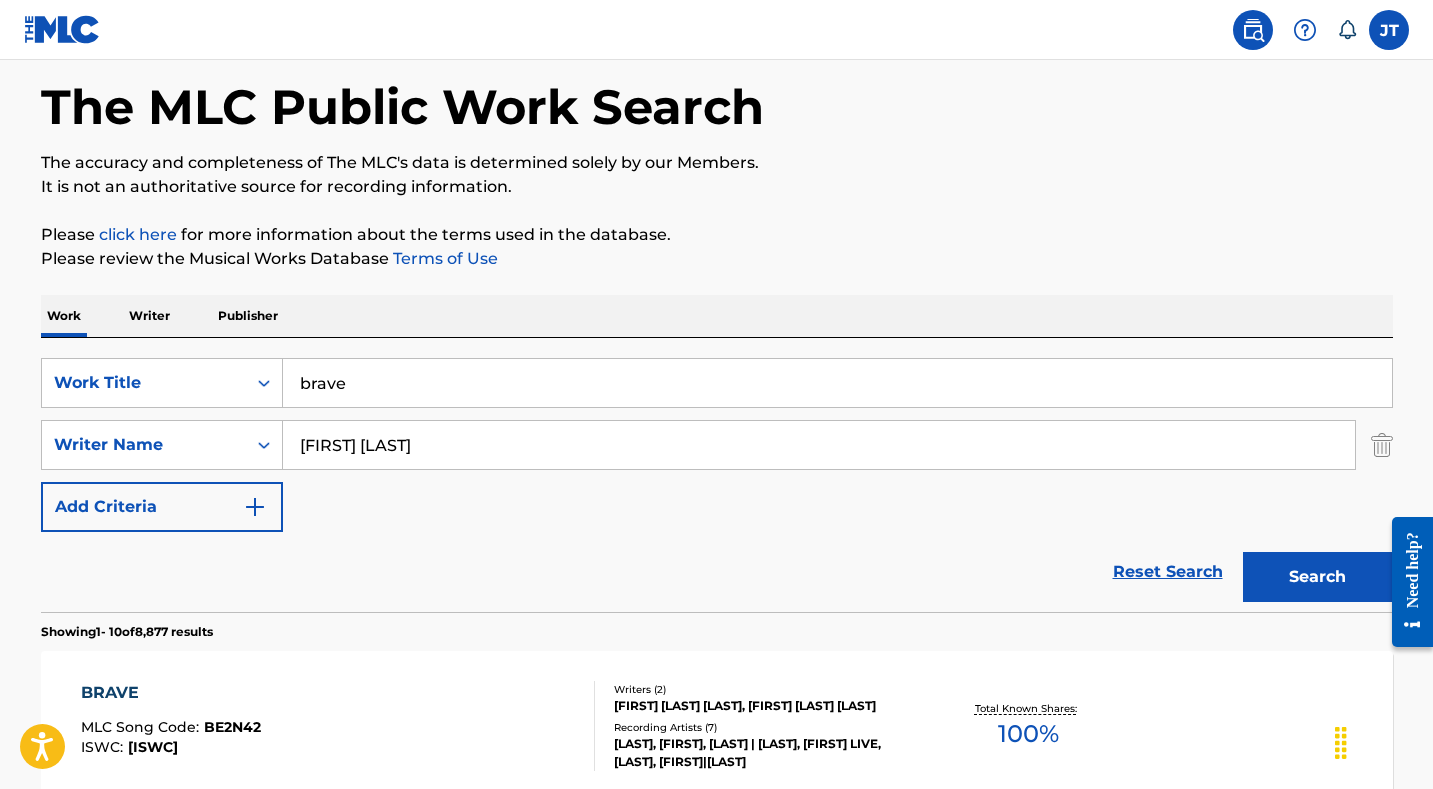 type on "[FIRST] [LAST]" 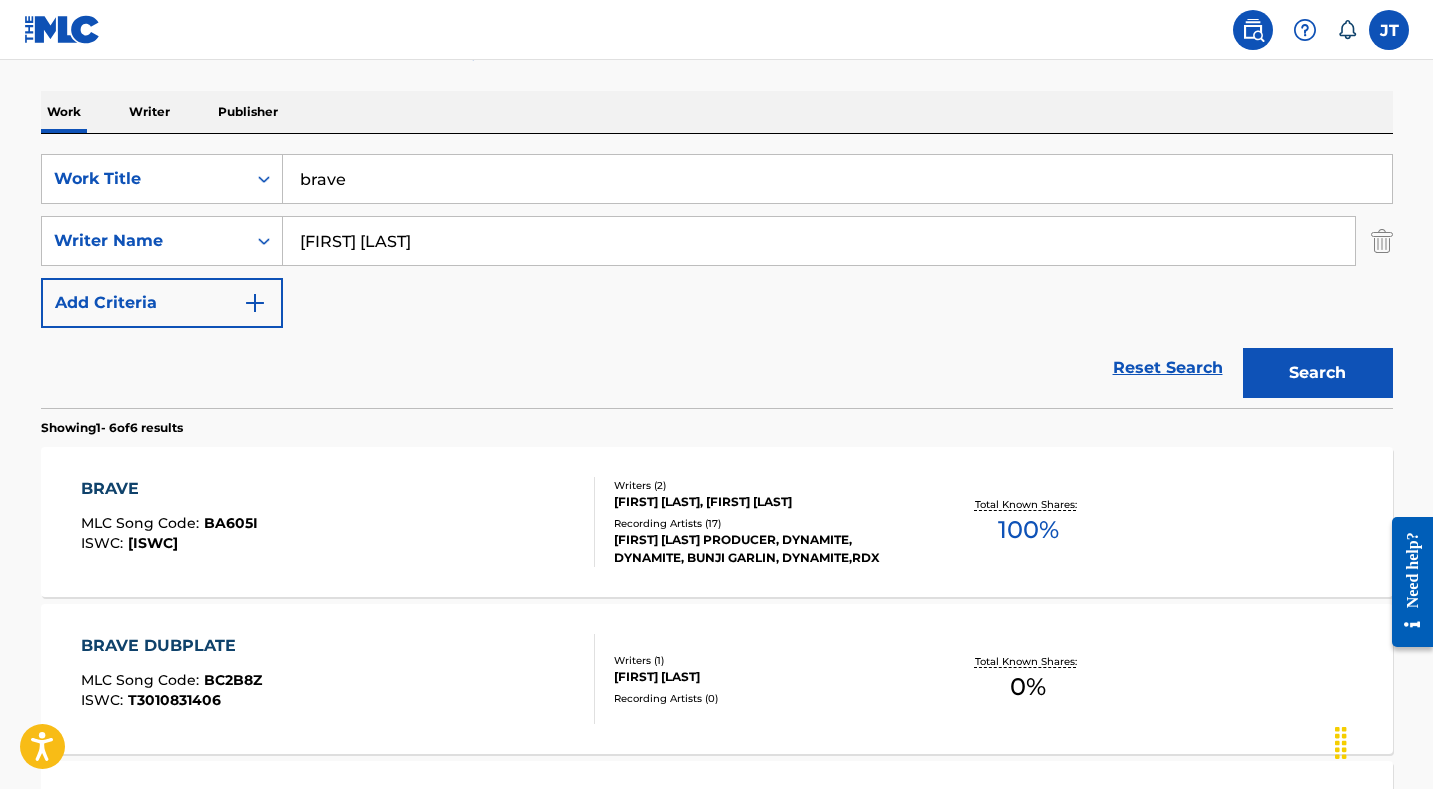 scroll, scrollTop: 297, scrollLeft: 0, axis: vertical 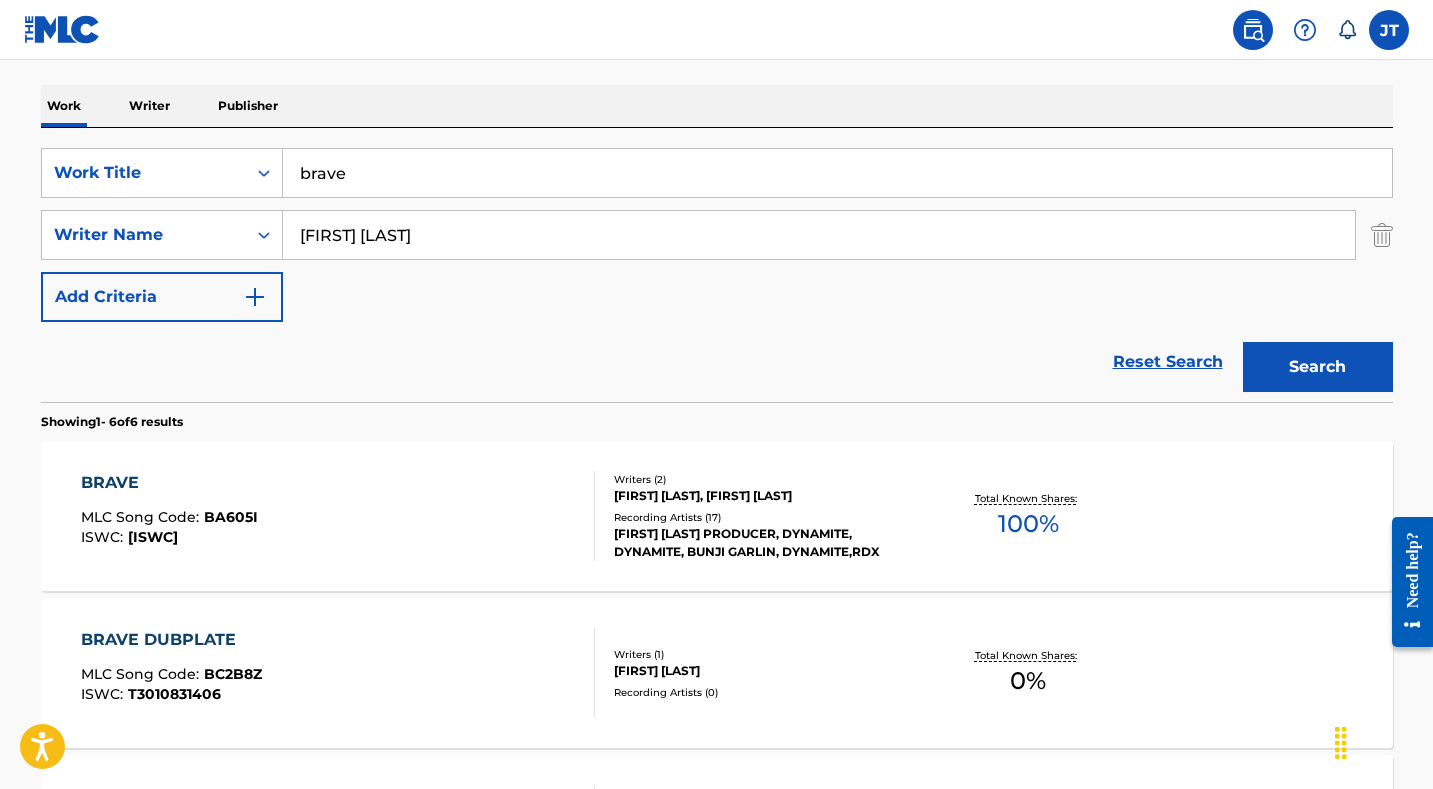 click on "100 %" at bounding box center (1028, 524) 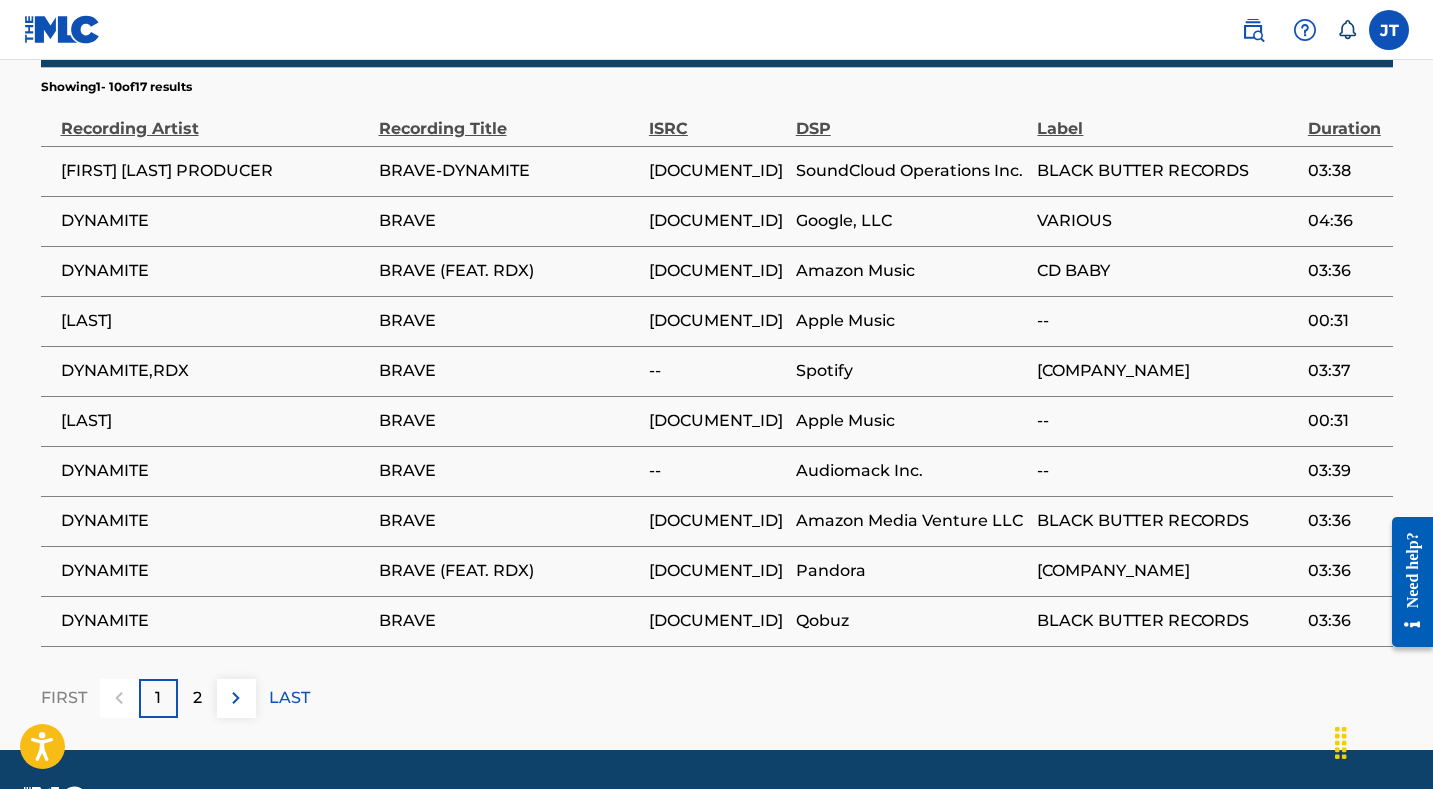 scroll, scrollTop: 1257, scrollLeft: 0, axis: vertical 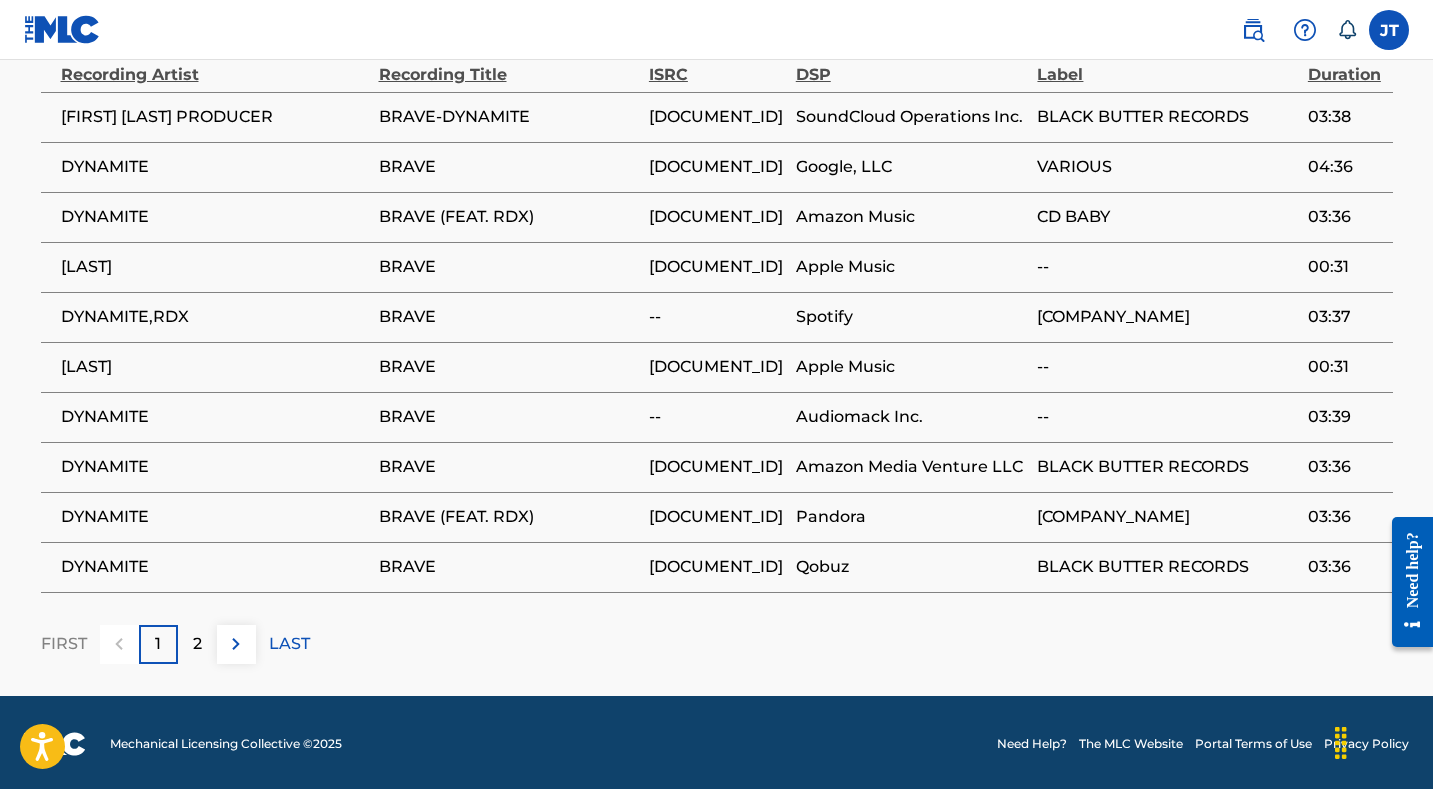 click at bounding box center (236, 644) 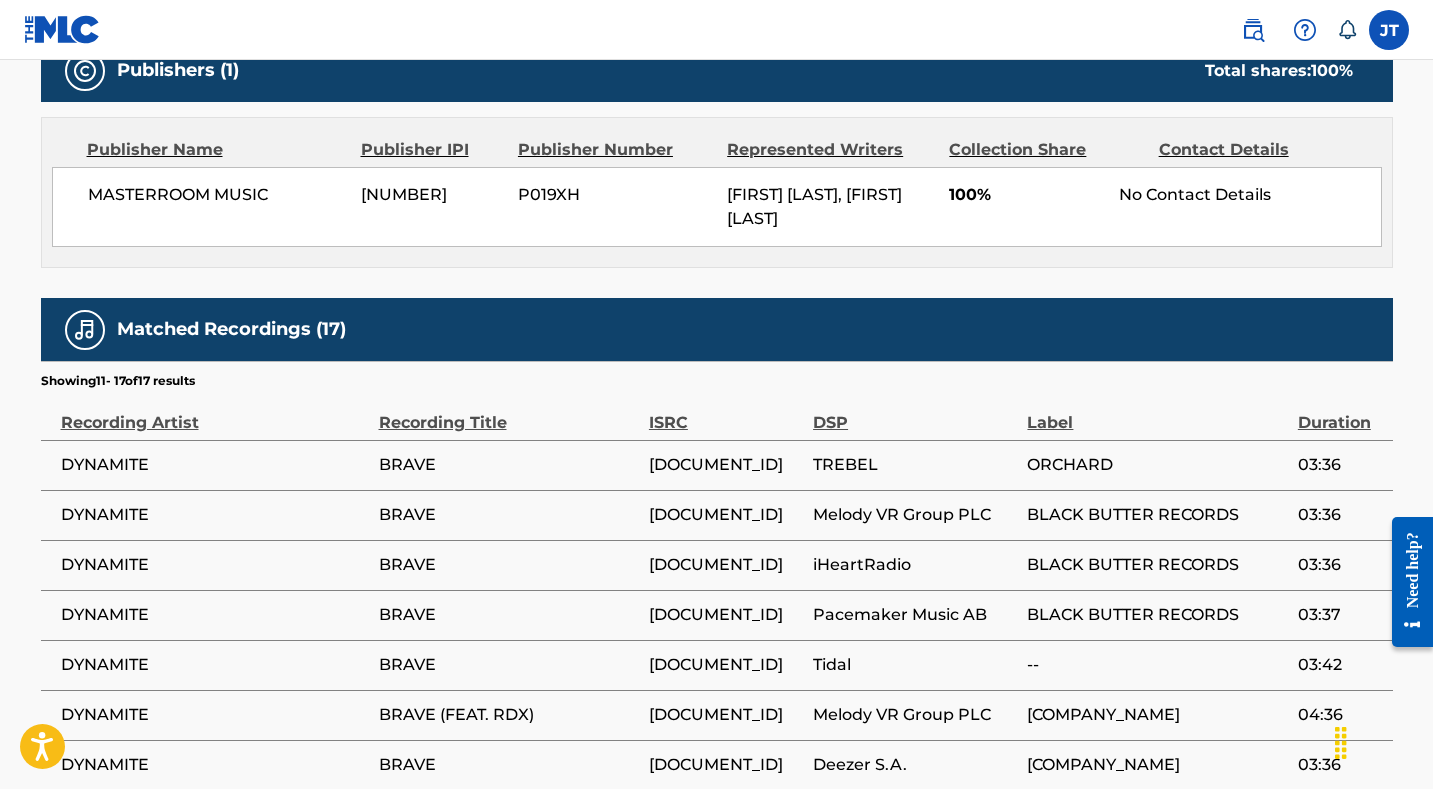 scroll, scrollTop: 1107, scrollLeft: 0, axis: vertical 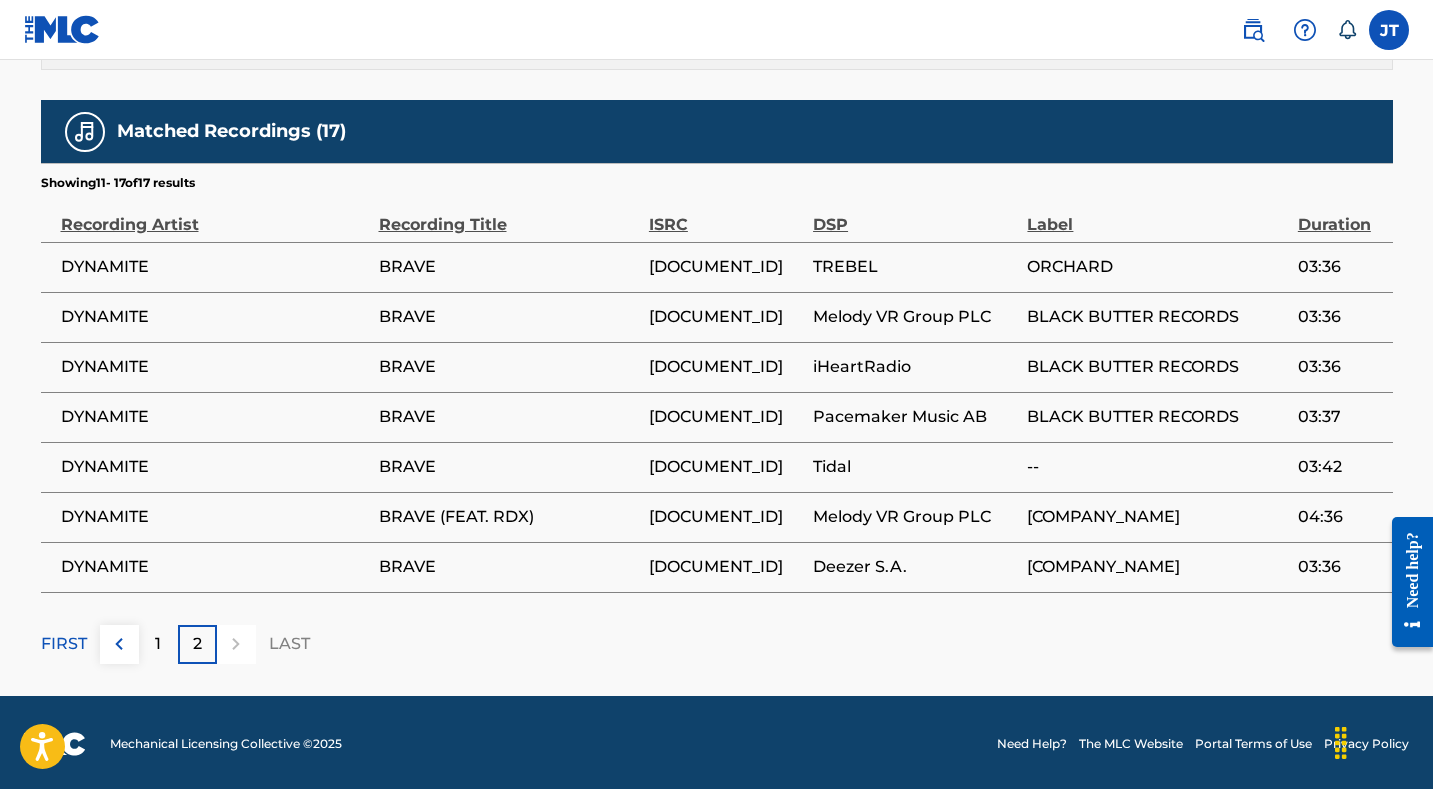 click on "Need help?" at bounding box center (1412, 581) 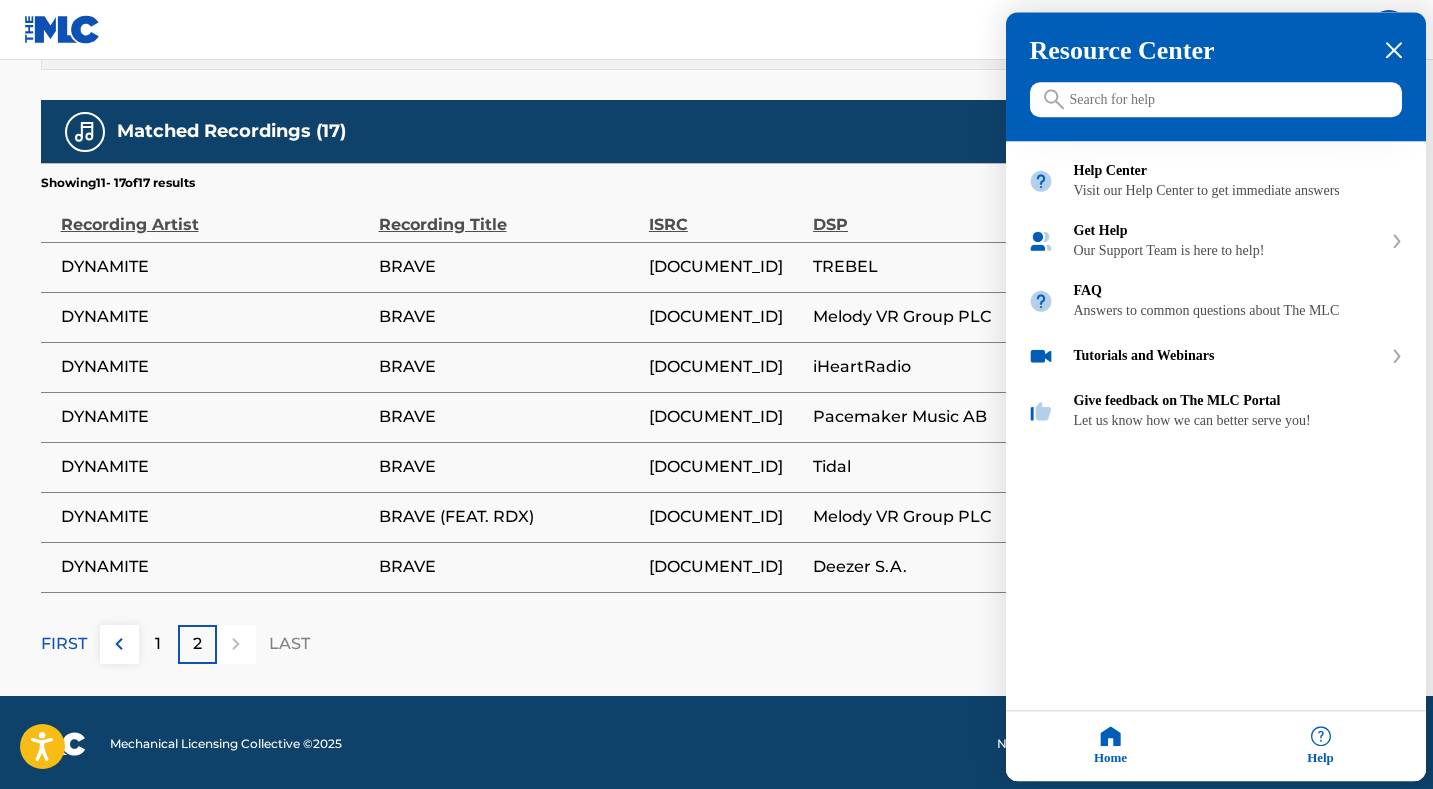 click at bounding box center [716, 394] 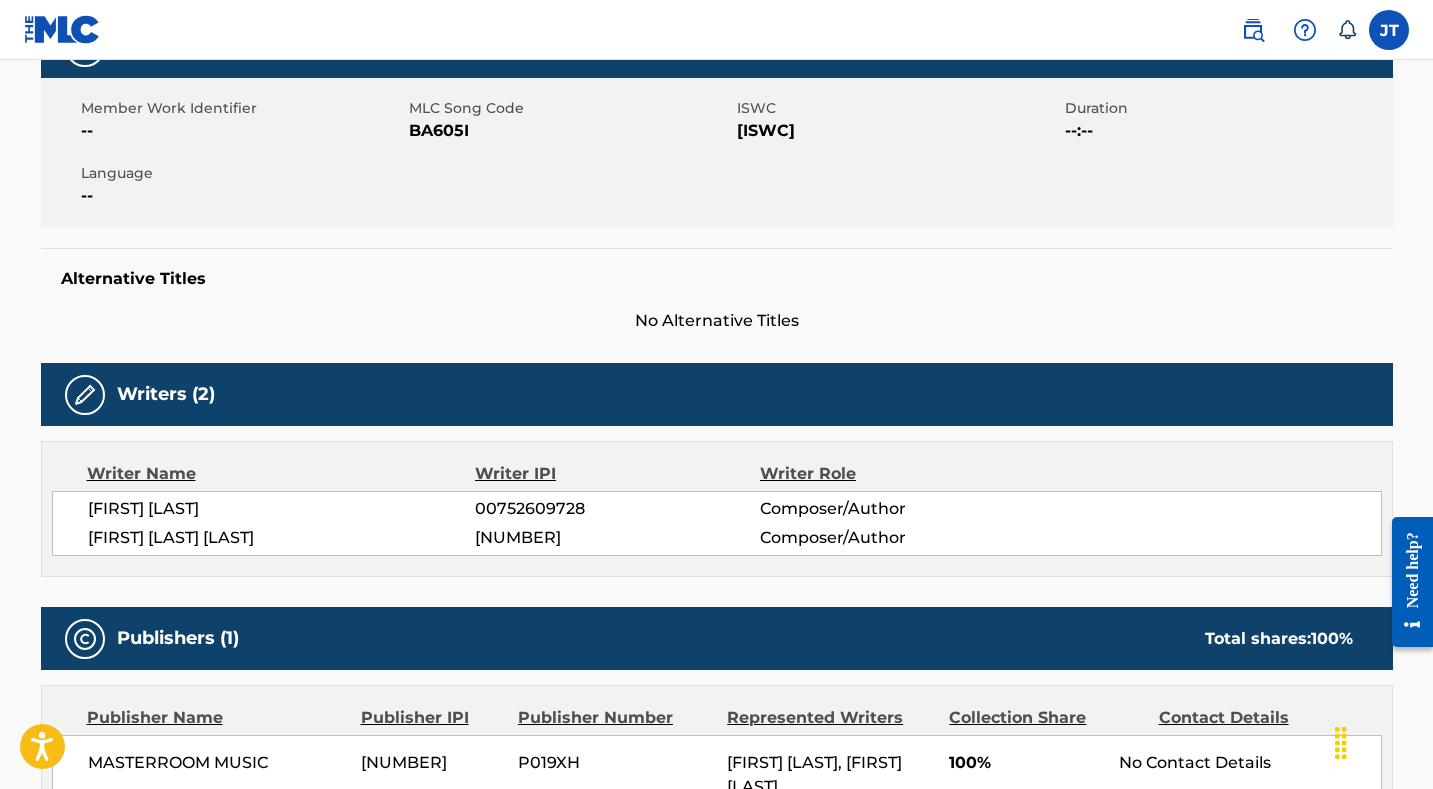 scroll, scrollTop: 0, scrollLeft: 0, axis: both 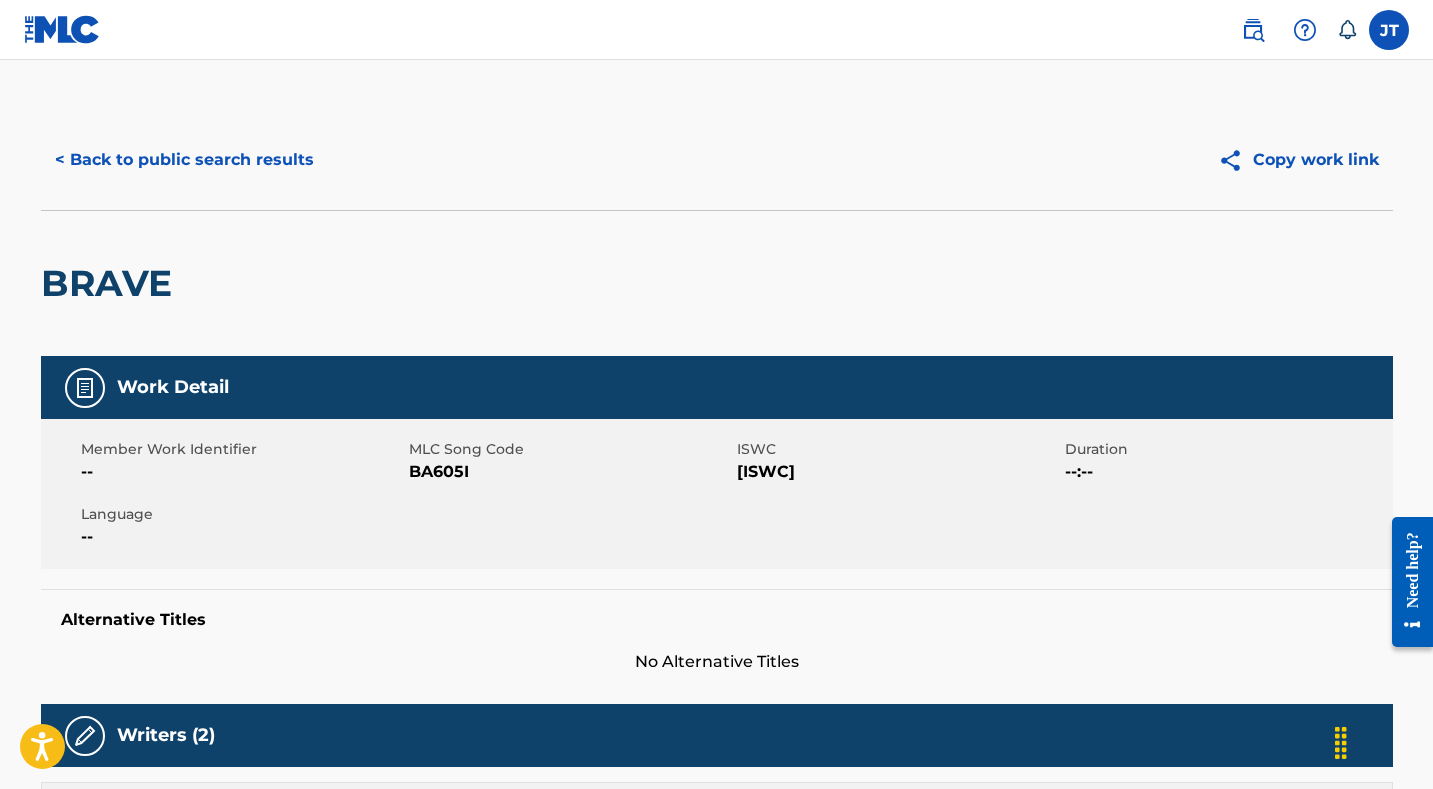click on "< Back to public search results" at bounding box center (184, 160) 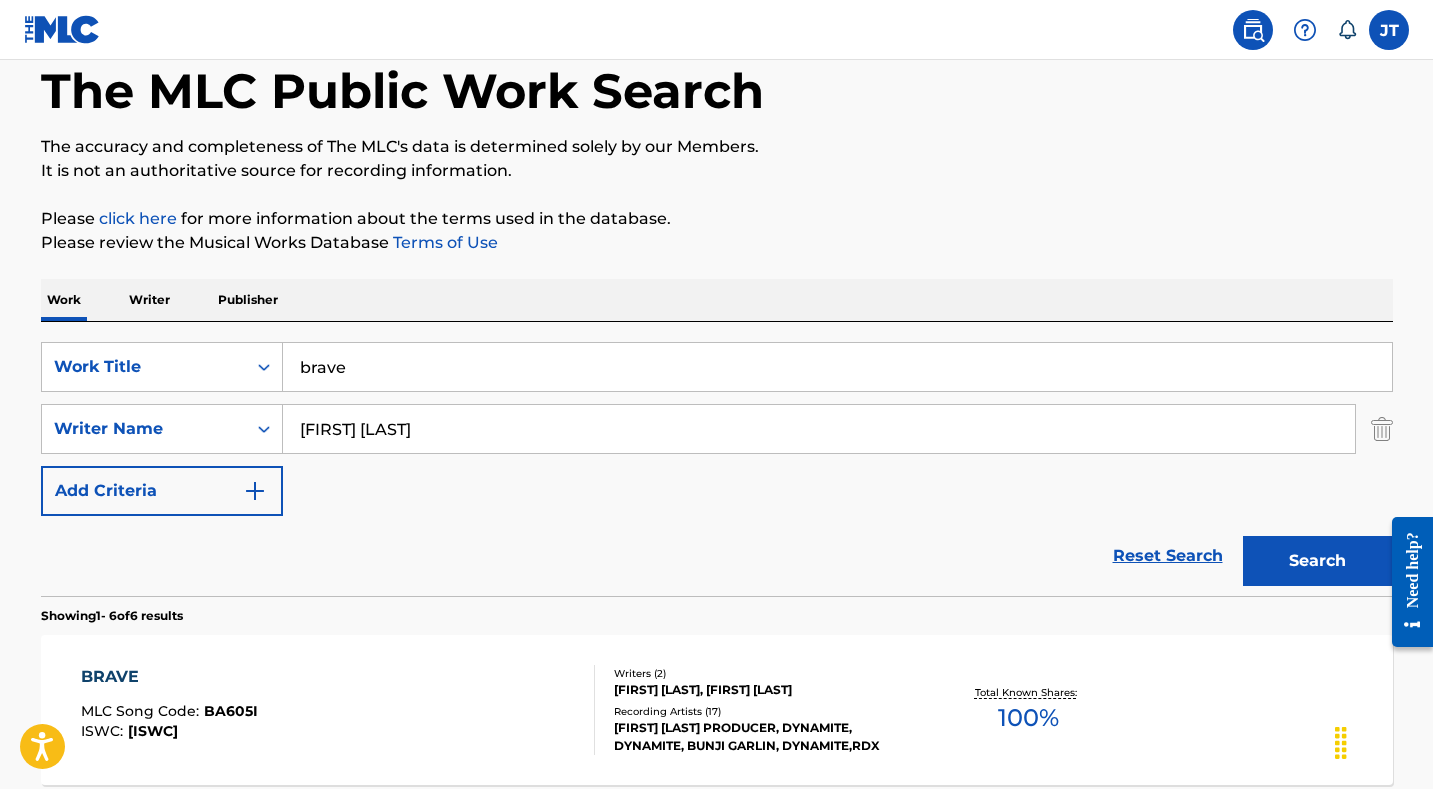 scroll, scrollTop: 99, scrollLeft: 0, axis: vertical 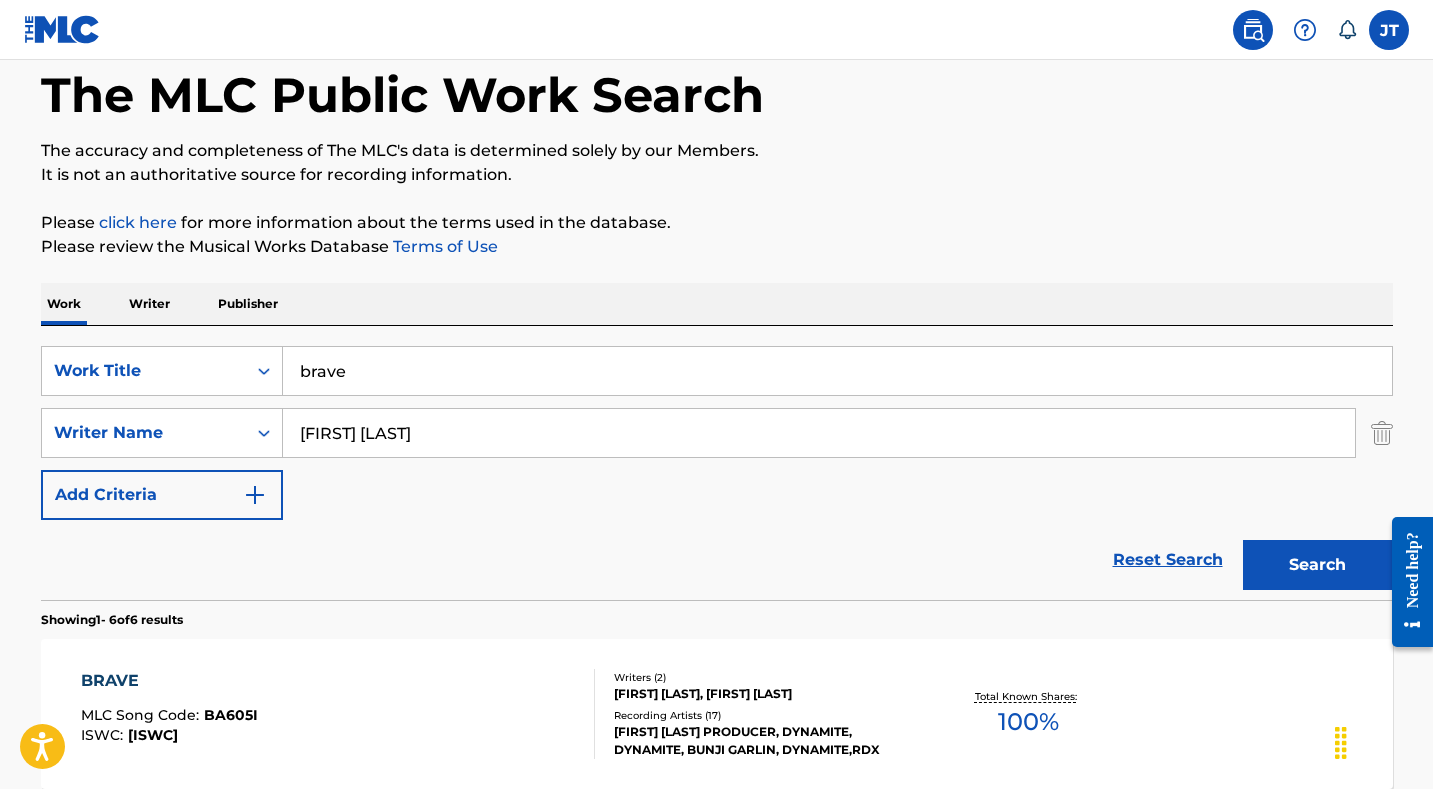 click on "Publisher" at bounding box center [248, 304] 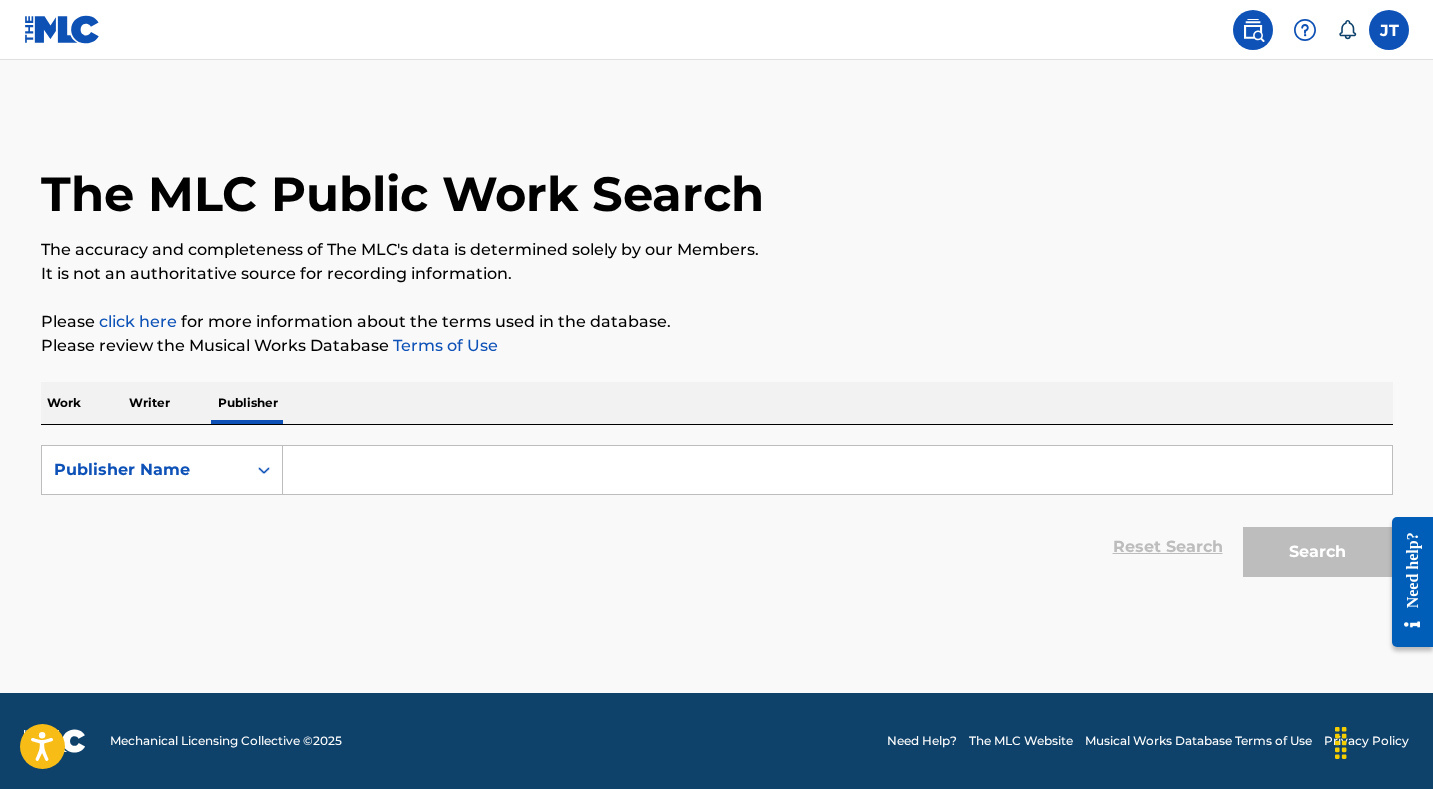 click on "SearchWithCriteria706ab522-09ff-4b21-a069-8ee4e5749646 Publisher Name Reset Search Search" at bounding box center (717, 506) 